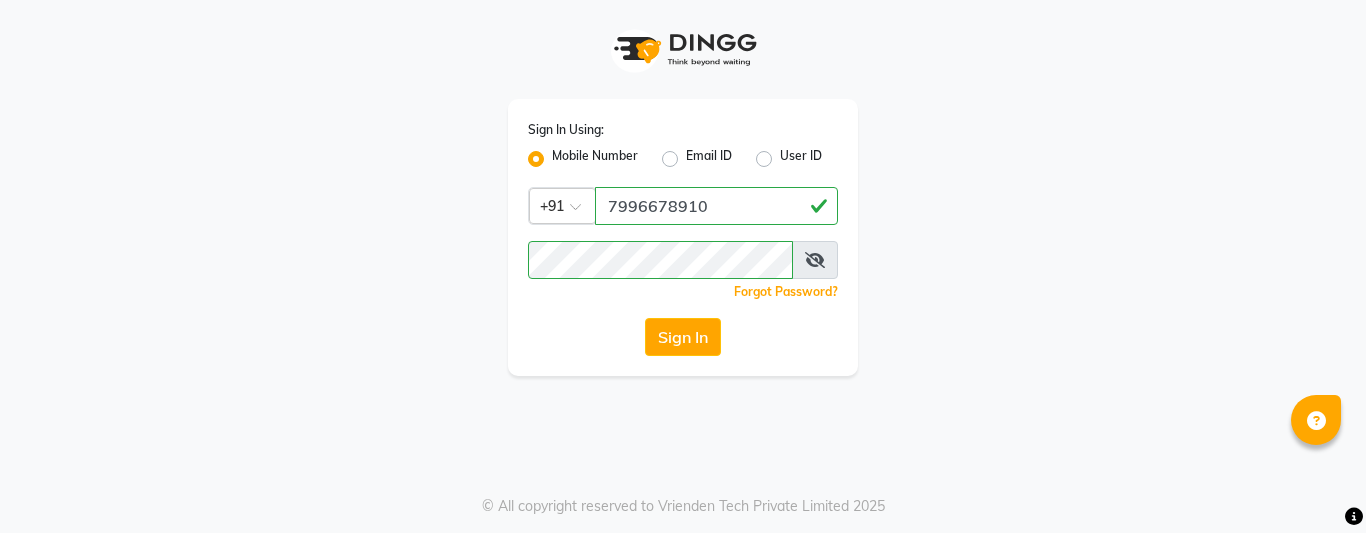scroll, scrollTop: 0, scrollLeft: 0, axis: both 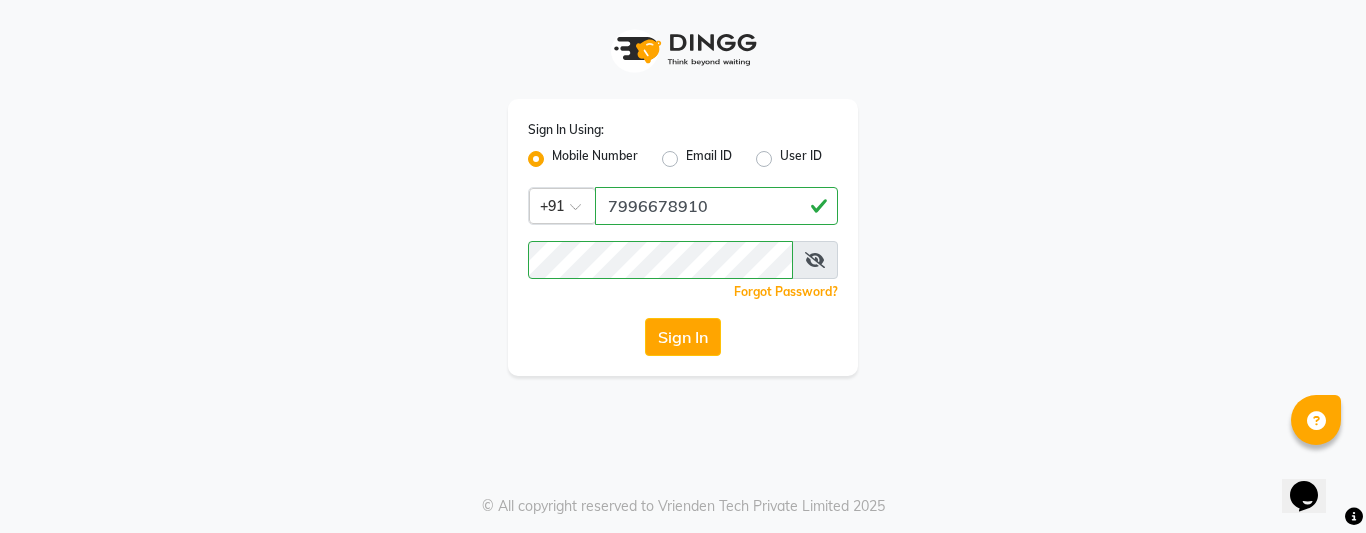 click at bounding box center [815, 260] 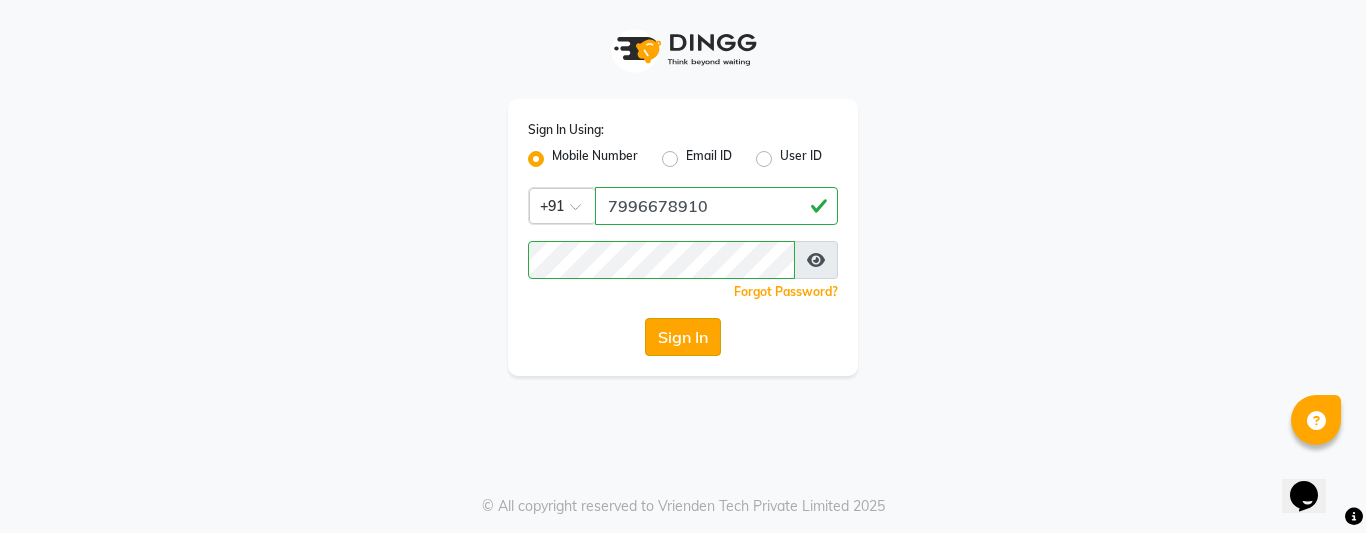 click on "Sign In" 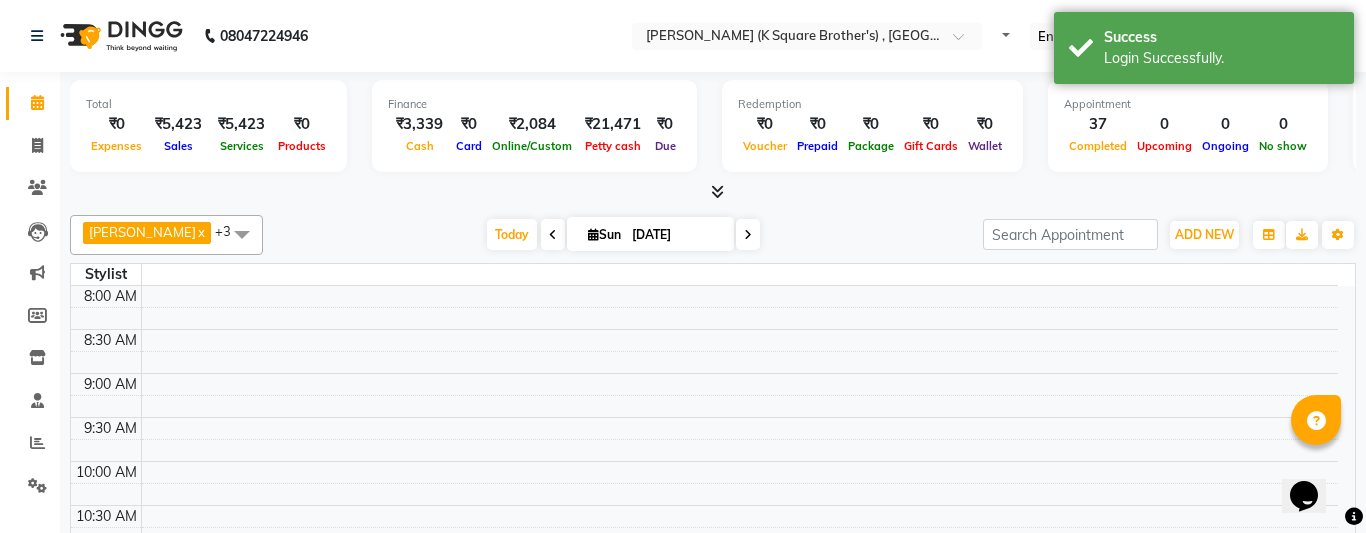 select on "en" 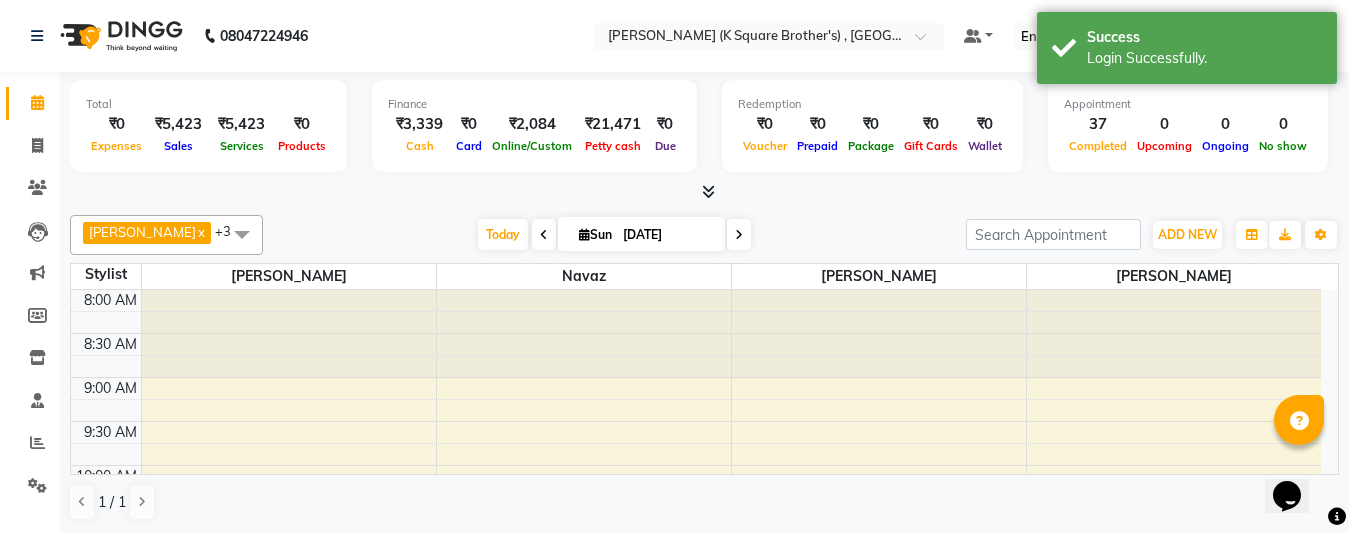 scroll, scrollTop: 0, scrollLeft: 0, axis: both 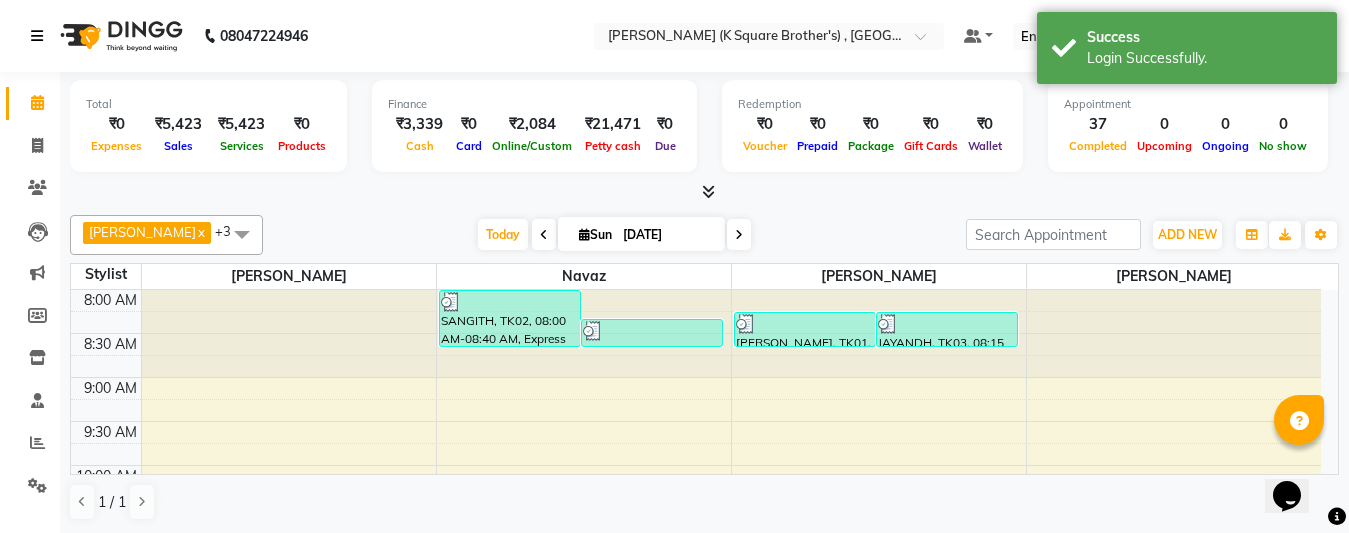 click at bounding box center [37, 36] 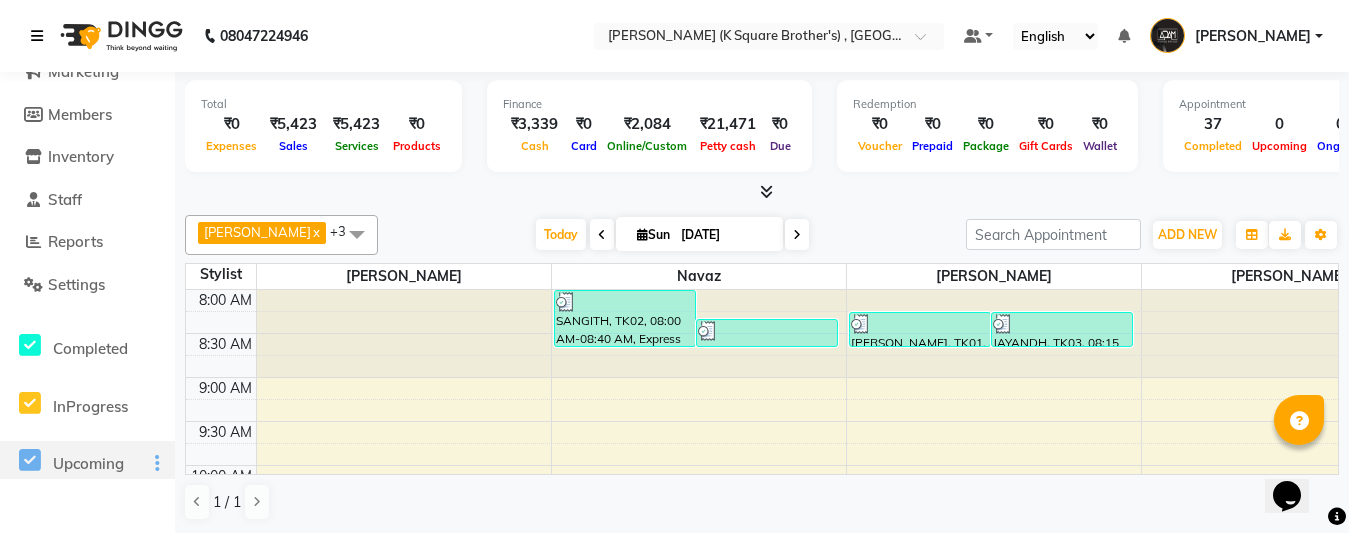 scroll, scrollTop: 200, scrollLeft: 0, axis: vertical 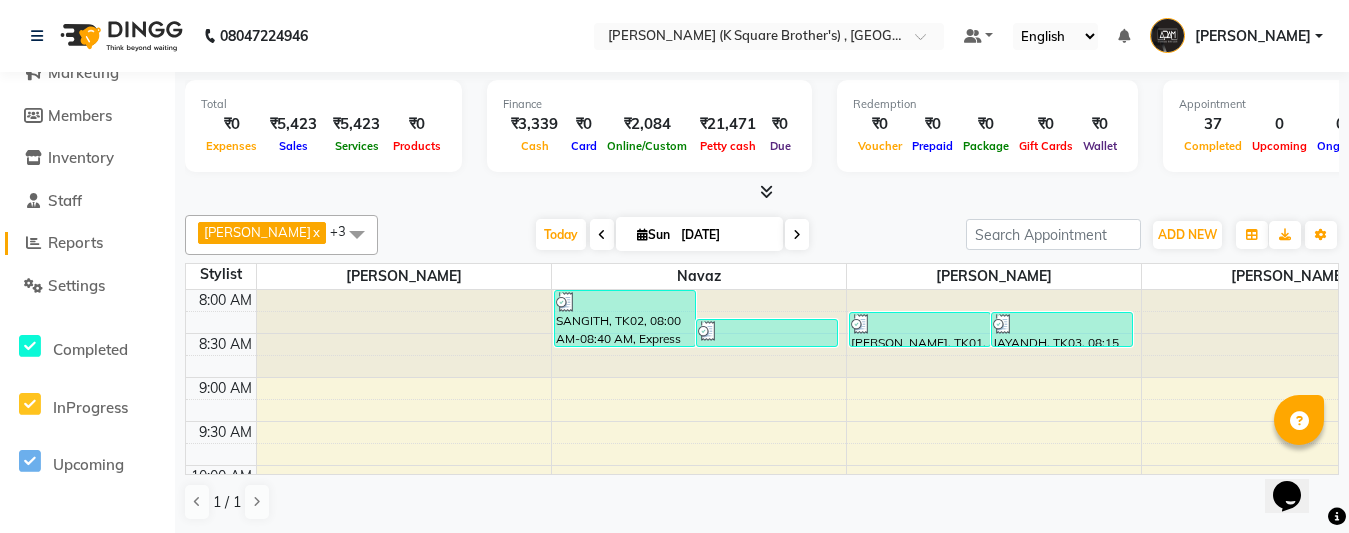 click on "Reports" 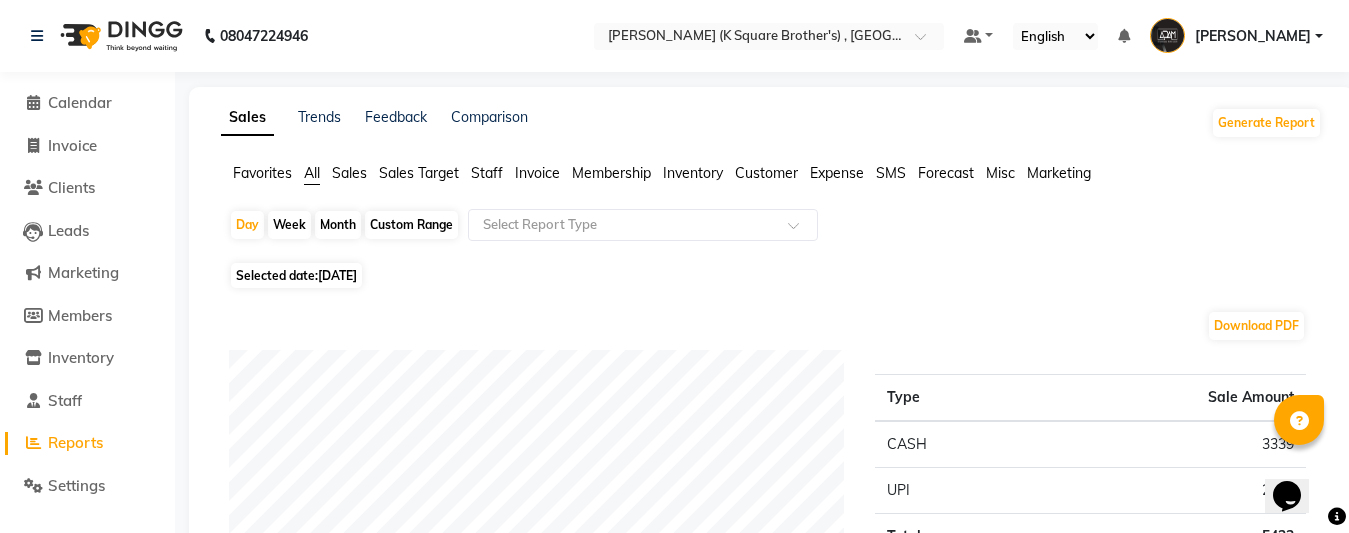 scroll, scrollTop: 600, scrollLeft: 0, axis: vertical 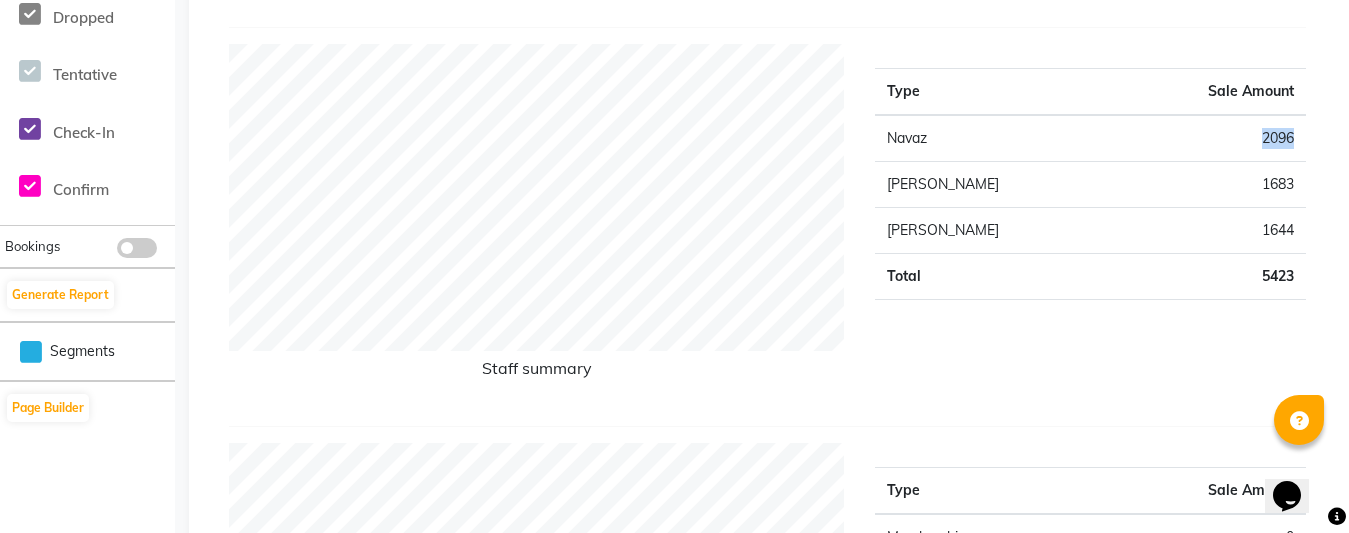 drag, startPoint x: 1261, startPoint y: 142, endPoint x: 1305, endPoint y: 138, distance: 44.181442 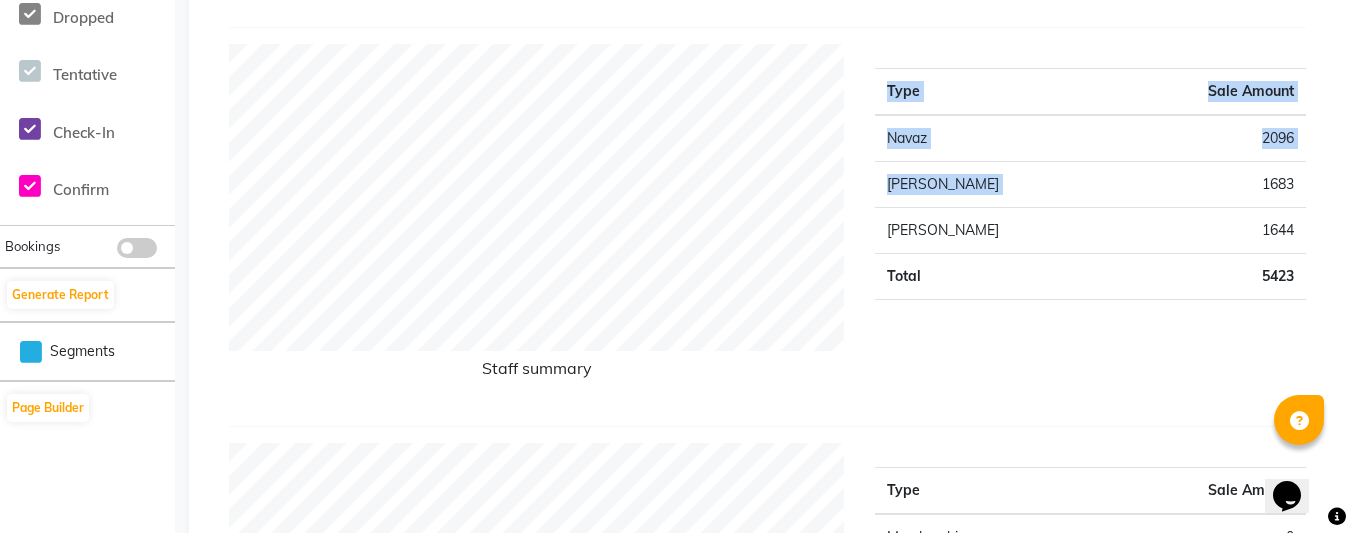 drag, startPoint x: 1254, startPoint y: 175, endPoint x: 1307, endPoint y: 182, distance: 53.460266 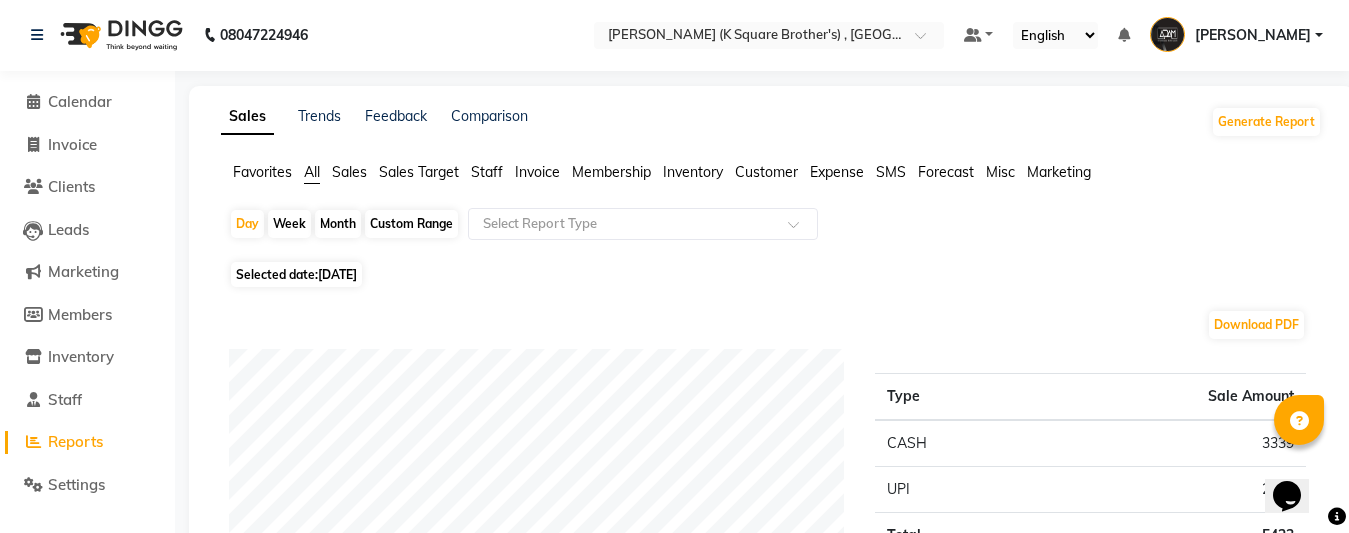 scroll, scrollTop: 0, scrollLeft: 0, axis: both 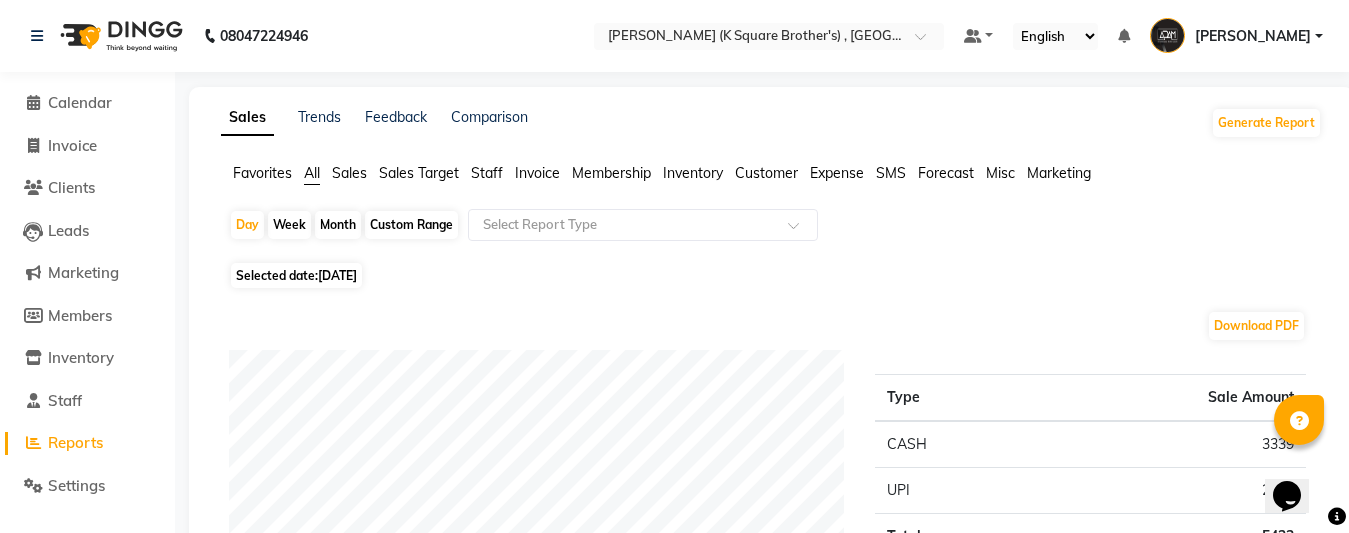 click on "Sales Target" 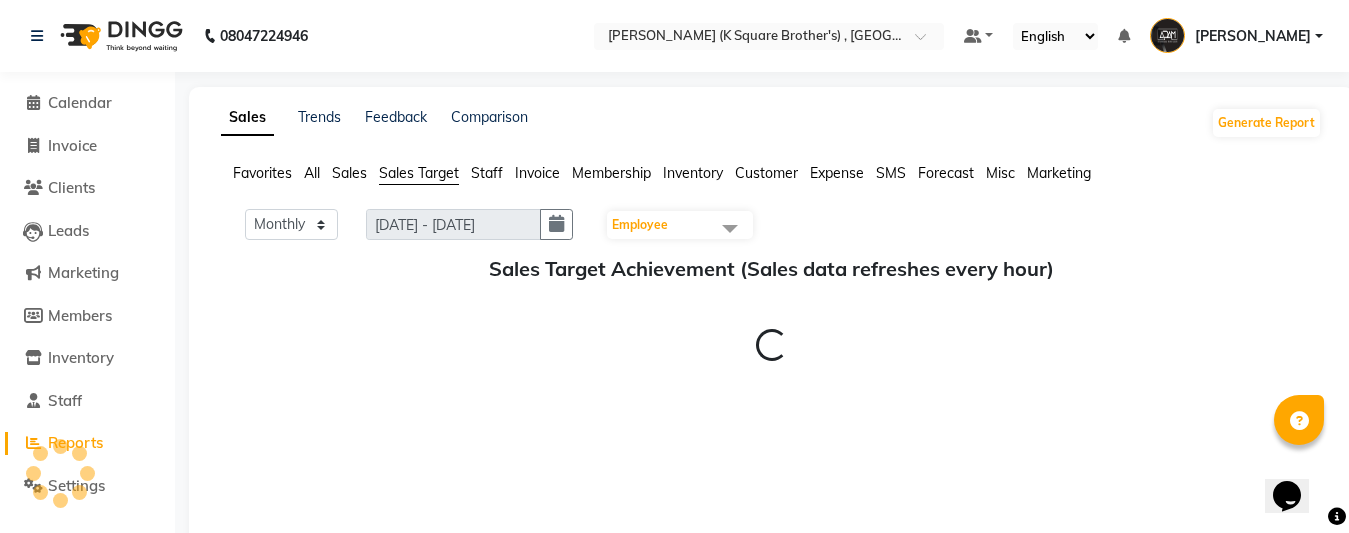 click on "Staff" 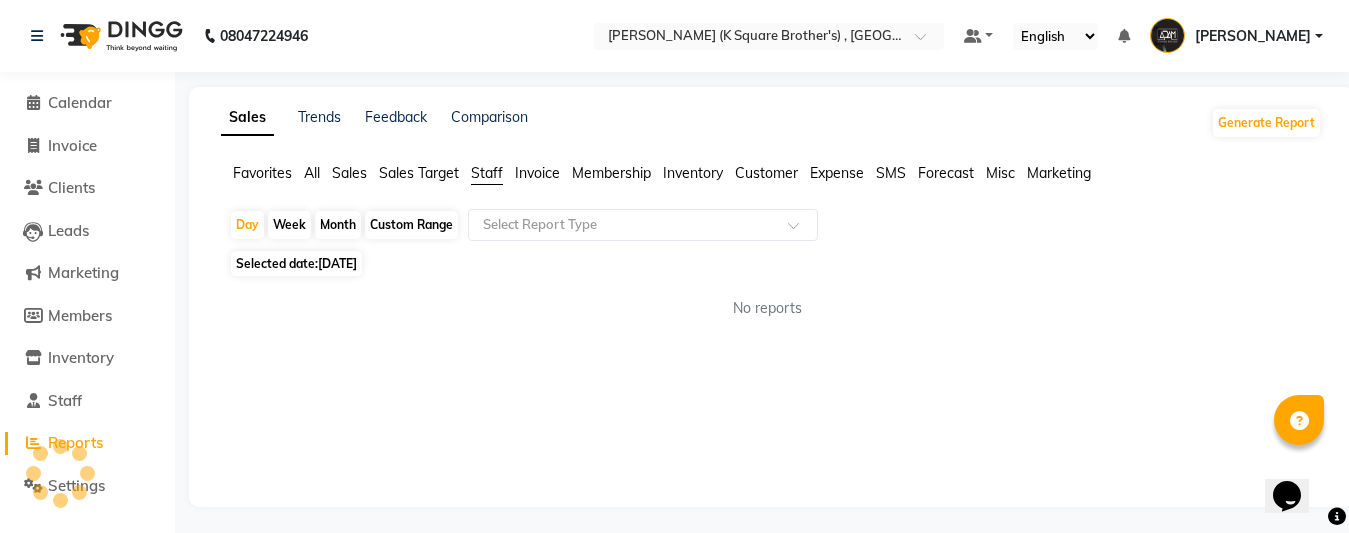 click on "Invoice" 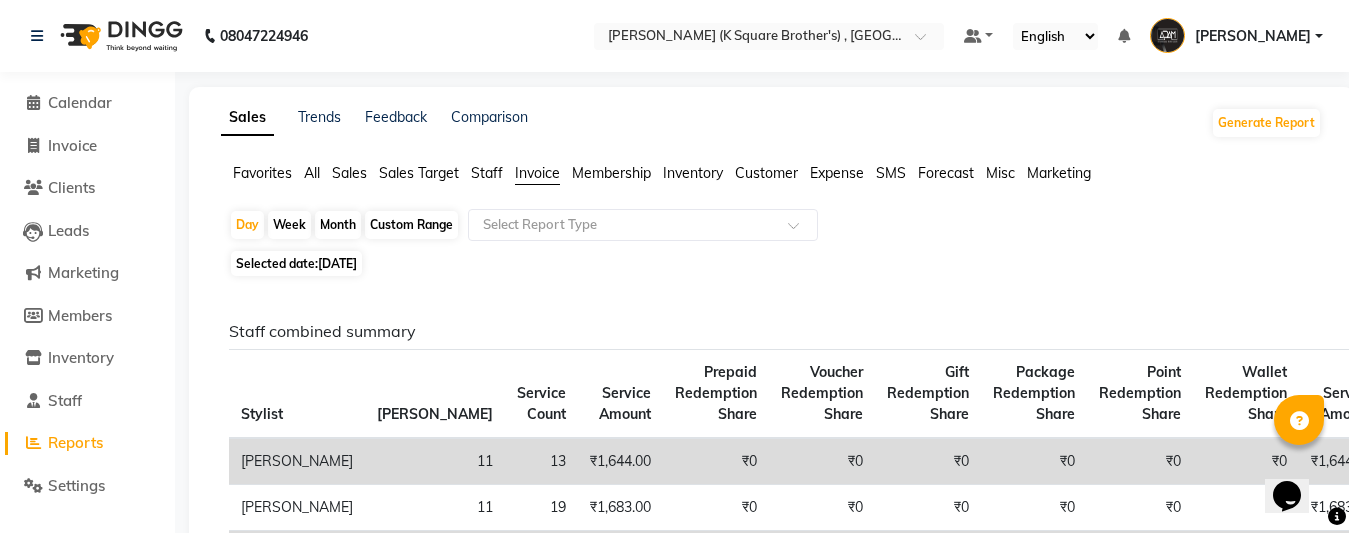 click on "Membership" 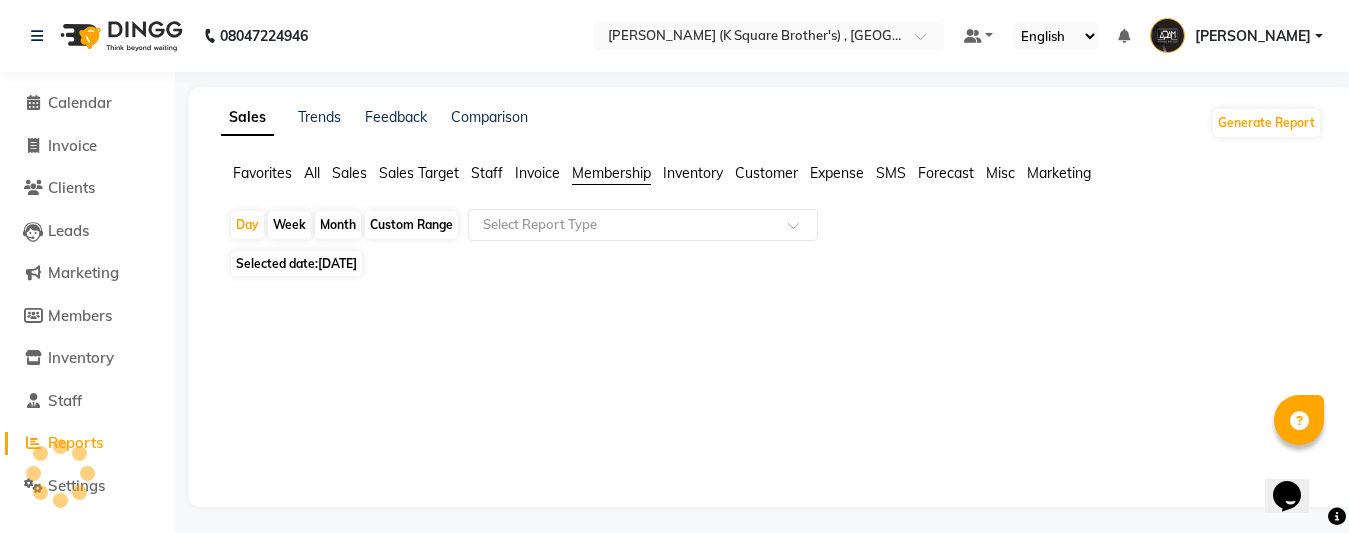 click on "Invoice" 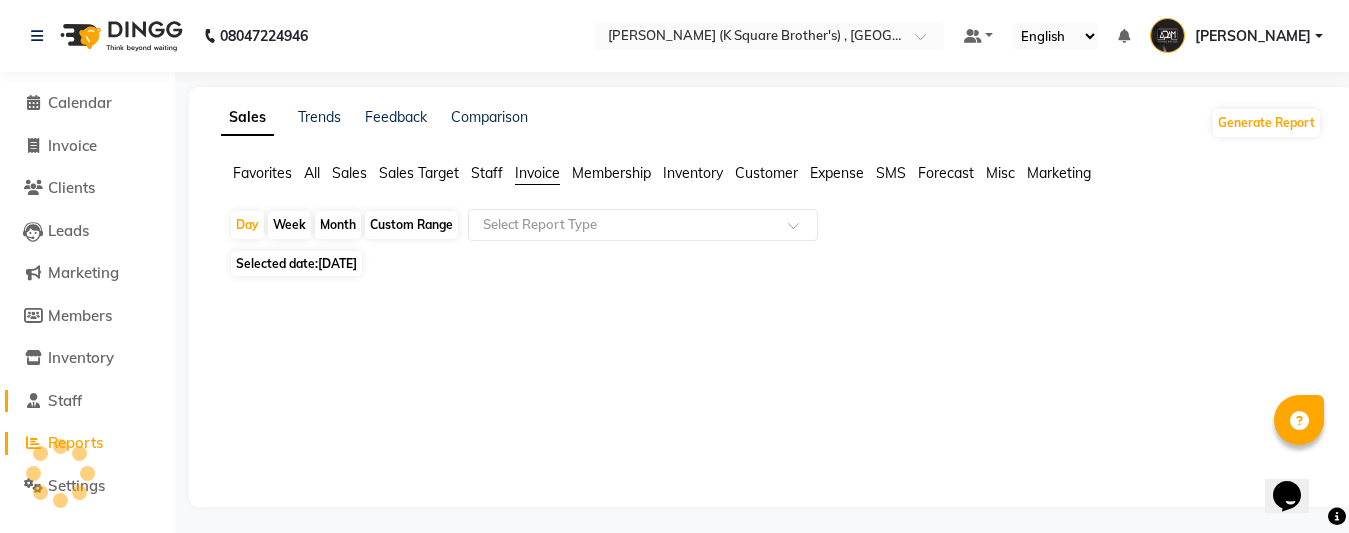 click on "Staff" 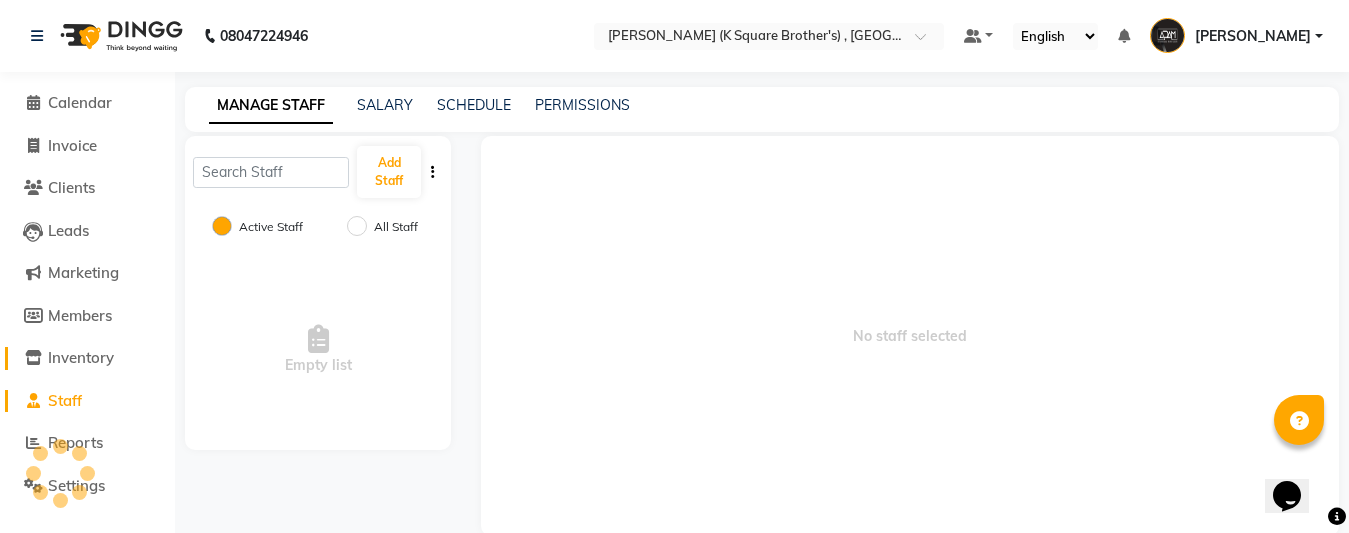click on "Inventory" 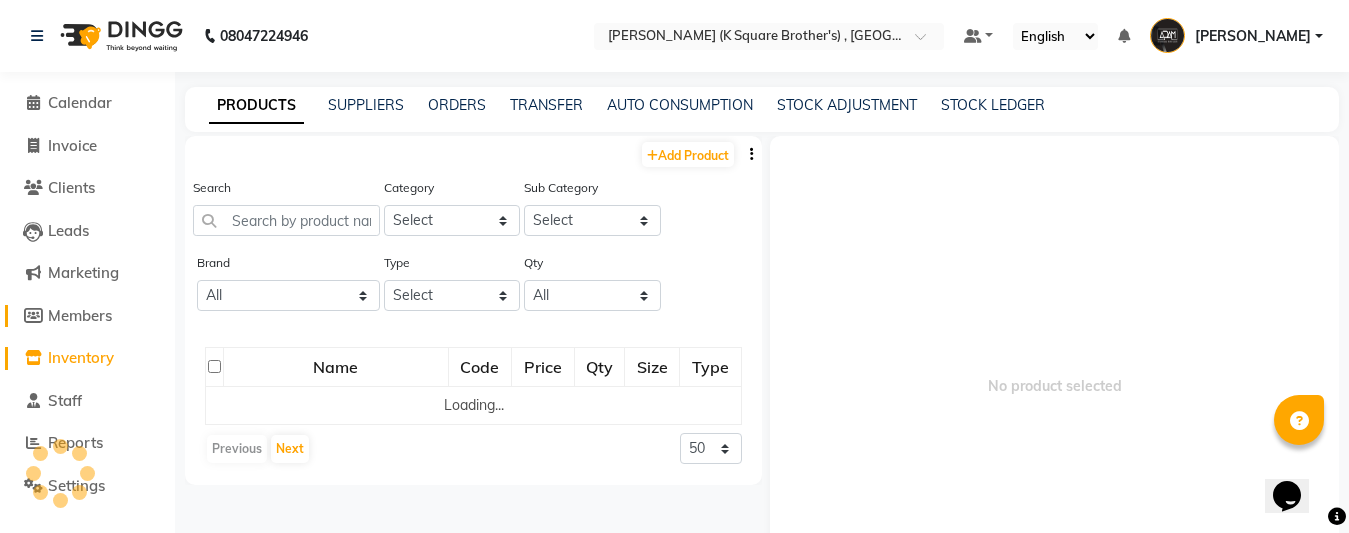 click on "Members" 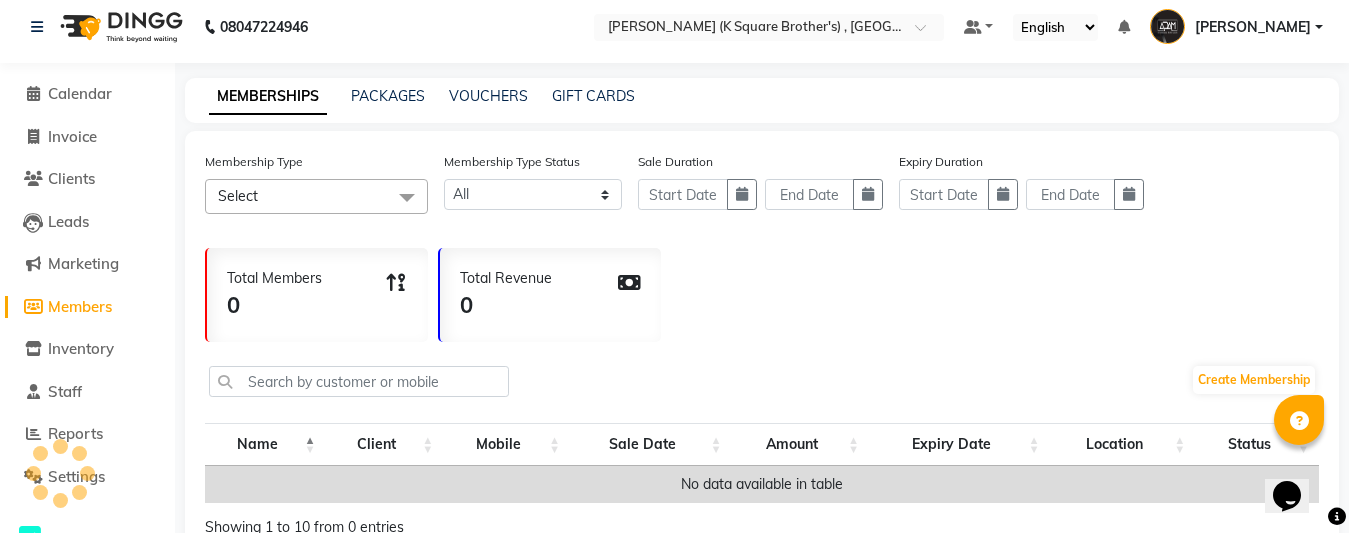 scroll, scrollTop: 0, scrollLeft: 0, axis: both 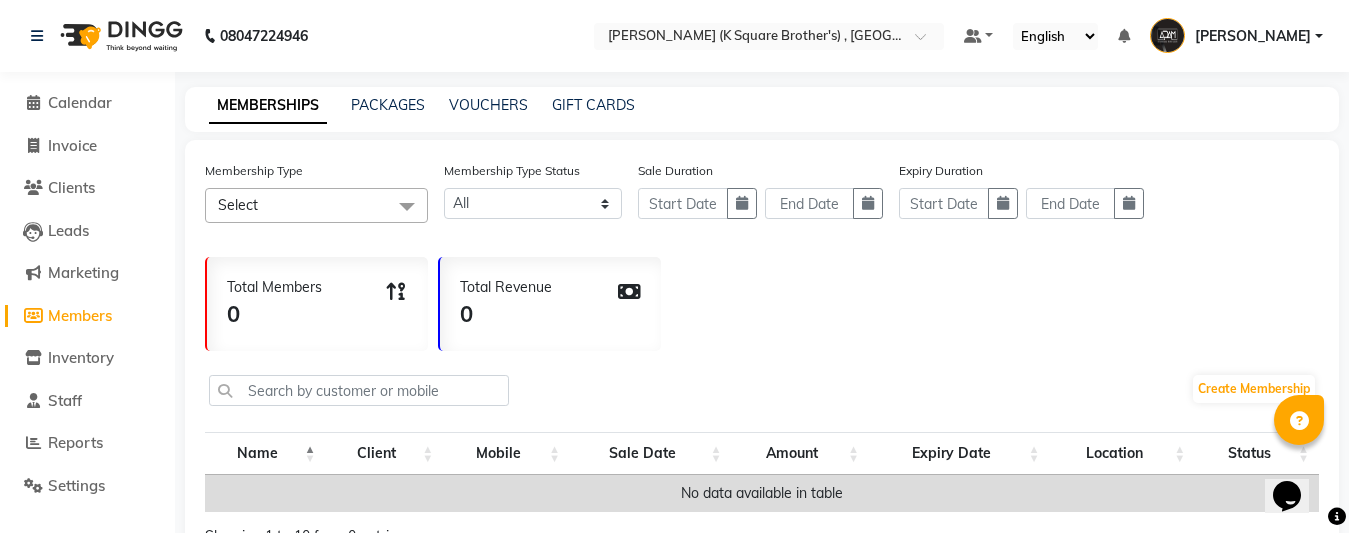 click 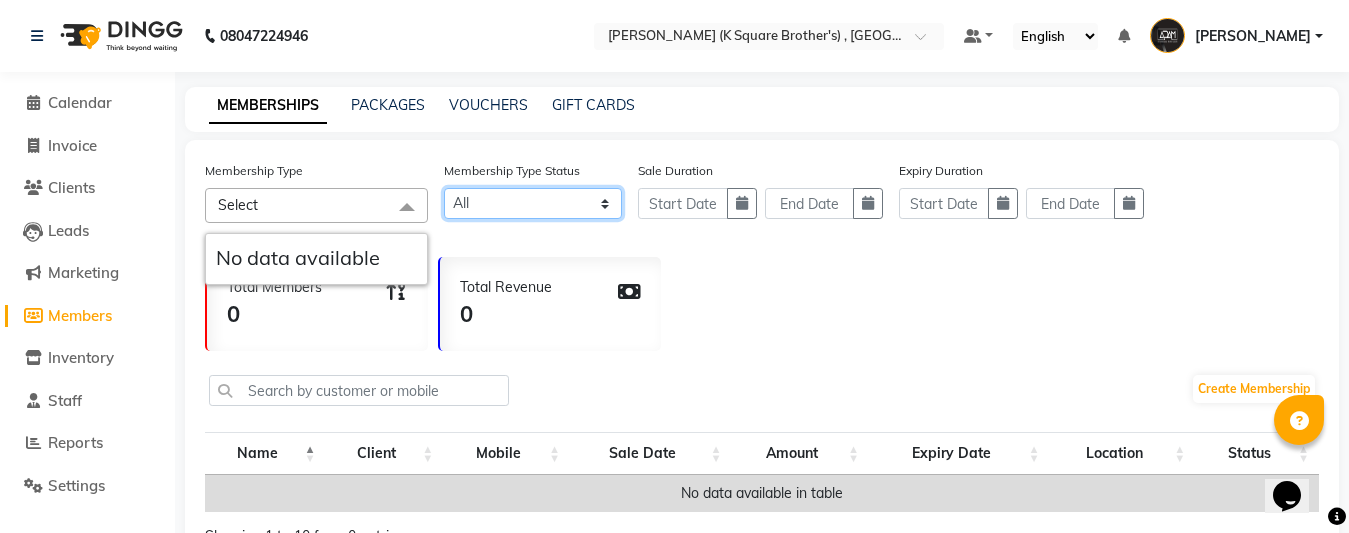 click on "Active Expired All" 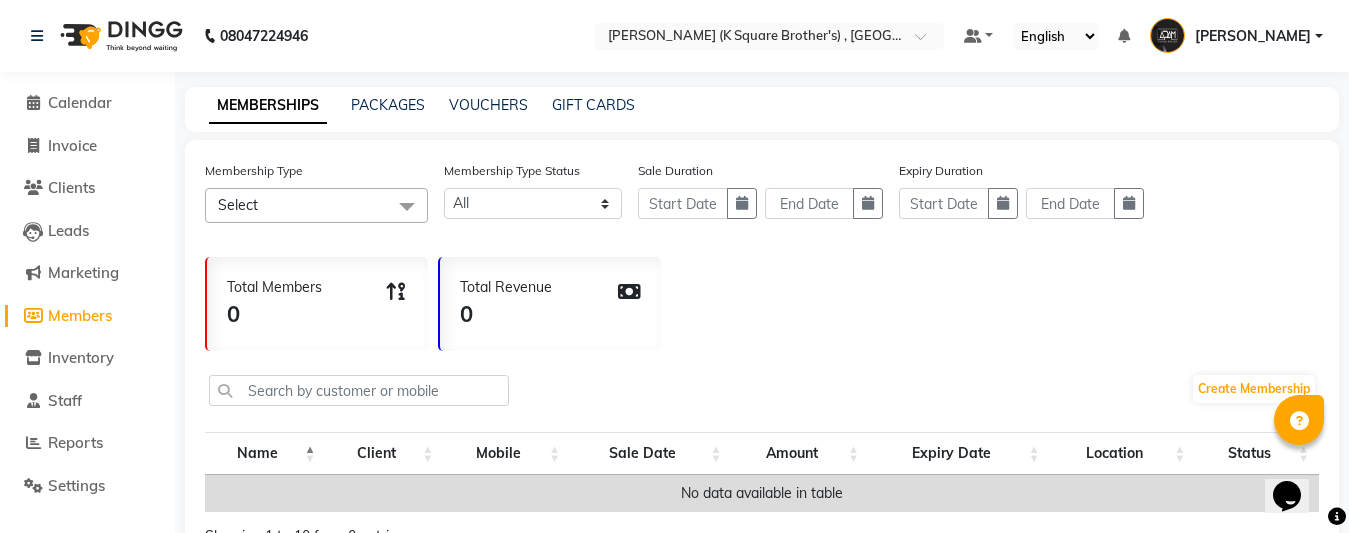 click on "MEMBERSHIPS PACKAGES VOUCHERS GIFT CARDS" 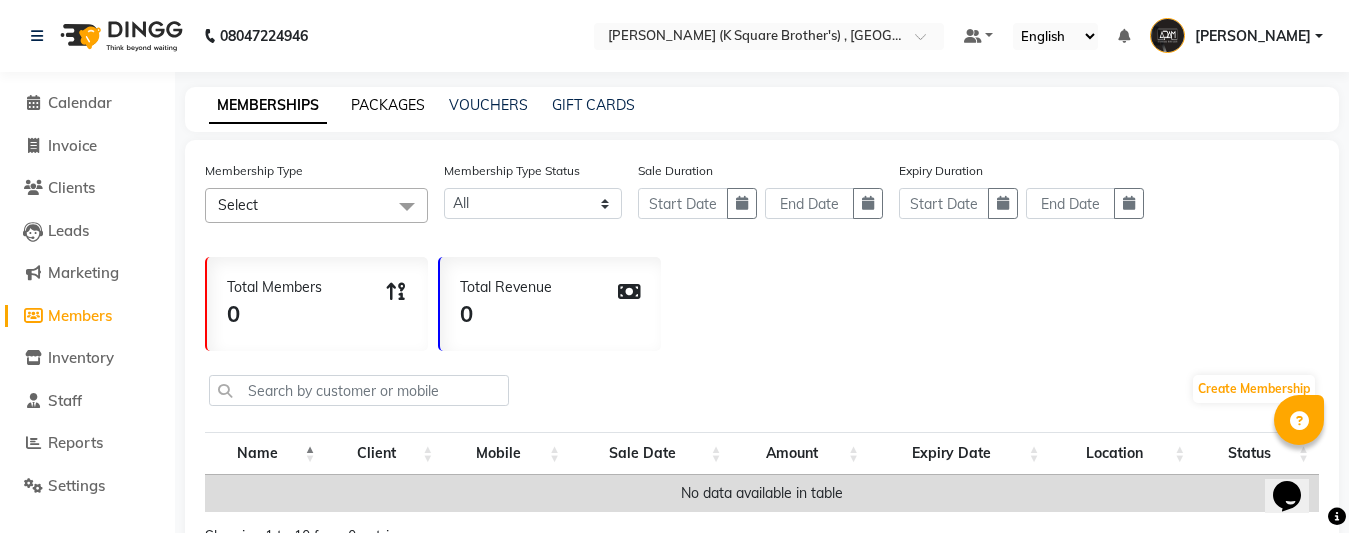 click on "PACKAGES" 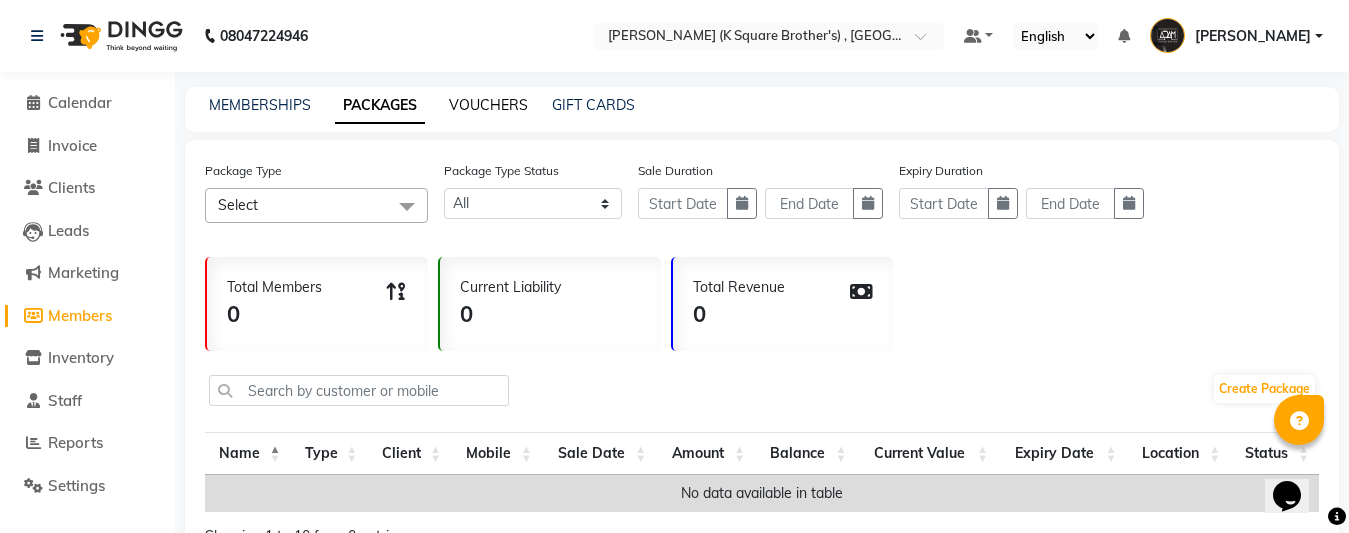 click on "VOUCHERS" 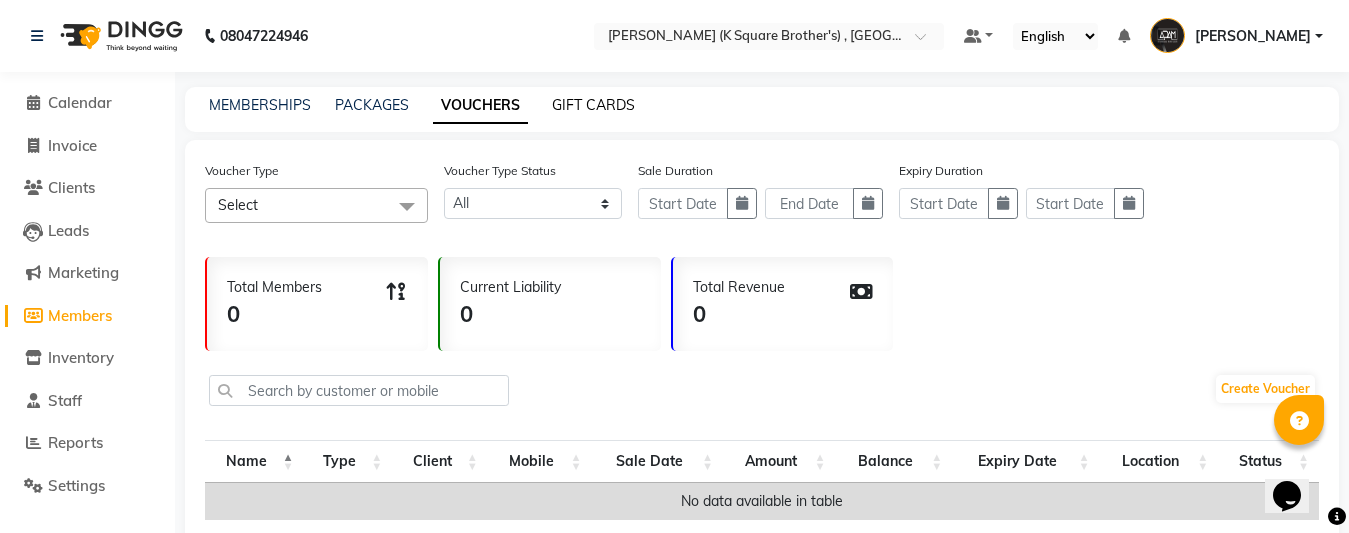 click on "GIFT CARDS" 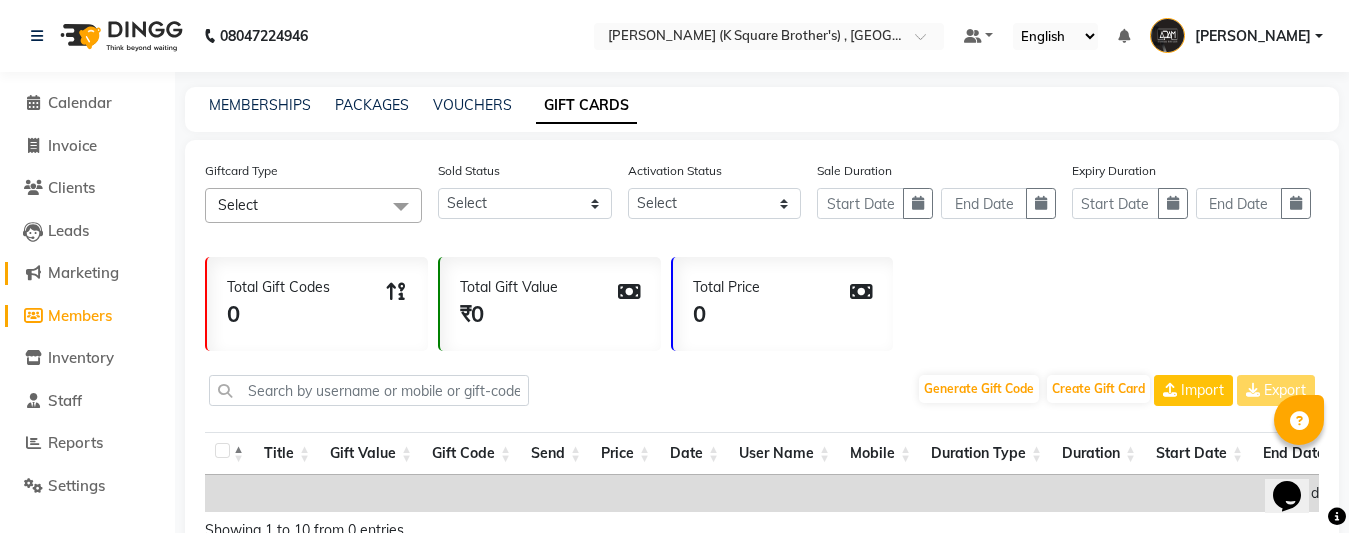 click on "Marketing" 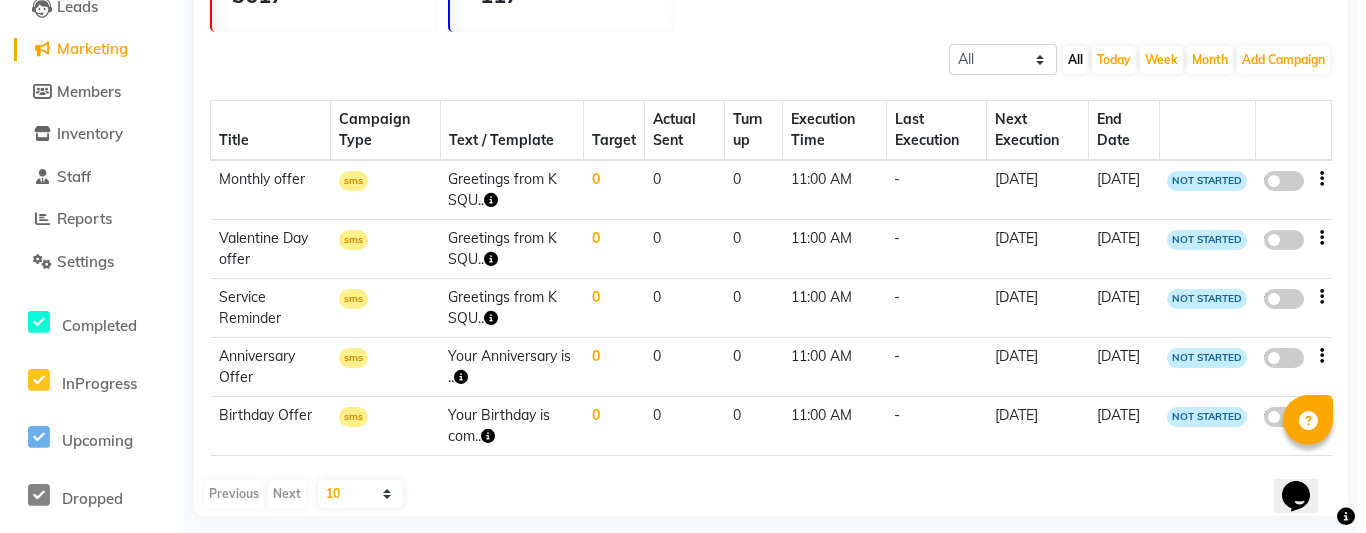 scroll, scrollTop: 237, scrollLeft: 0, axis: vertical 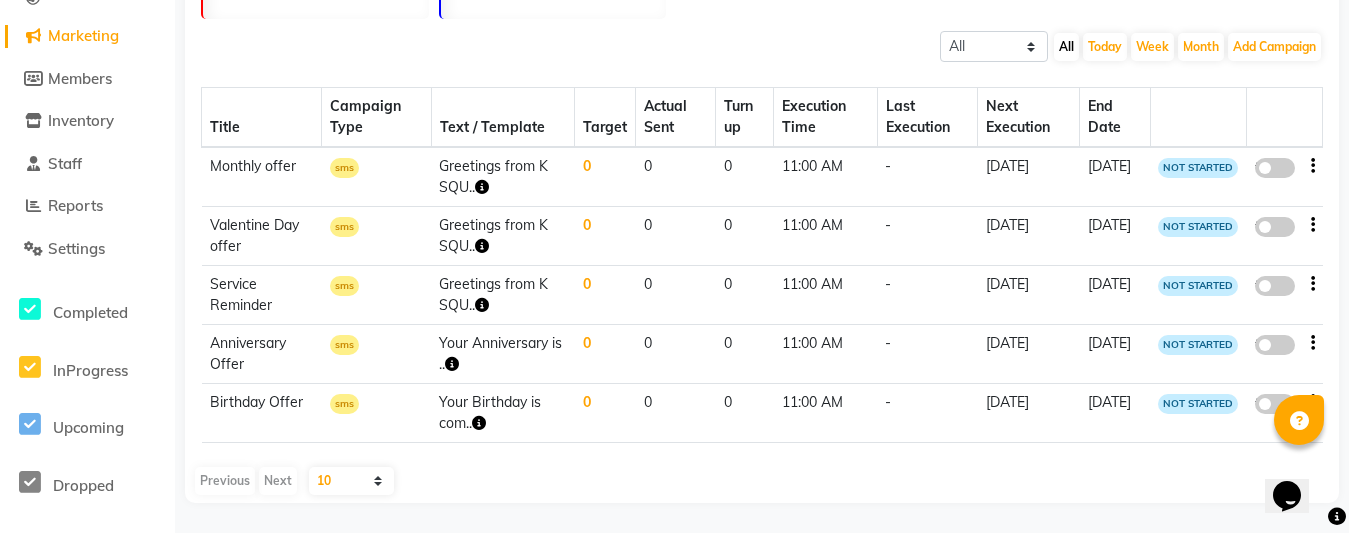 click 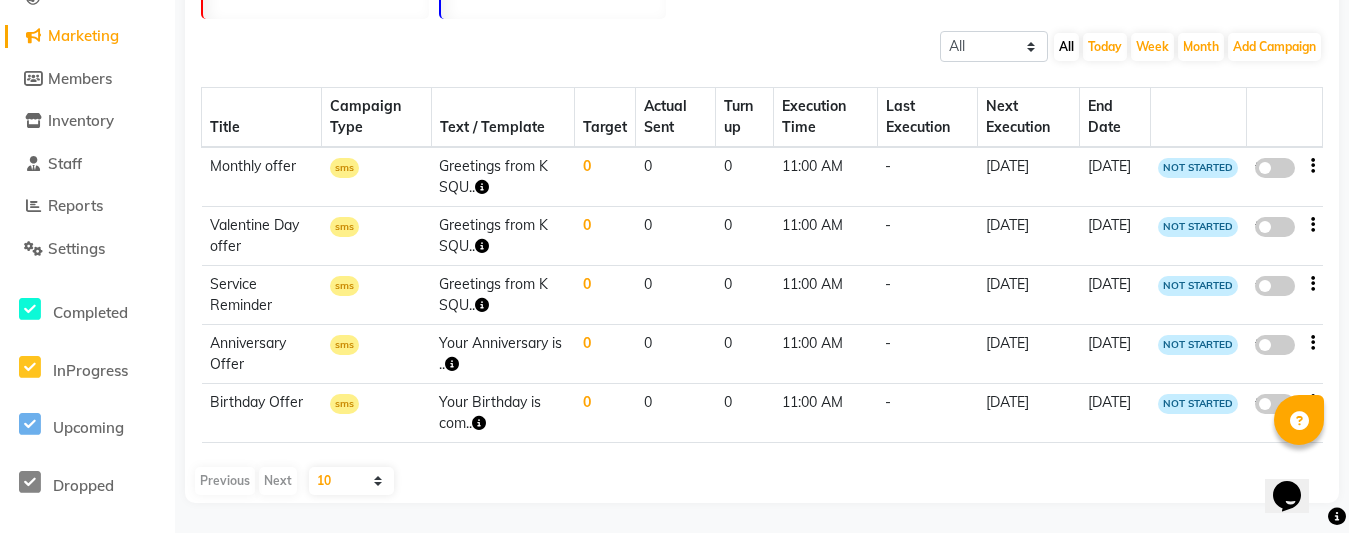 click on "false" 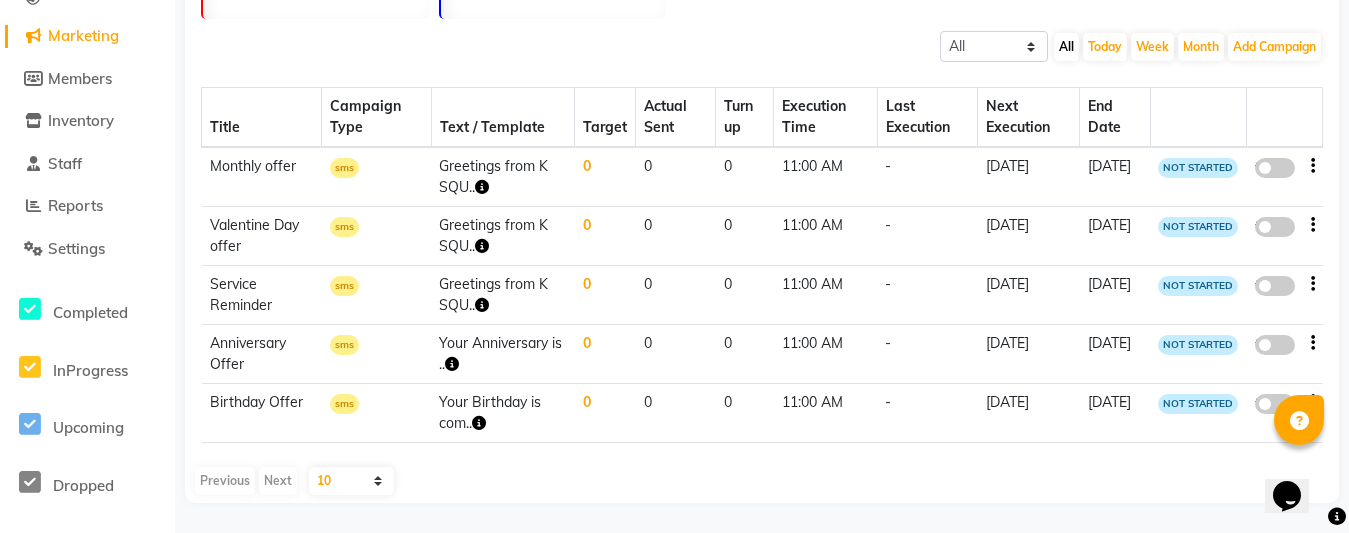 select on "4" 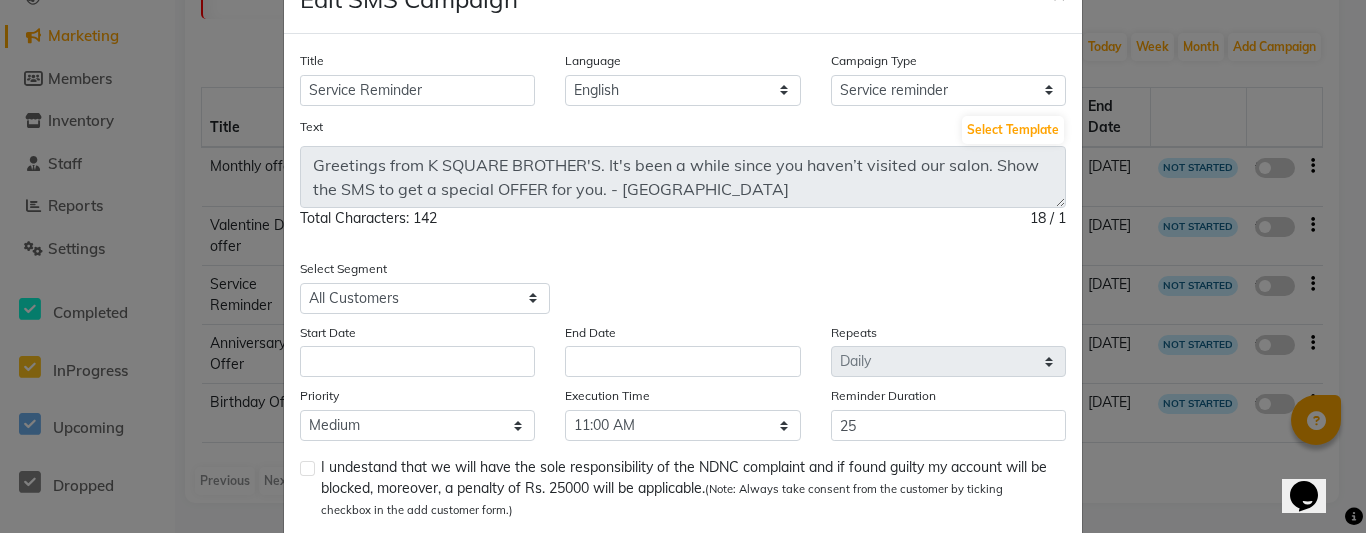 scroll, scrollTop: 100, scrollLeft: 0, axis: vertical 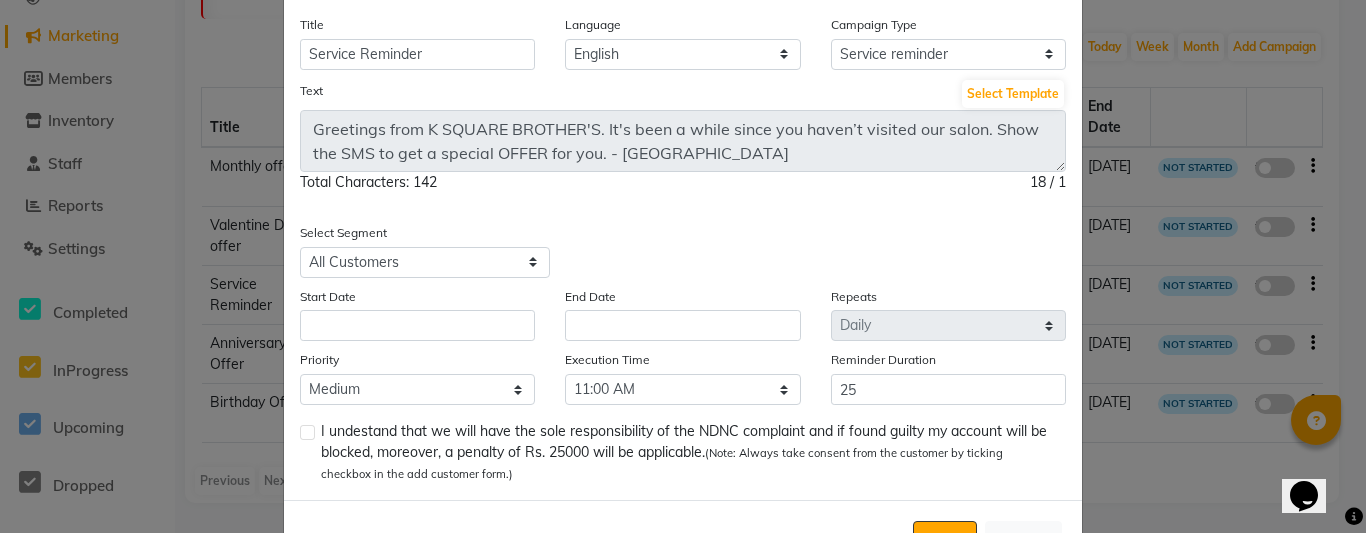 drag, startPoint x: 422, startPoint y: 132, endPoint x: 561, endPoint y: 127, distance: 139.0899 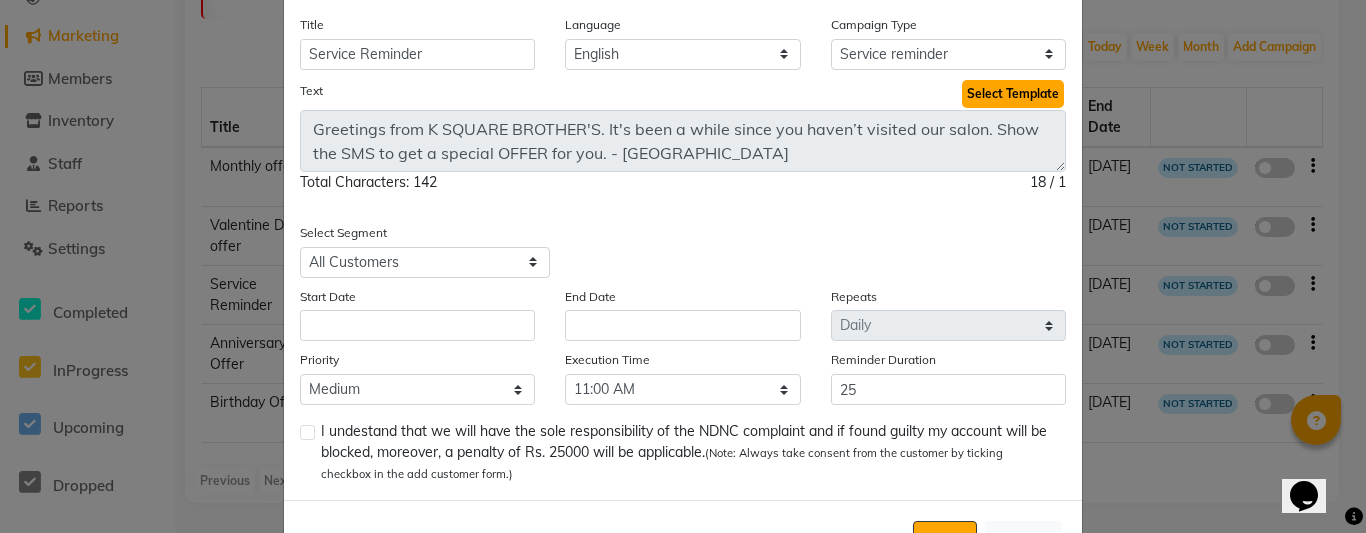 click on "Select Template" 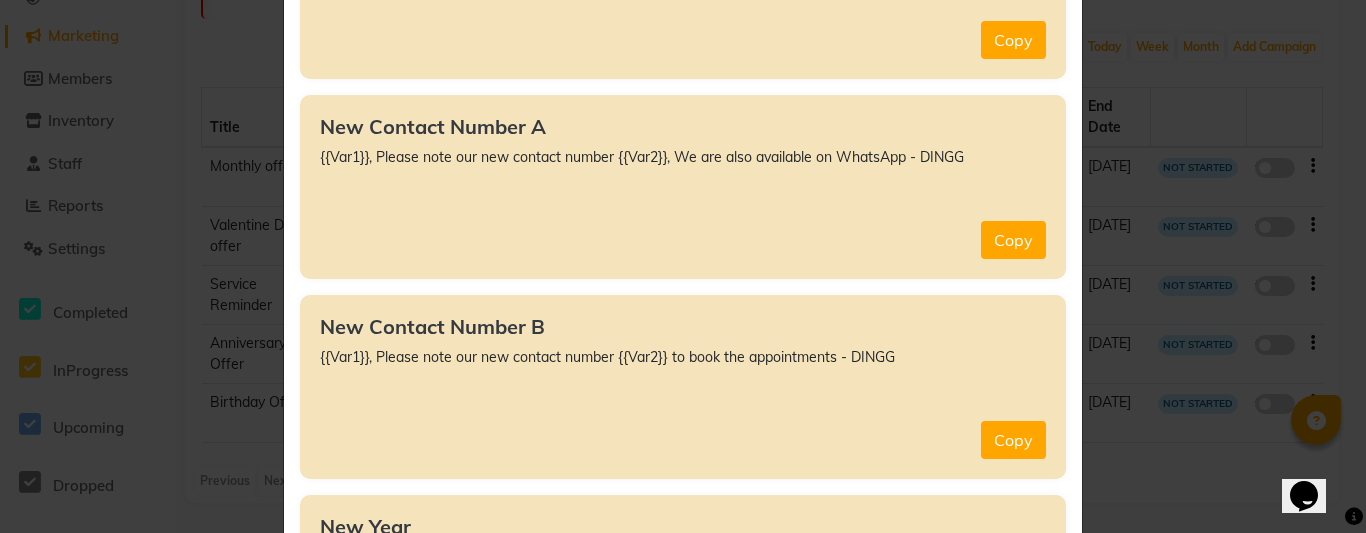 scroll, scrollTop: 9500, scrollLeft: 0, axis: vertical 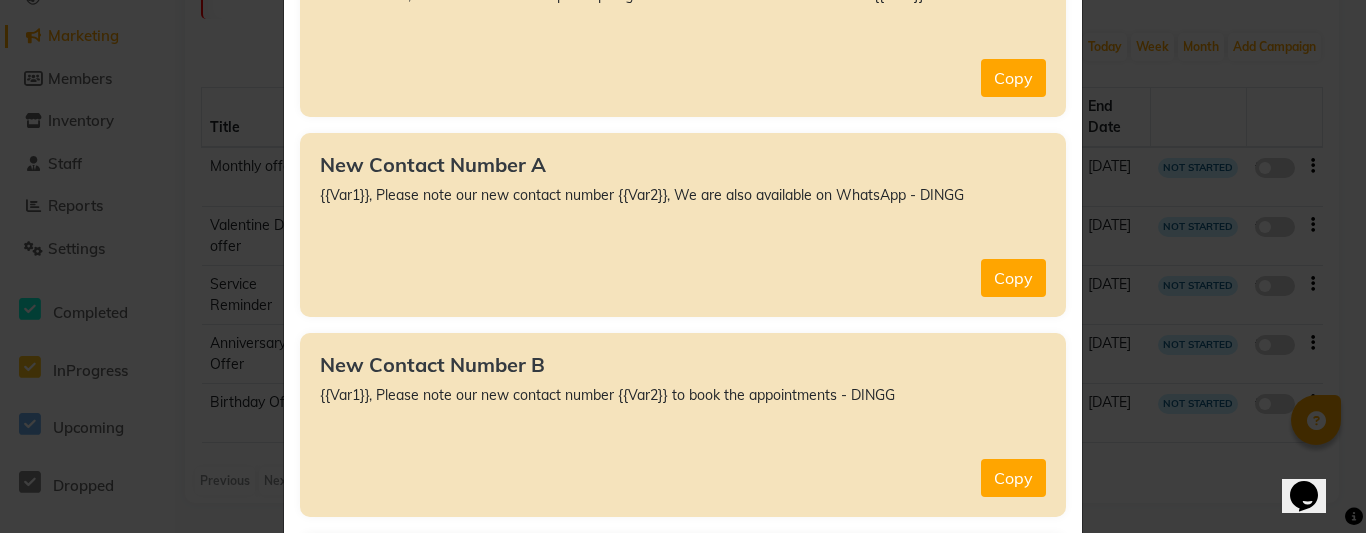 click on "Marketing Templates ×  All Services Off  {{Var1}}, up to {{Var2}} OFF on all services till {{Var3}}. Call {{Var4}} to book the appointment - DINGG    Copy  Anniversary  Your Anniversary is coming soon. Get ready for the party by taking our services at {{salon_name}} with {{percent}} discount on all services specially for you - DINGG    Copy  Anniversary  Your Anniversary is coming soon. Get ready for the party by taking our services at {{salon}} {{var1}} with discount on {{var2}} {{var3}} {{var3}} - DINGG    Copy  Birthday  Your Birthday is coming soon. Get ready for the party by taking our services at {{salon_name}} with {{percent}} discount on all services specially for you - DINGG    Copy  Book Your Next Visit  {{Var1}} Book Your Next Visit! Get {{Var2}} Off On Minimum Bill Value of {{Var3}}, Hurry for Appointment Call {{Var4}} - DINGG    Copy  Christmas  Time to reveal the kid in you. Ho! Ho! Jingle Bells, Jingle Bells, Jingle all the way…. {{var1}} Wishes you Merry Christmas - DINGG    Copy    Copy" 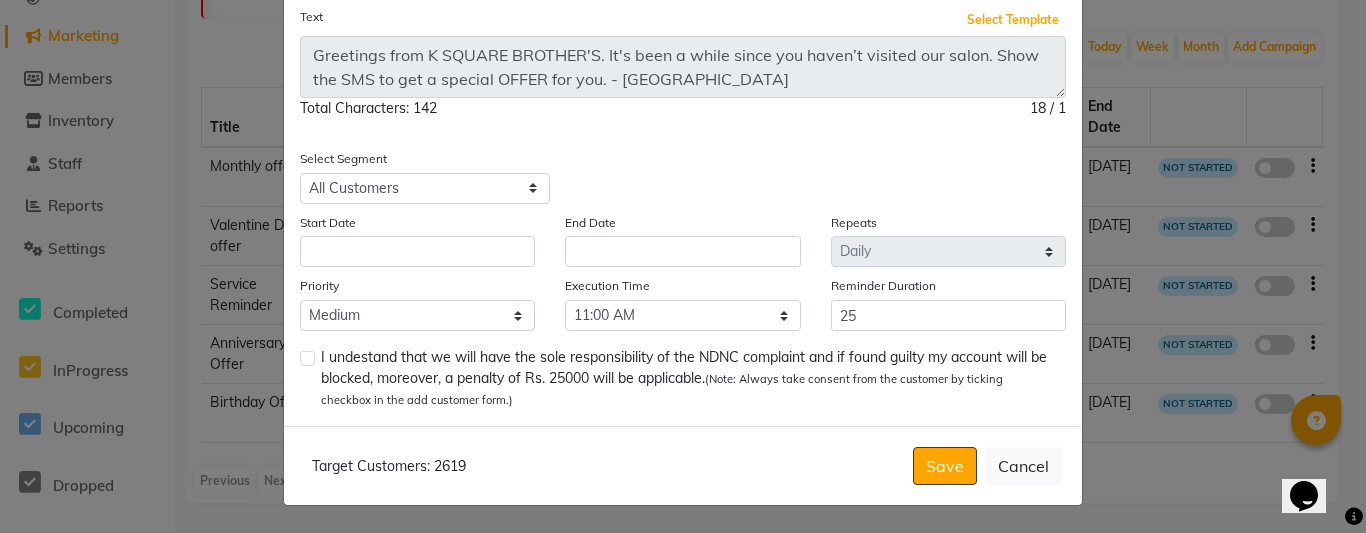 scroll, scrollTop: 175, scrollLeft: 0, axis: vertical 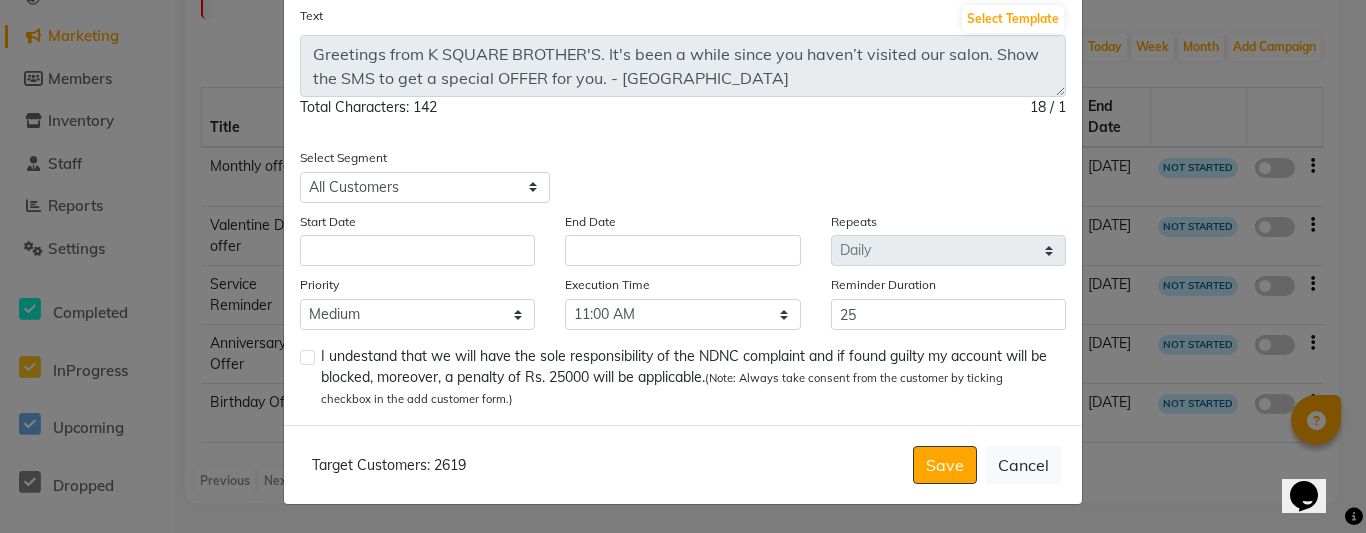 drag, startPoint x: 425, startPoint y: 460, endPoint x: 485, endPoint y: 460, distance: 60 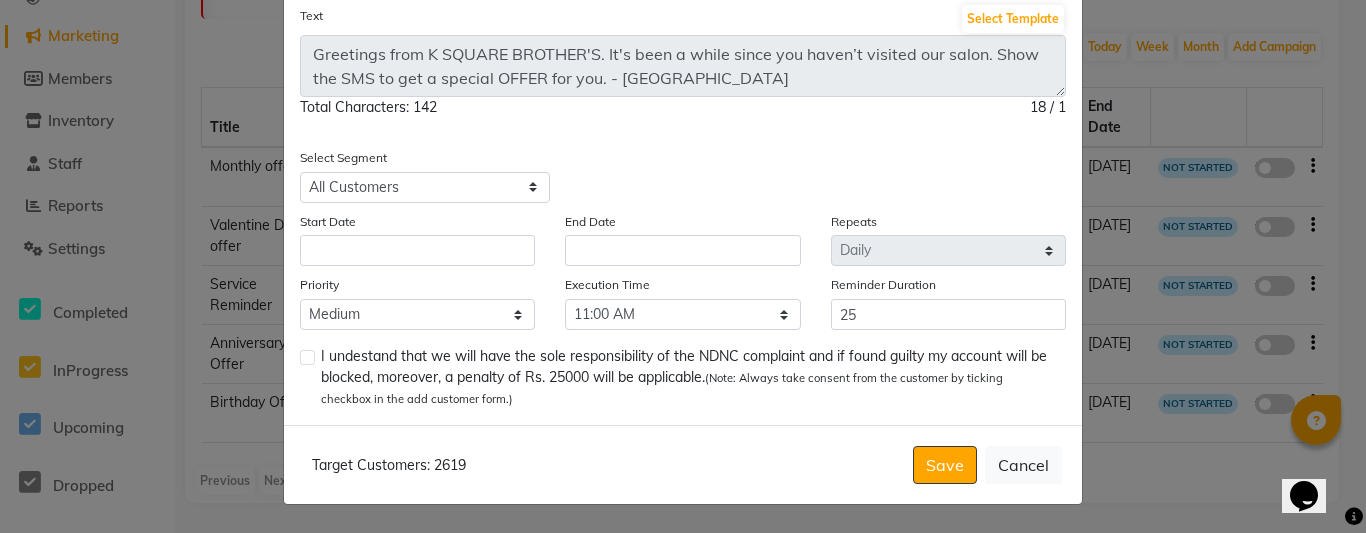 click on "Title Service Reminder Language English Campaign Type Select Birthday Anniversary Promotional Service reminder Text Select Template Greetings from K SQUARE BROTHER'S. It's been a while since you haven’t visited our salon. Show the SMS to get a special OFFER for you. - DINGG Total Characters: 142 18 / 1  Select Segment Select All Customers All Male Customer All Female Customer All Members All Customers Visited in last 30 days All Customers Visited in last 60 days but not in last 30 days Inactive/Lost Customers High Ticket Customers Low Ticket Customers Frequent Customers Regular Customers New Customers All Customers with Valid Birthdays All Customers with Valid Anniversary All Customer Visited in 2020 Start Date End Date Repeats Select Once Daily Alternate Day Weekly Monthly Yearly Priority Low Medium High Execution Time Select 09:00 AM 09:15 AM 09:30 AM 09:45 AM 10:00 AM 10:15 AM 10:30 AM 10:45 AM 11:00 AM 11:15 AM 11:30 AM 11:45 AM 12:00 PM 12:15 PM 12:30 PM 12:45 PM 01:00 PM 01:15 PM 01:30 PM 01:45 PM 25" 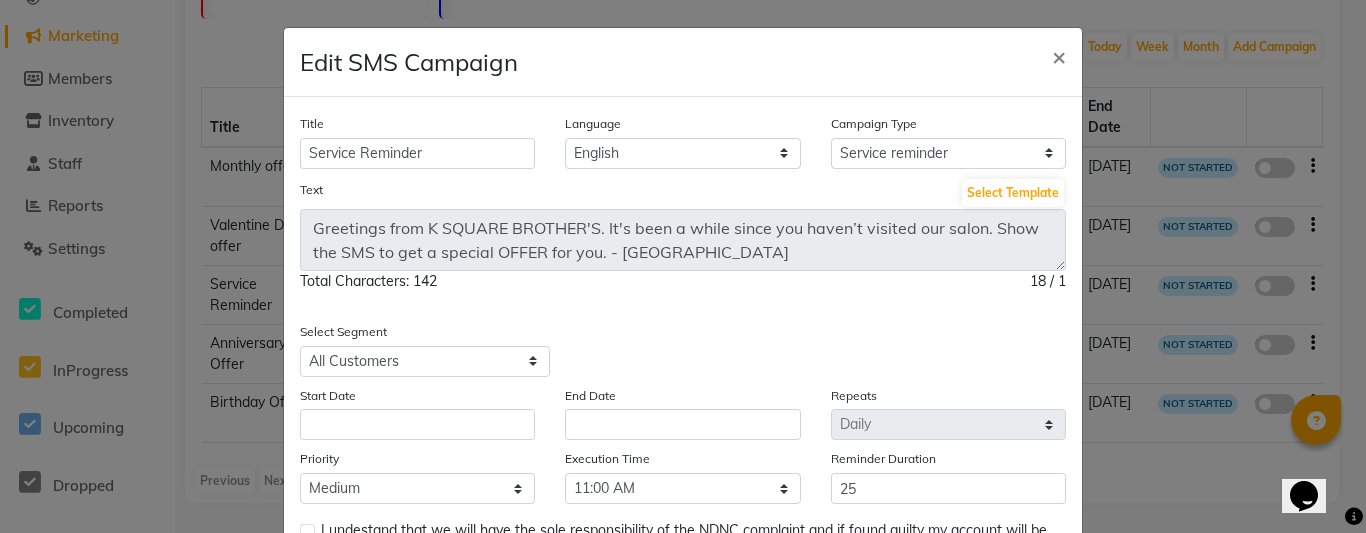 scroll, scrollTop: 0, scrollLeft: 0, axis: both 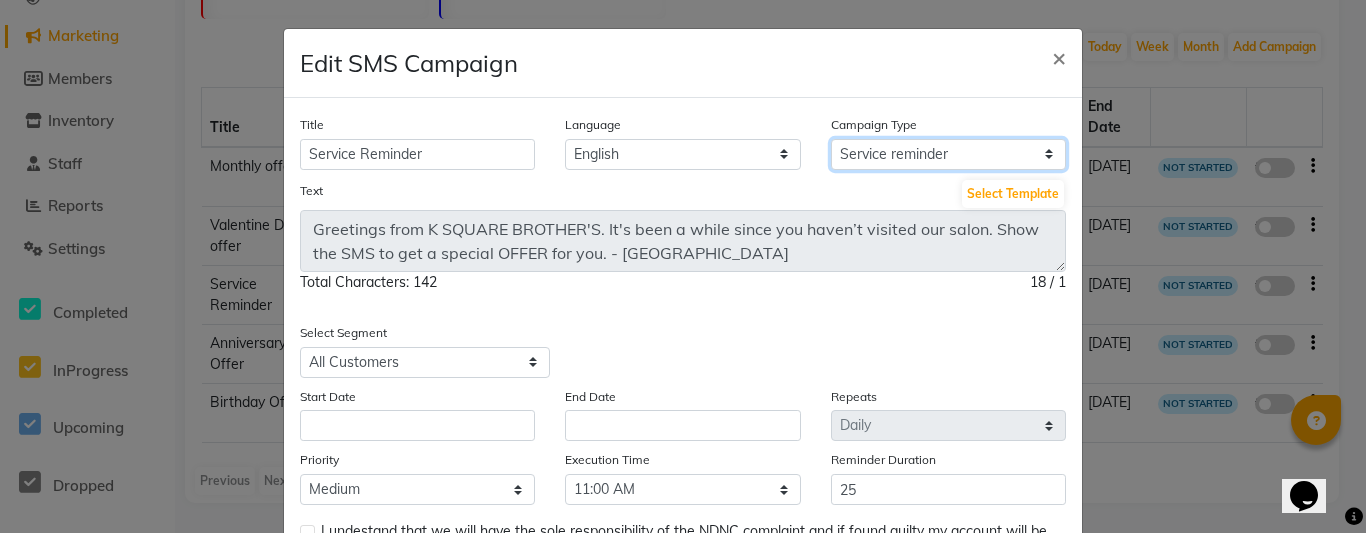 click on "Select Birthday Anniversary Promotional Service reminder" at bounding box center (948, 154) 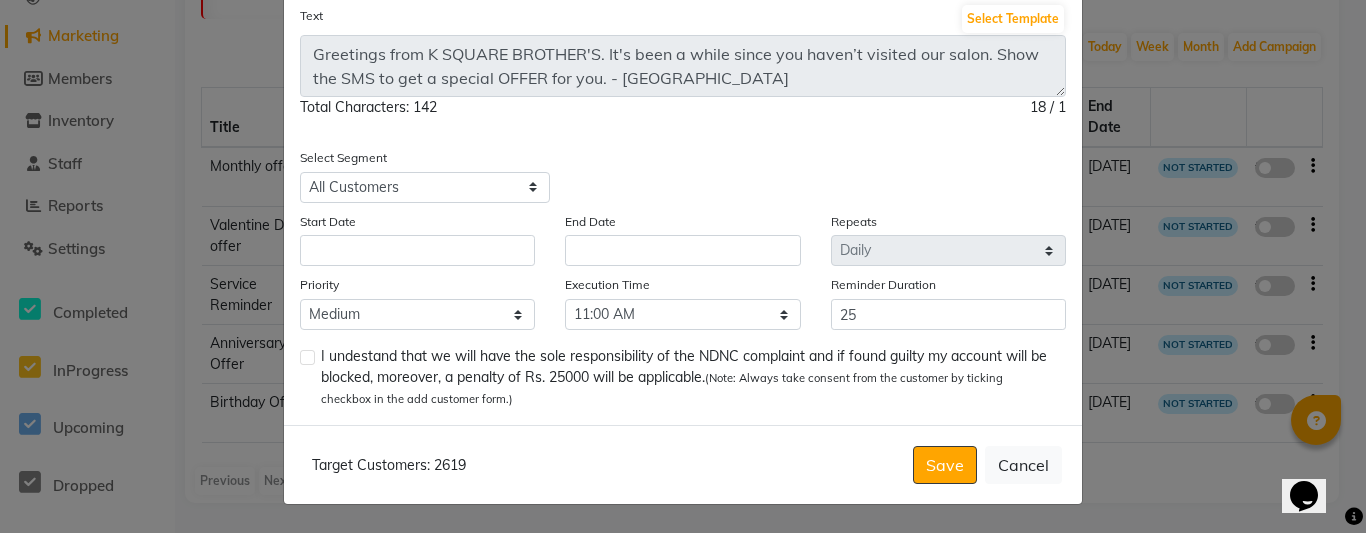 scroll, scrollTop: 75, scrollLeft: 0, axis: vertical 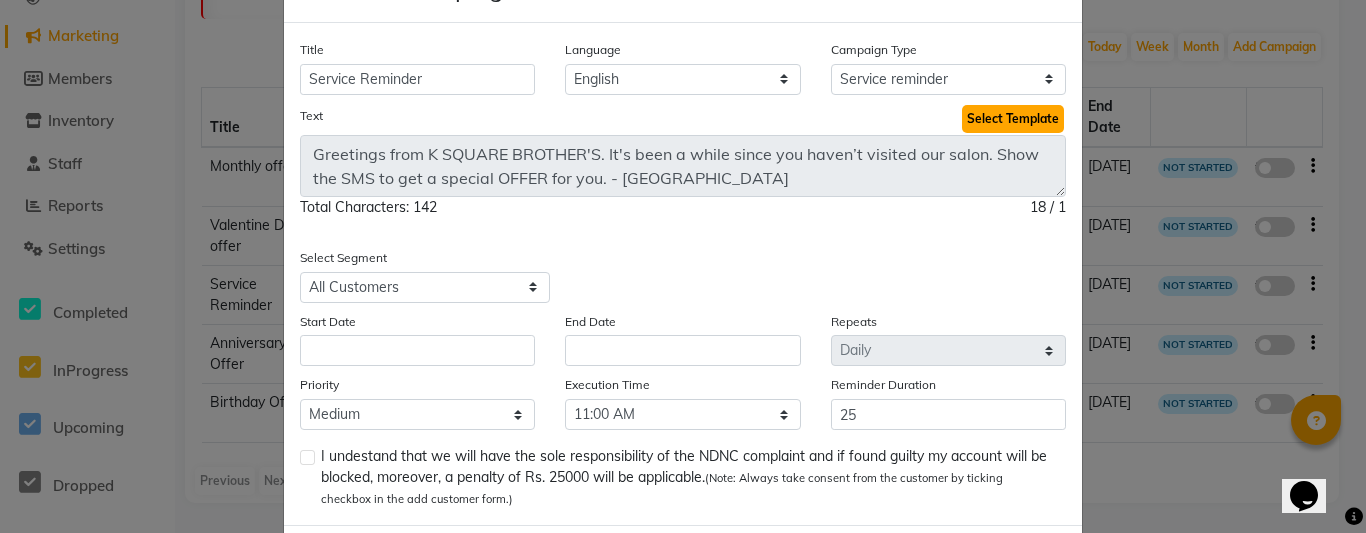 click on "Select Template" 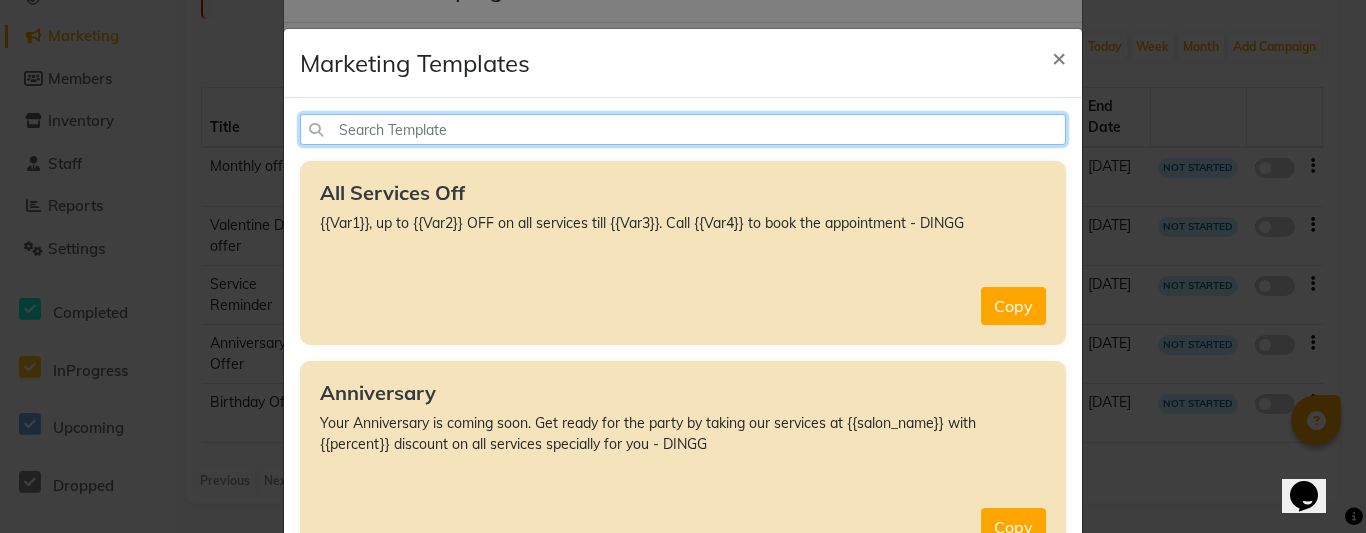 click 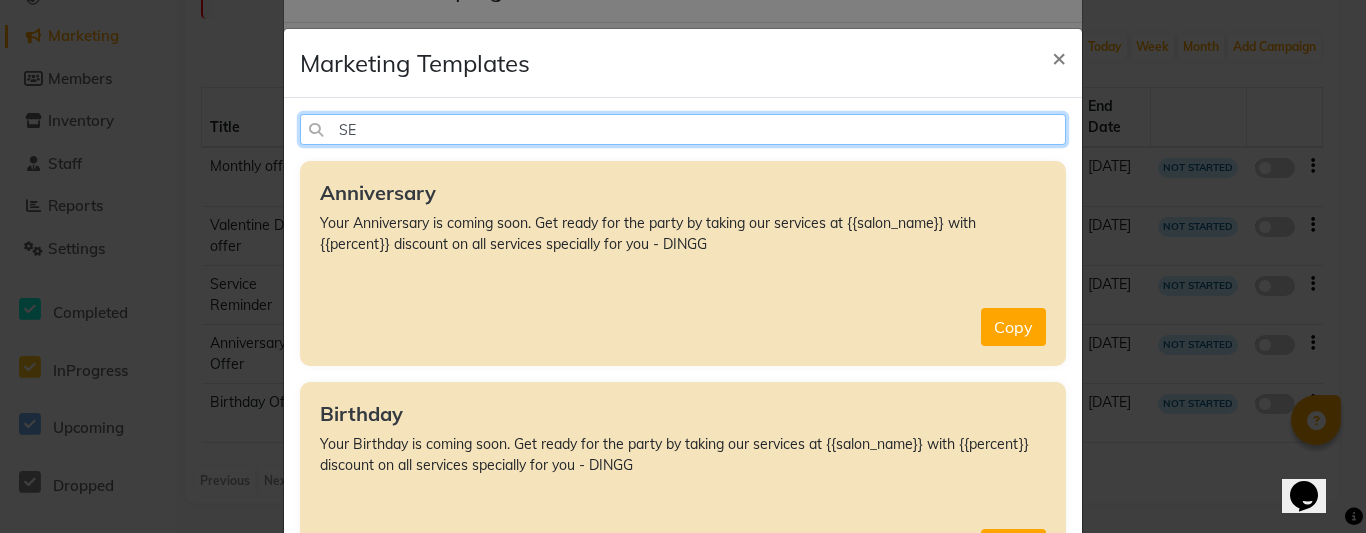 type on "S" 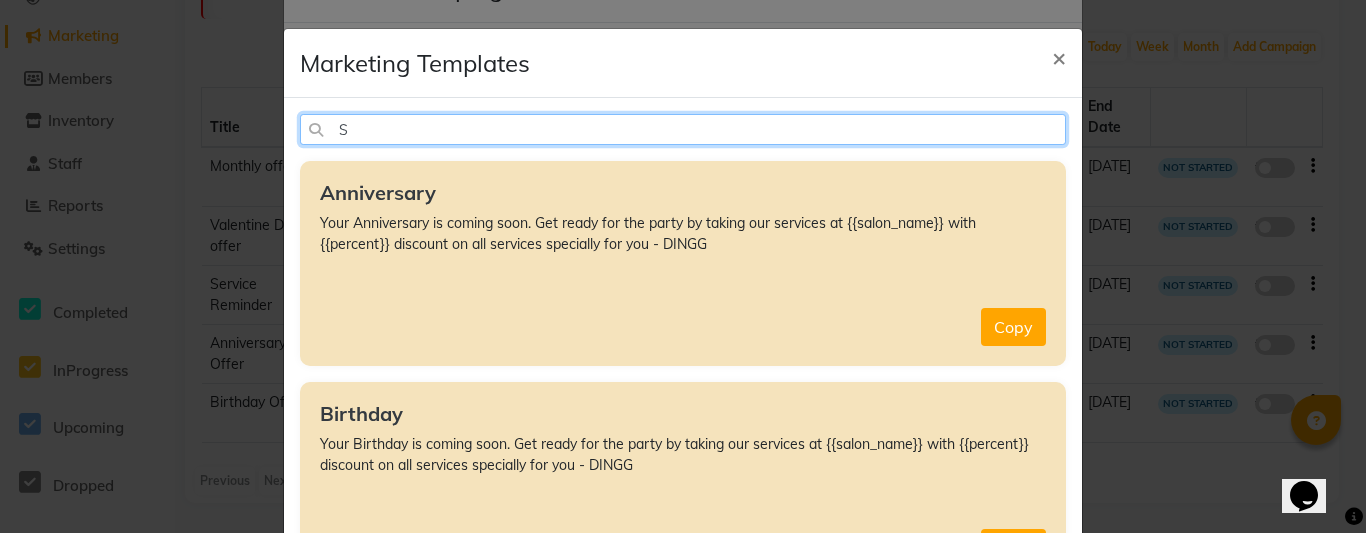 type 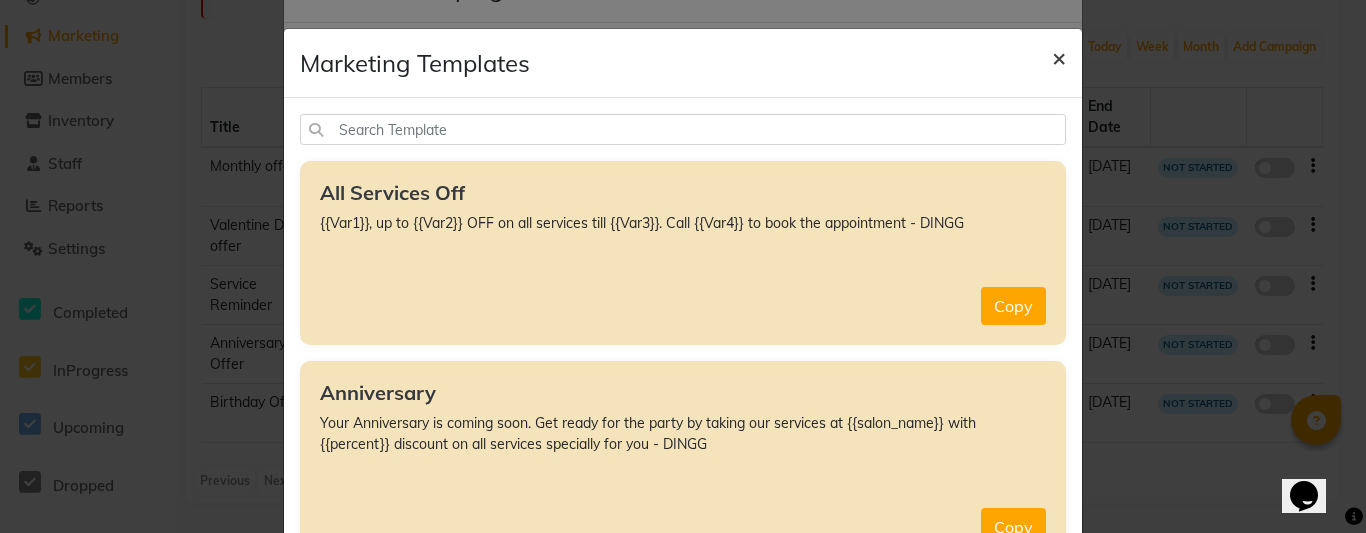 click on "×" 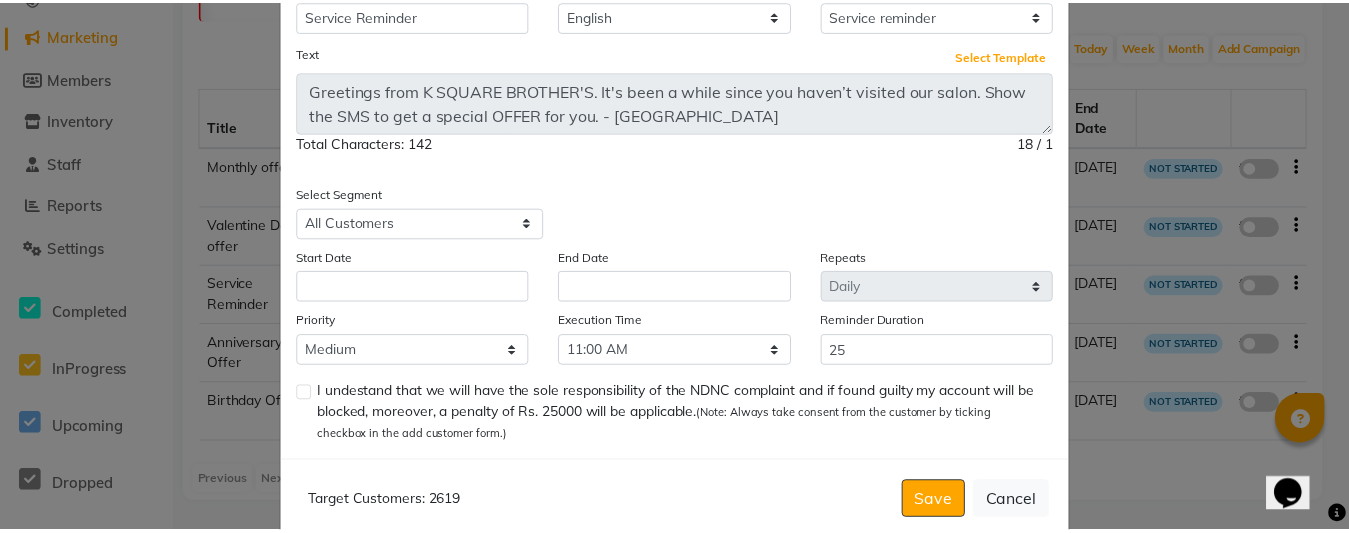 scroll, scrollTop: 175, scrollLeft: 0, axis: vertical 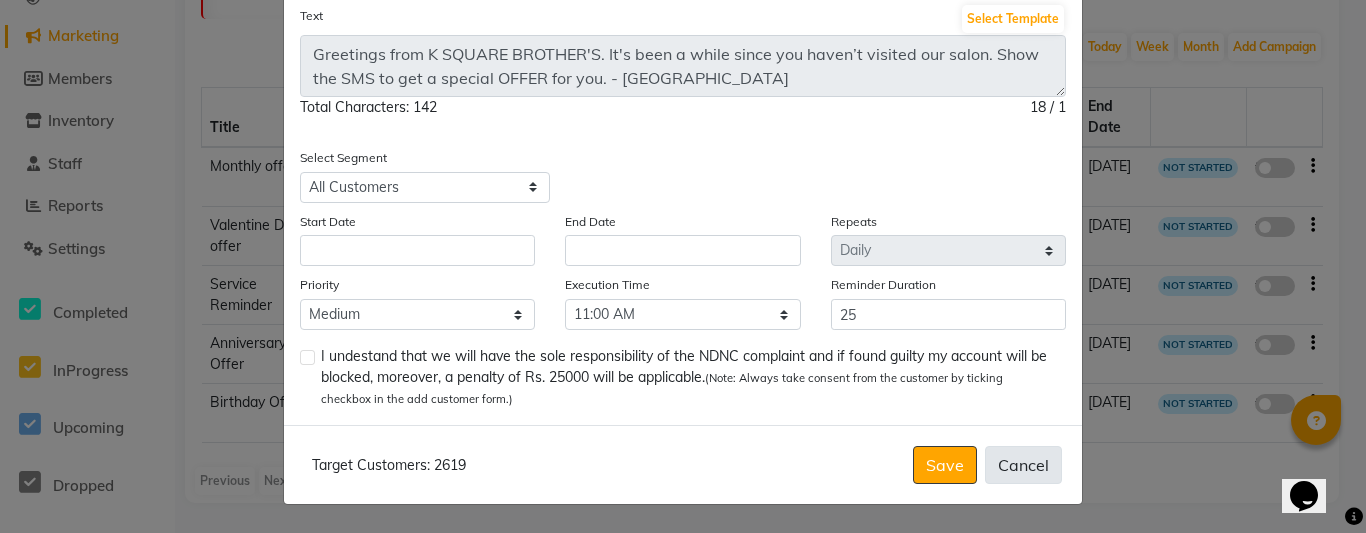 click on "Cancel" 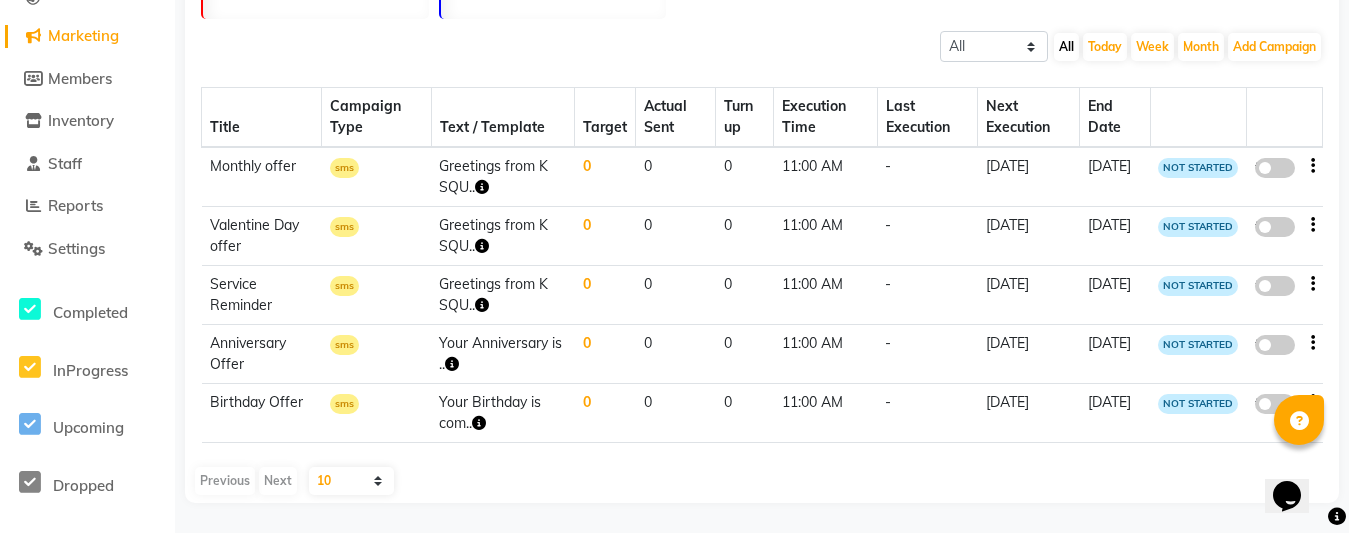 scroll, scrollTop: 0, scrollLeft: 0, axis: both 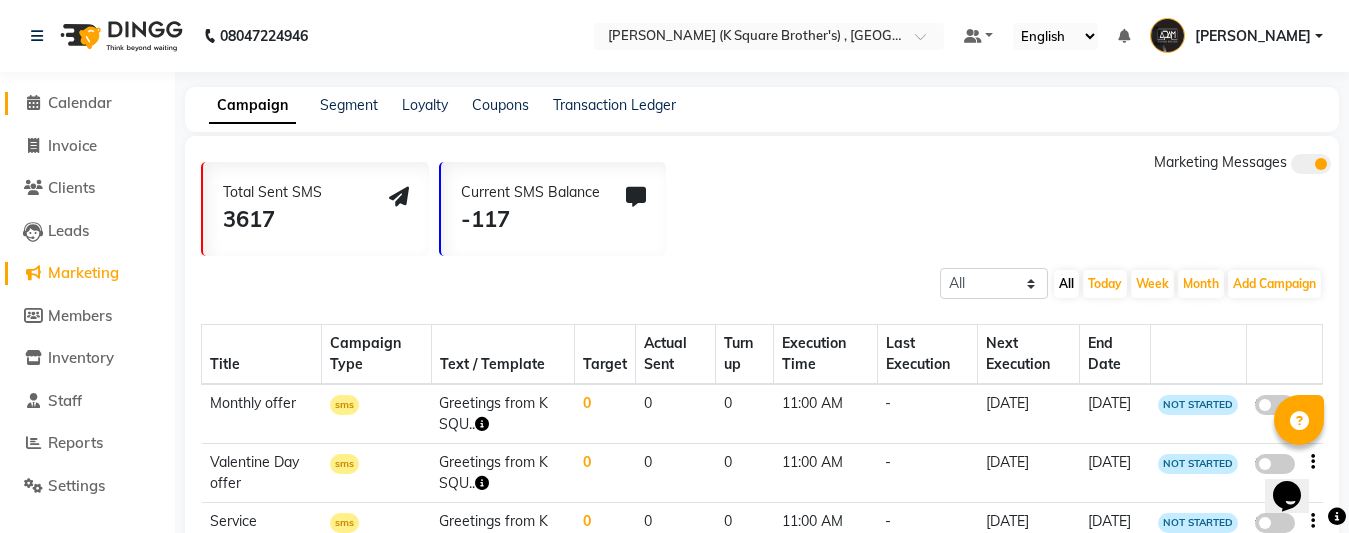 click on "Calendar" 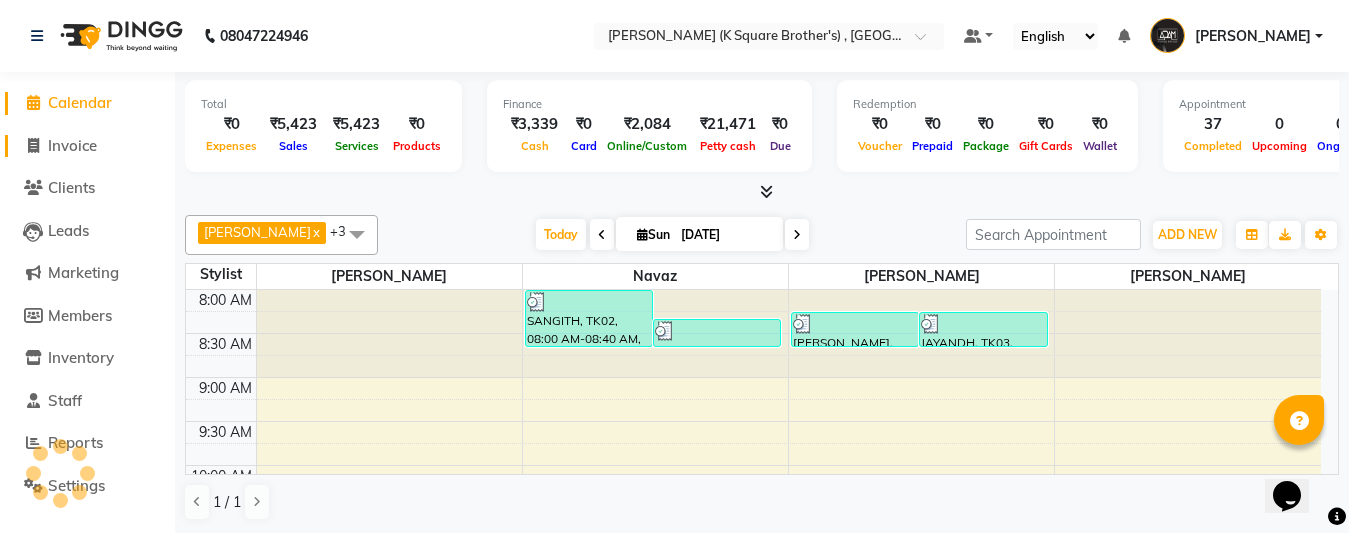 scroll, scrollTop: 0, scrollLeft: 0, axis: both 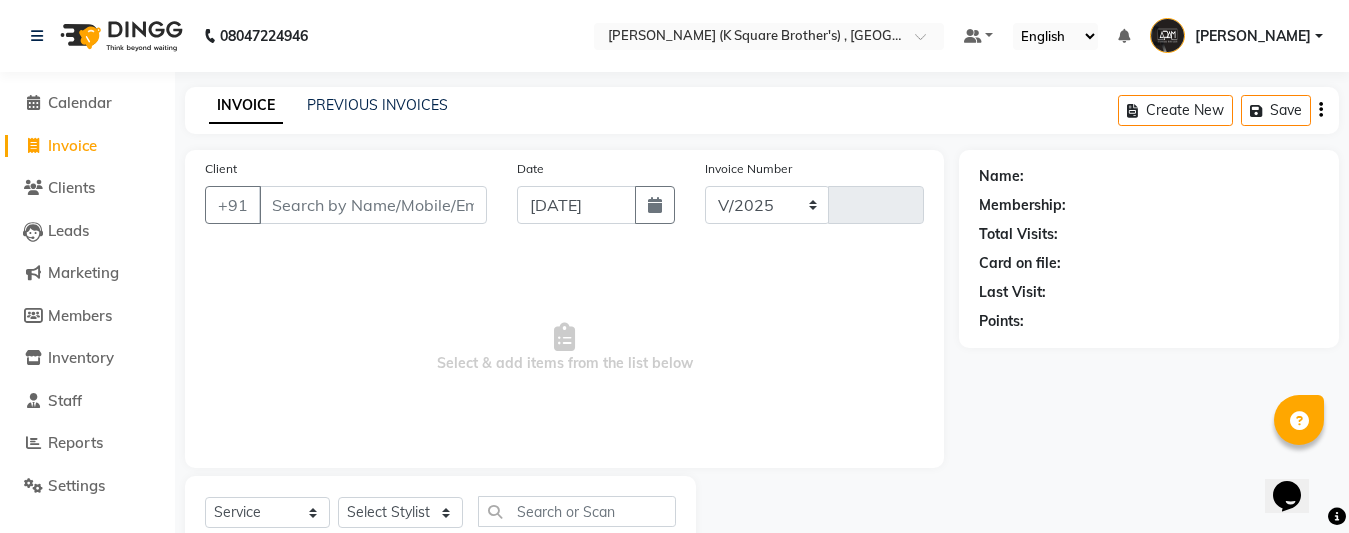 select on "8195" 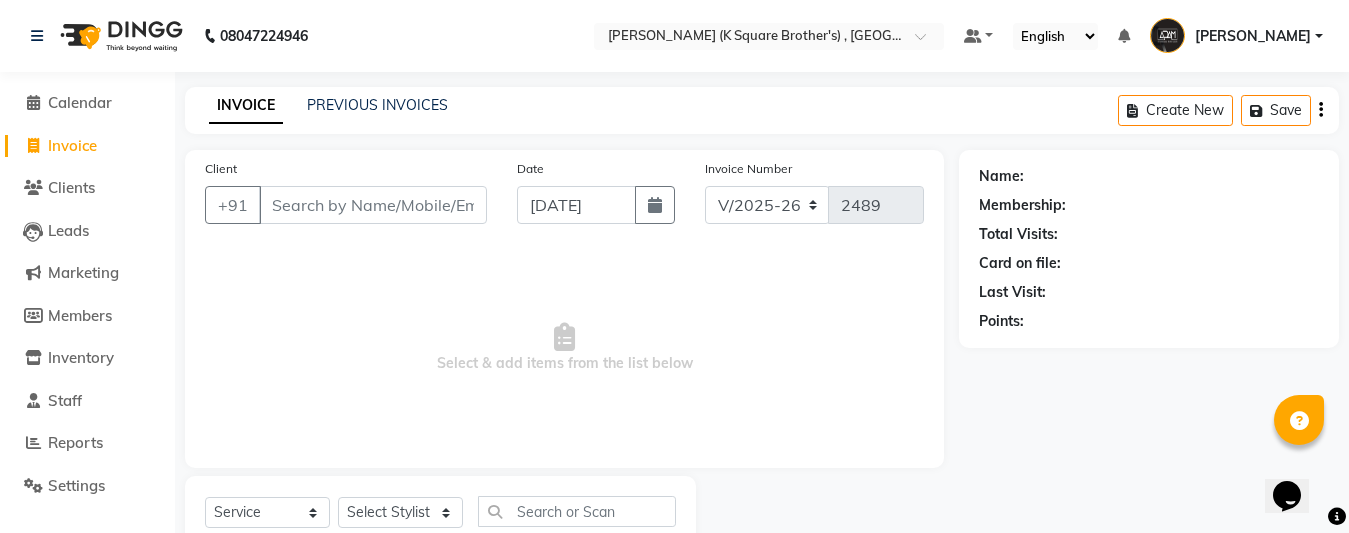 click on "PREVIOUS INVOICES" 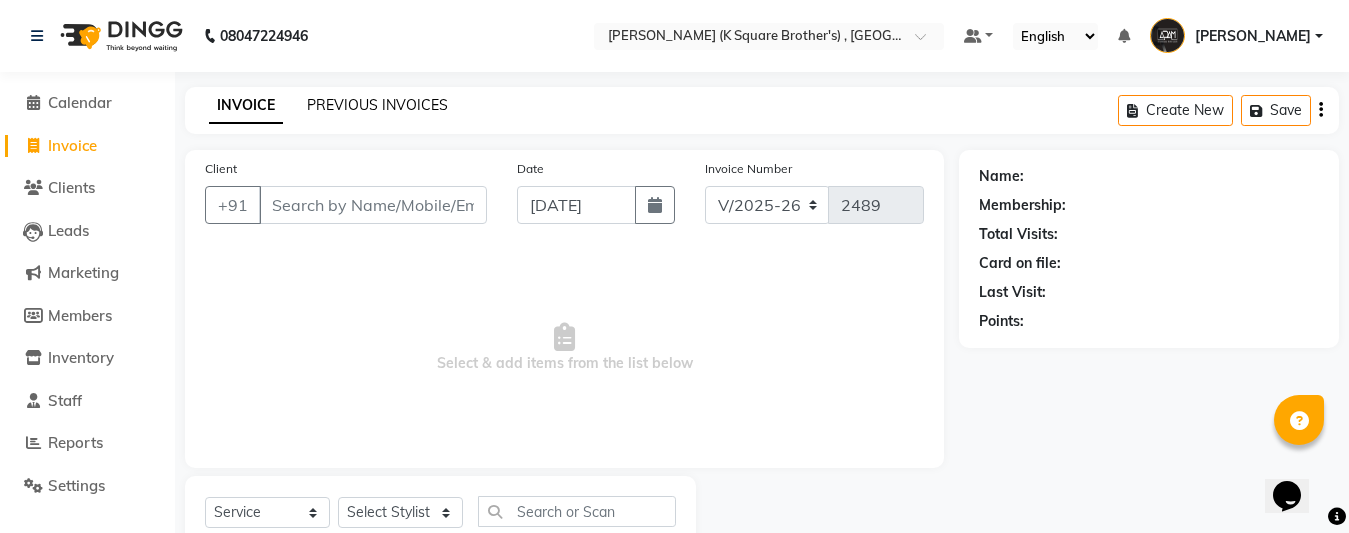 click on "PREVIOUS INVOICES" 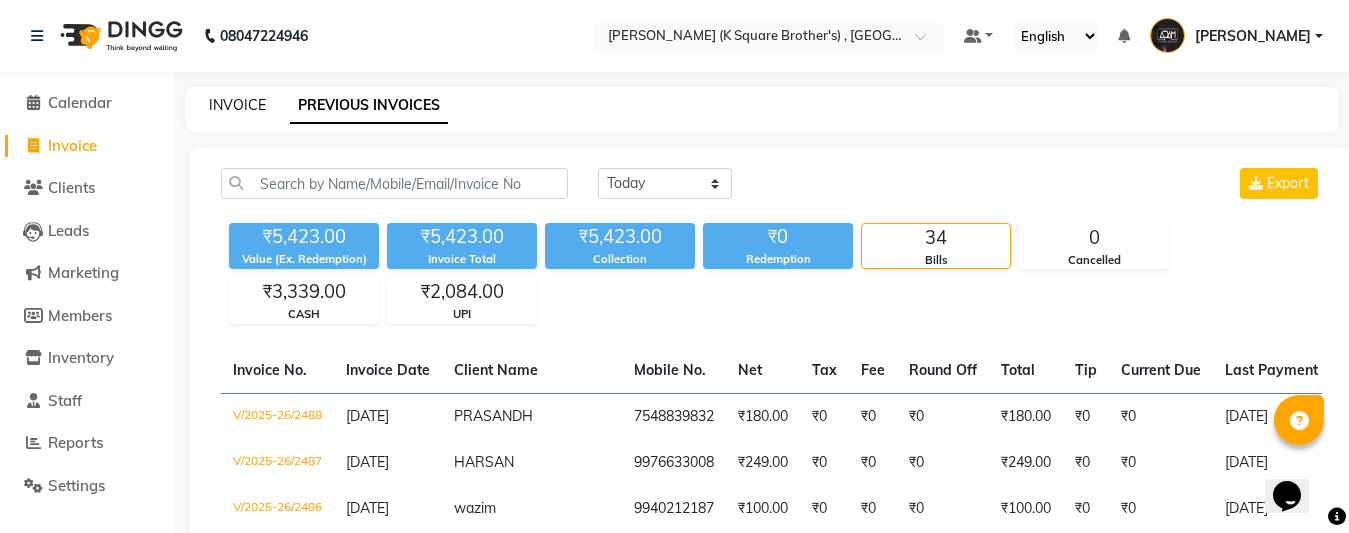 click on "INVOICE" 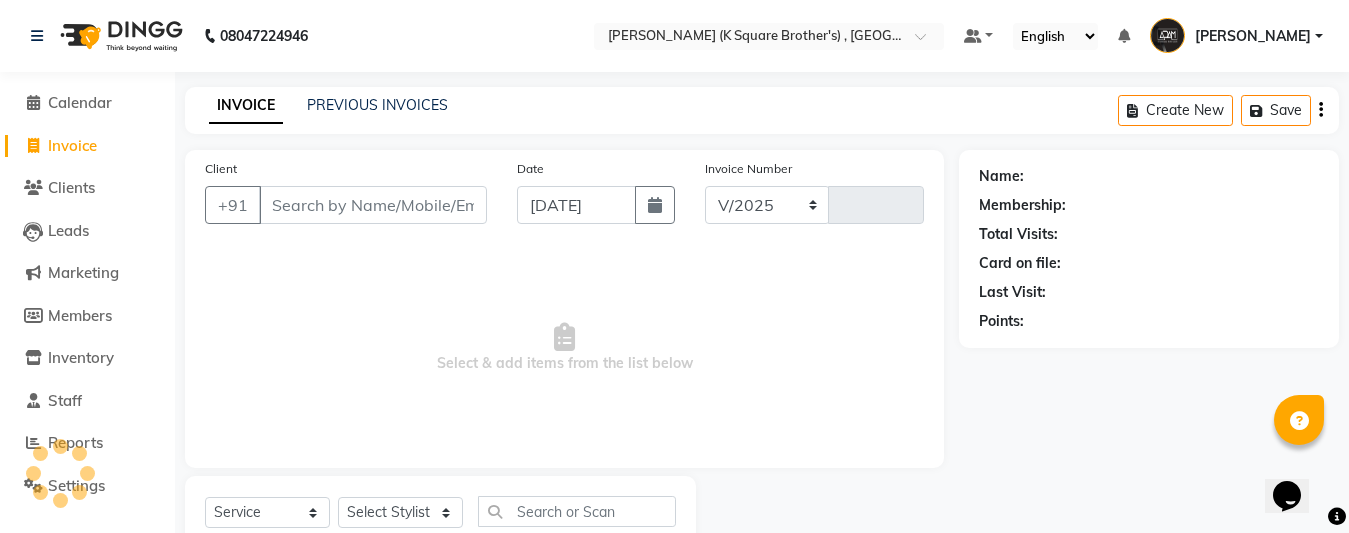 scroll, scrollTop: 68, scrollLeft: 0, axis: vertical 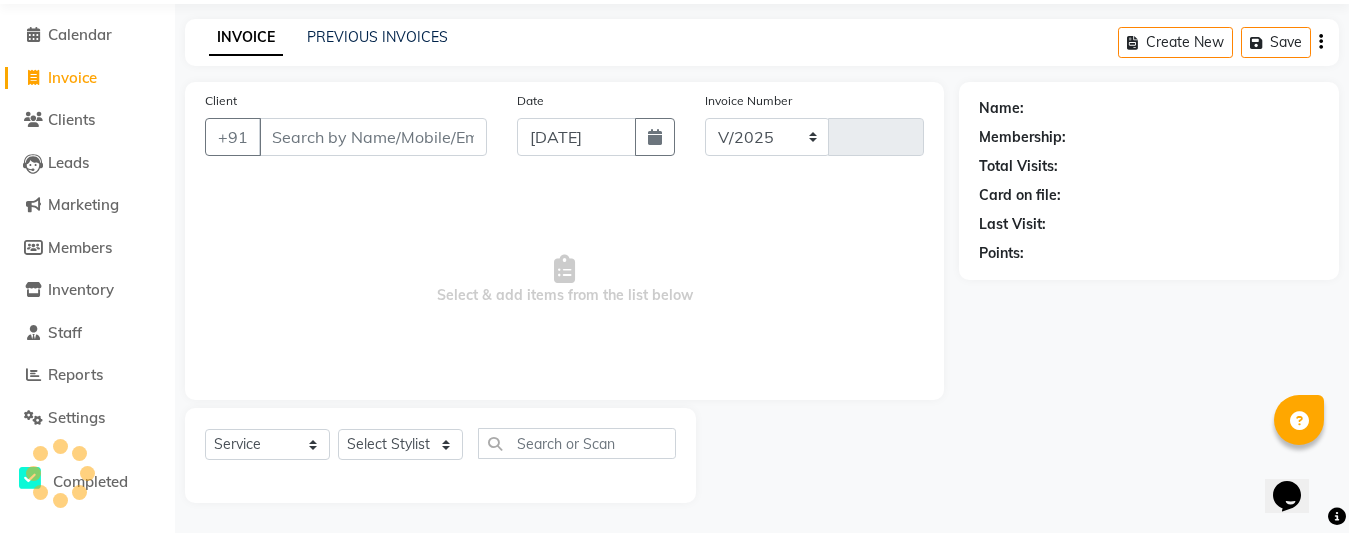 select on "8195" 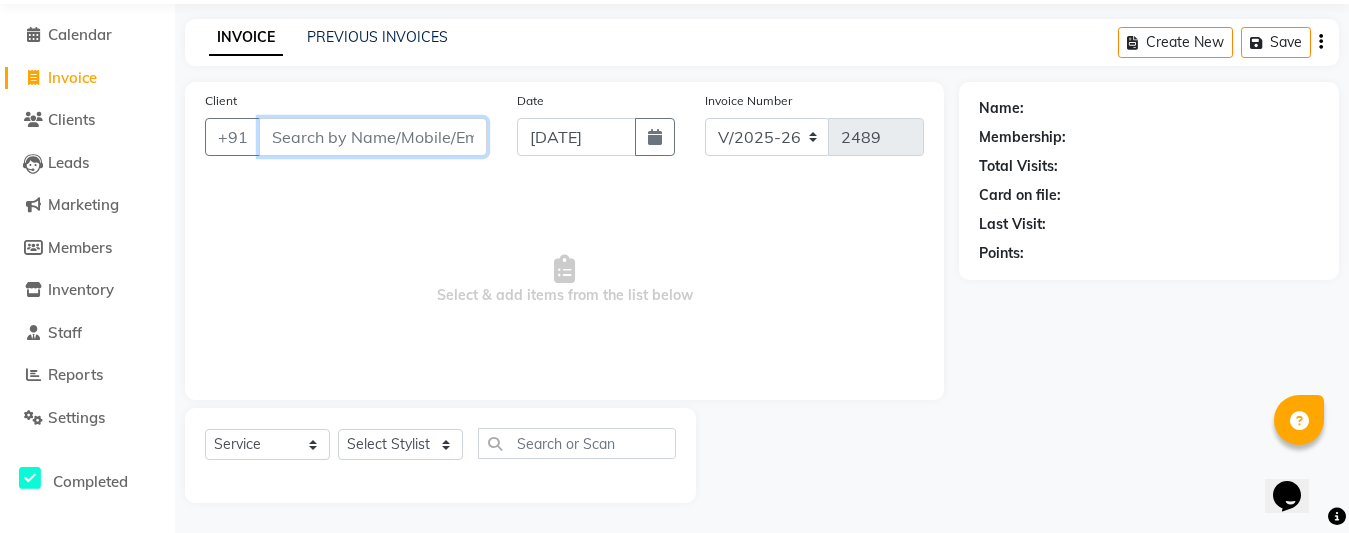 paste on "9597215390" 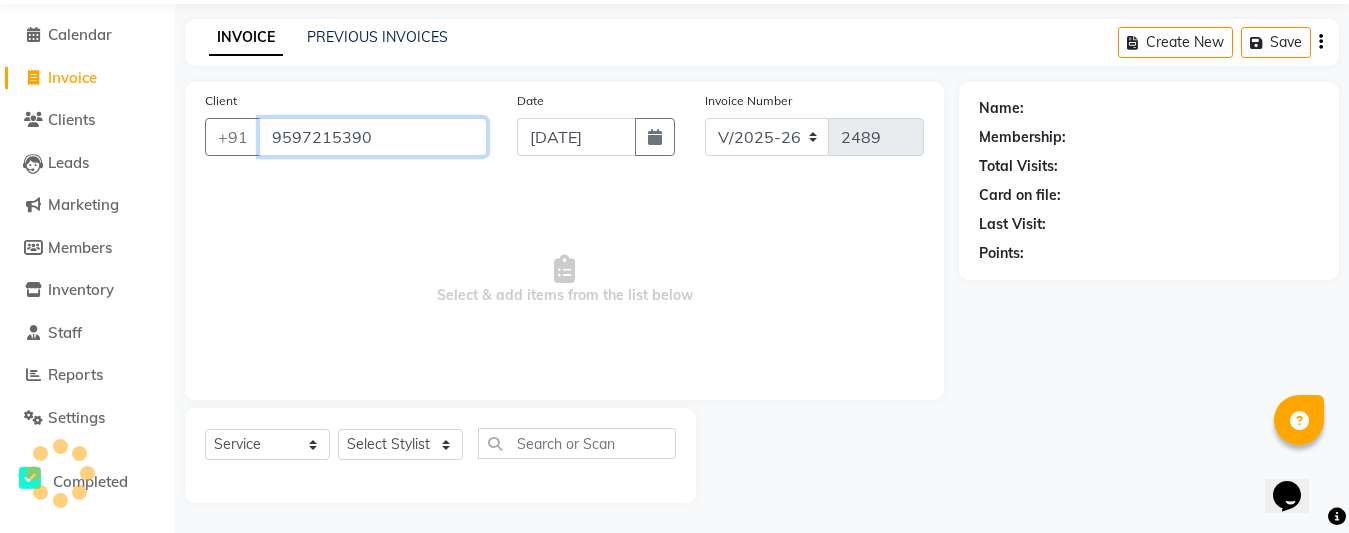 type on "9597215390" 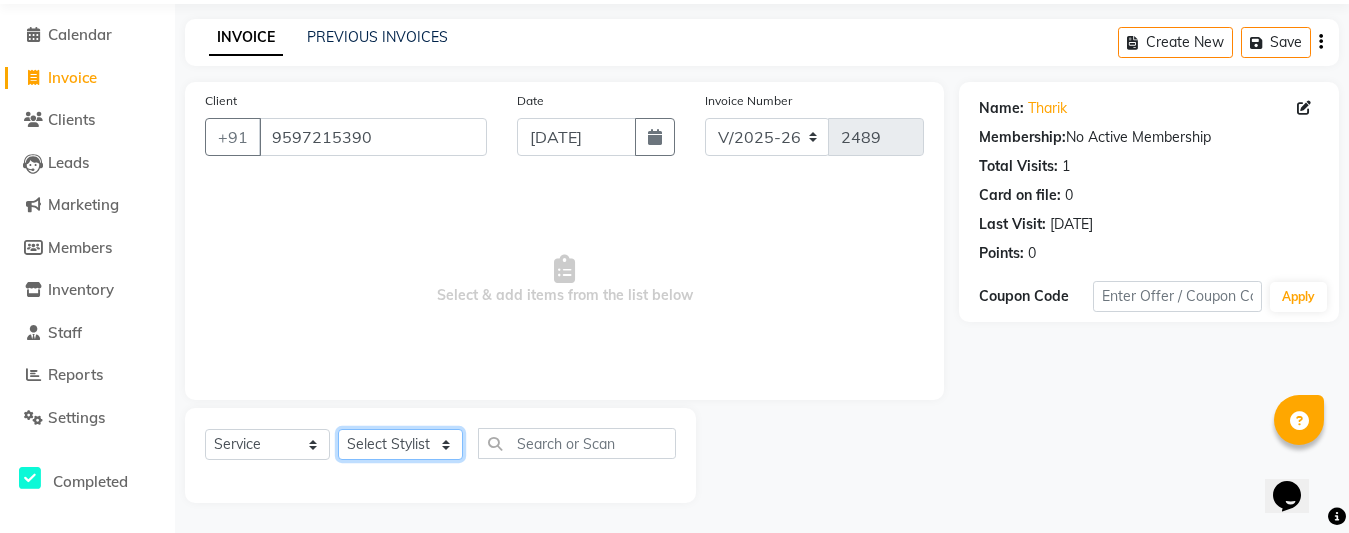 click on "Select Stylist [PERSON_NAME] [PERSON_NAME] [PERSON_NAME]" 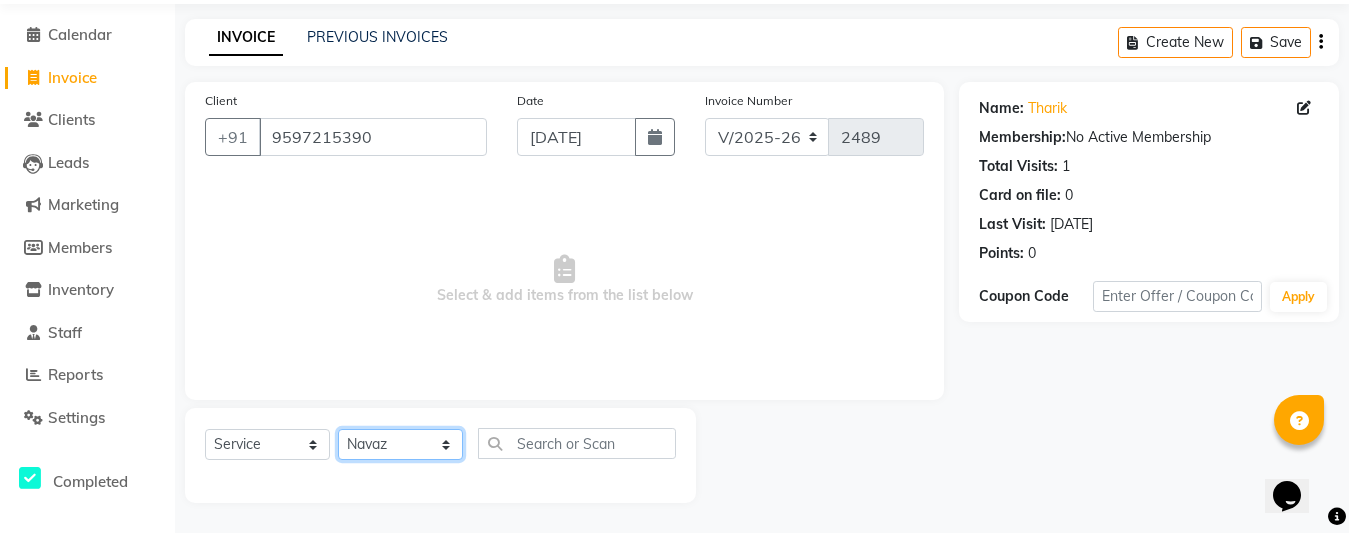click on "Select Stylist [PERSON_NAME] [PERSON_NAME] [PERSON_NAME]" 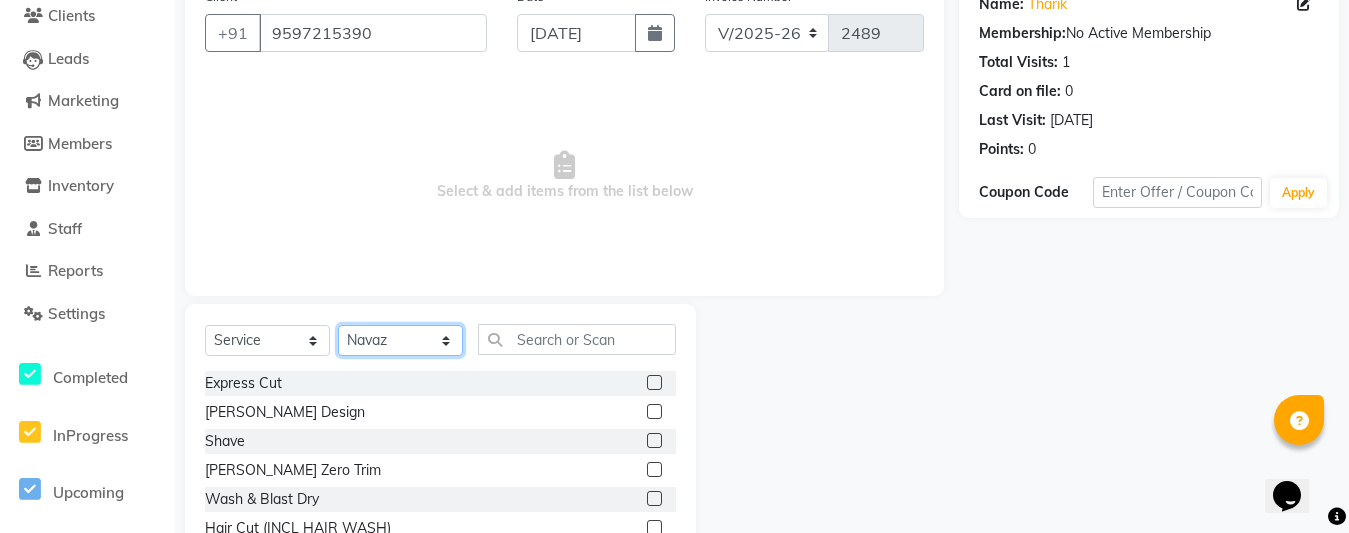 scroll, scrollTop: 268, scrollLeft: 0, axis: vertical 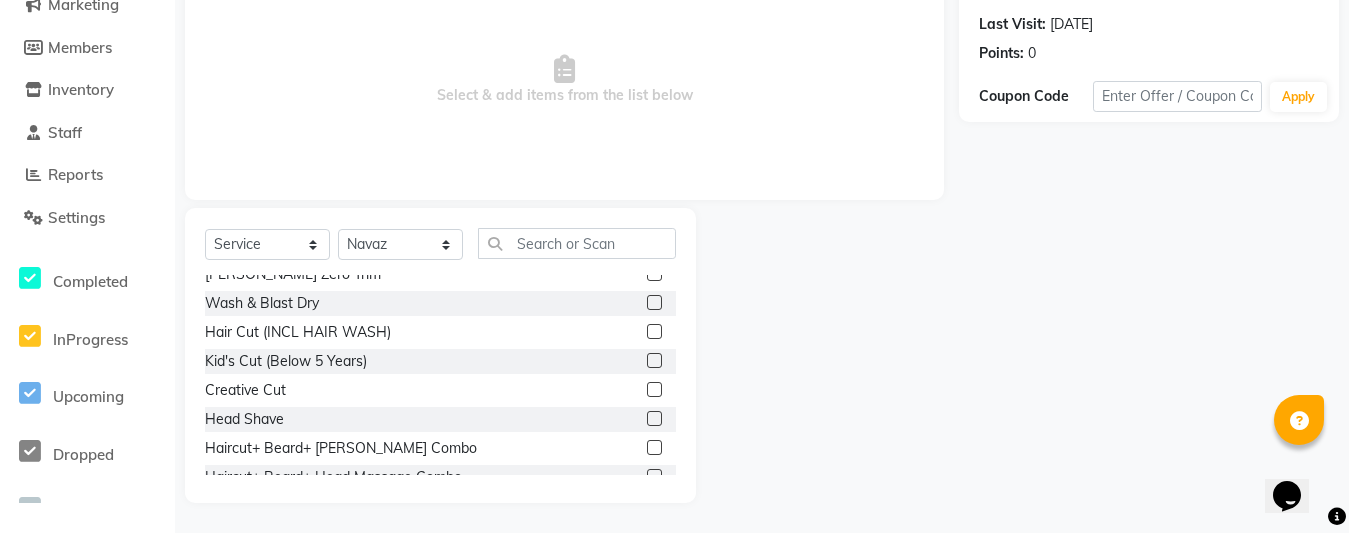 click 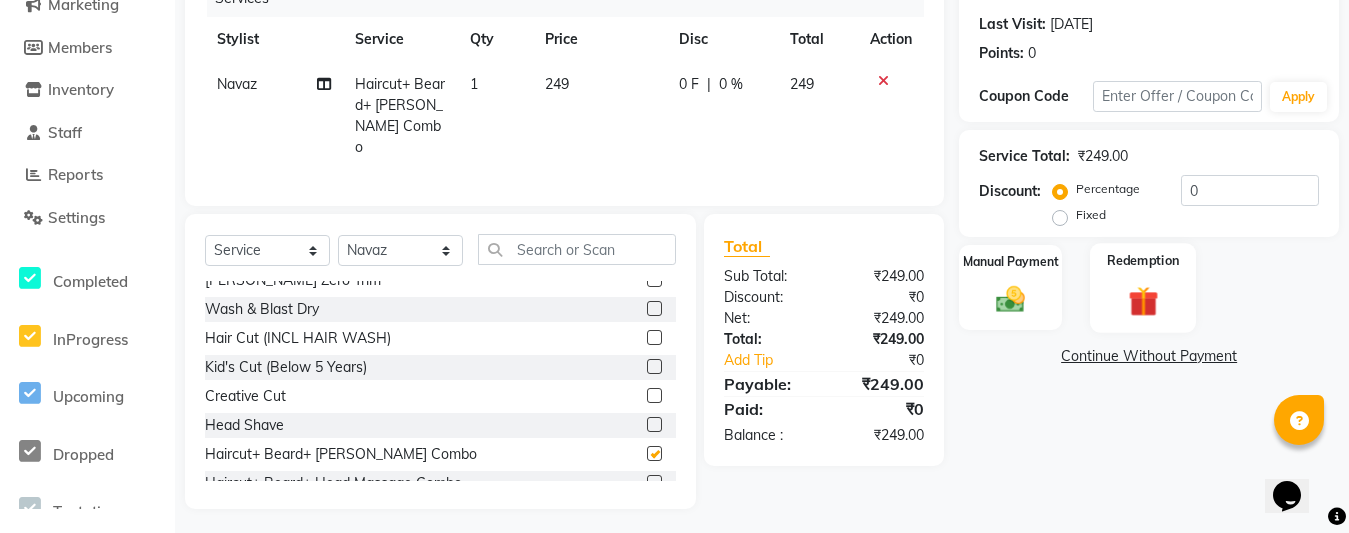 checkbox on "false" 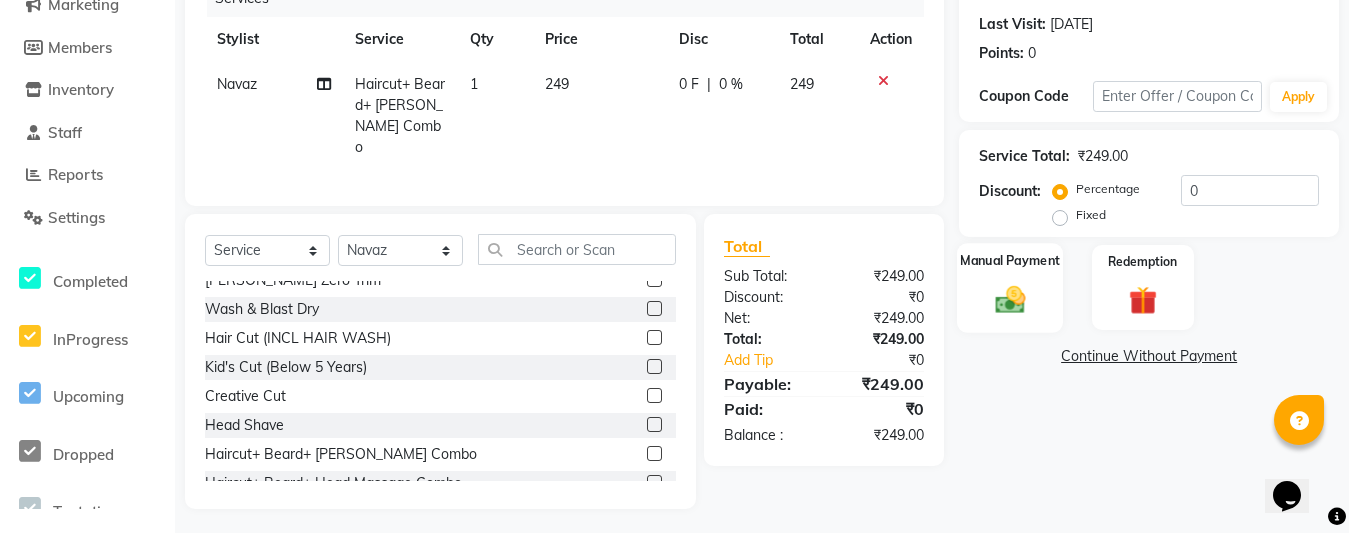 click 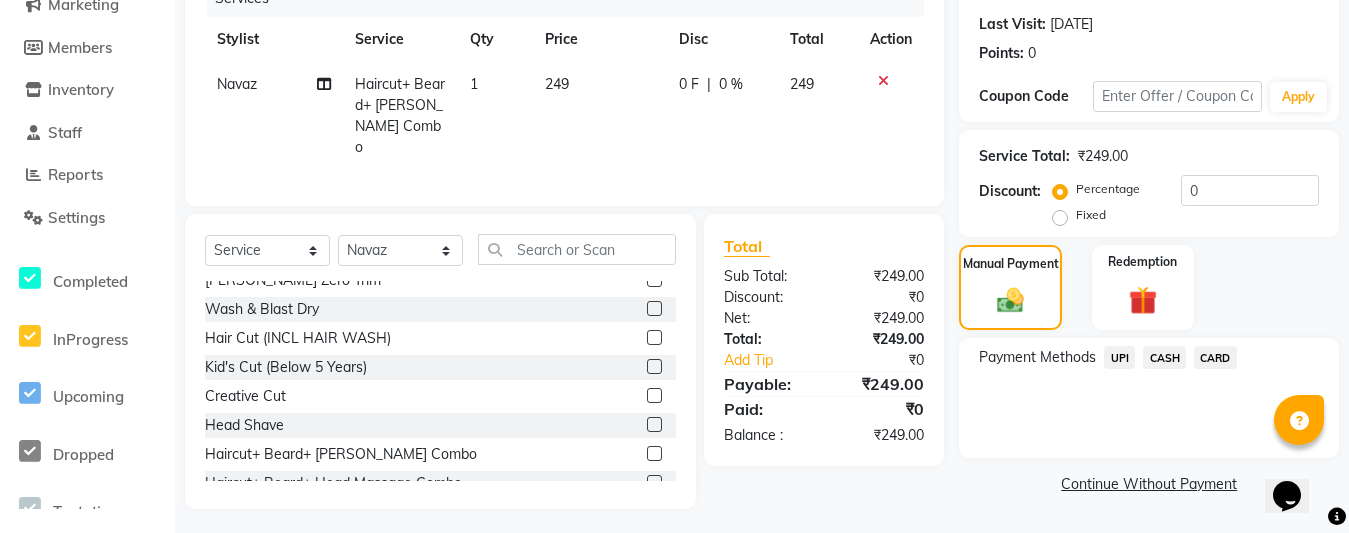 click on "CASH" 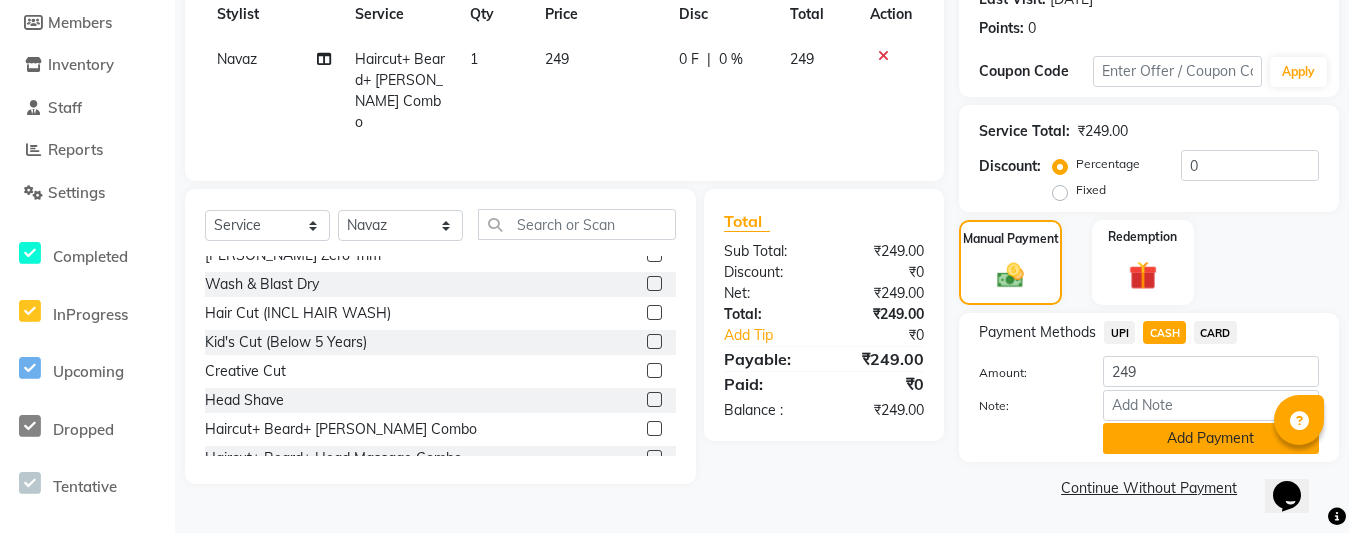 click on "Add Payment" 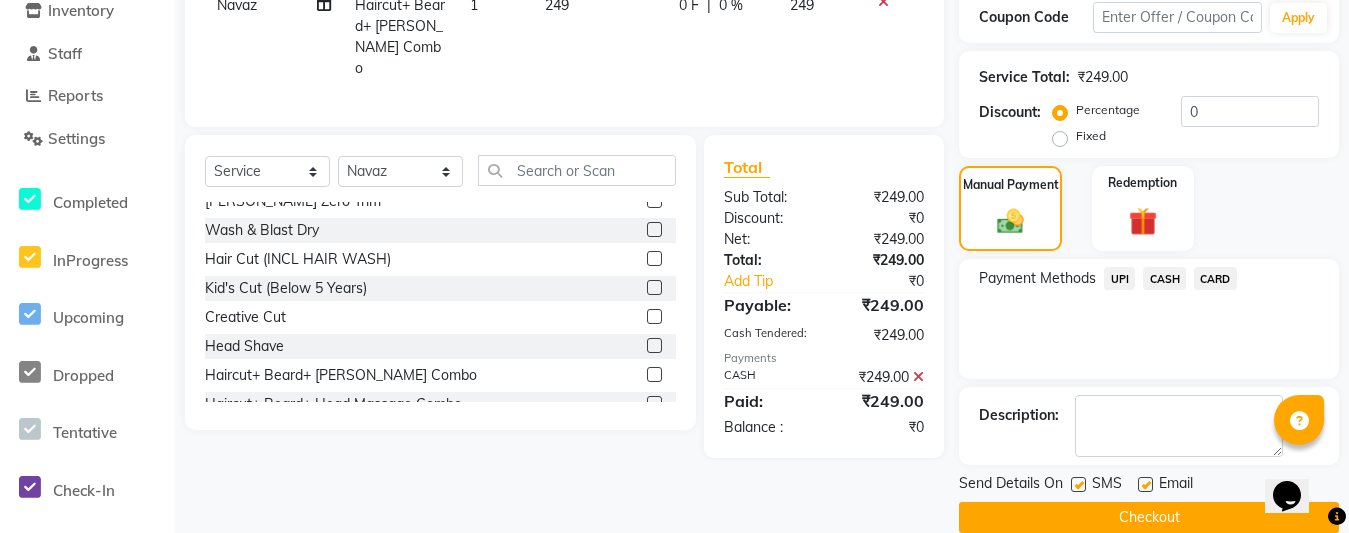 scroll, scrollTop: 377, scrollLeft: 0, axis: vertical 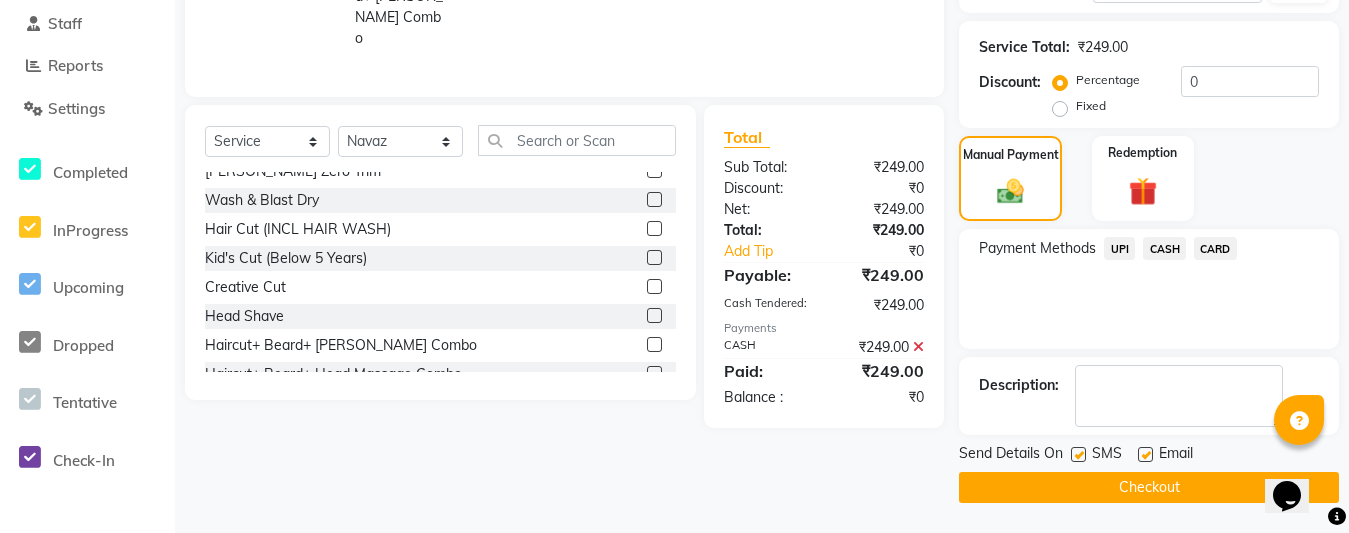 click on "Checkout" 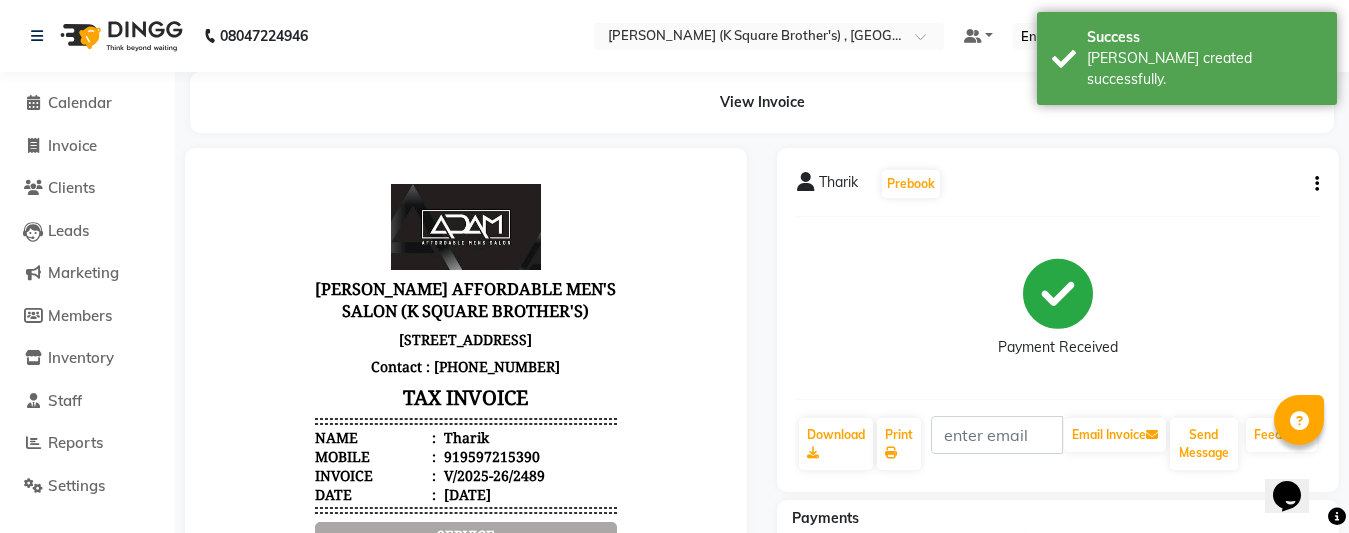 scroll, scrollTop: 0, scrollLeft: 0, axis: both 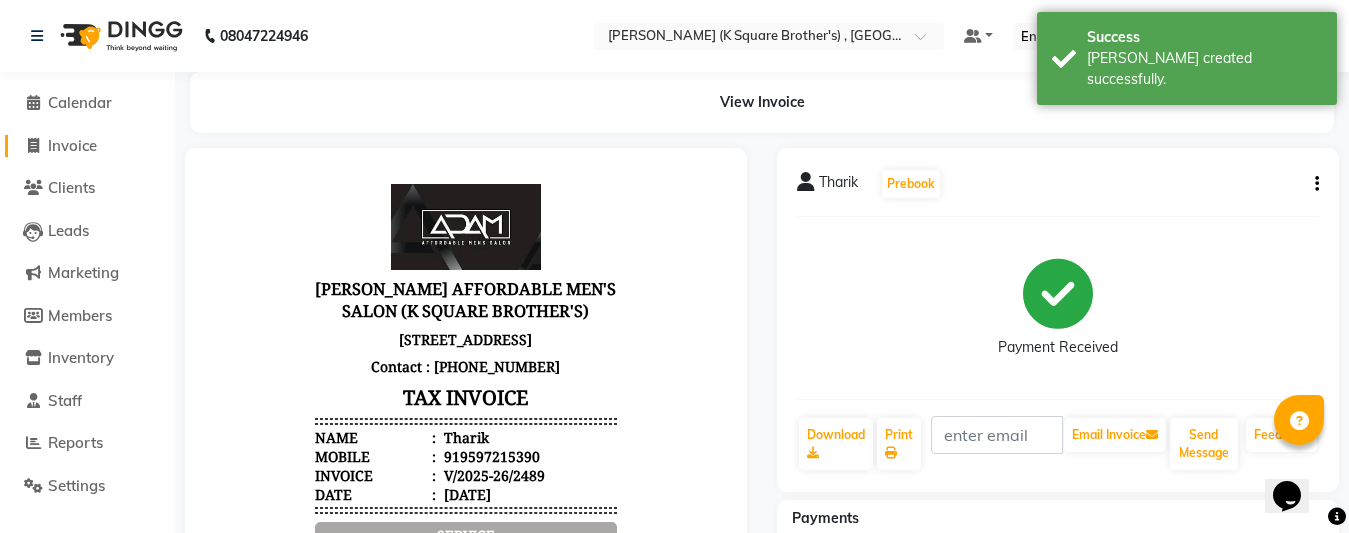 click on "Invoice" 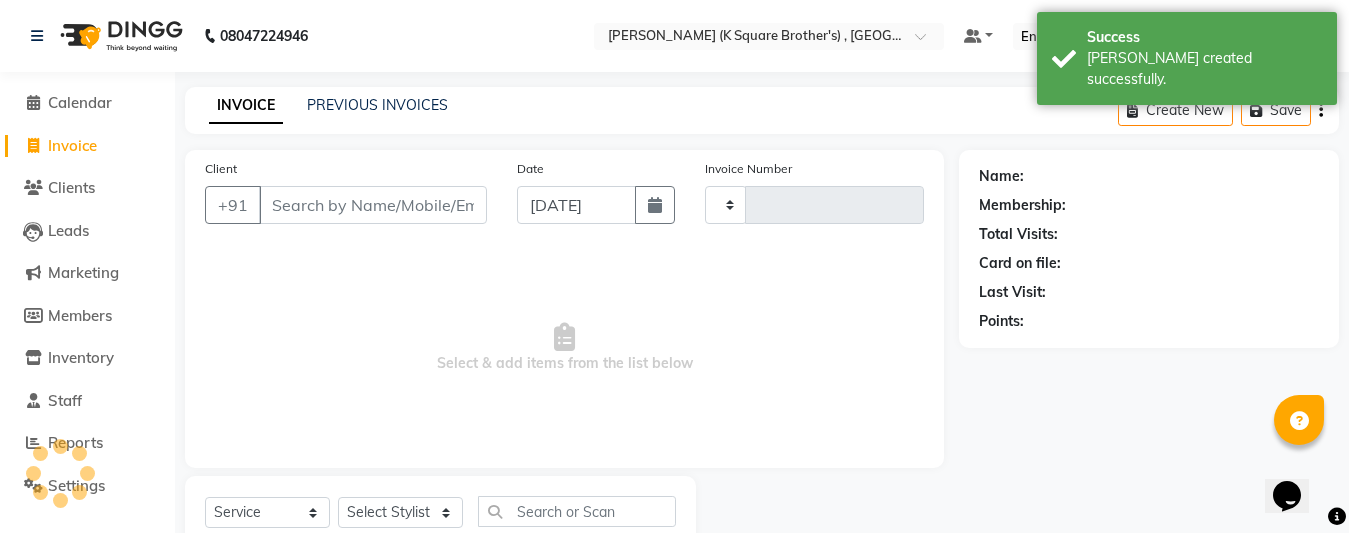 type on "2490" 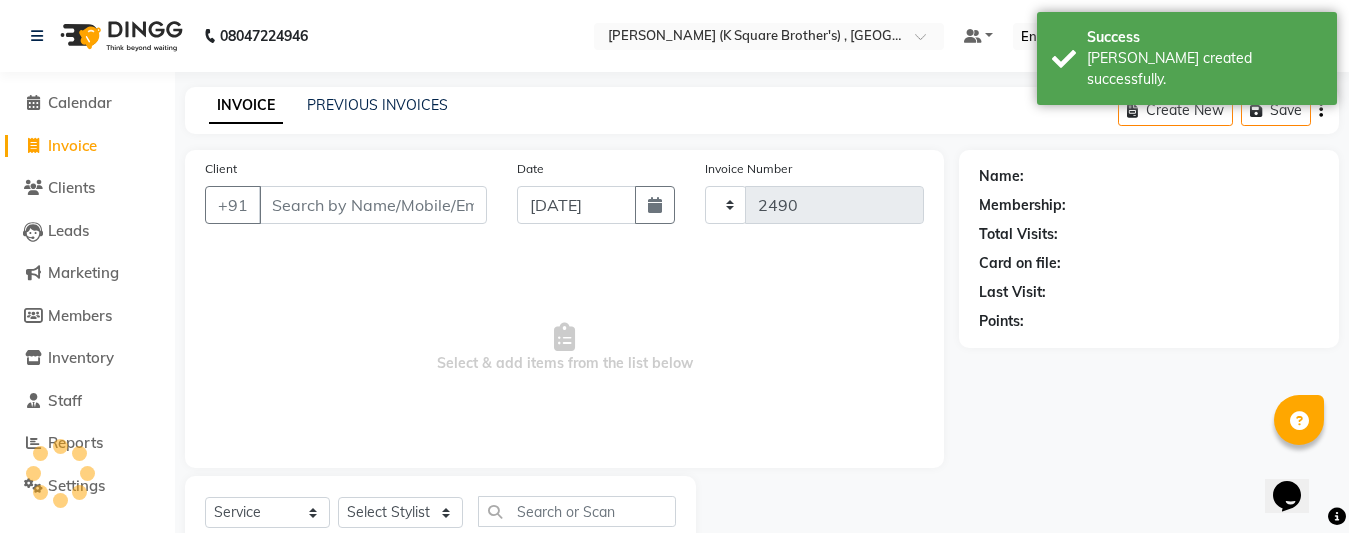 scroll, scrollTop: 68, scrollLeft: 0, axis: vertical 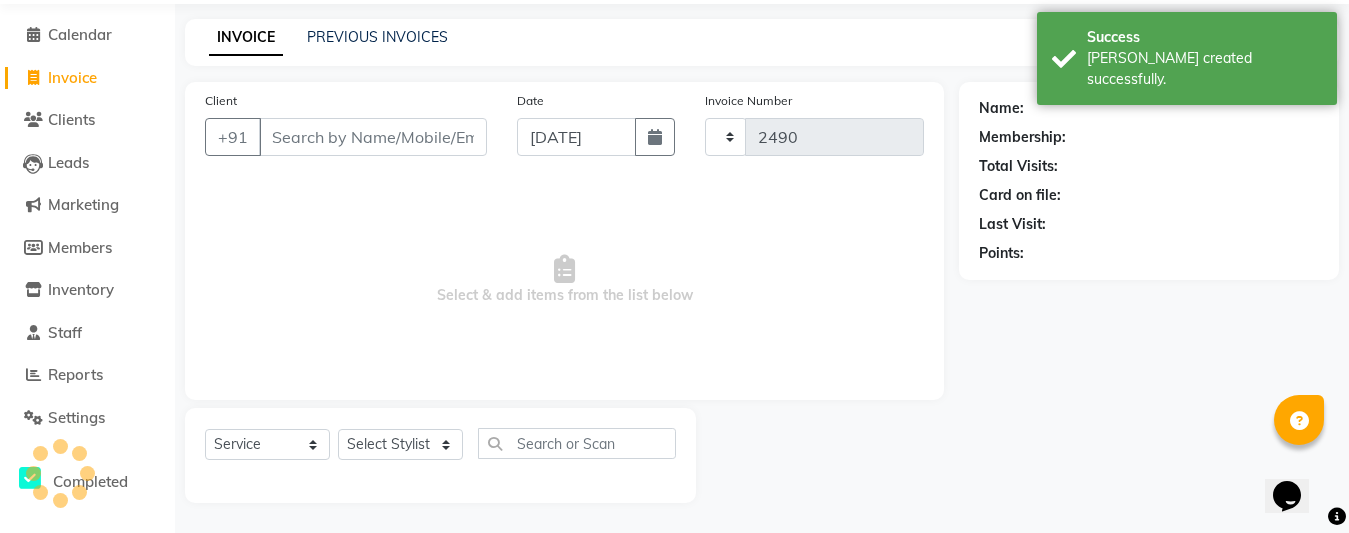 select on "8195" 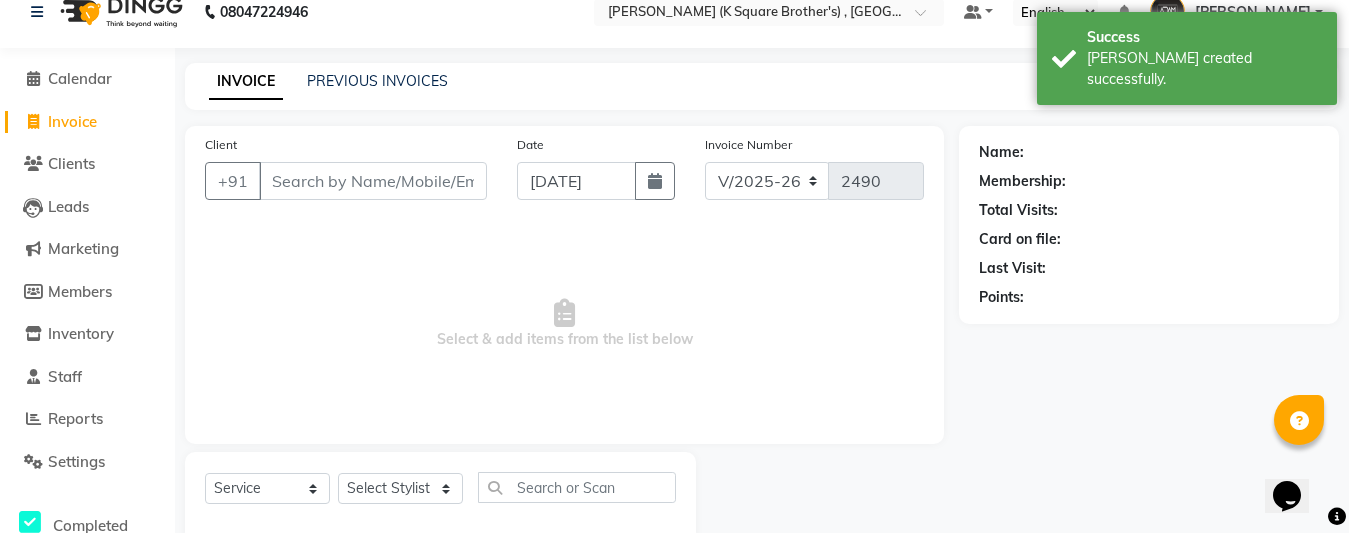 scroll, scrollTop: 0, scrollLeft: 0, axis: both 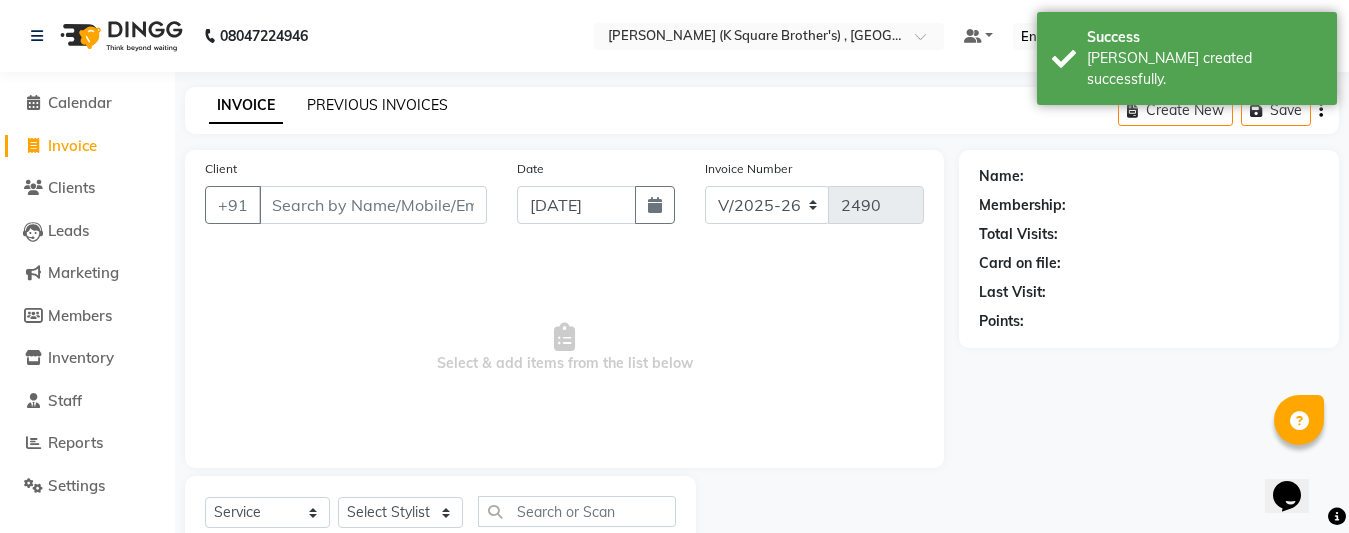 click on "PREVIOUS INVOICES" 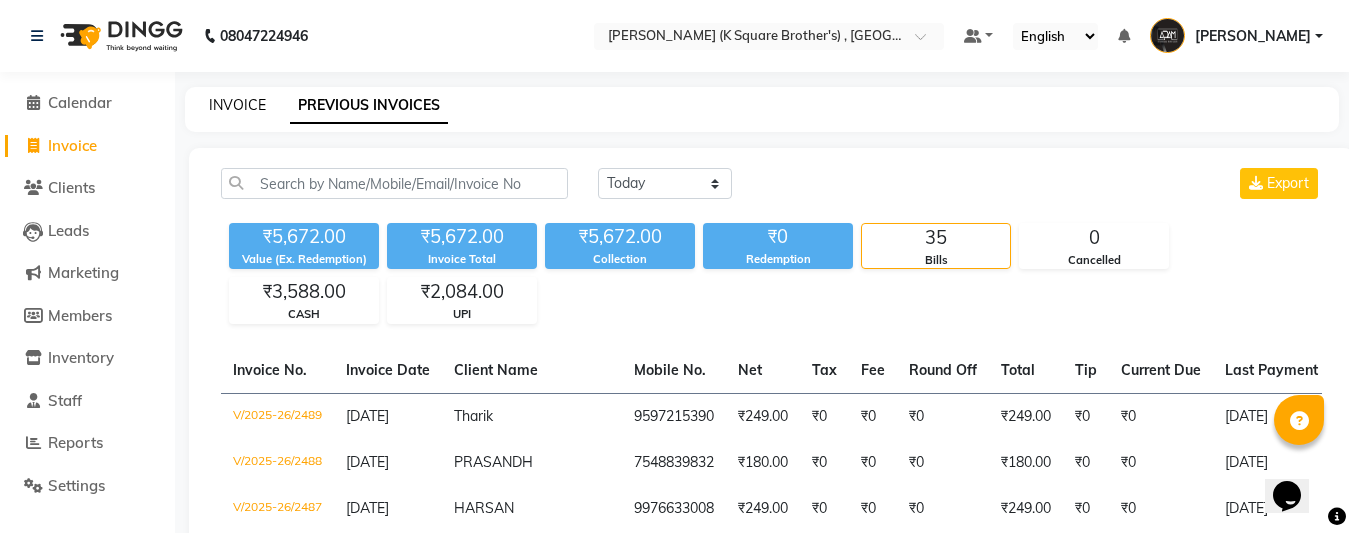 click on "INVOICE" 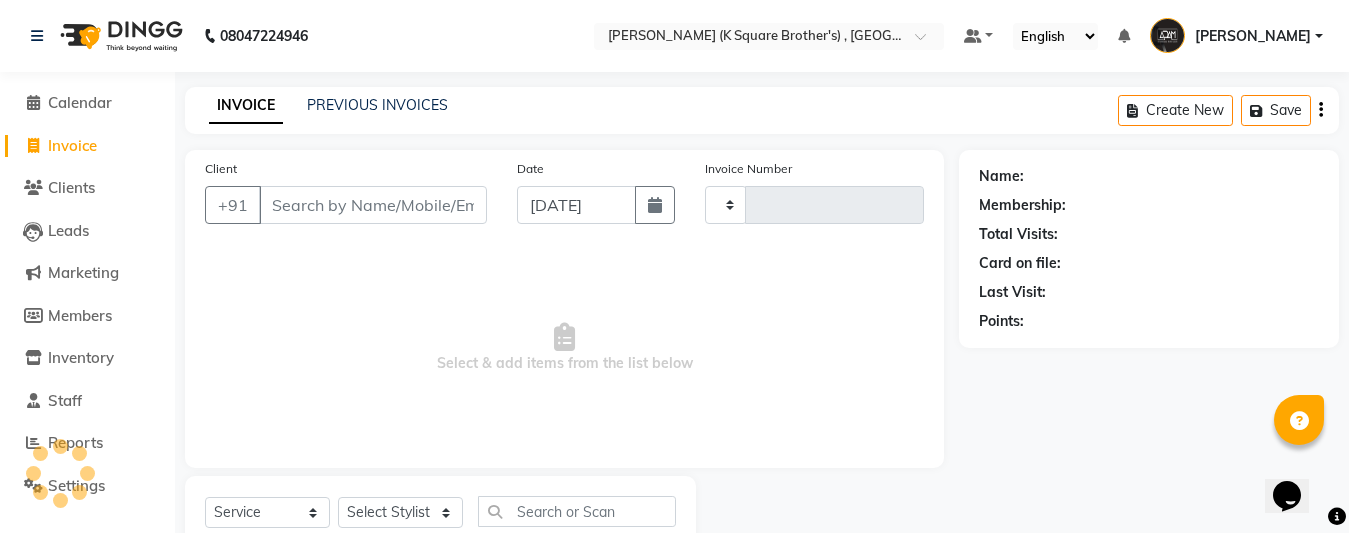 type on "2490" 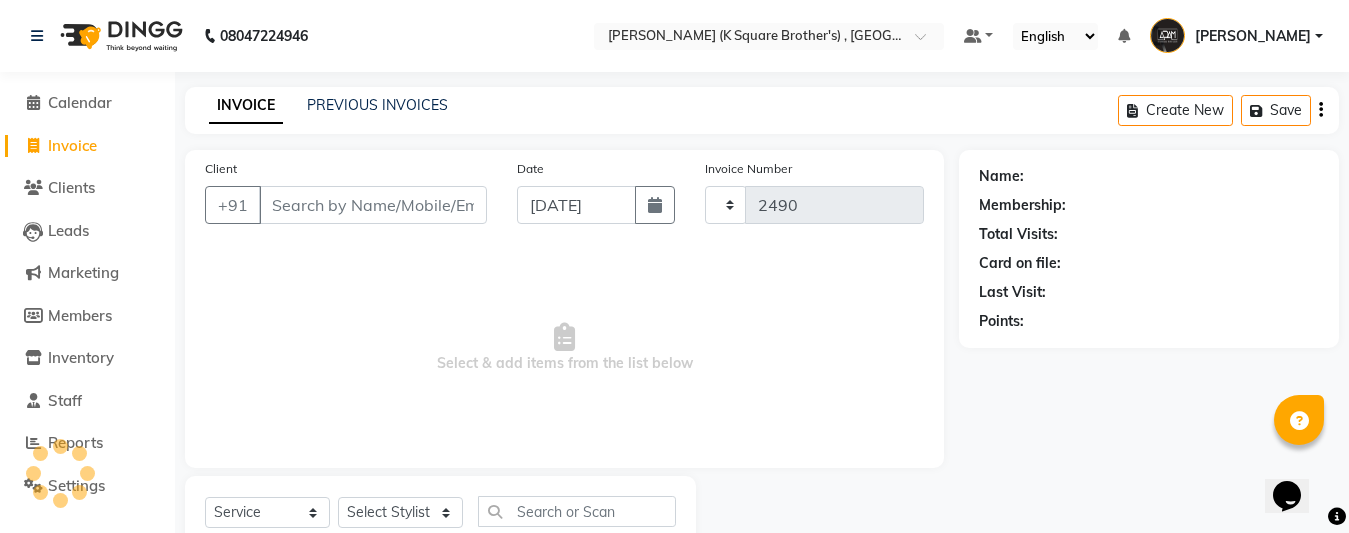 select on "8195" 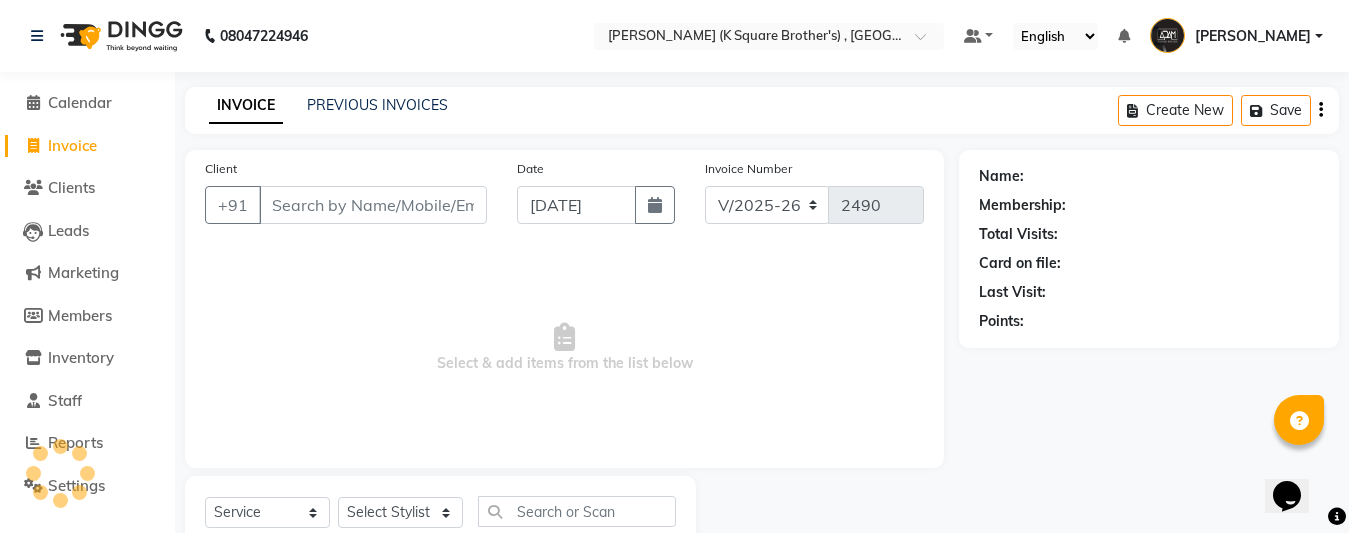 scroll, scrollTop: 68, scrollLeft: 0, axis: vertical 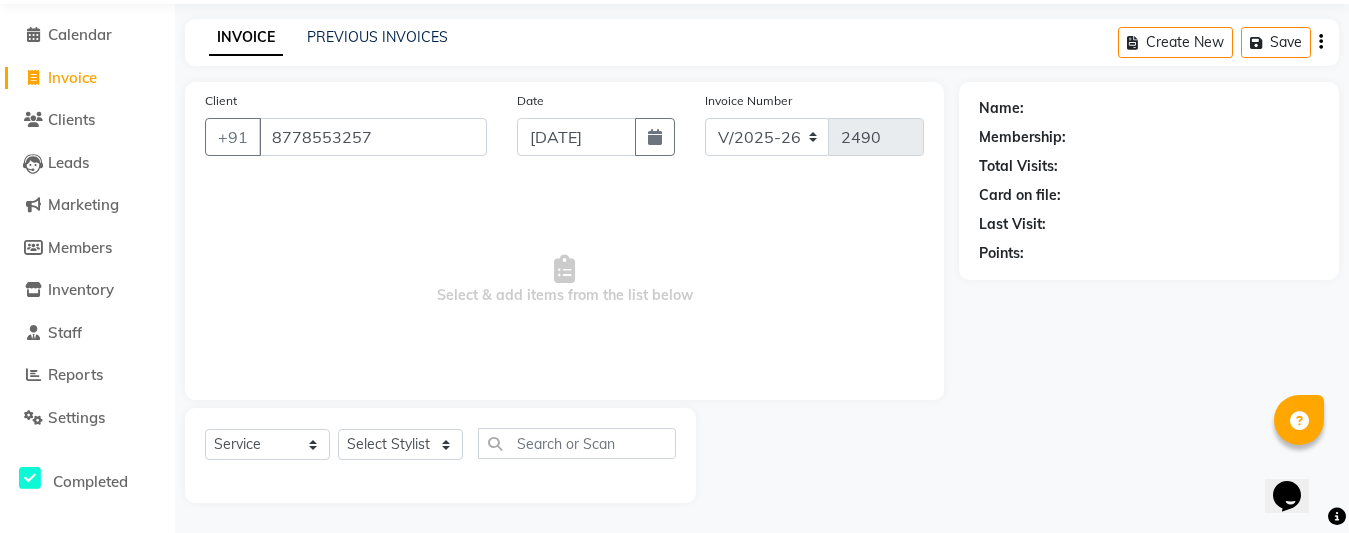 type on "8778553257" 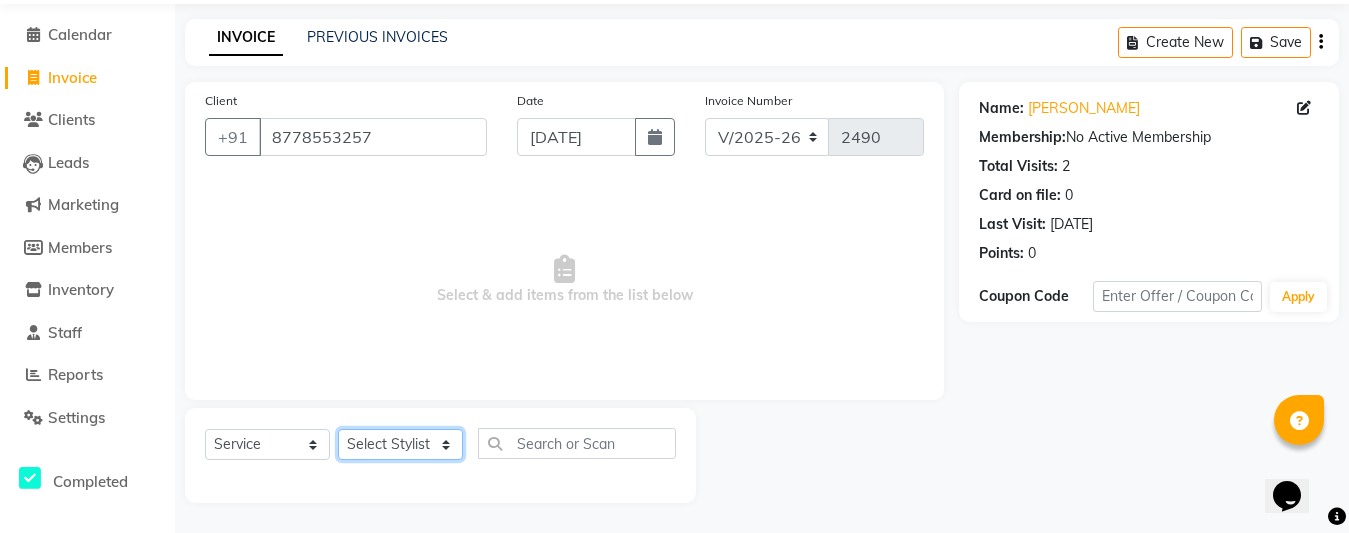 click on "Select Stylist [PERSON_NAME] [PERSON_NAME] [PERSON_NAME]" 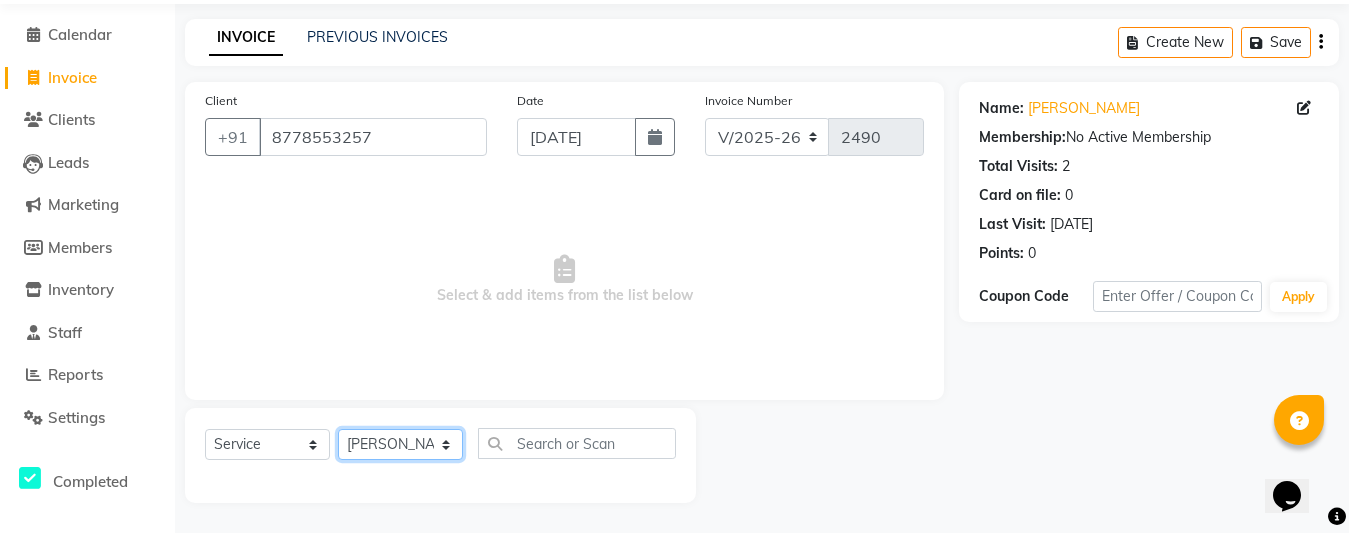 click on "Select Stylist [PERSON_NAME] [PERSON_NAME] [PERSON_NAME]" 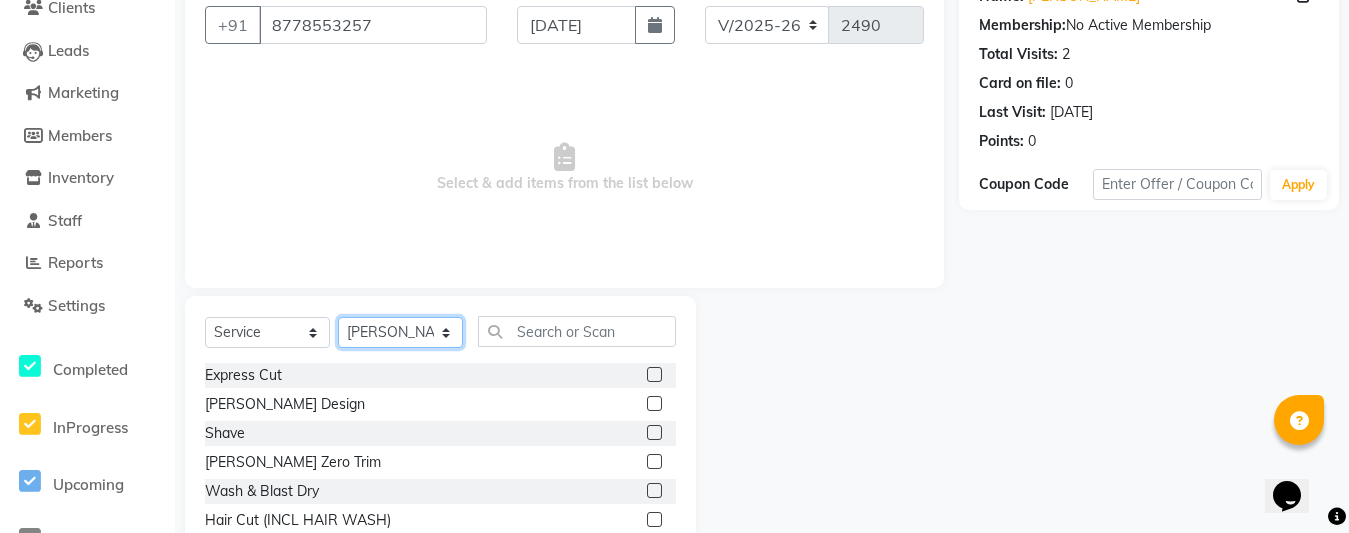 scroll, scrollTop: 268, scrollLeft: 0, axis: vertical 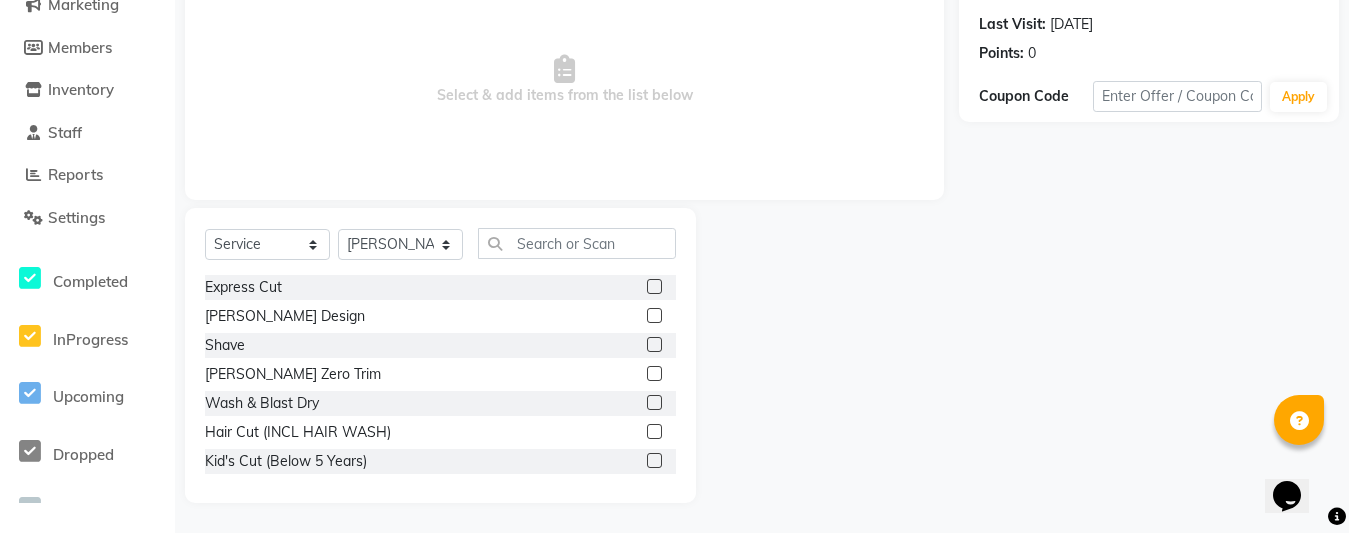 click 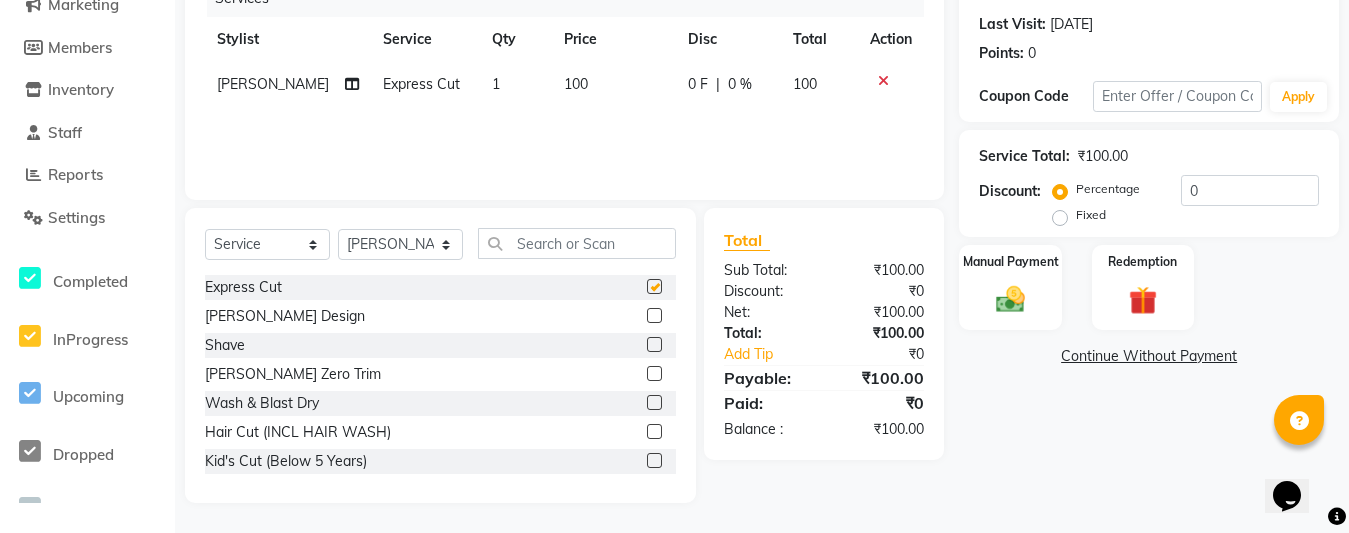 checkbox on "false" 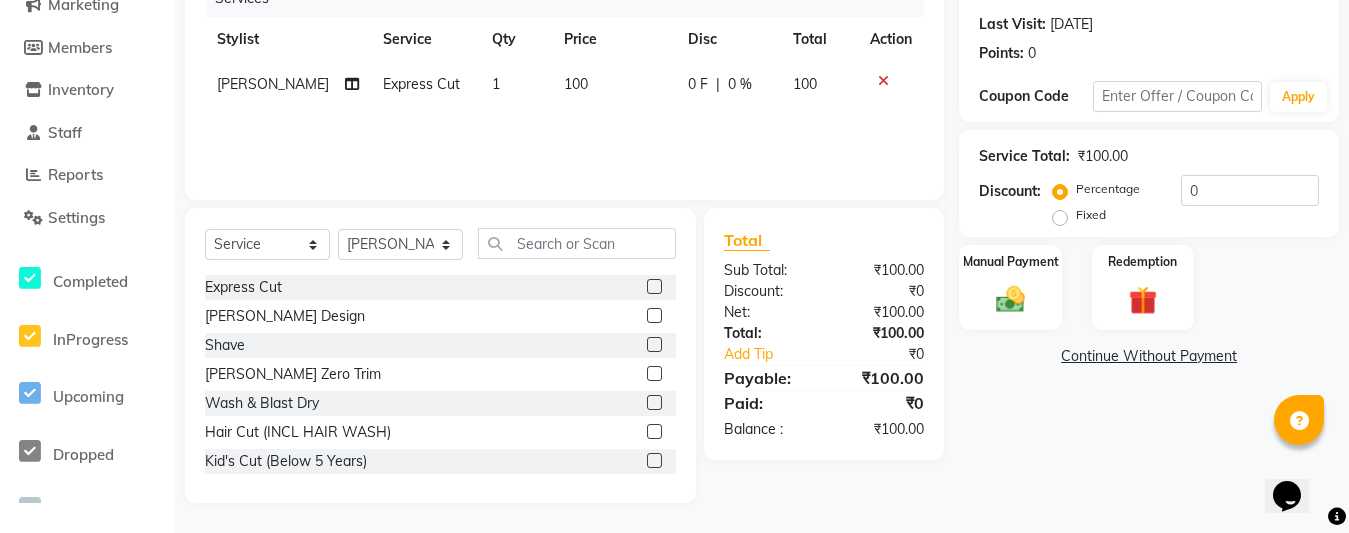 click 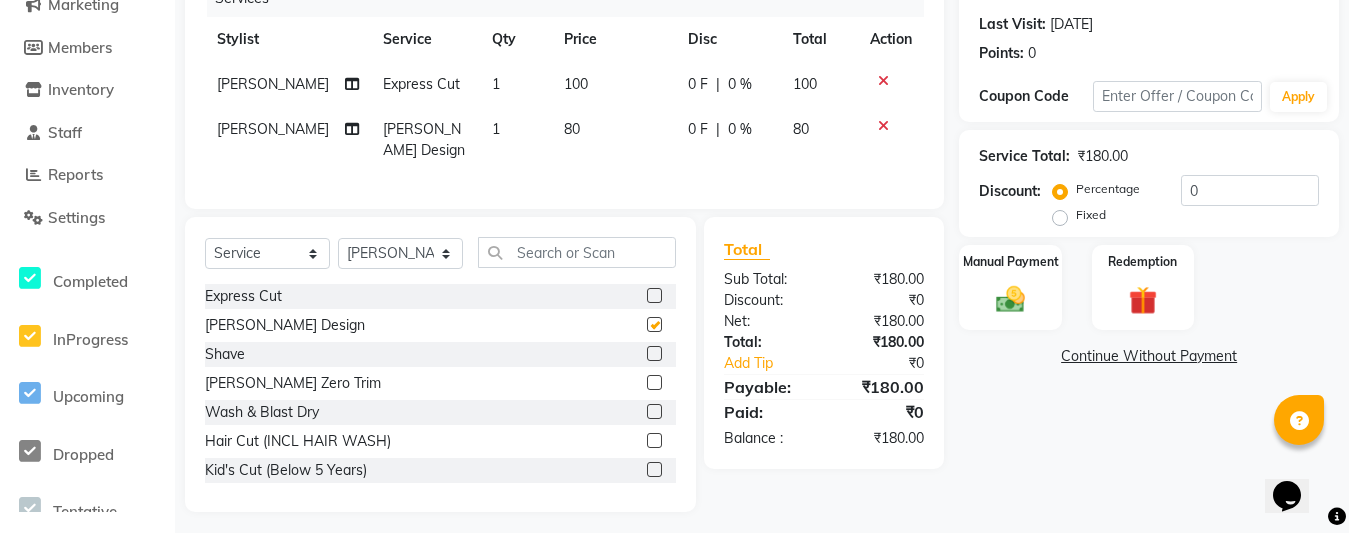checkbox on "false" 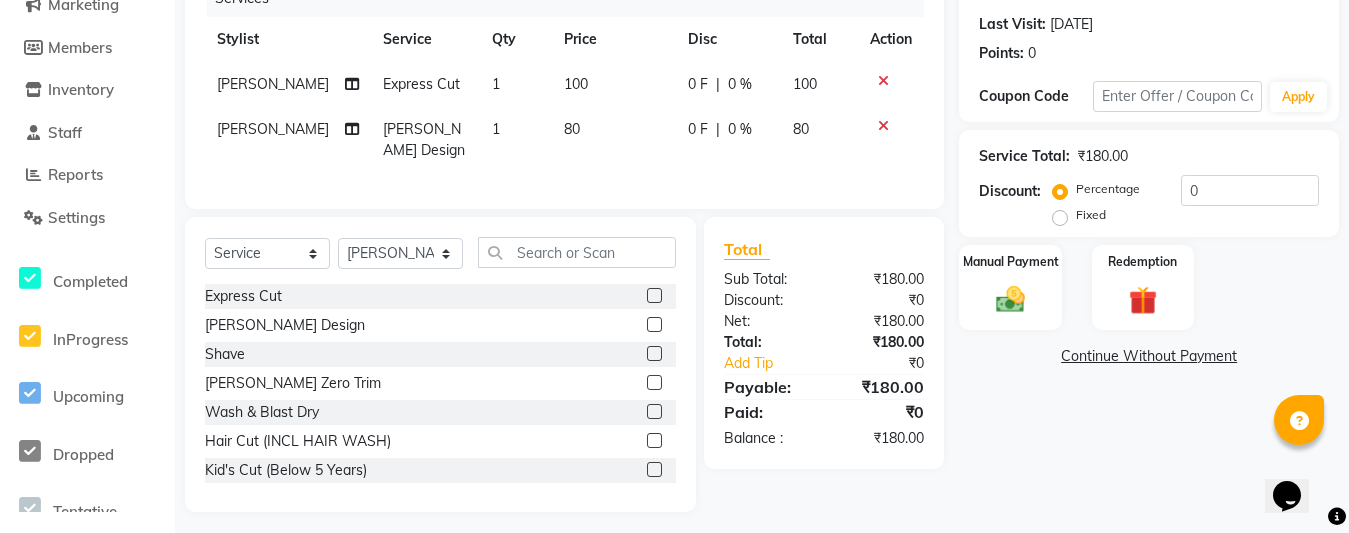 click on "Manual Payment Redemption" 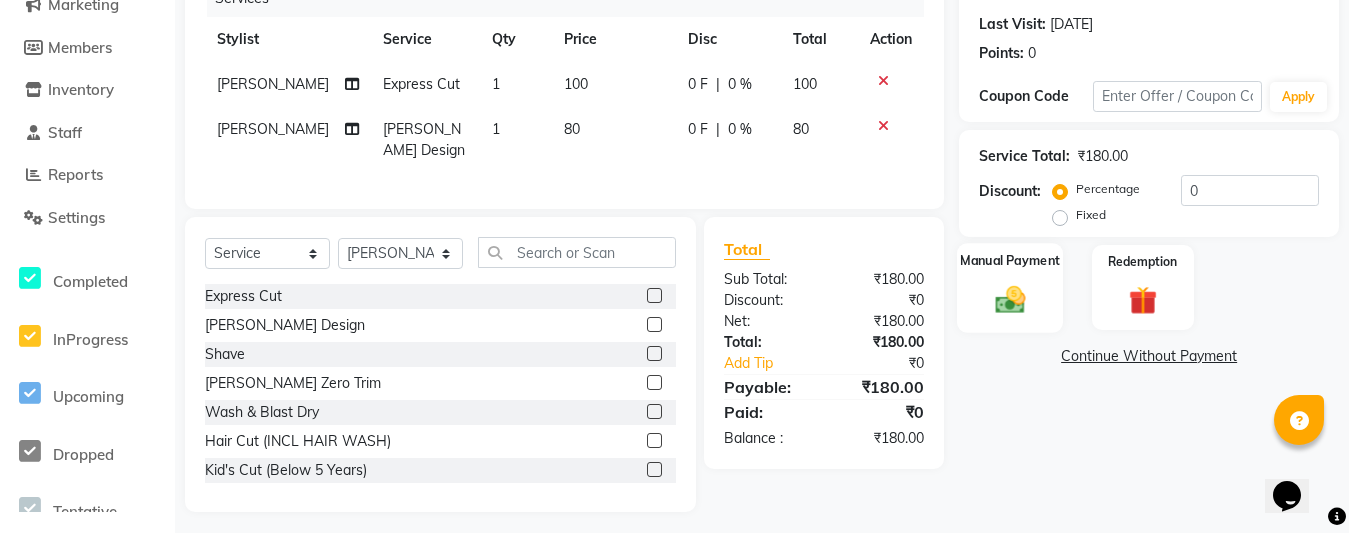 click 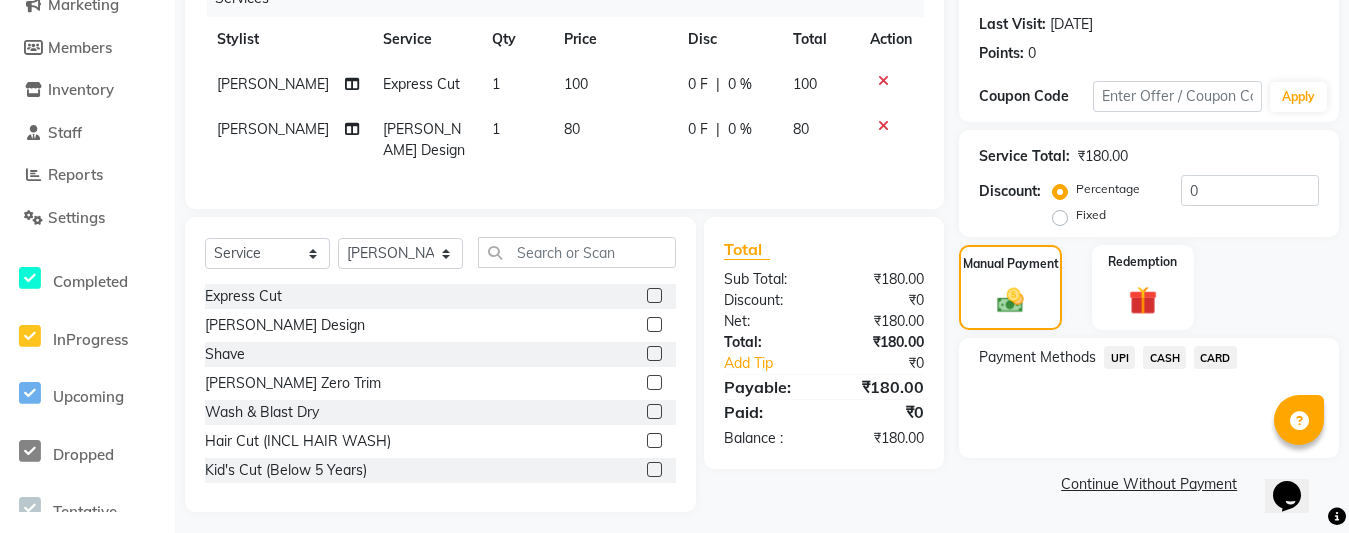 click on "CASH" 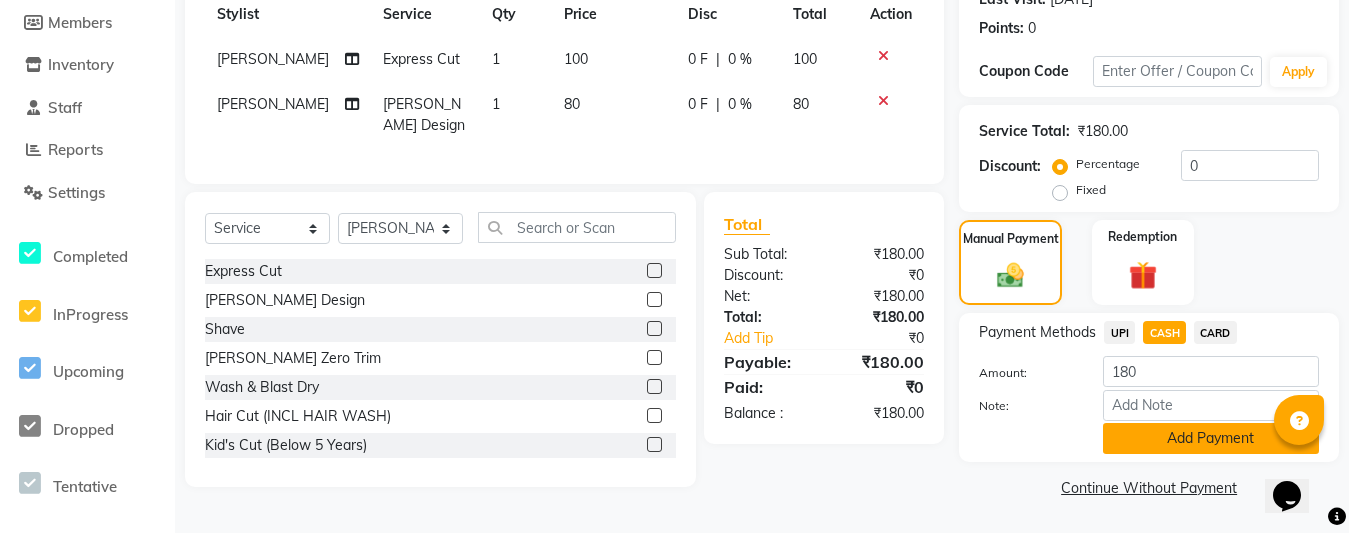 click on "Add Payment" 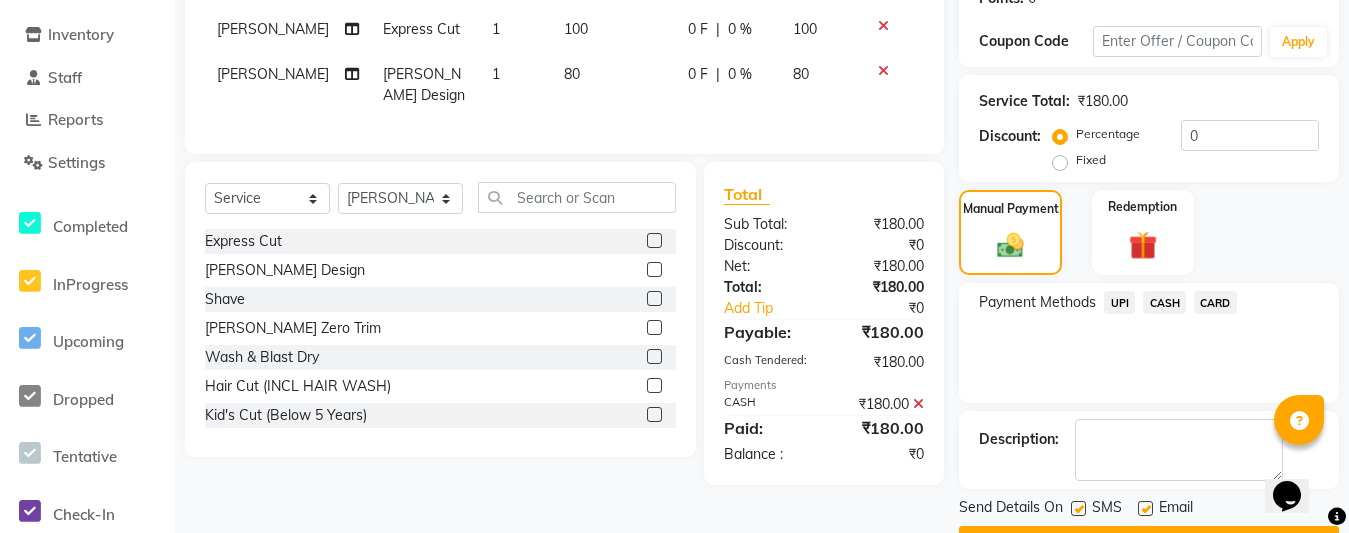 scroll, scrollTop: 377, scrollLeft: 0, axis: vertical 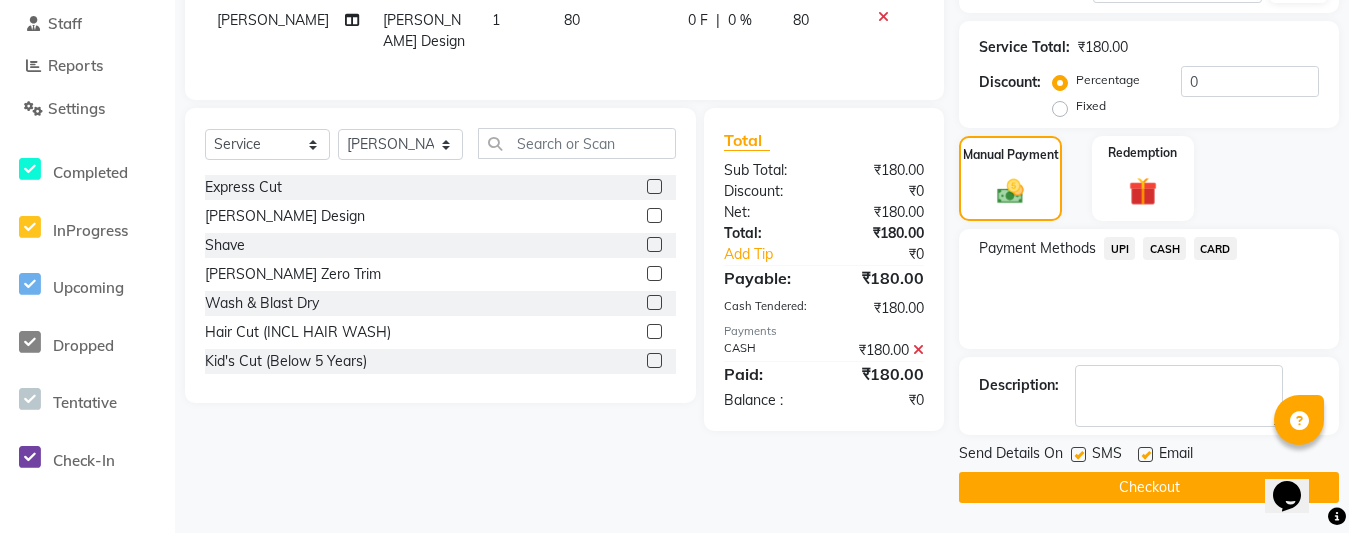 click on "Checkout" 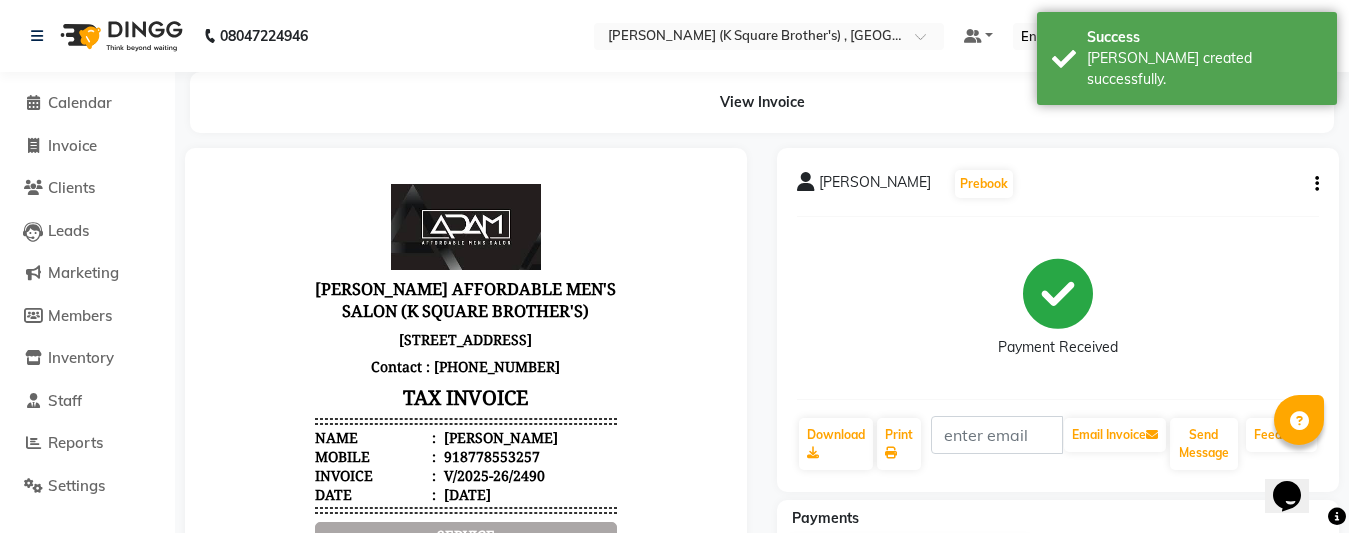 scroll, scrollTop: 0, scrollLeft: 0, axis: both 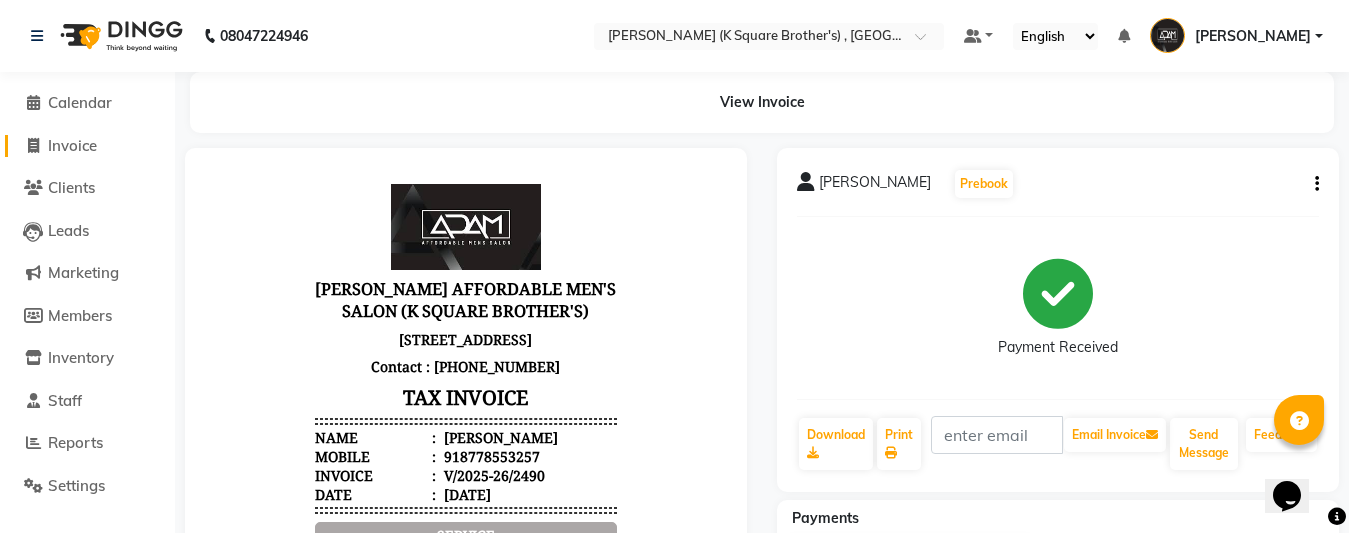 click on "Invoice" 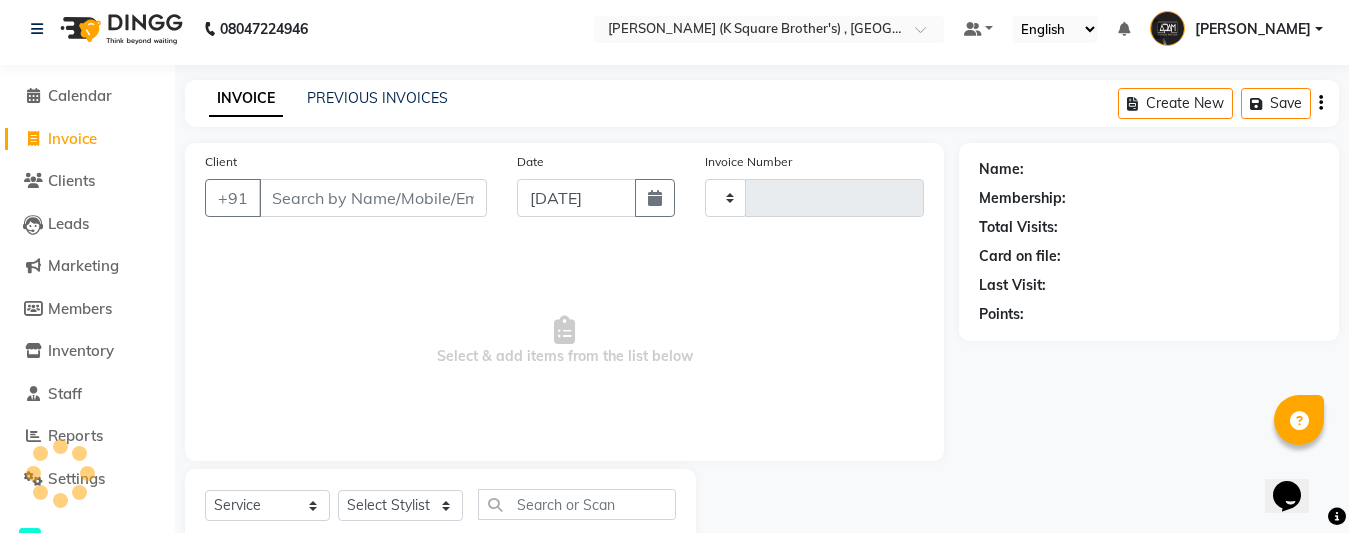 scroll, scrollTop: 68, scrollLeft: 0, axis: vertical 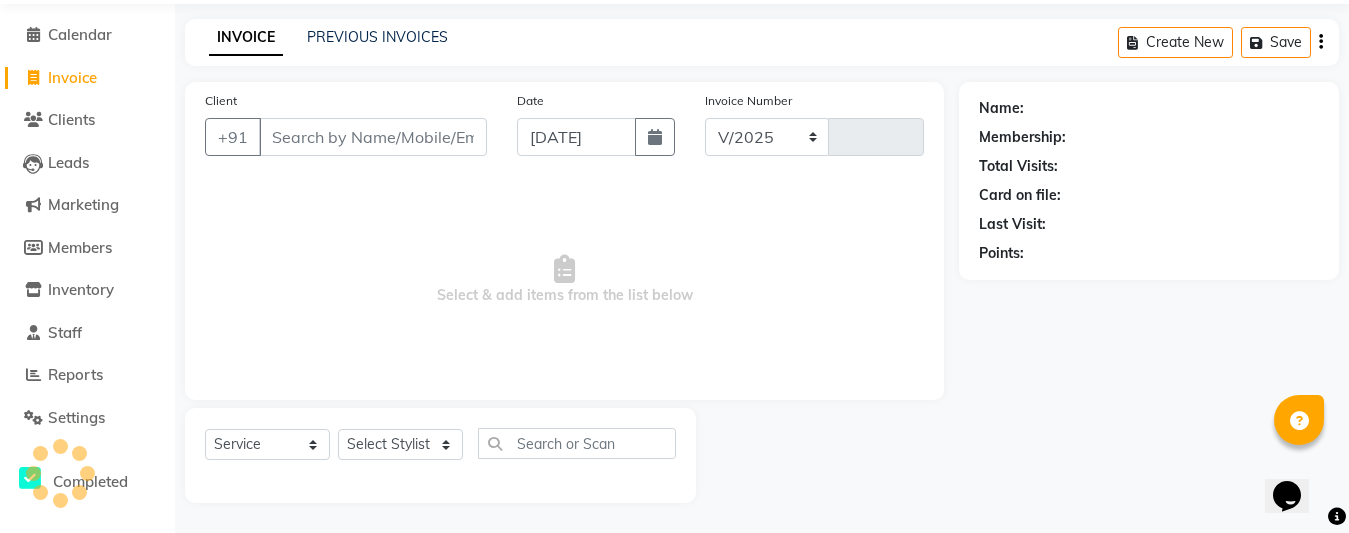 select on "8195" 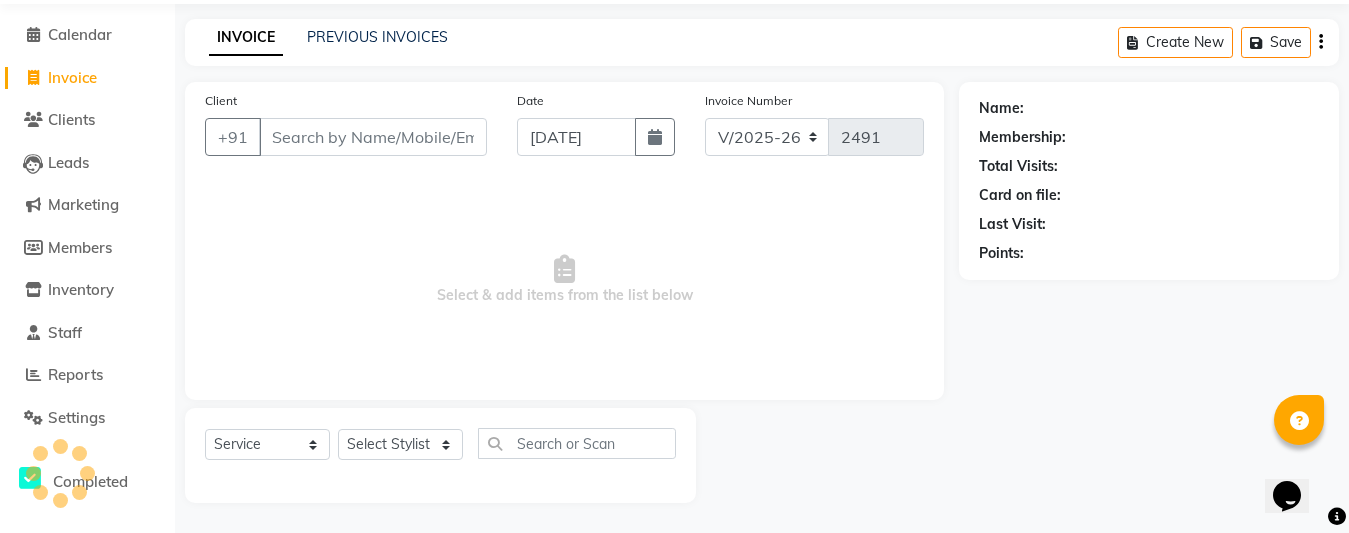 scroll, scrollTop: 0, scrollLeft: 0, axis: both 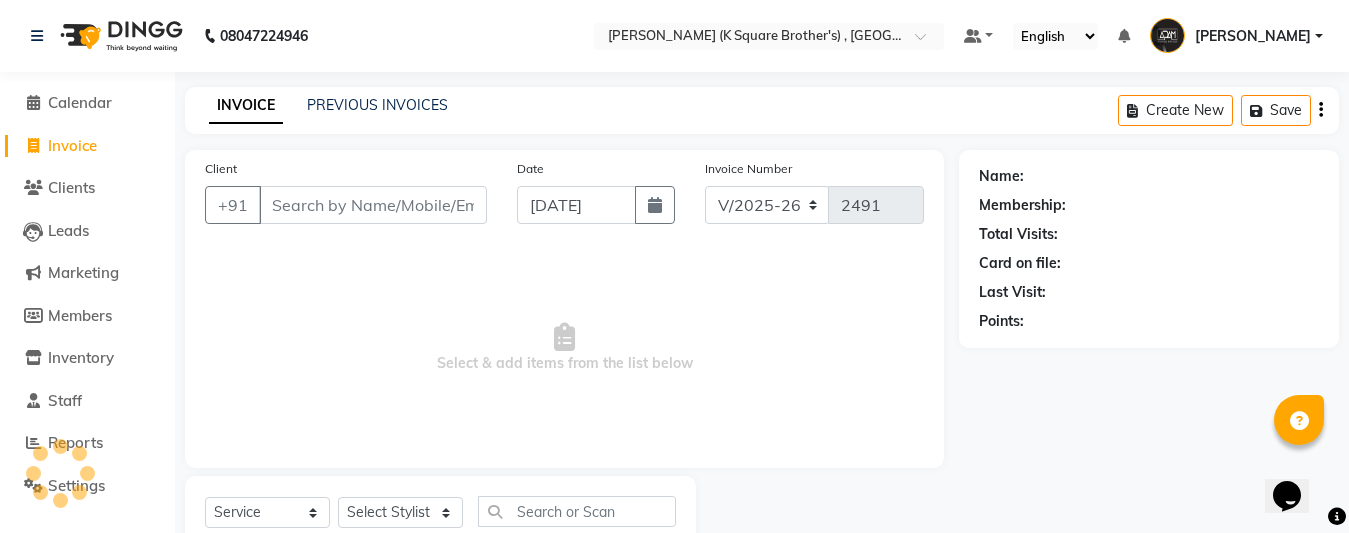 drag, startPoint x: 332, startPoint y: 126, endPoint x: 317, endPoint y: 195, distance: 70.61161 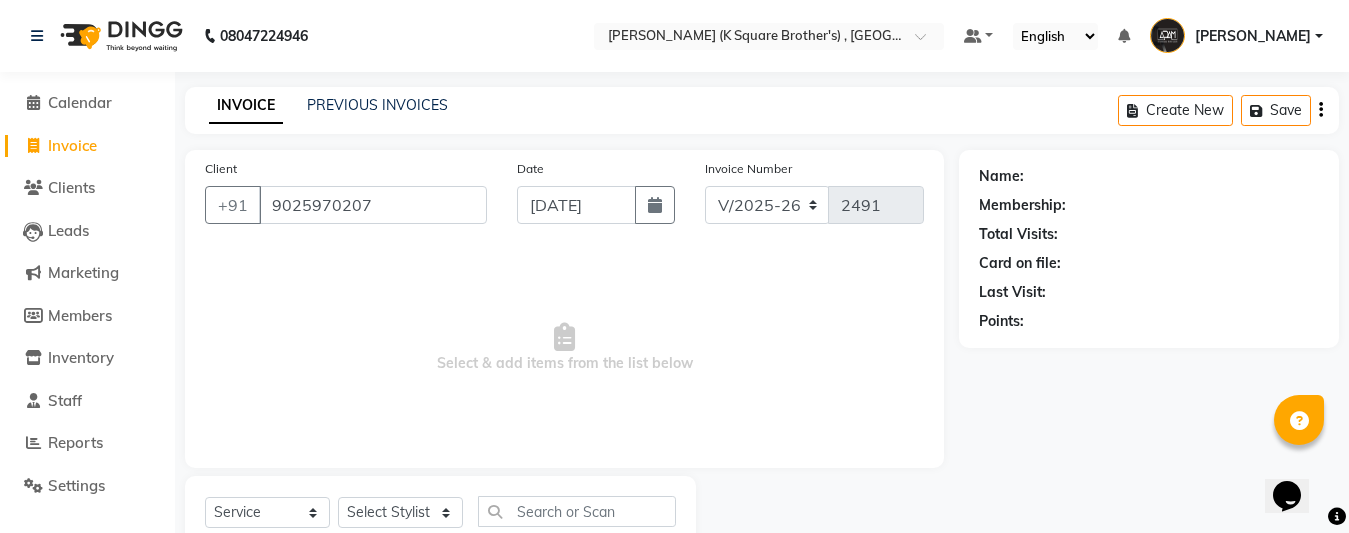 type on "9025970207" 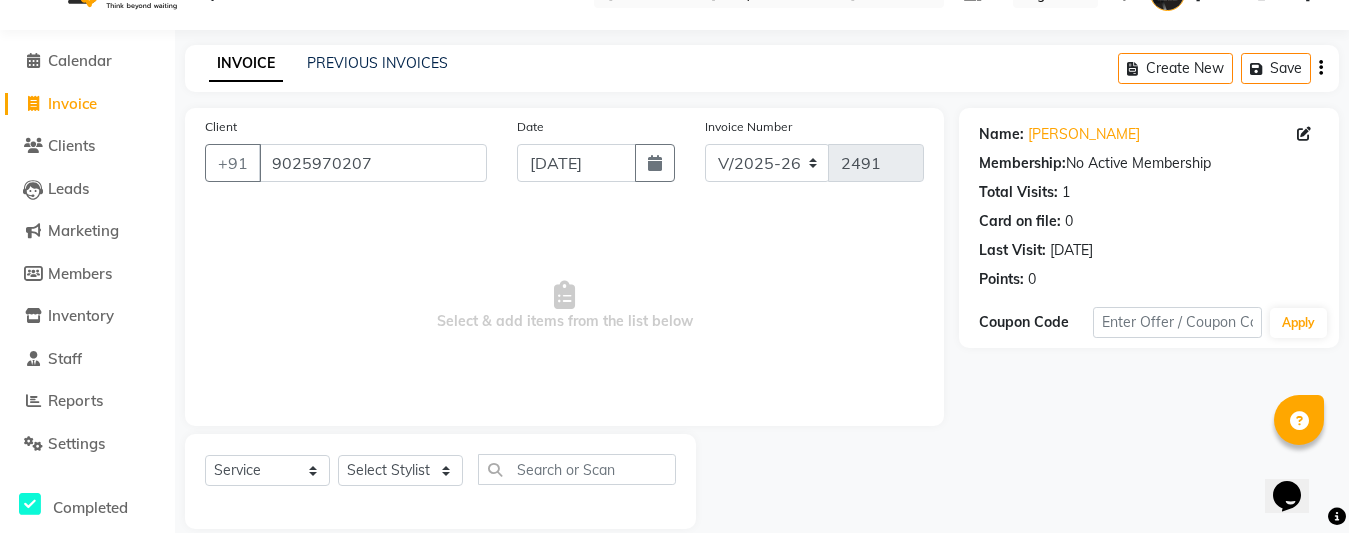 scroll, scrollTop: 68, scrollLeft: 0, axis: vertical 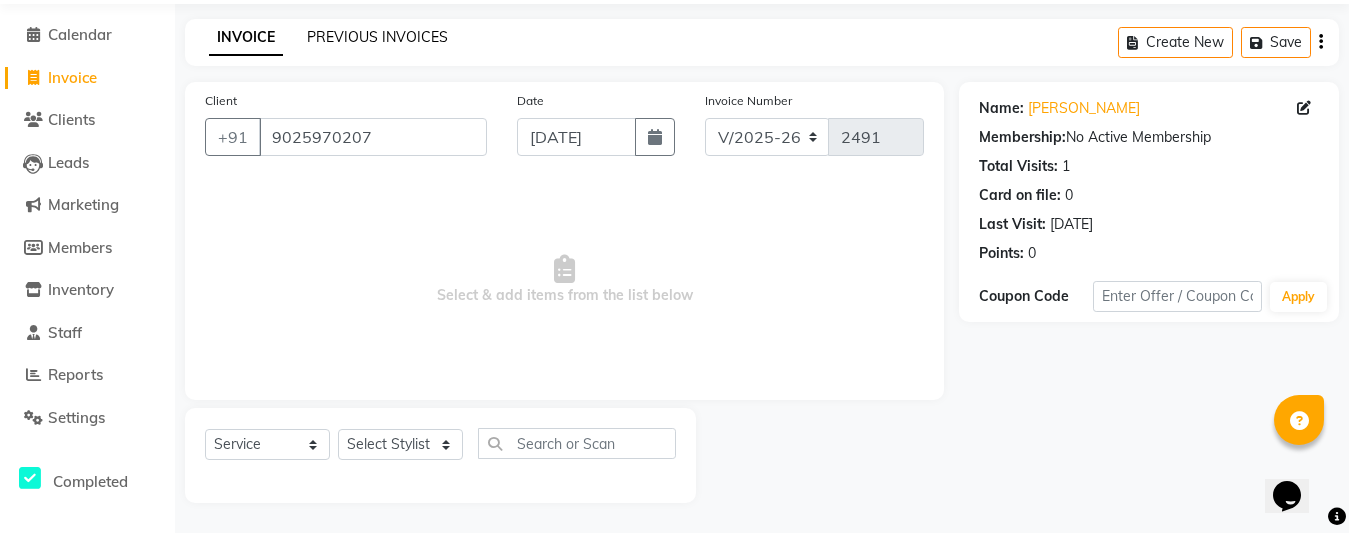 click on "PREVIOUS INVOICES" 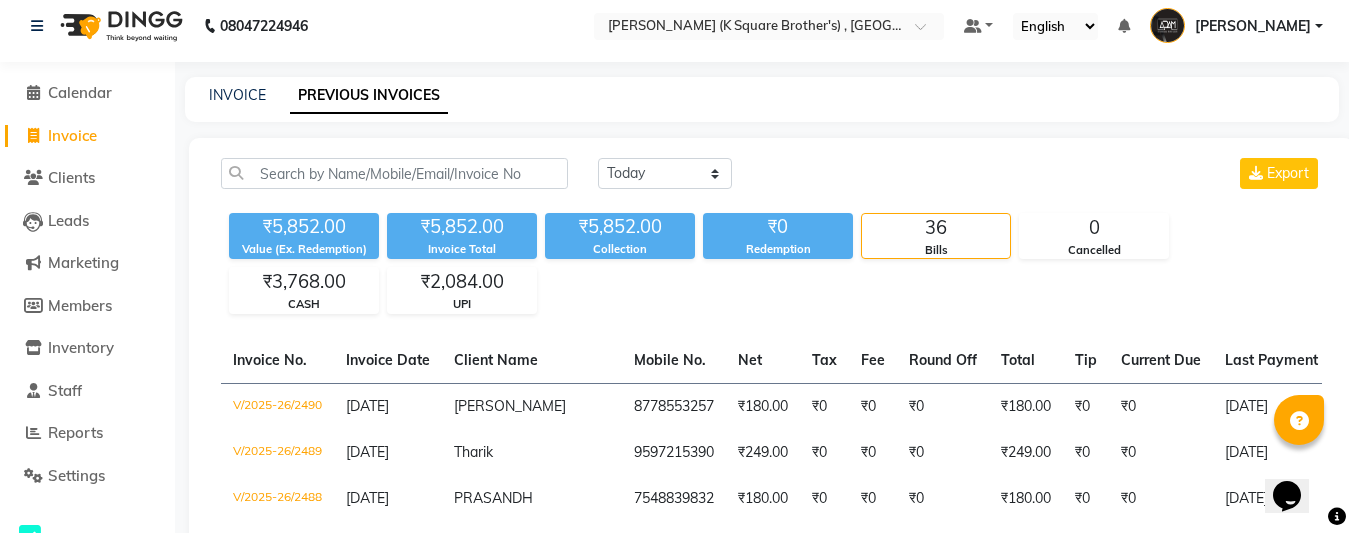 scroll, scrollTop: 68, scrollLeft: 0, axis: vertical 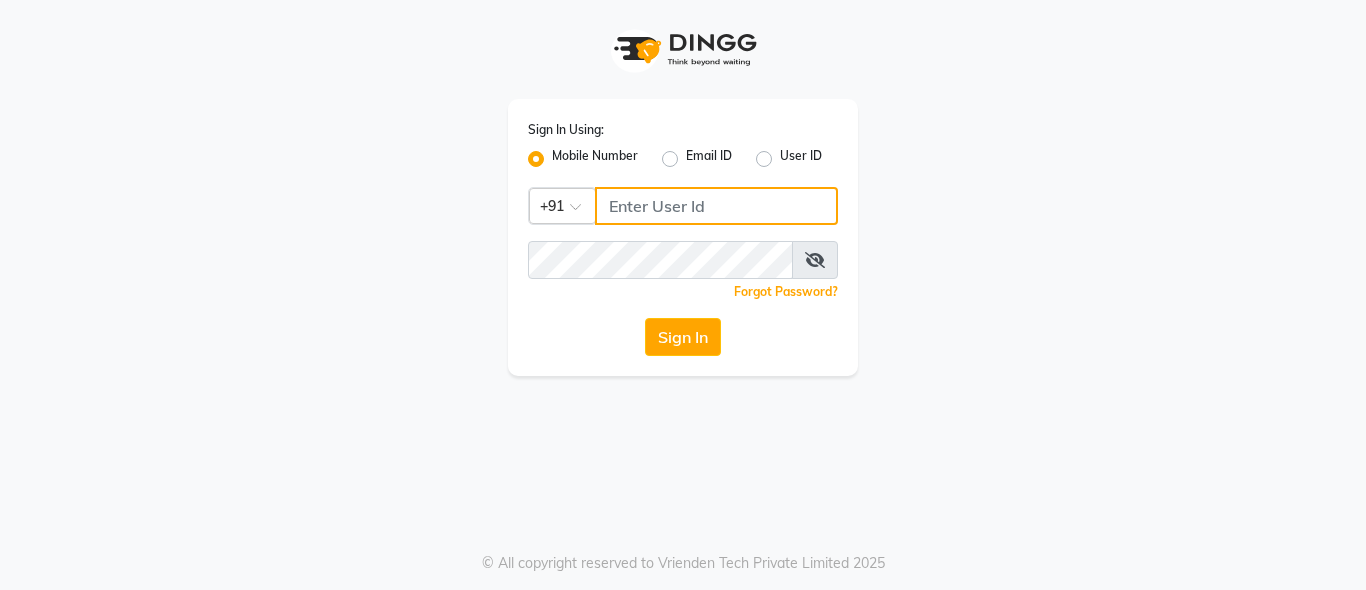 type on "7996678910" 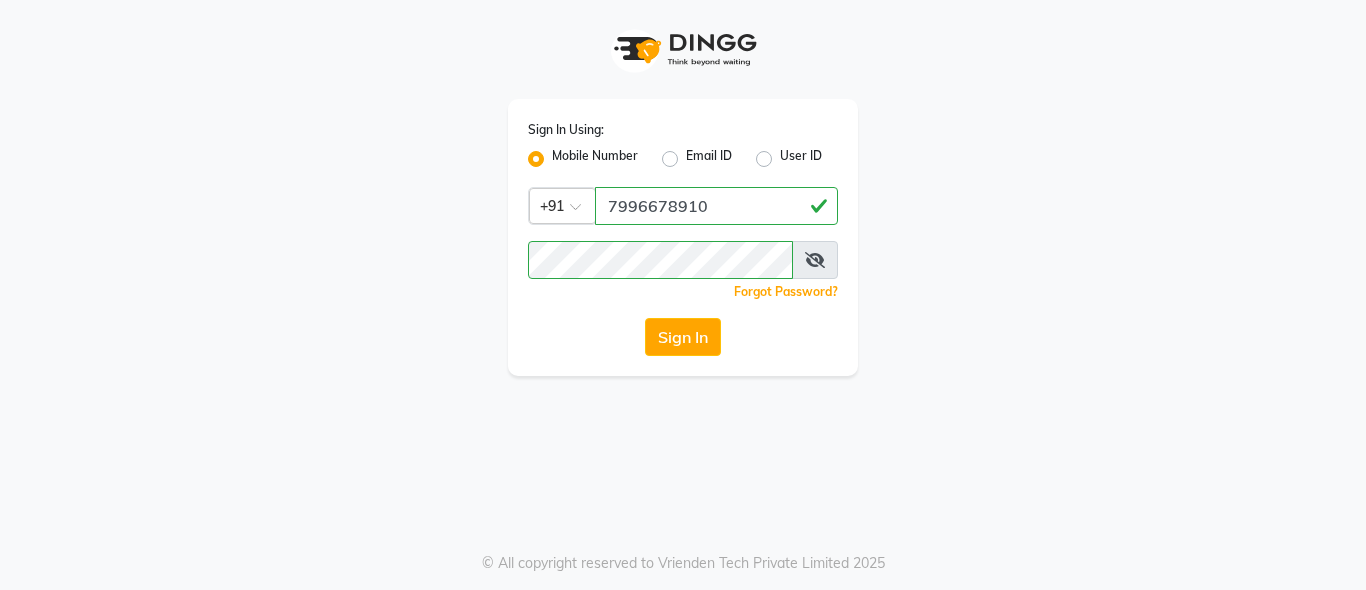 click on "Sign In Using: Mobile Number Email ID User ID Country Code × [PHONE_NUMBER]  Remember me Forgot Password?  Sign In" 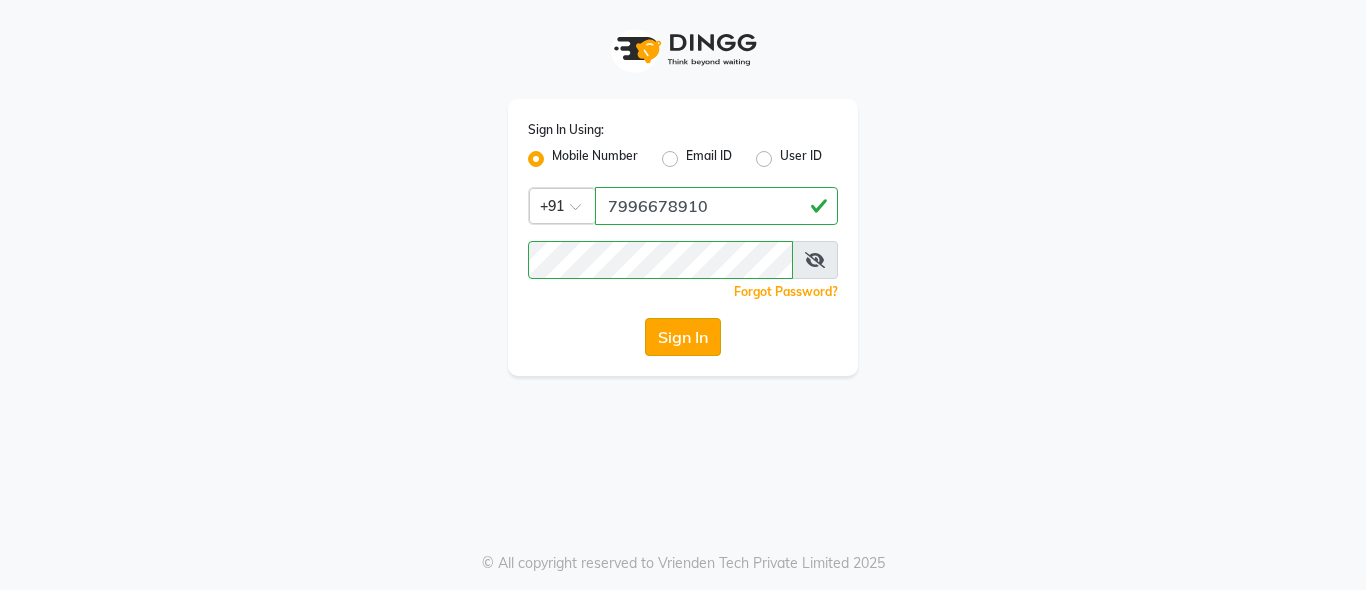 click on "Sign In" 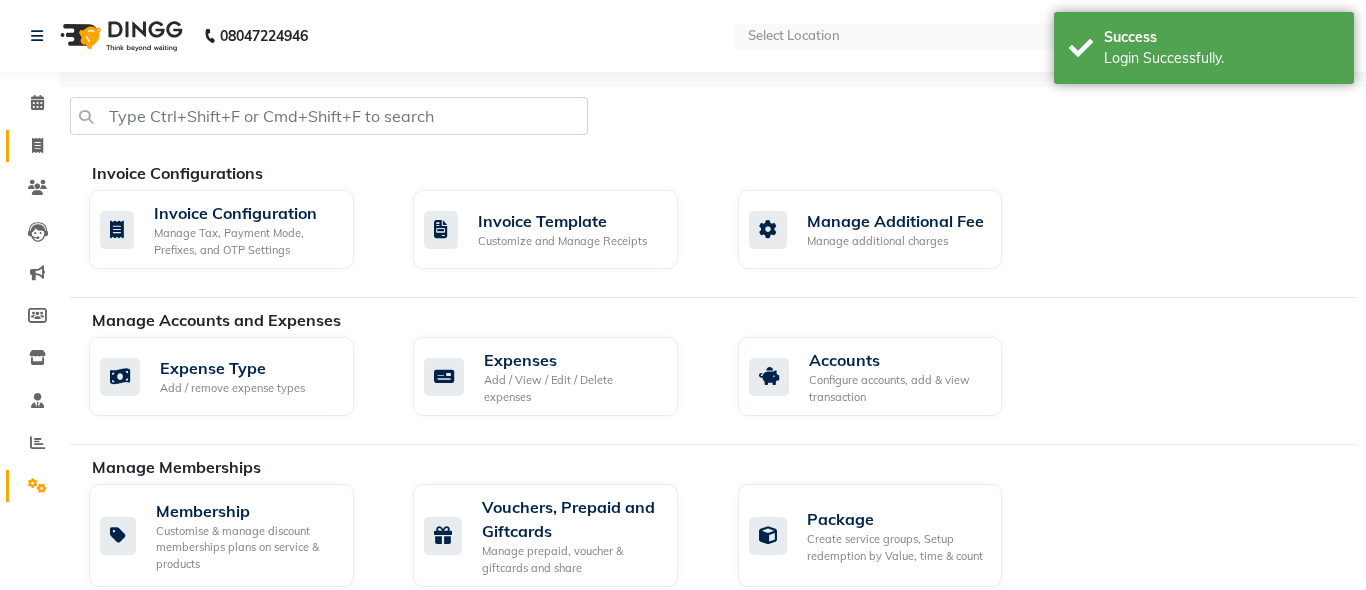 click 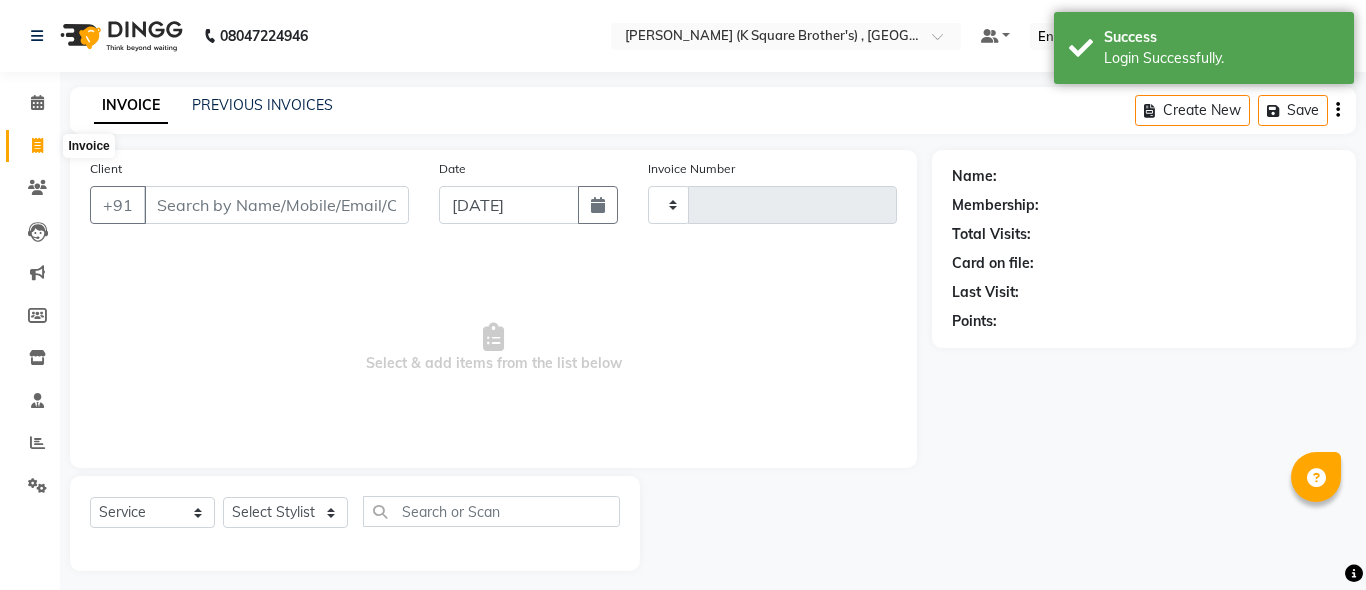 select on "en" 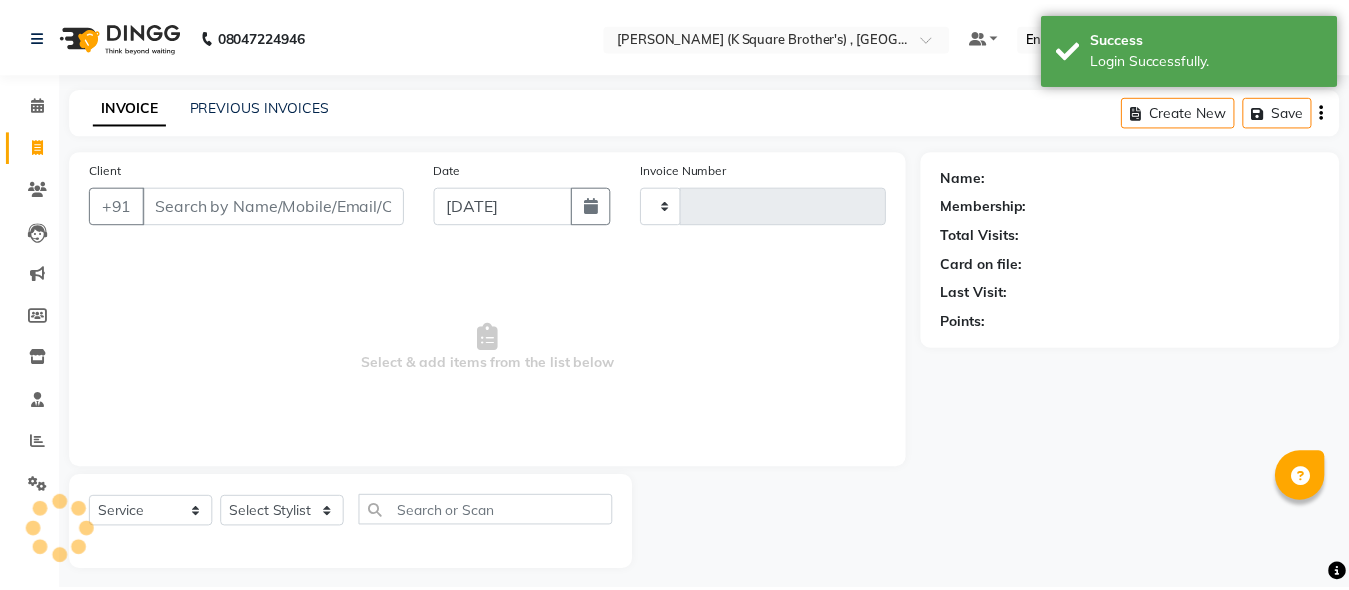scroll, scrollTop: 11, scrollLeft: 0, axis: vertical 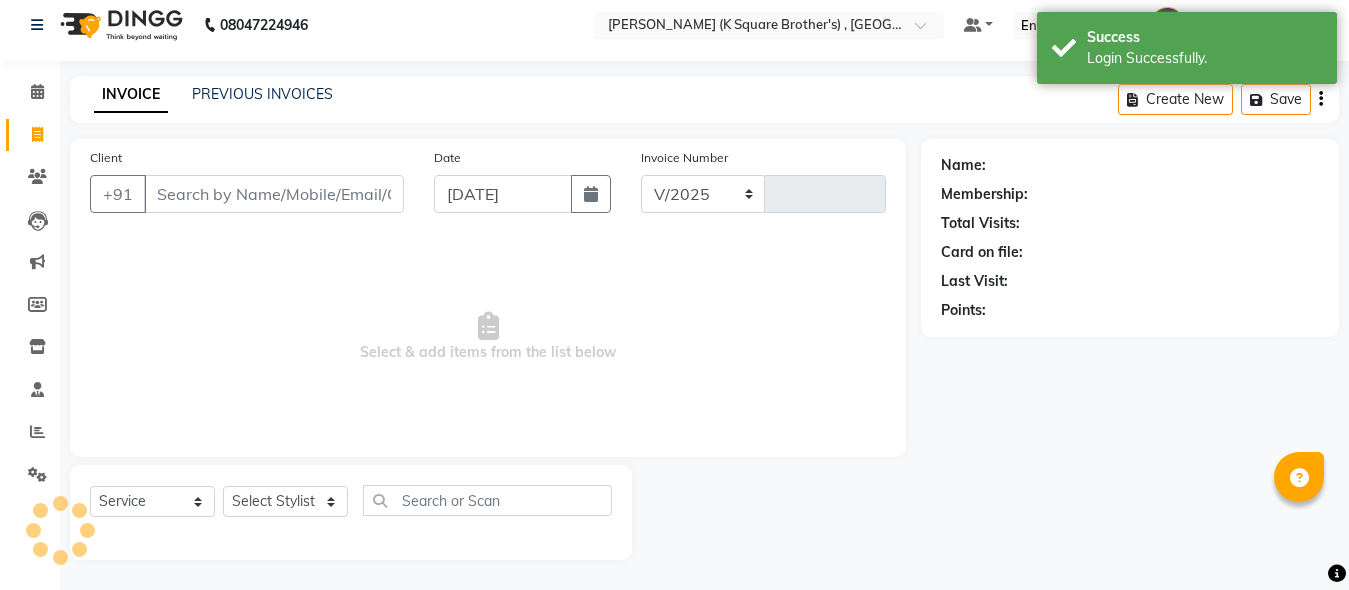 select on "8195" 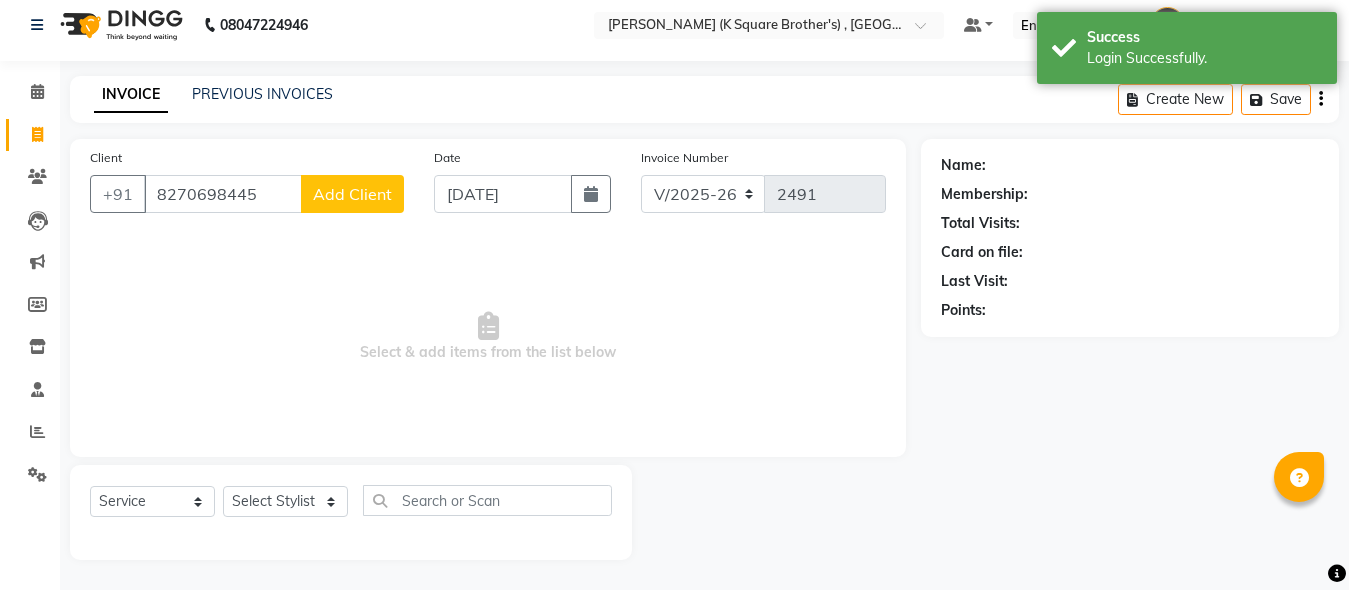 type on "8270698445" 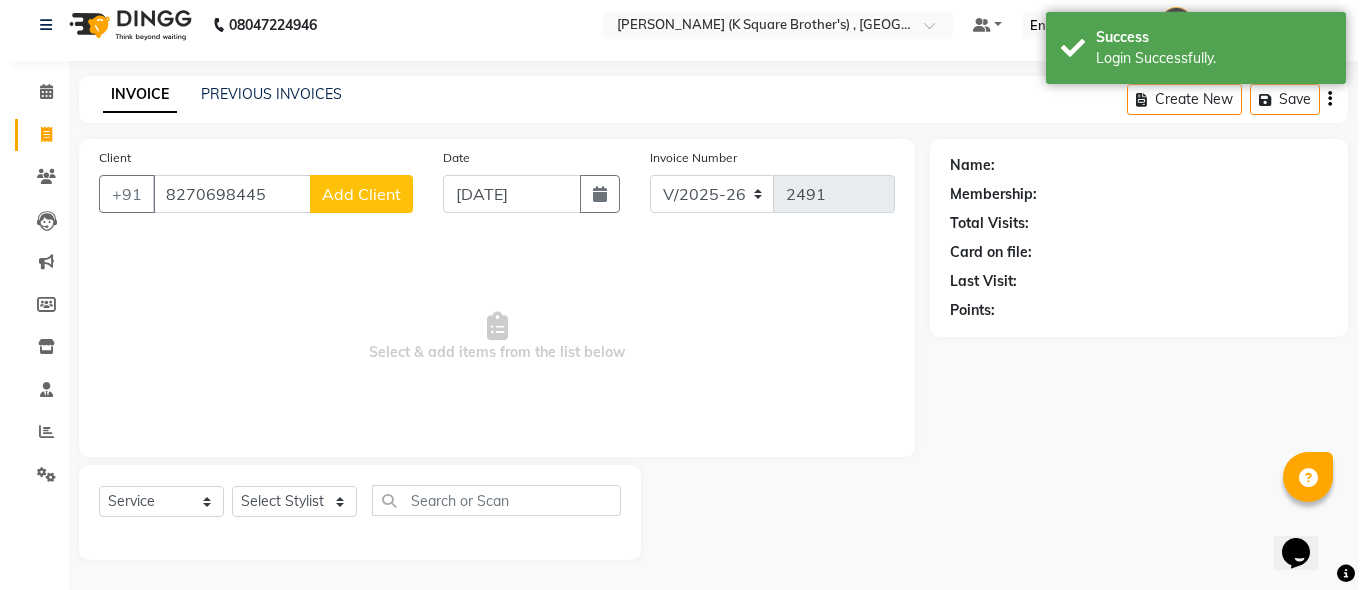 scroll, scrollTop: 0, scrollLeft: 0, axis: both 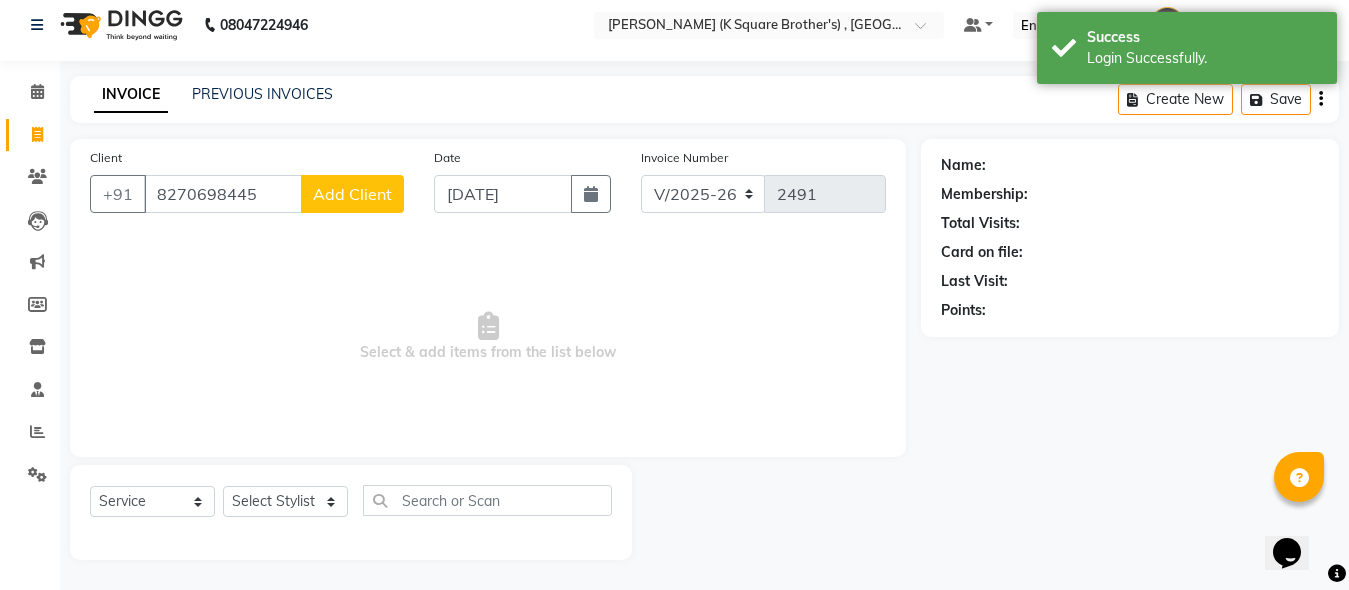 click on "Add Client" 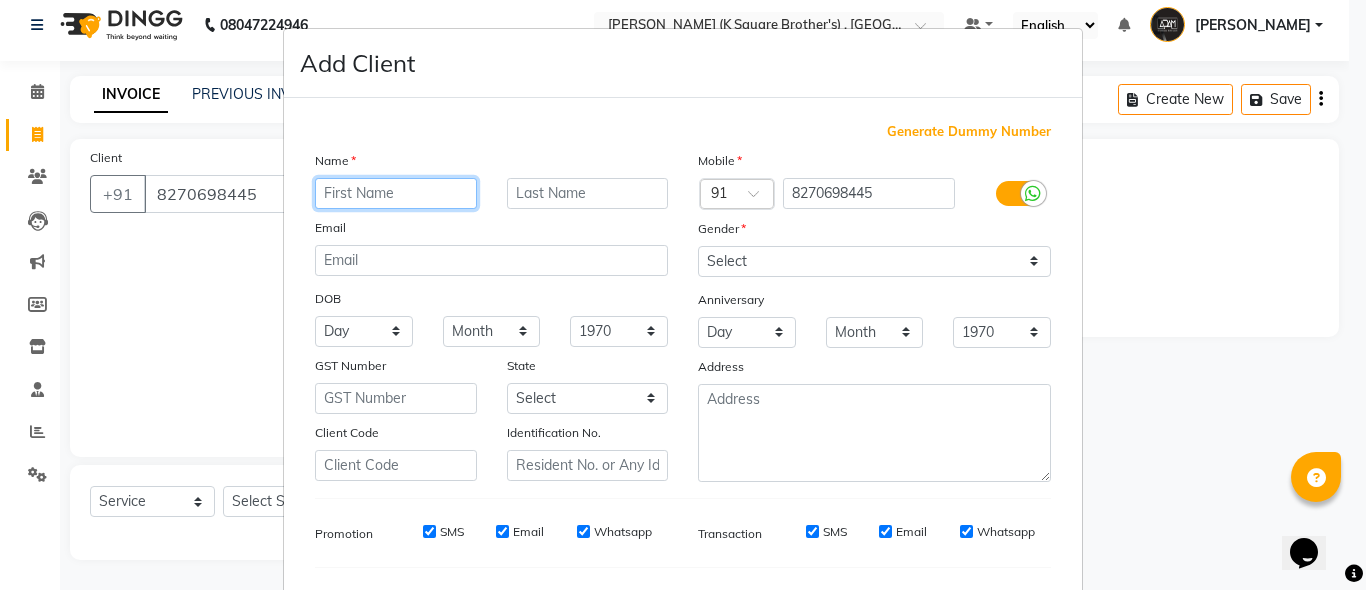 paste on "JAYAKUAMR" 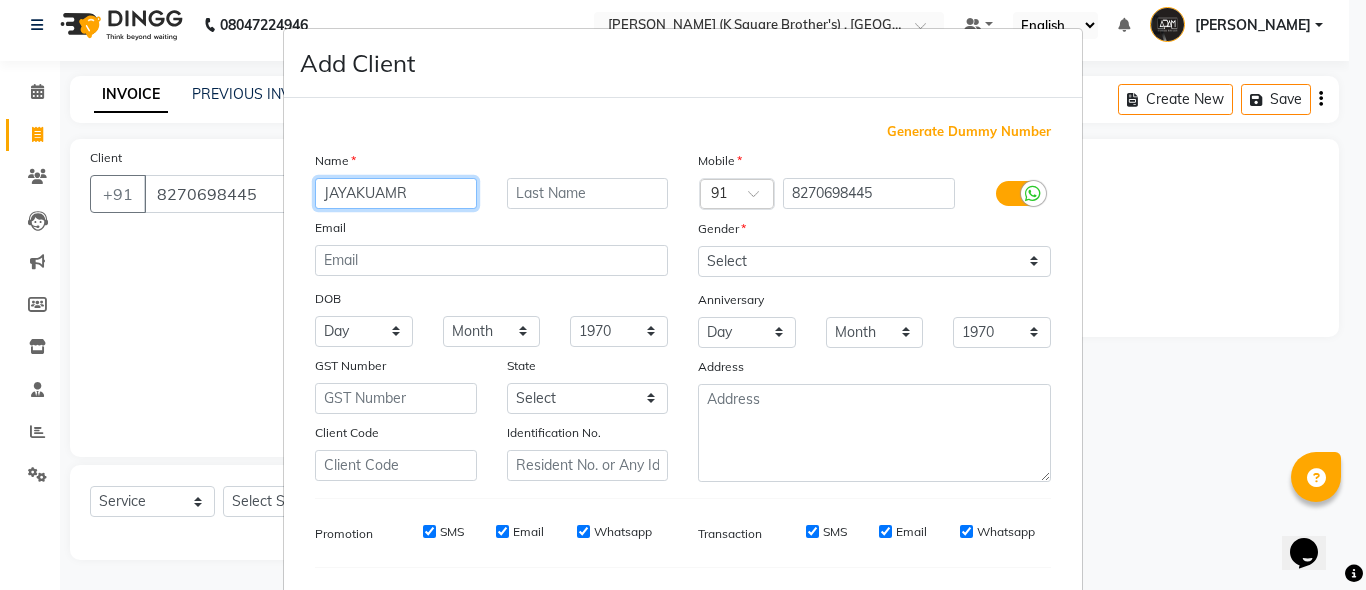 type on "JAYAKUAMR" 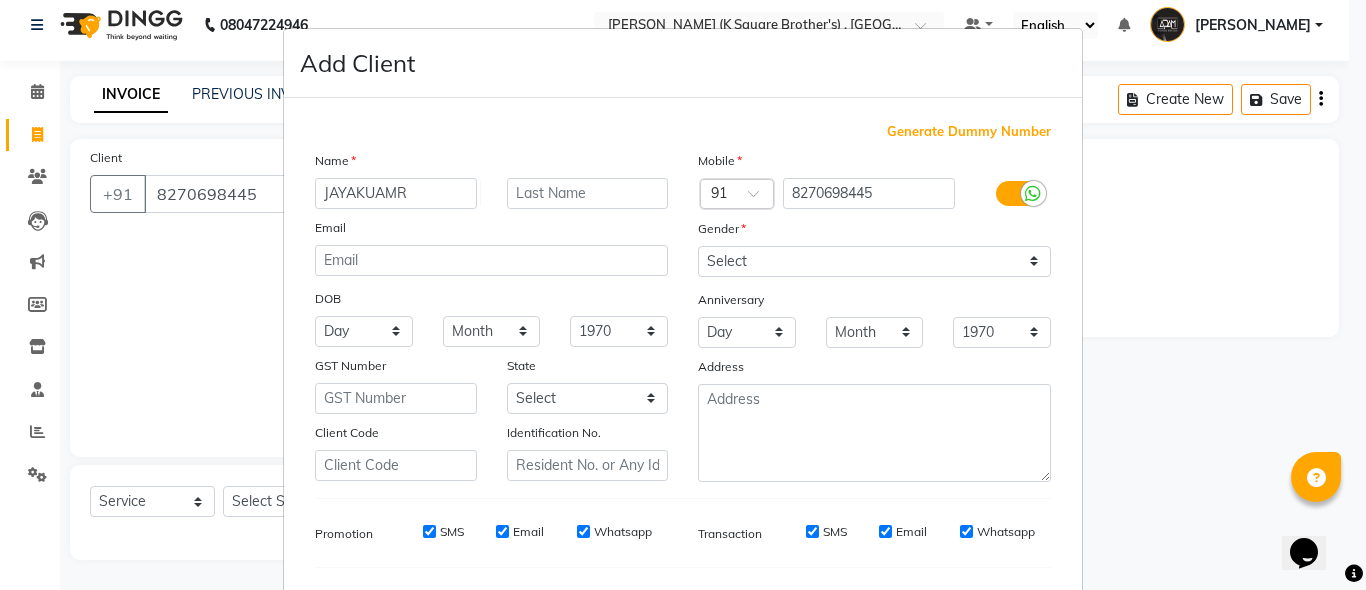 click on "Gender" at bounding box center [874, 232] 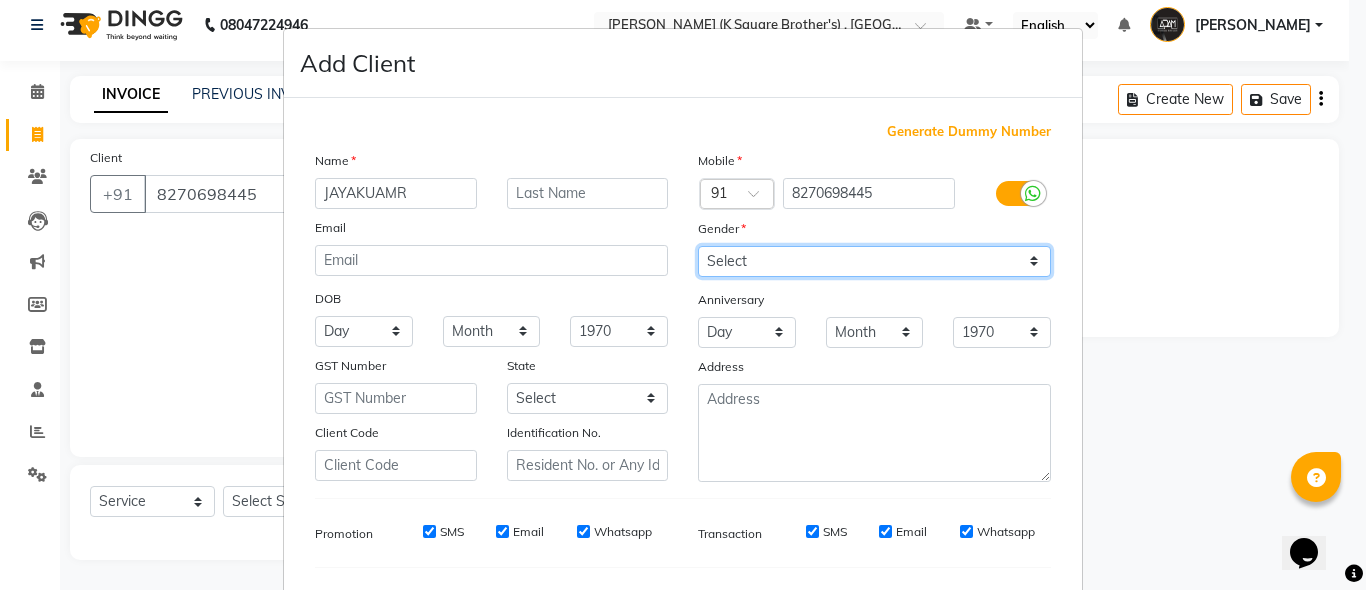 click on "Select [DEMOGRAPHIC_DATA] [DEMOGRAPHIC_DATA] Other Prefer Not To Say" at bounding box center [874, 261] 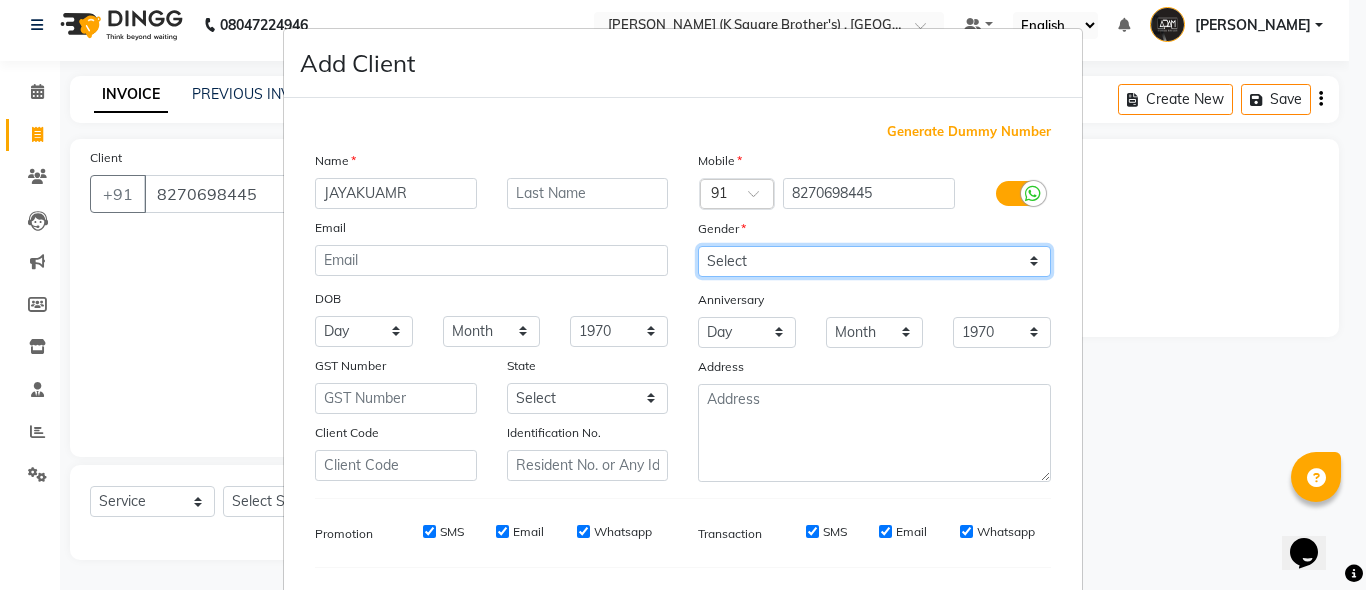 select on "[DEMOGRAPHIC_DATA]" 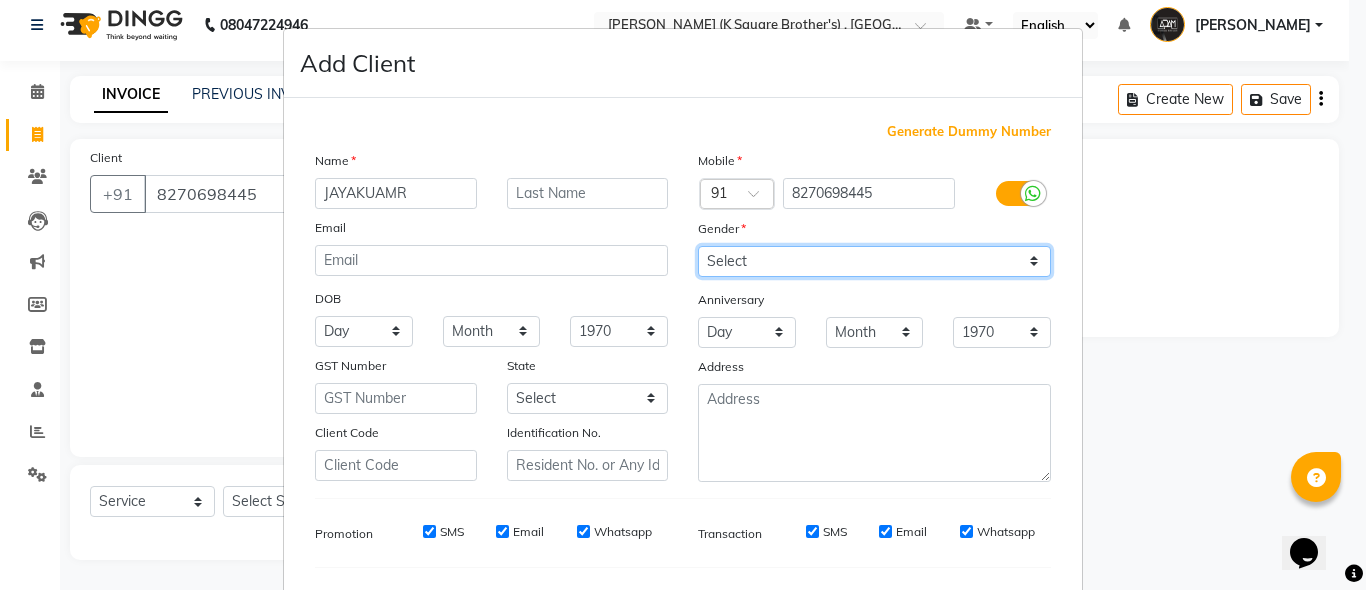 click on "Select [DEMOGRAPHIC_DATA] [DEMOGRAPHIC_DATA] Other Prefer Not To Say" at bounding box center (874, 261) 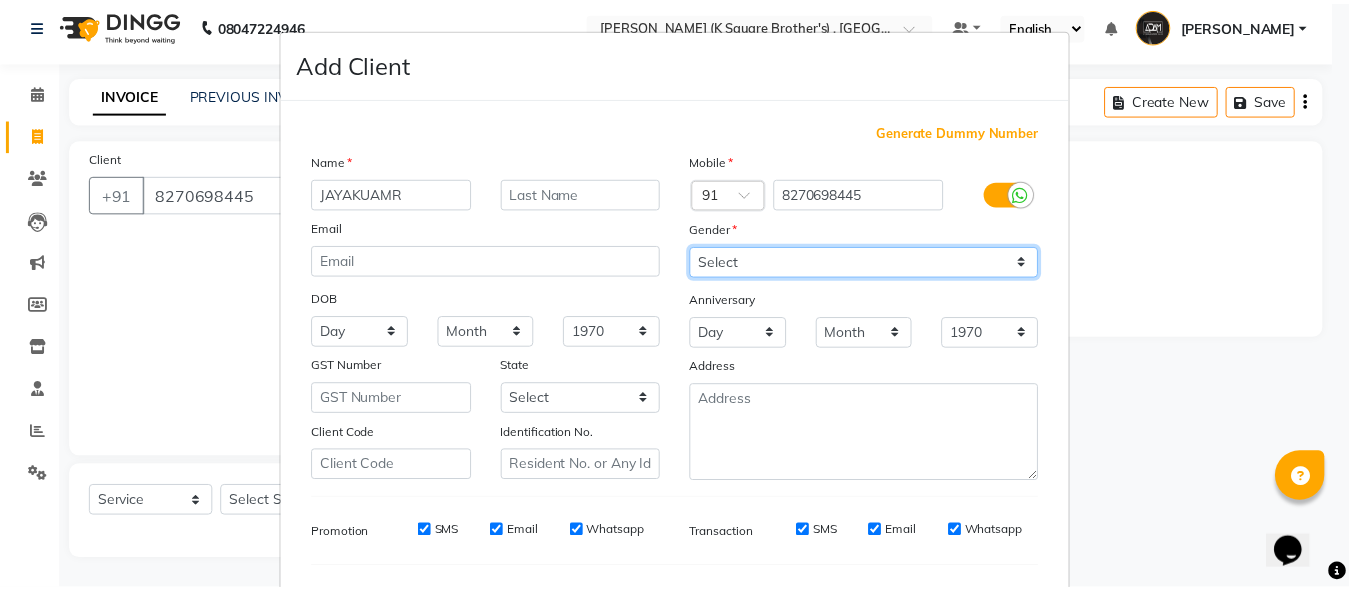 scroll, scrollTop: 259, scrollLeft: 0, axis: vertical 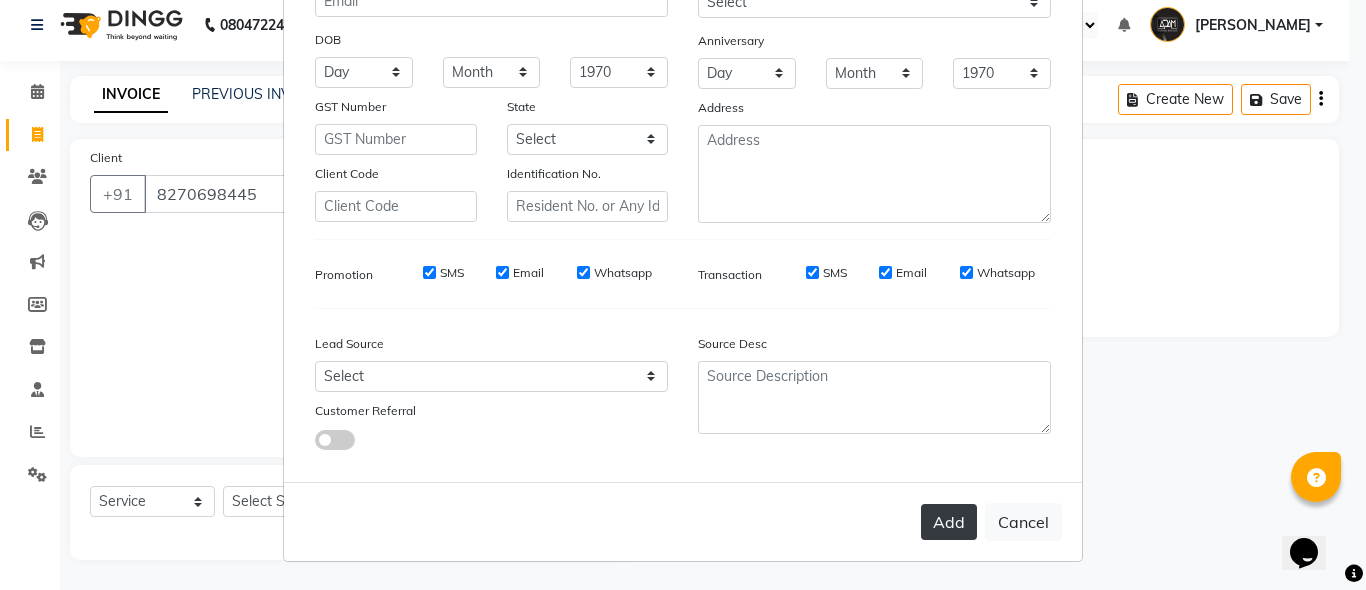 click on "Add" at bounding box center [949, 522] 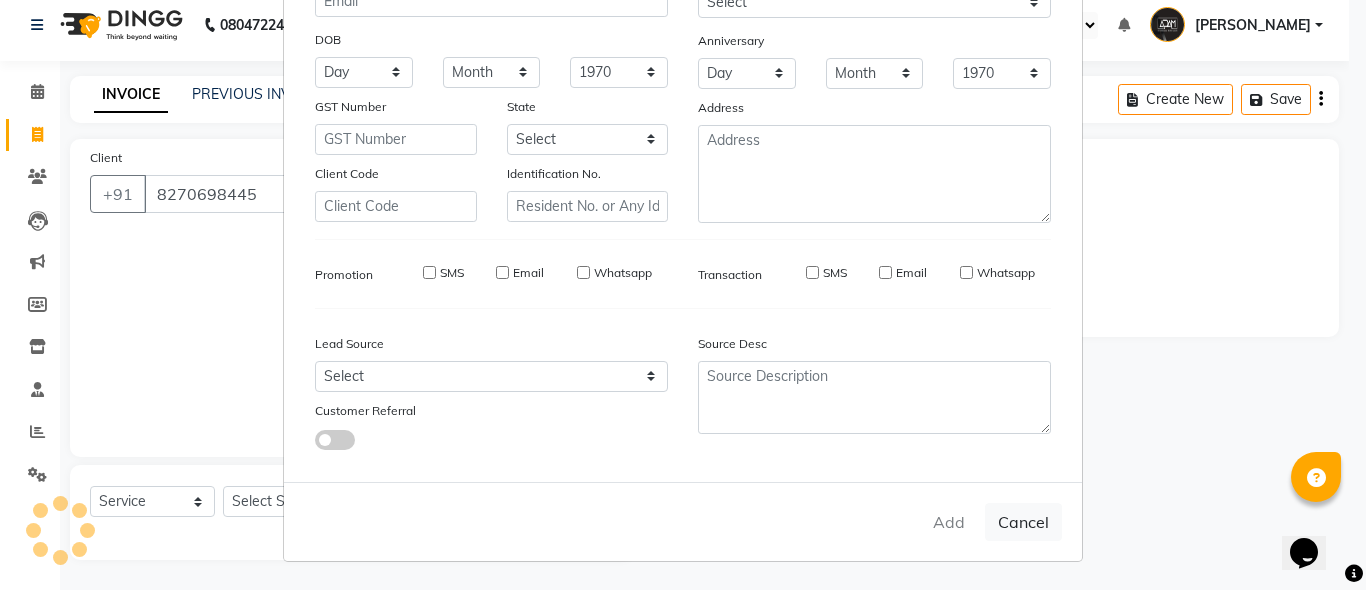 type 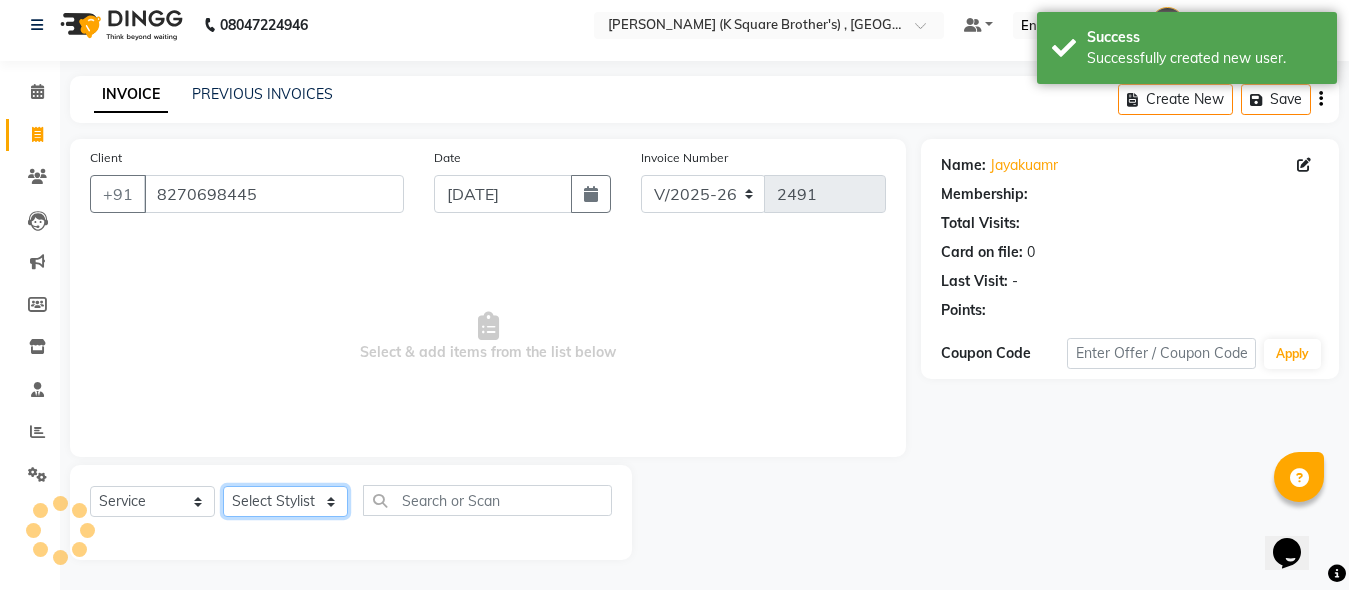 click on "Select Stylist [PERSON_NAME] [PERSON_NAME] [PERSON_NAME]" 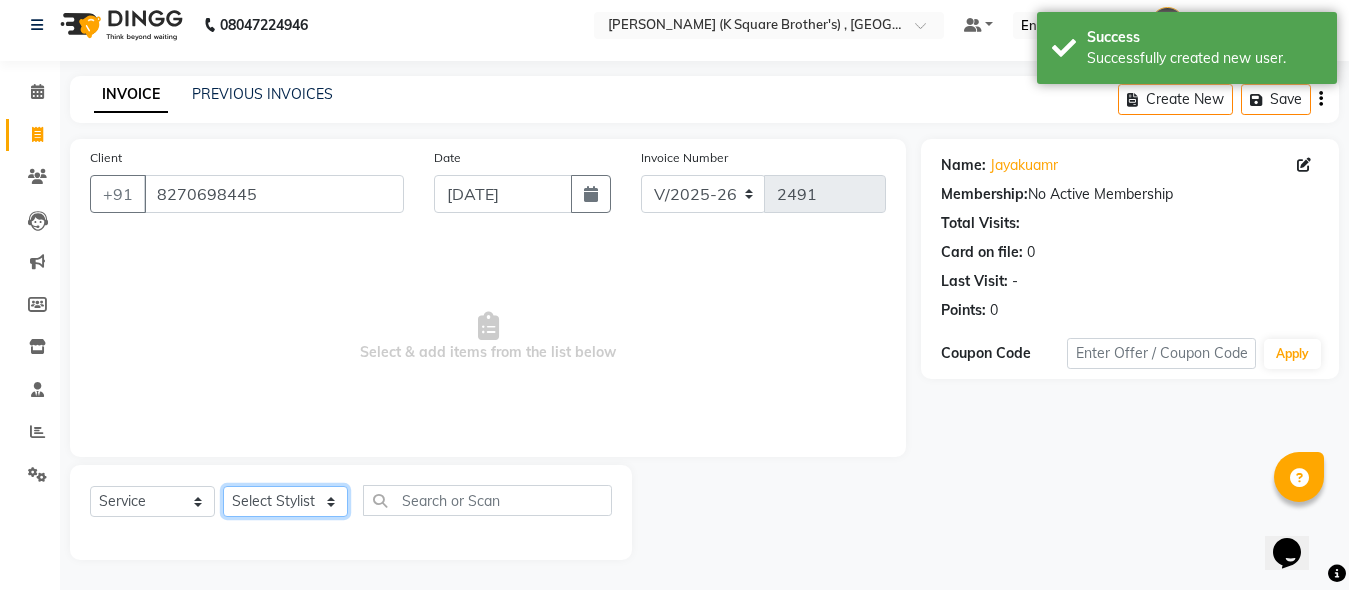select on "78095" 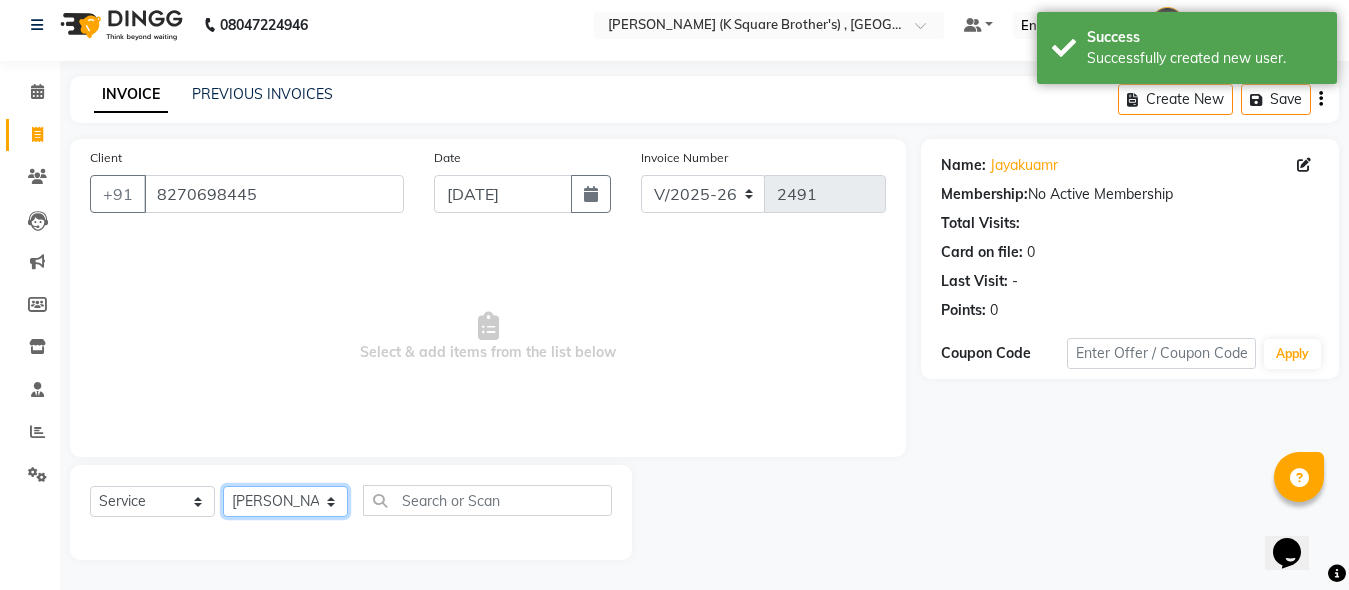 click on "Select Stylist [PERSON_NAME] [PERSON_NAME] [PERSON_NAME]" 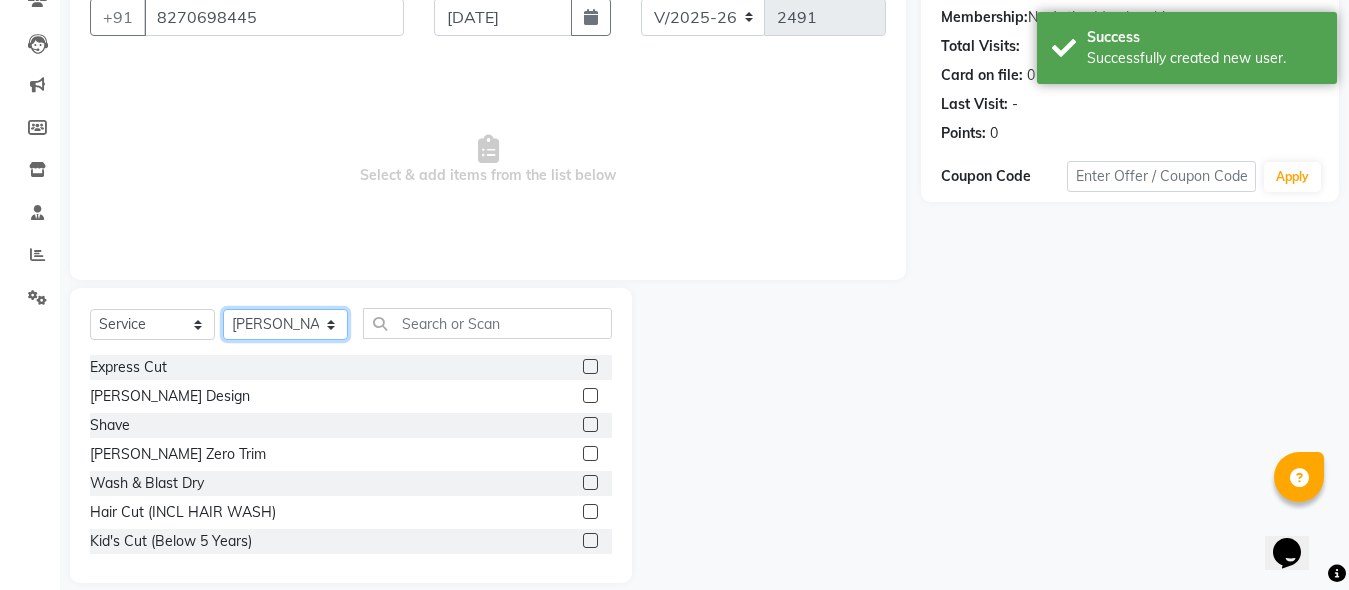 scroll, scrollTop: 211, scrollLeft: 0, axis: vertical 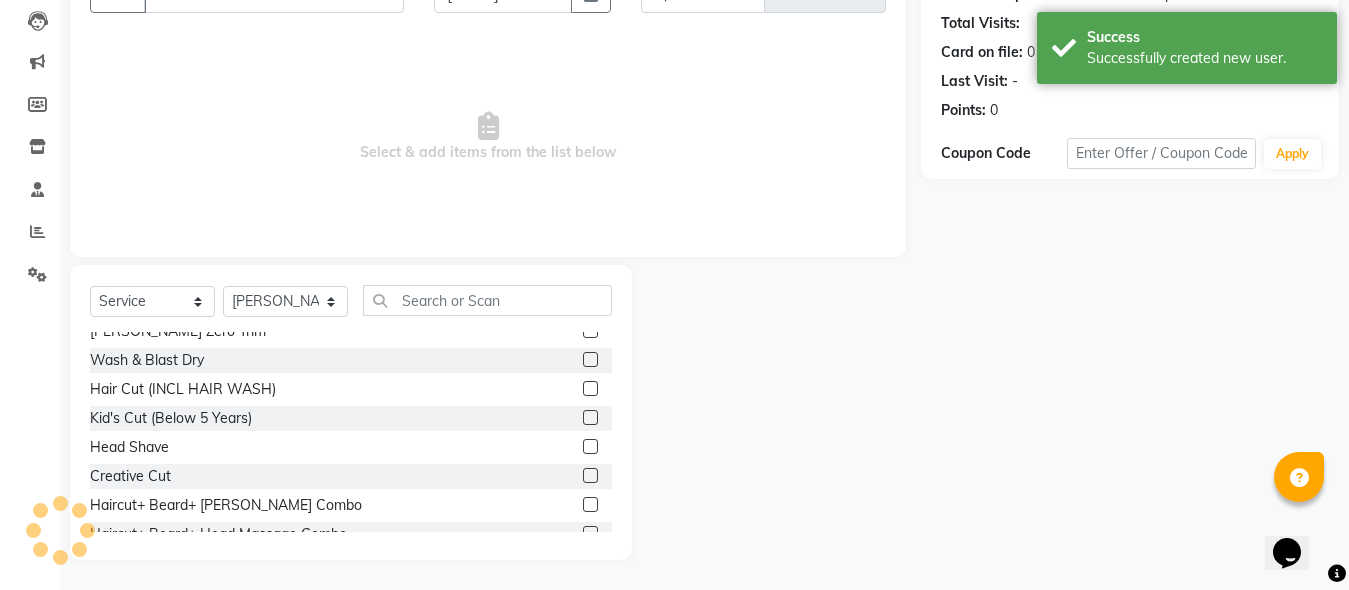 click 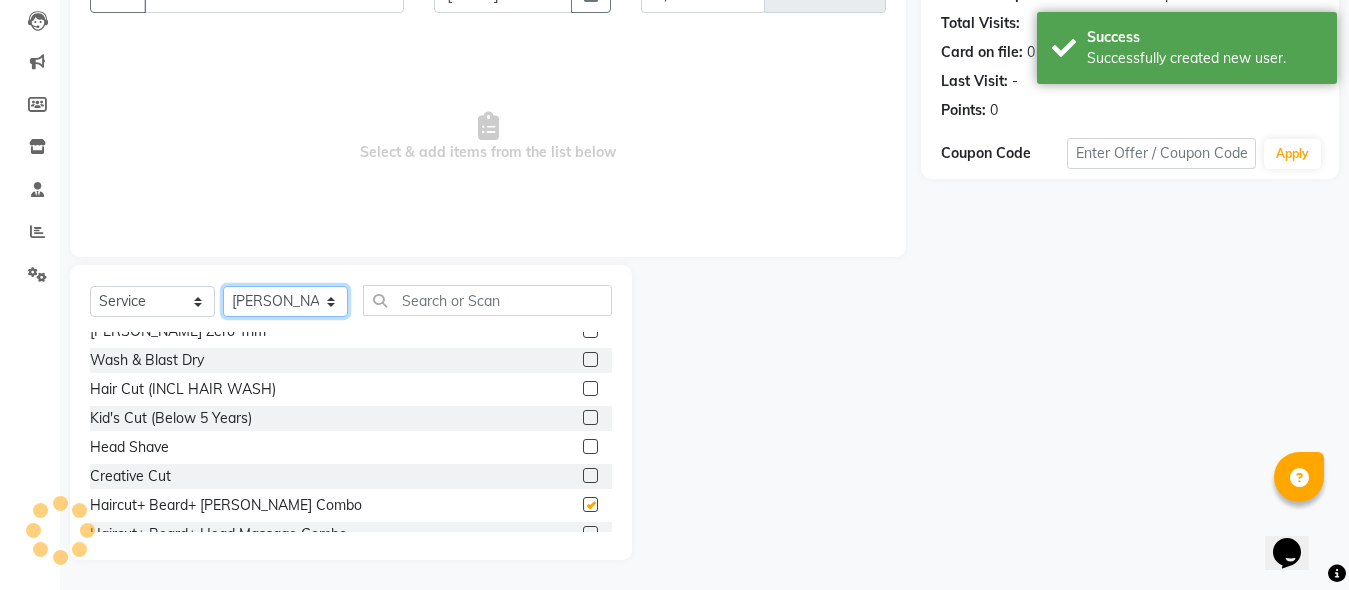 click on "Select Stylist [PERSON_NAME] [PERSON_NAME] [PERSON_NAME]" 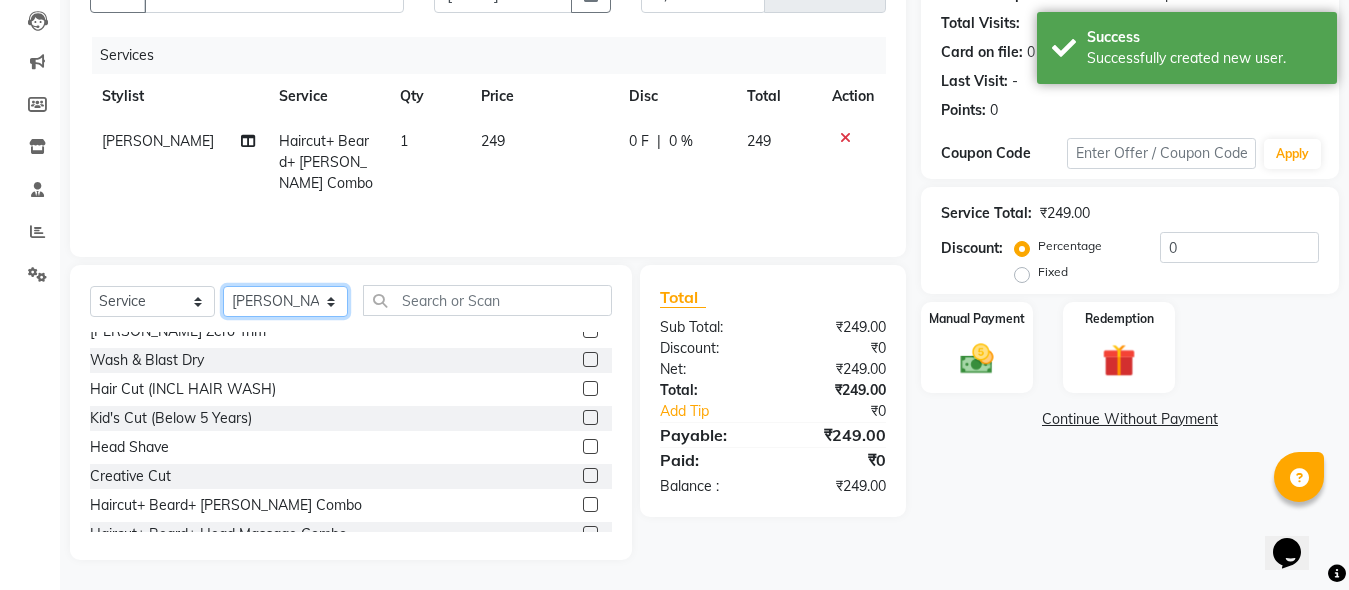 checkbox on "false" 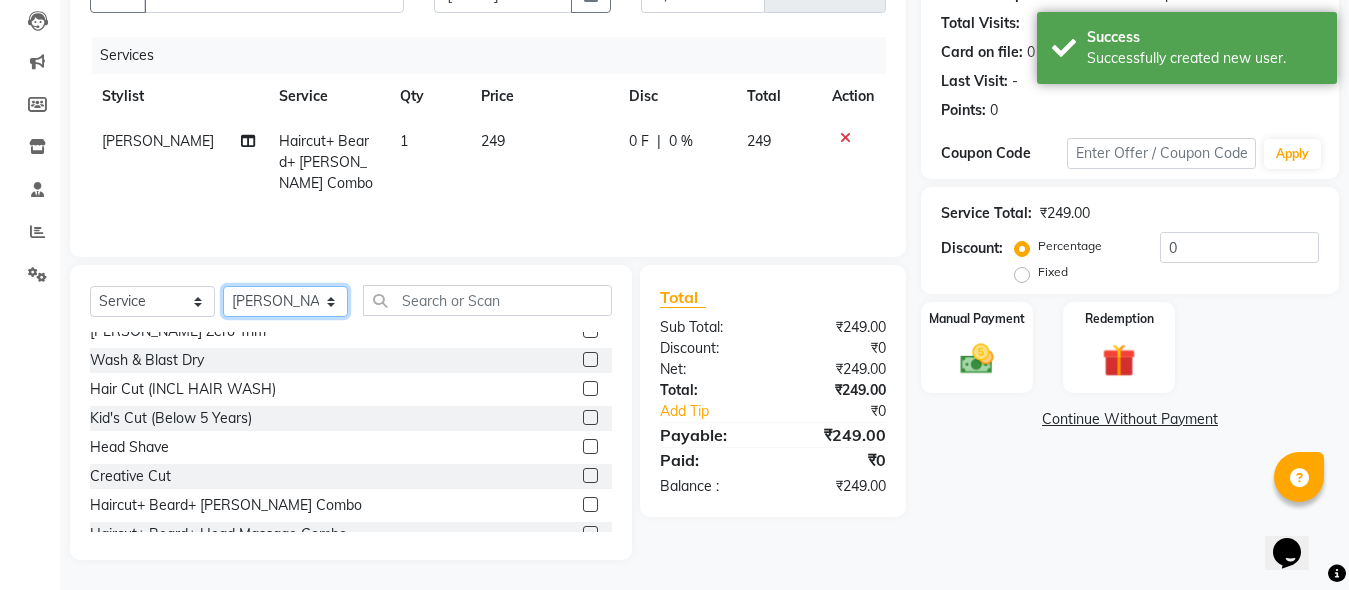 select on "78096" 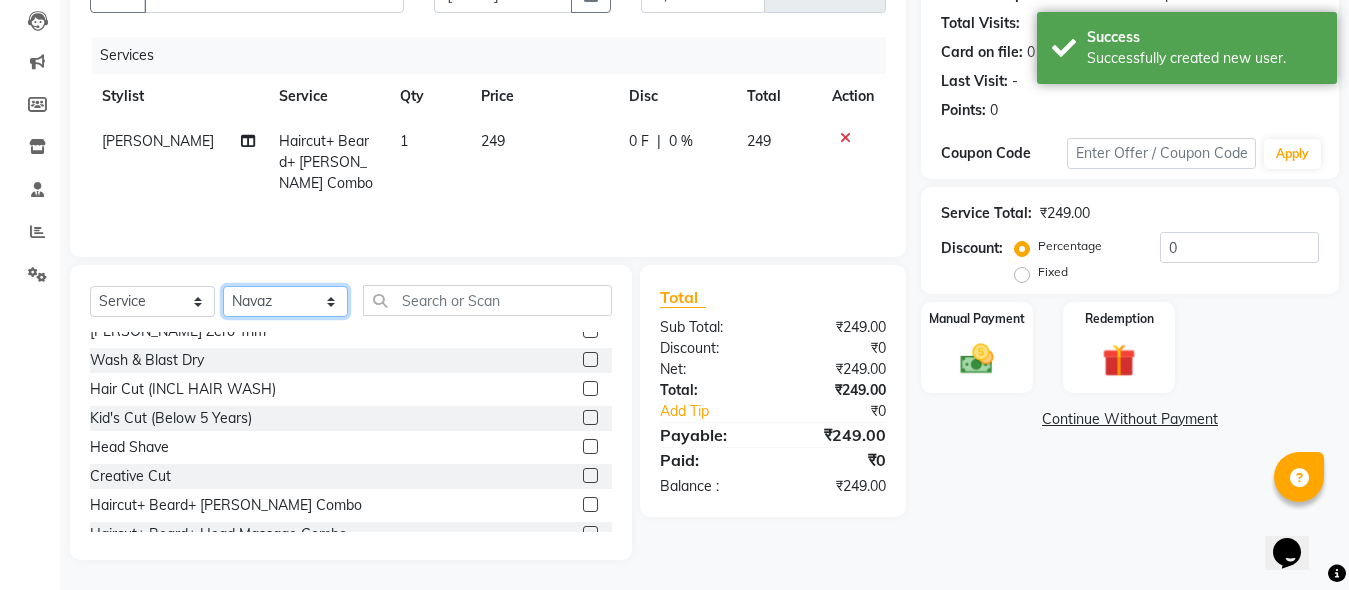 click on "Select Stylist [PERSON_NAME] [PERSON_NAME] [PERSON_NAME]" 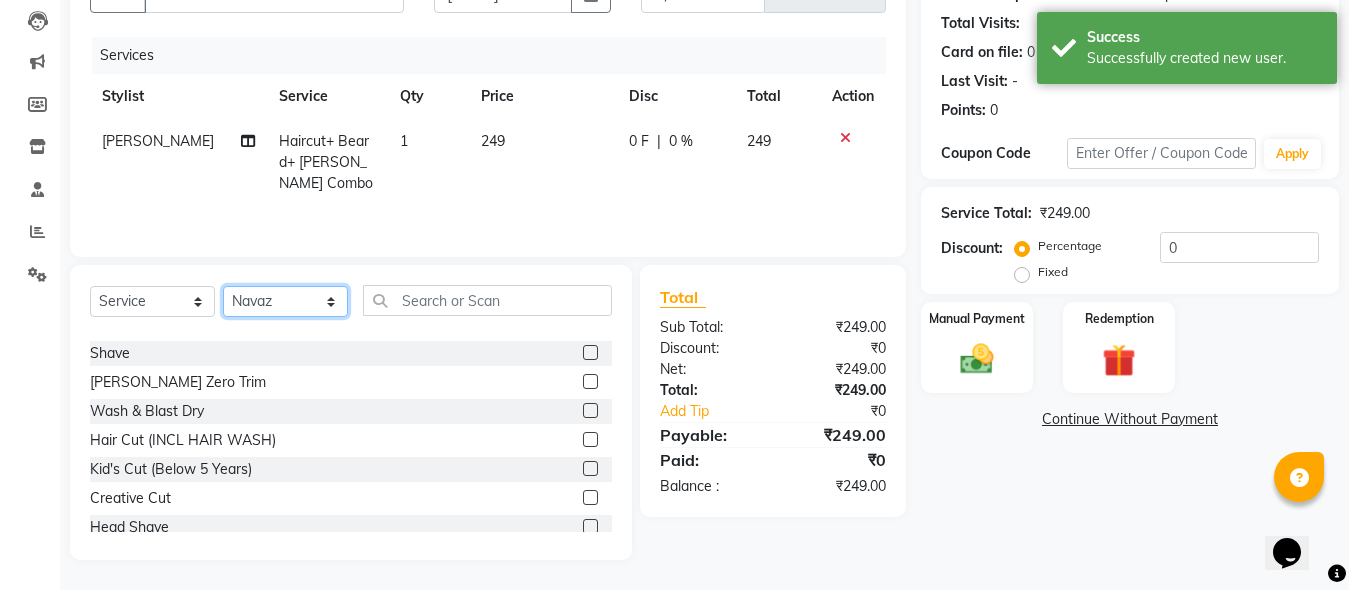 scroll, scrollTop: 0, scrollLeft: 0, axis: both 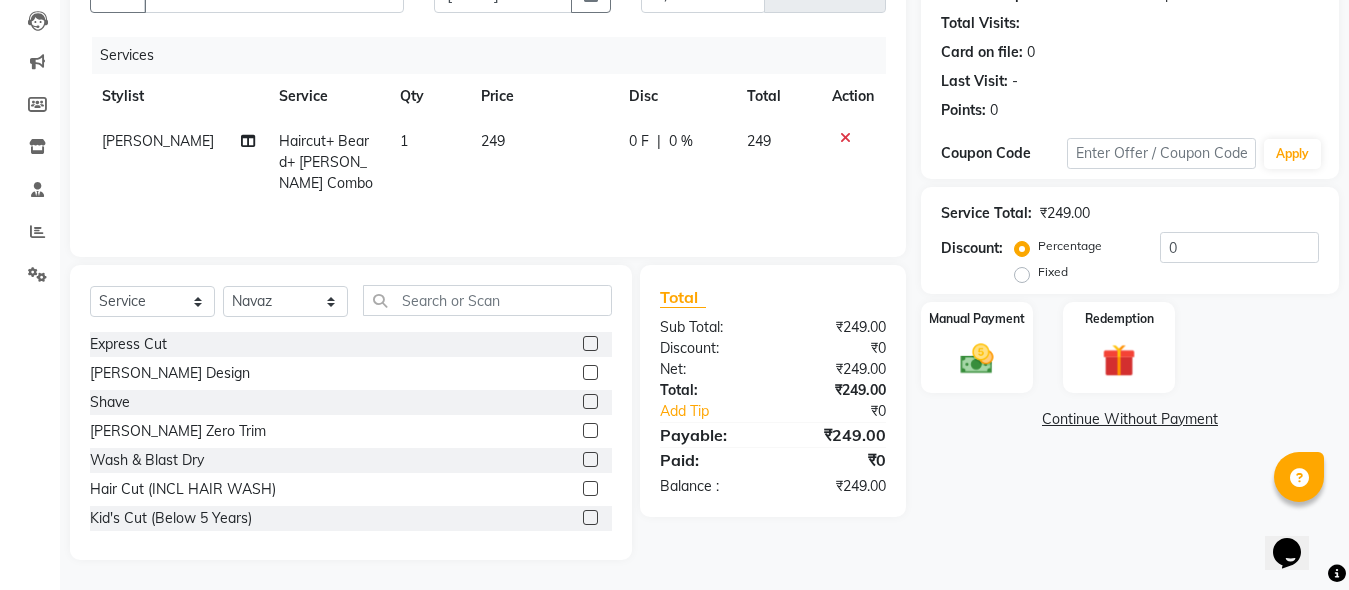 click 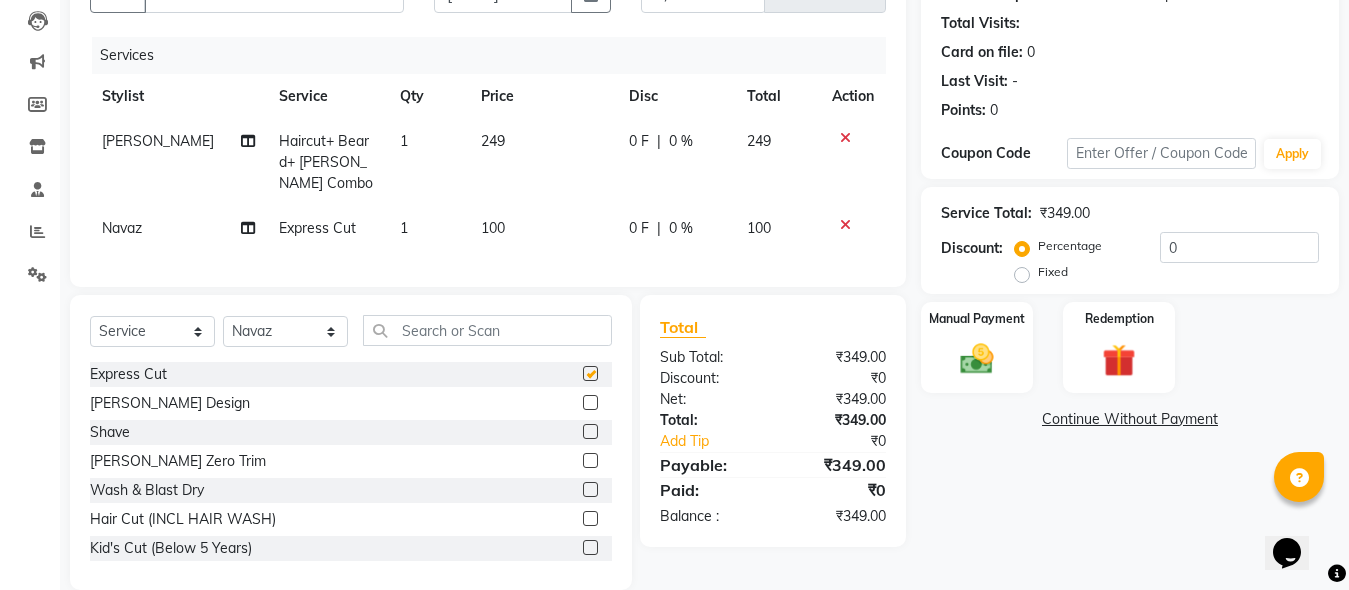 checkbox on "false" 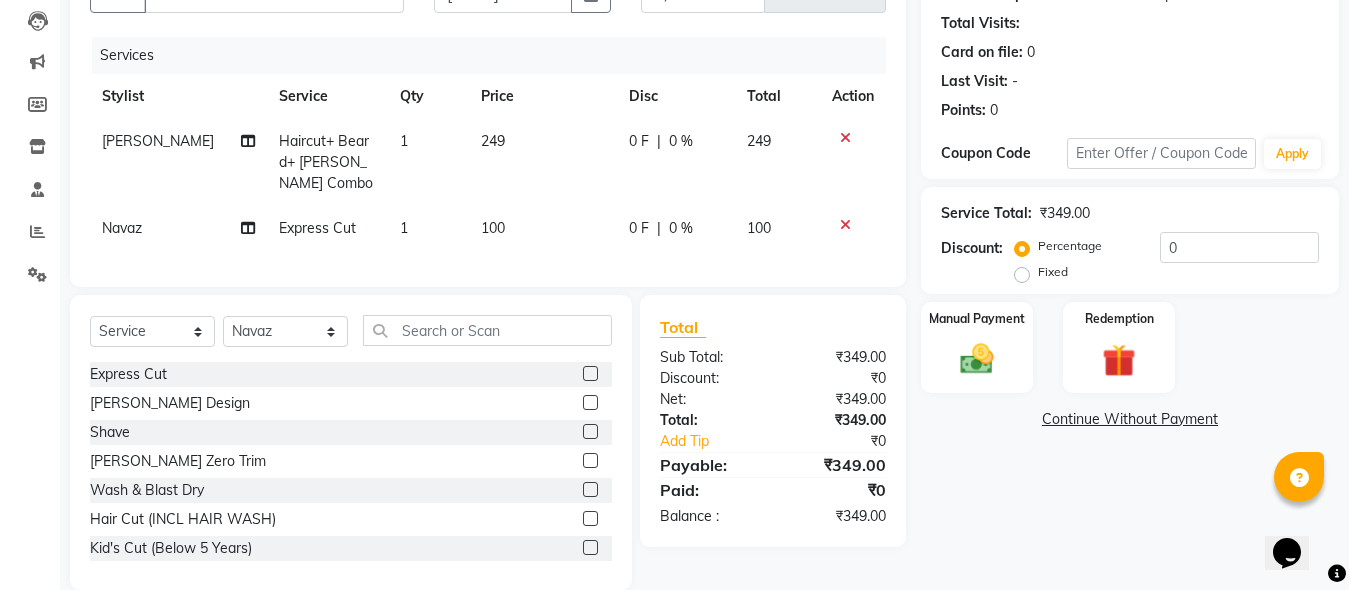 click 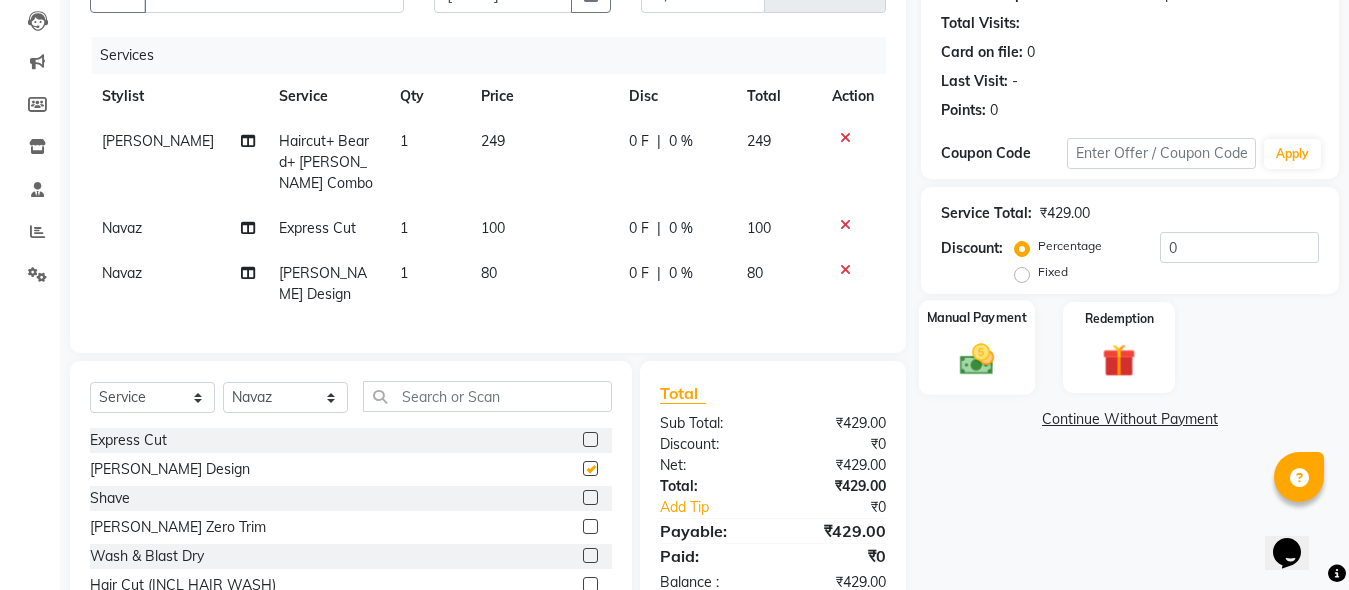 checkbox on "false" 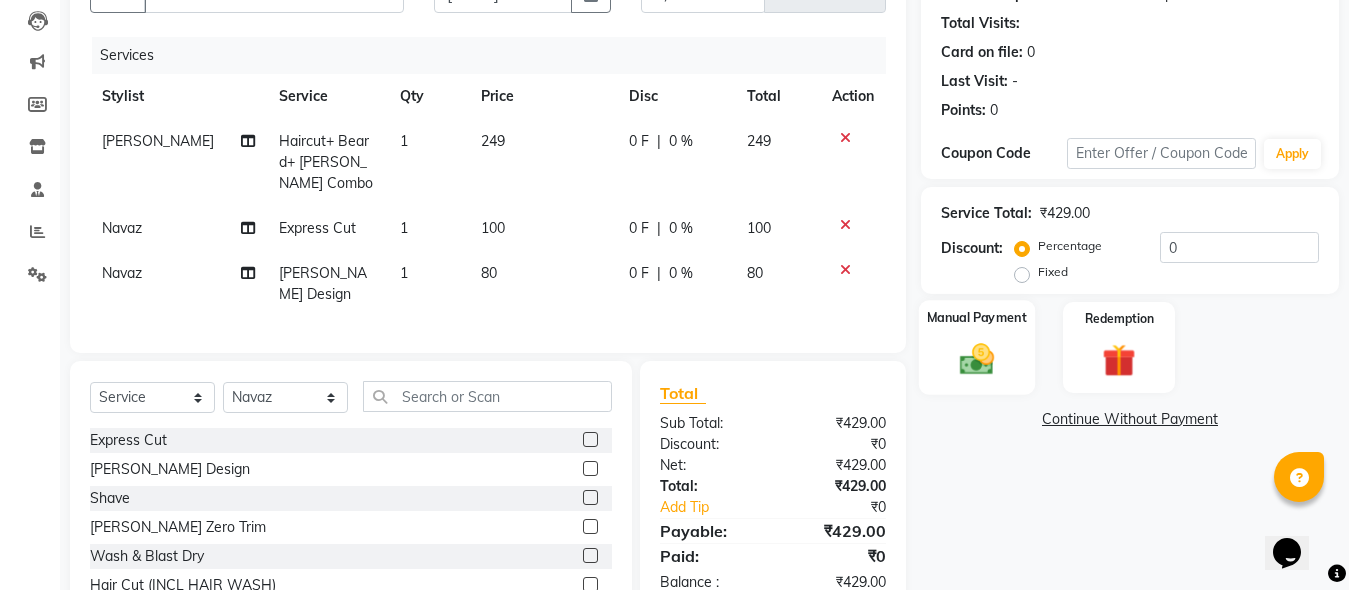 click 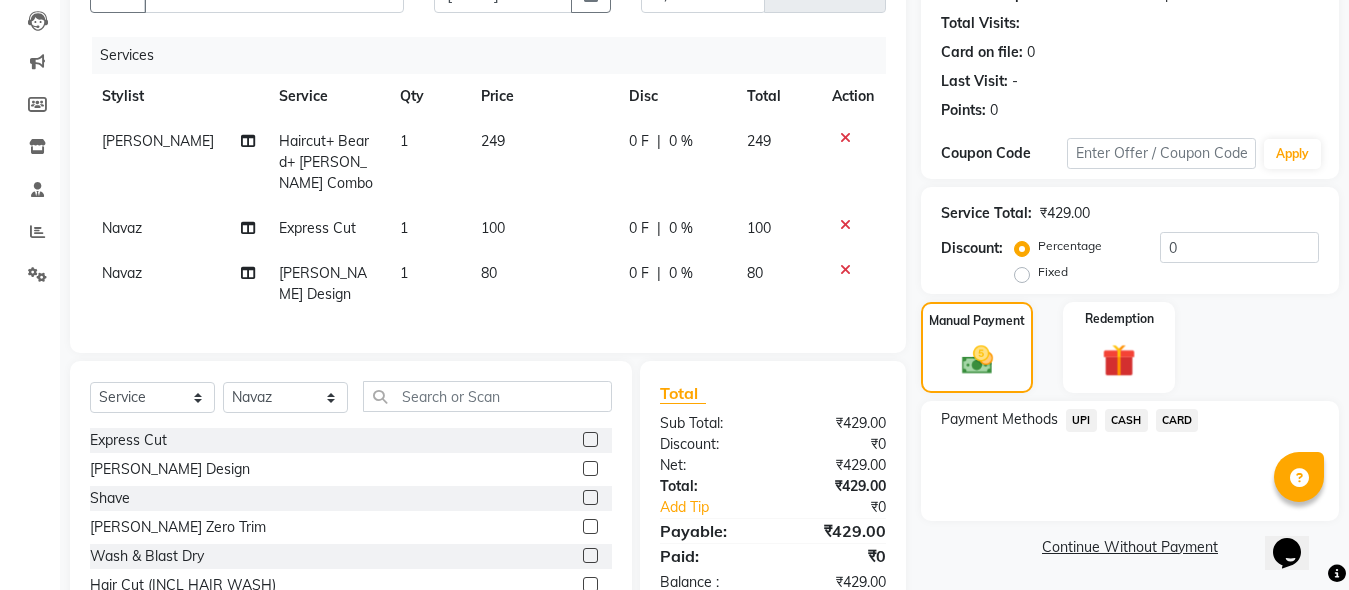 click on "CASH" 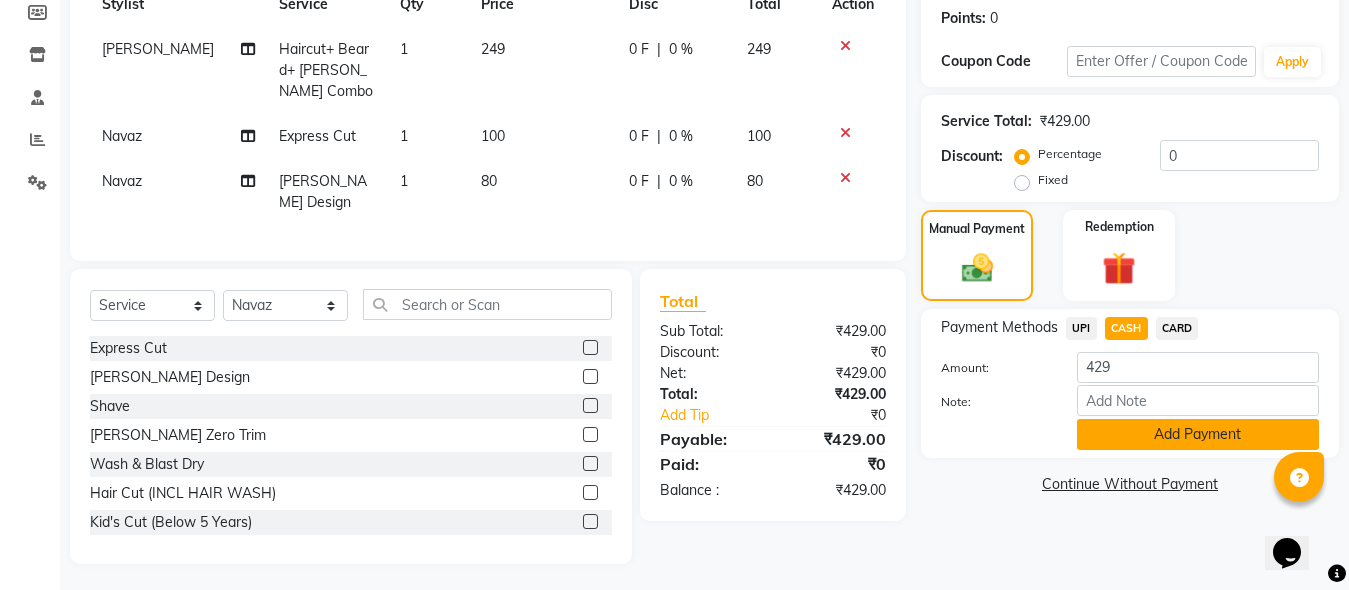 click on "Add Payment" 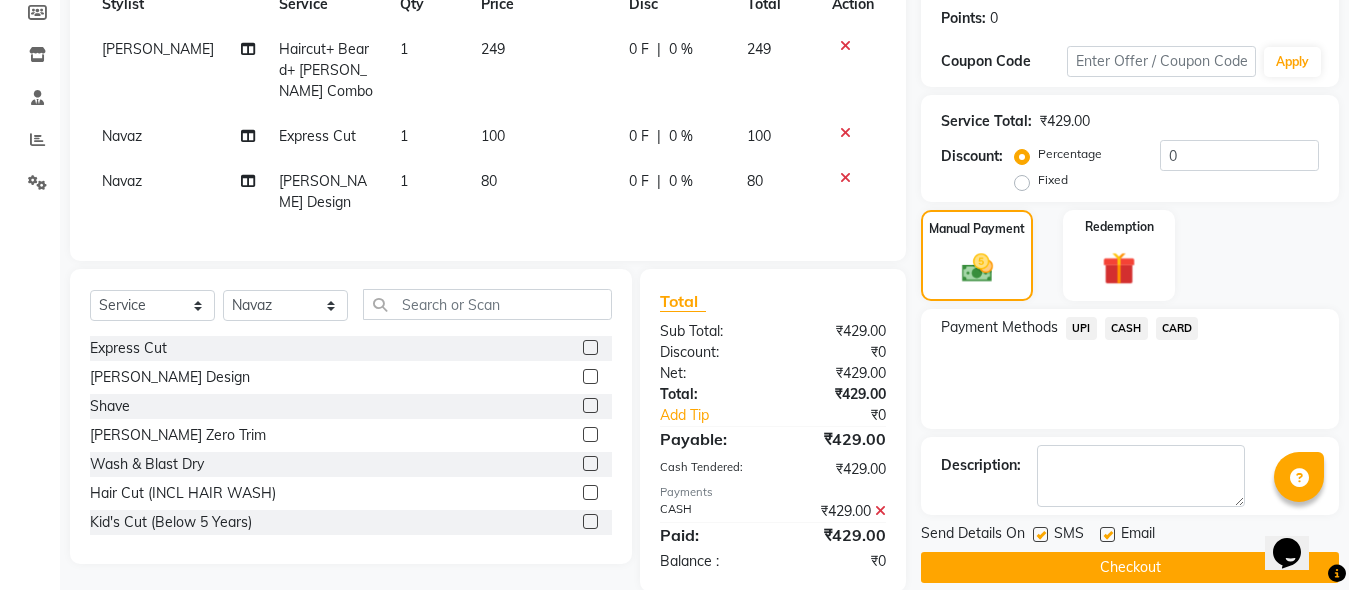scroll, scrollTop: 331, scrollLeft: 0, axis: vertical 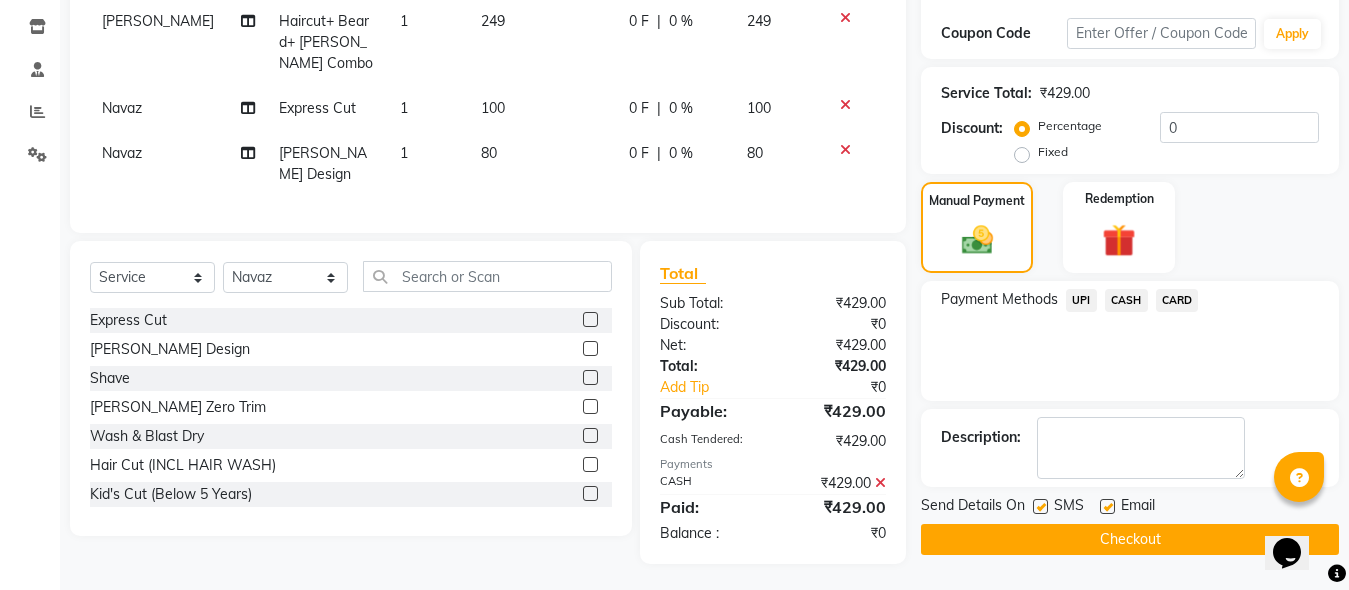 click on "SMS" 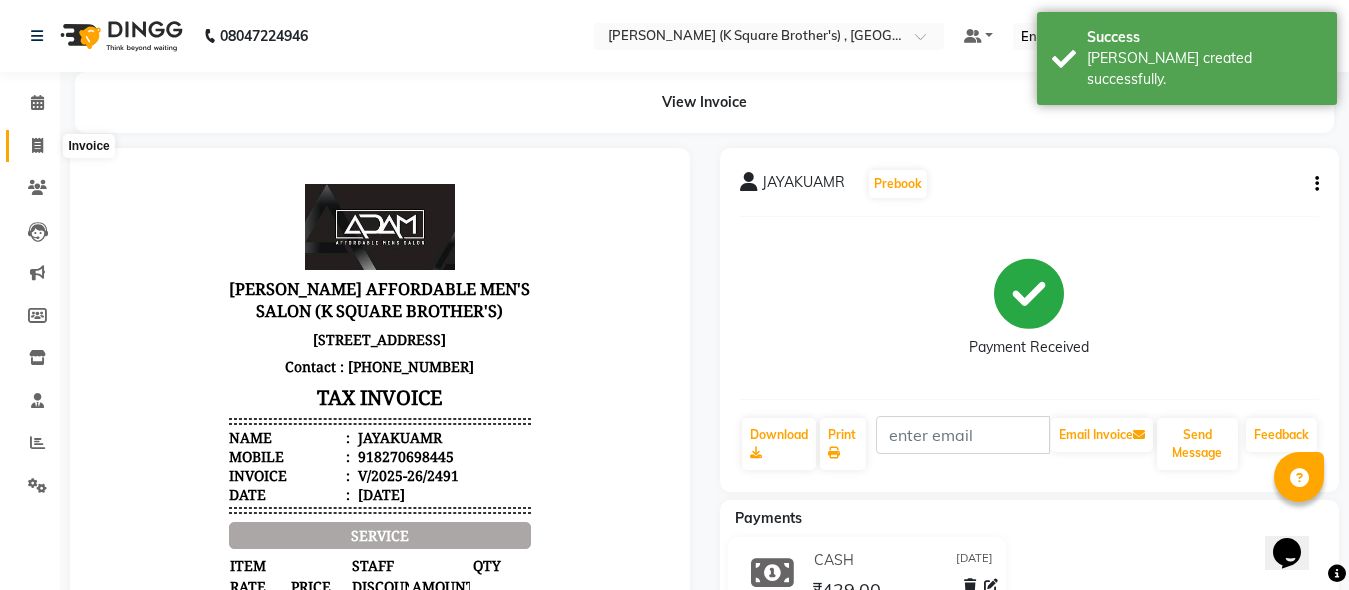 scroll, scrollTop: 0, scrollLeft: 0, axis: both 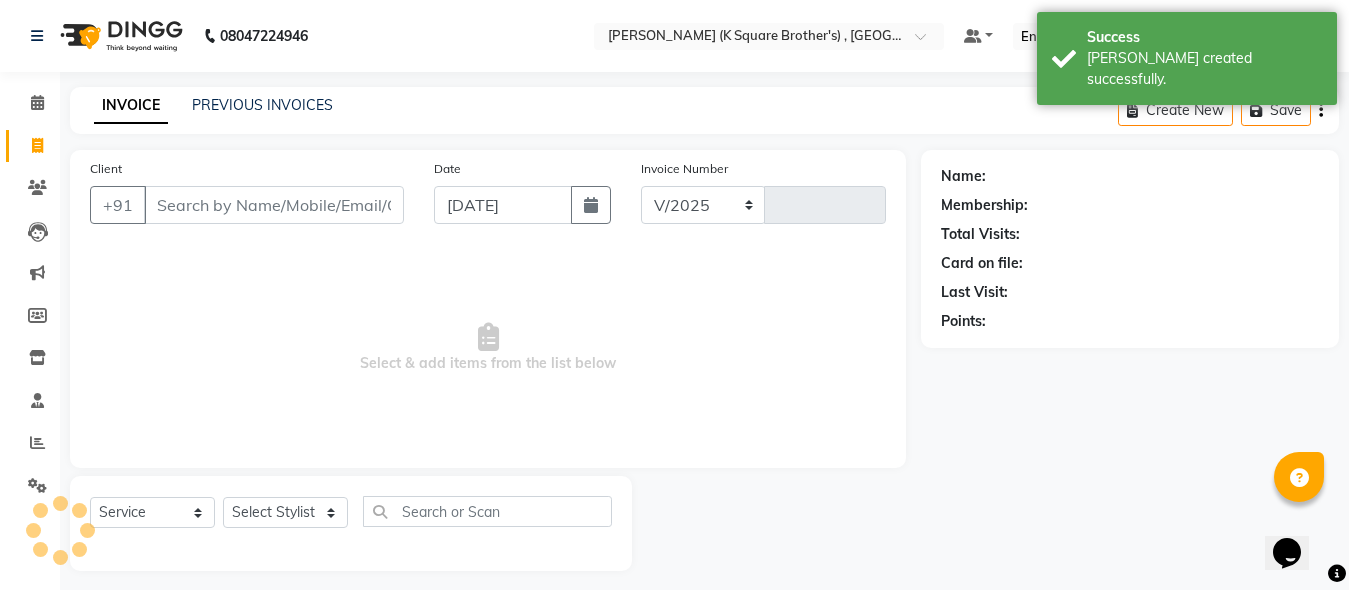 select on "8195" 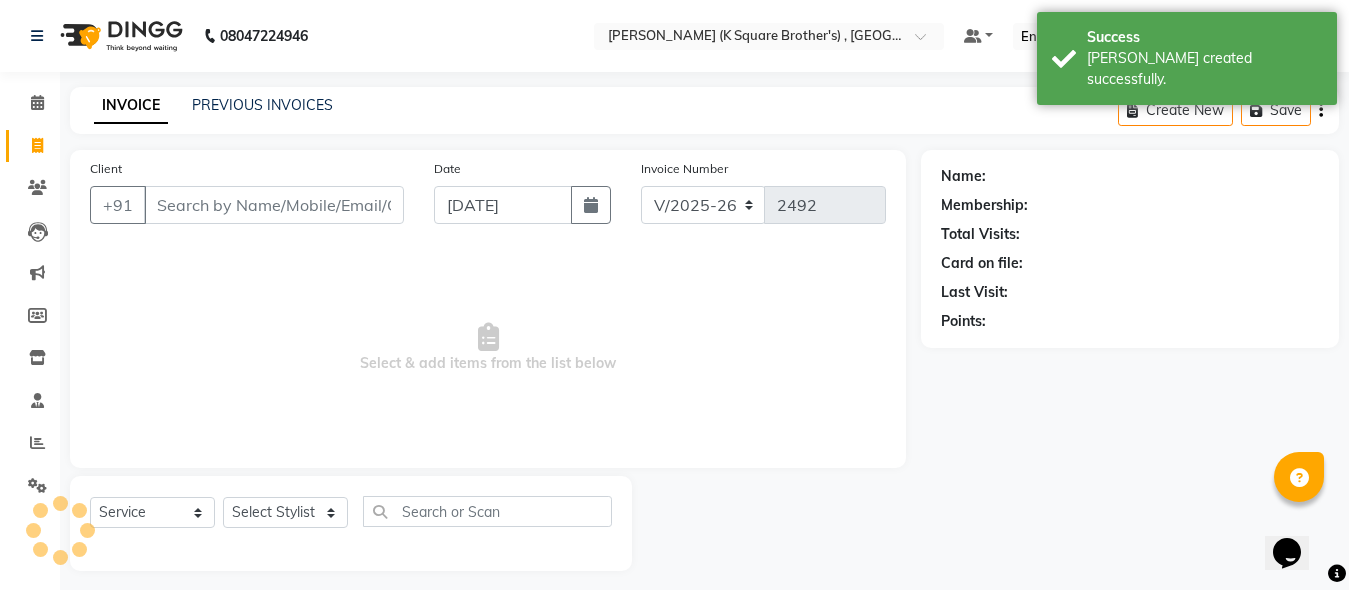 scroll, scrollTop: 11, scrollLeft: 0, axis: vertical 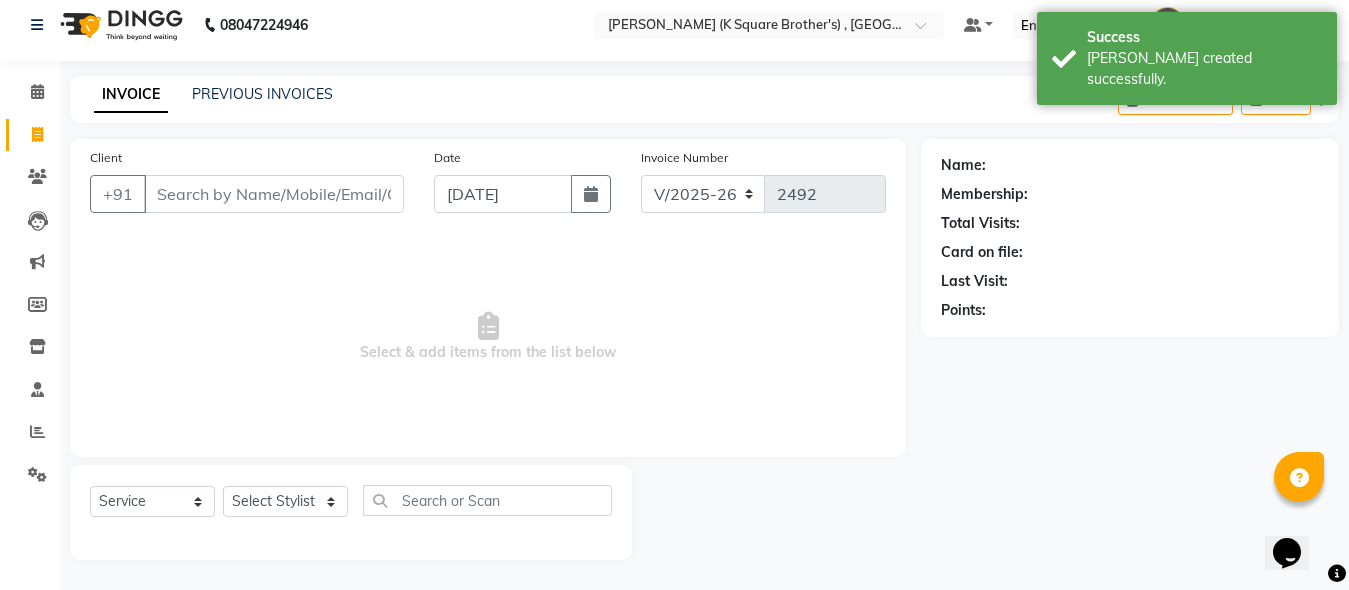 click on "INVOICE PREVIOUS INVOICES" 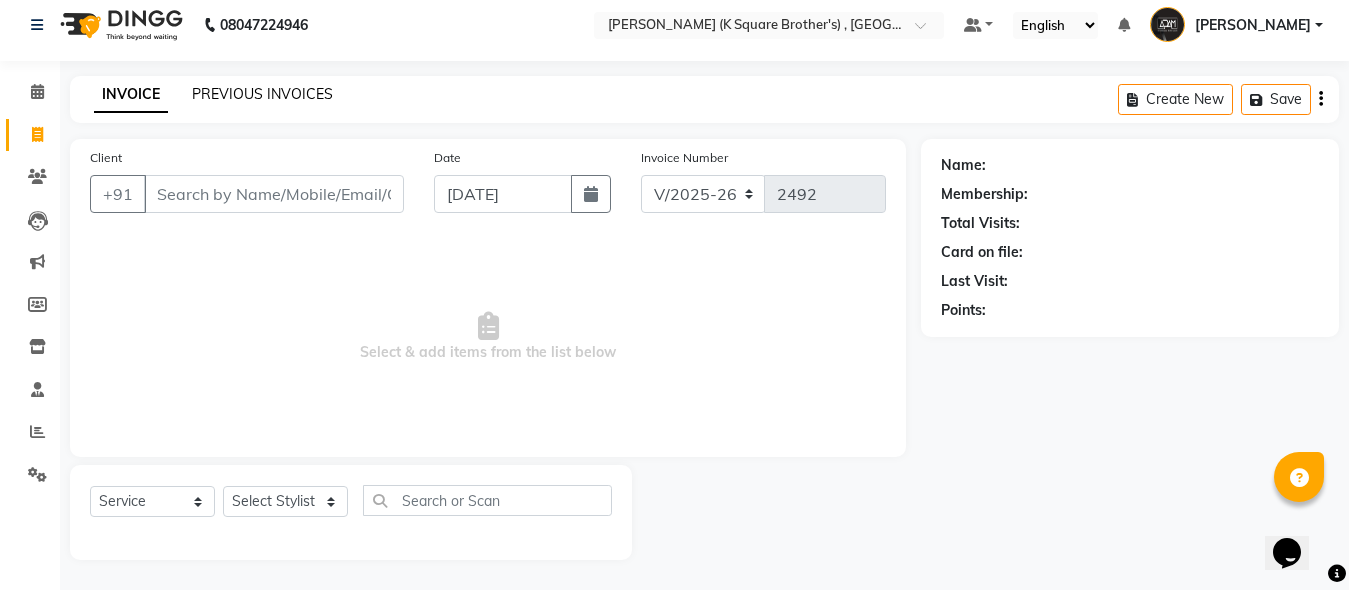 click on "PREVIOUS INVOICES" 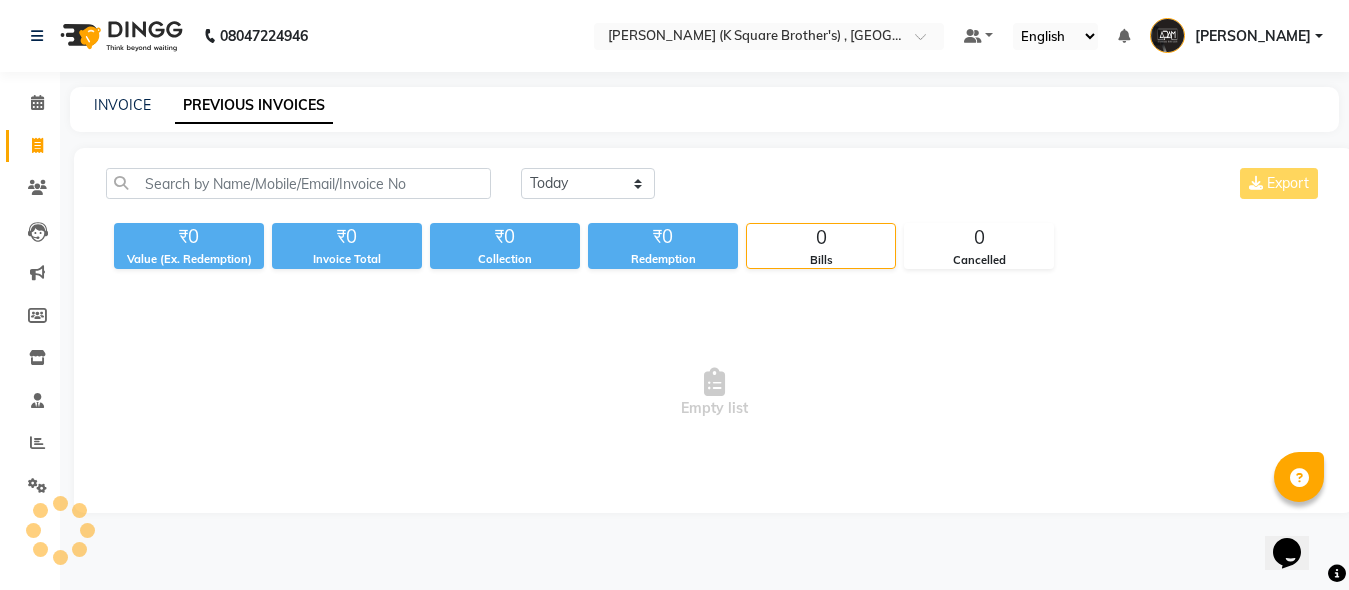 scroll, scrollTop: 0, scrollLeft: 0, axis: both 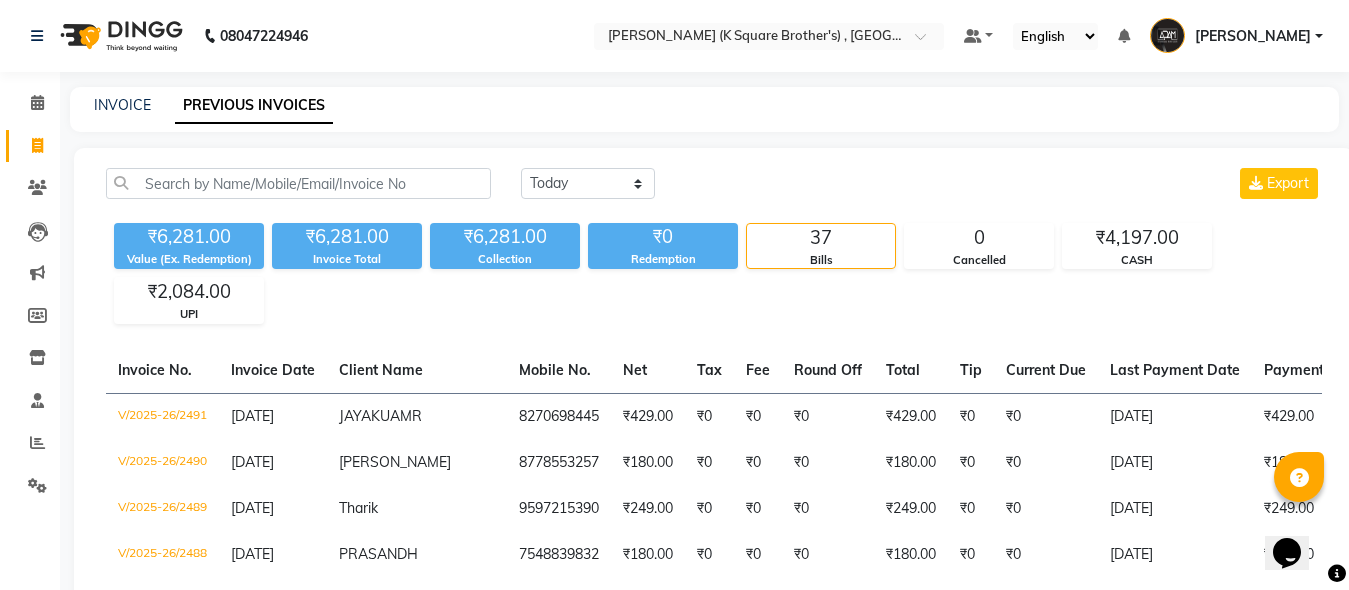 click on "INVOICE" 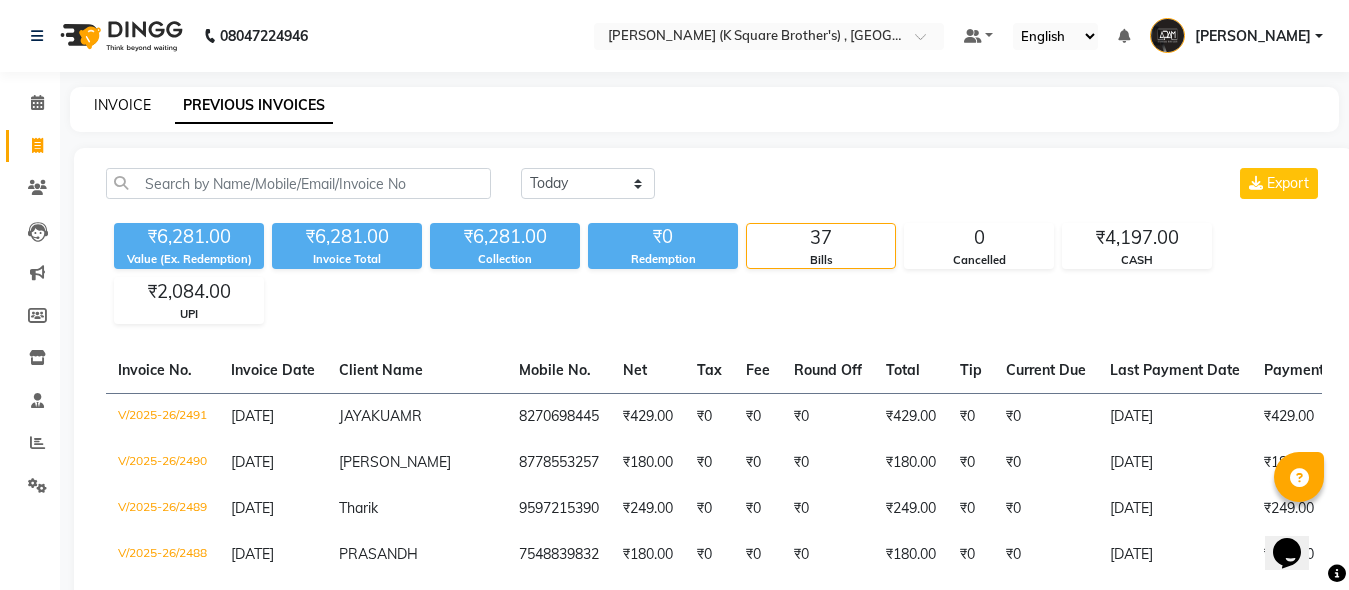 click on "INVOICE" 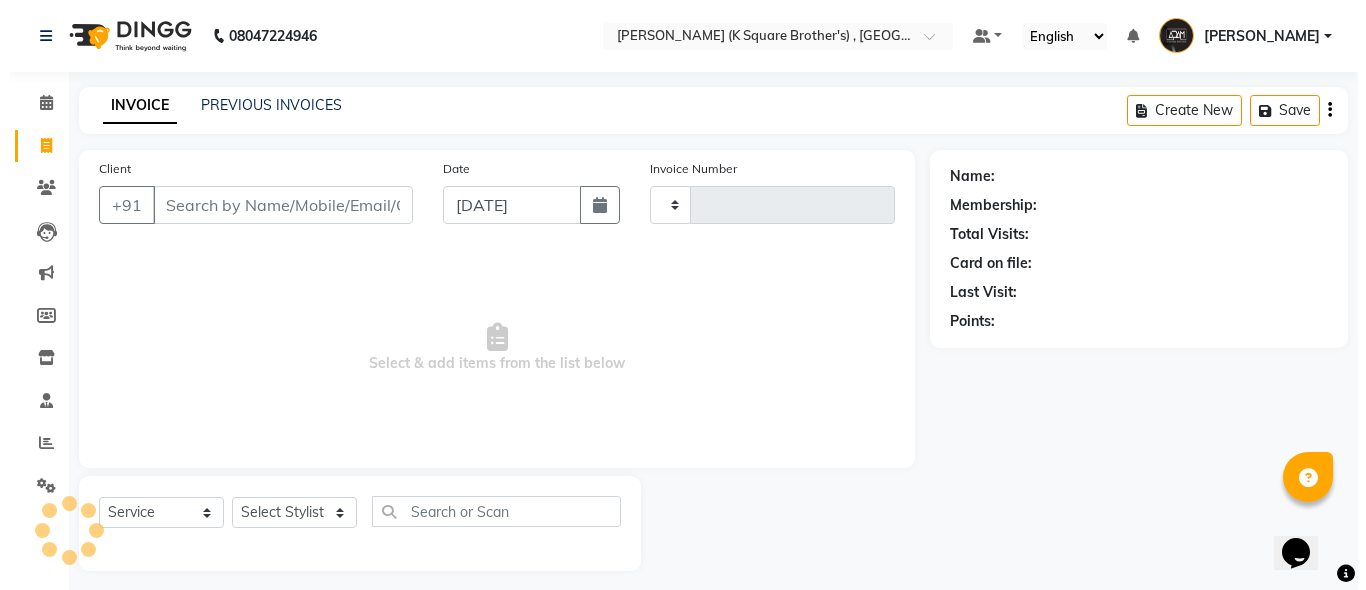 scroll, scrollTop: 11, scrollLeft: 0, axis: vertical 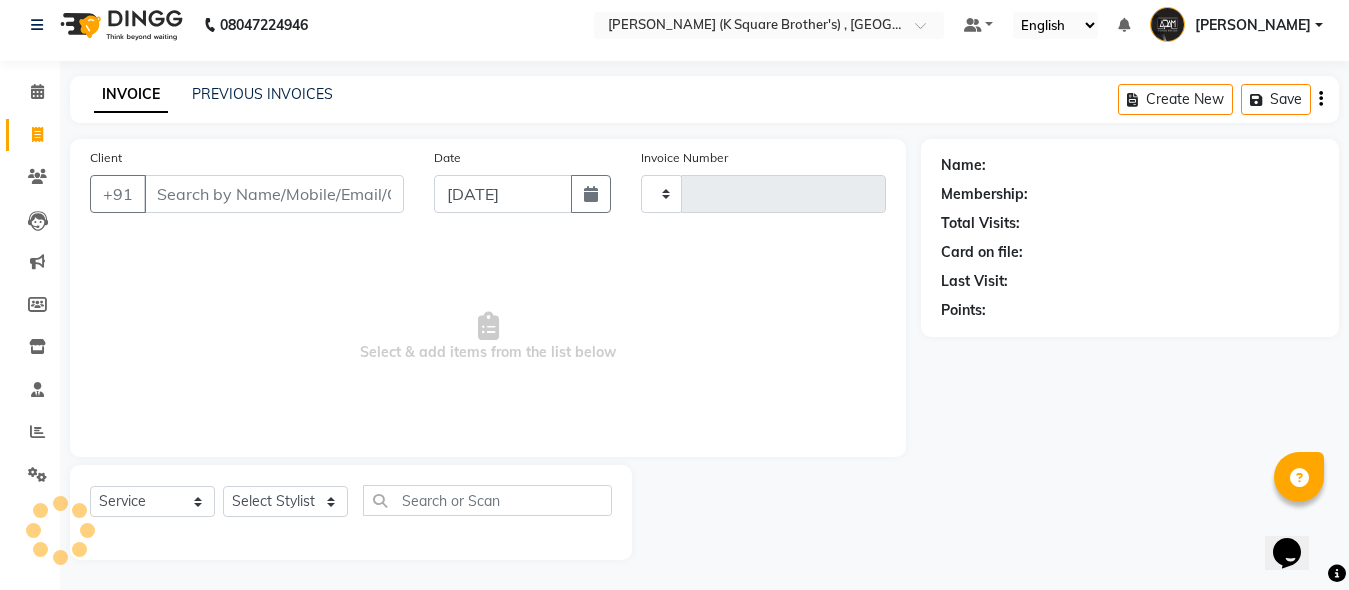 type on "2492" 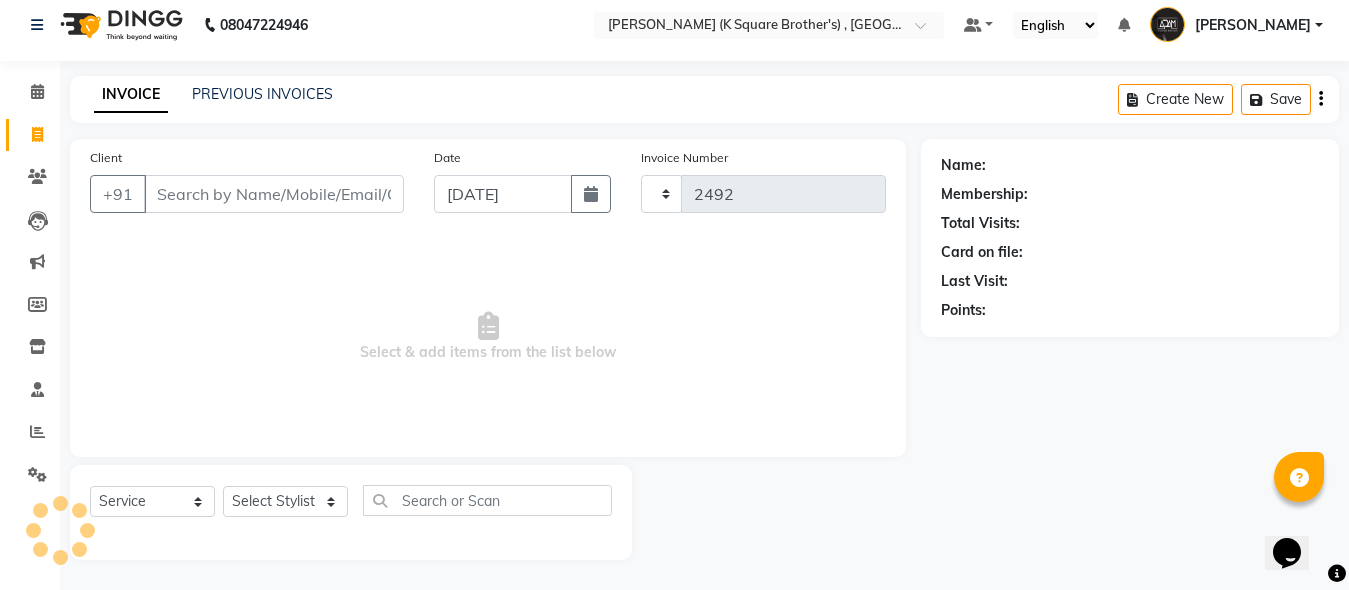 select on "8195" 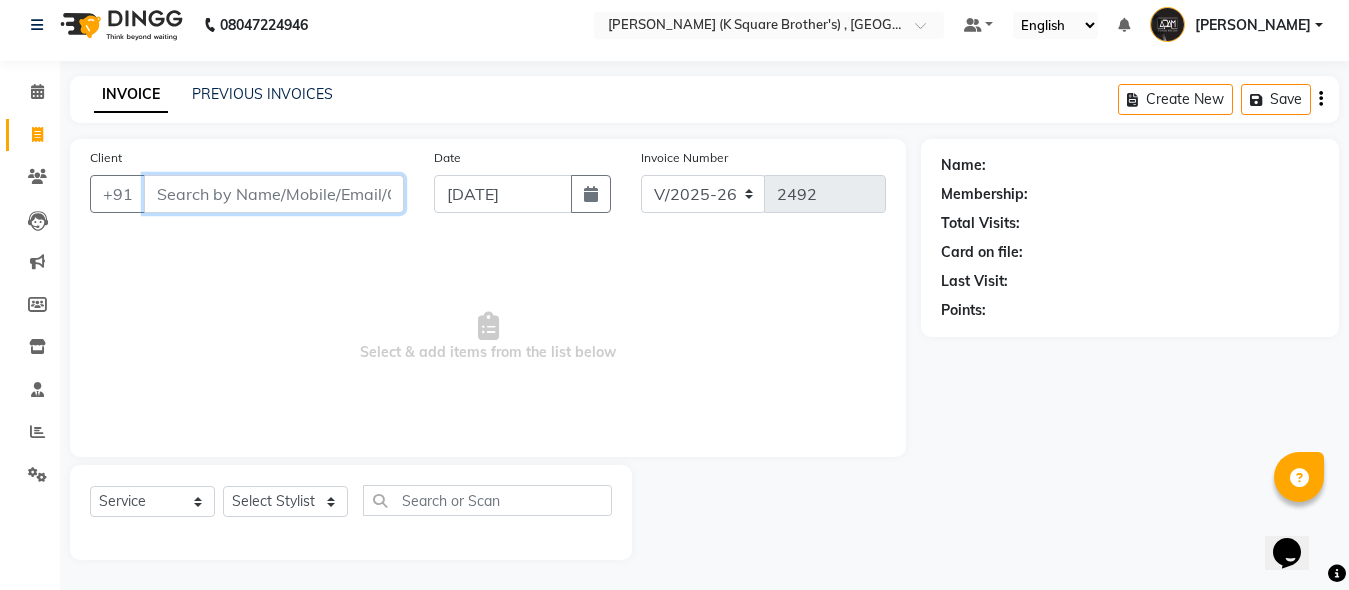 paste on "7338743528" 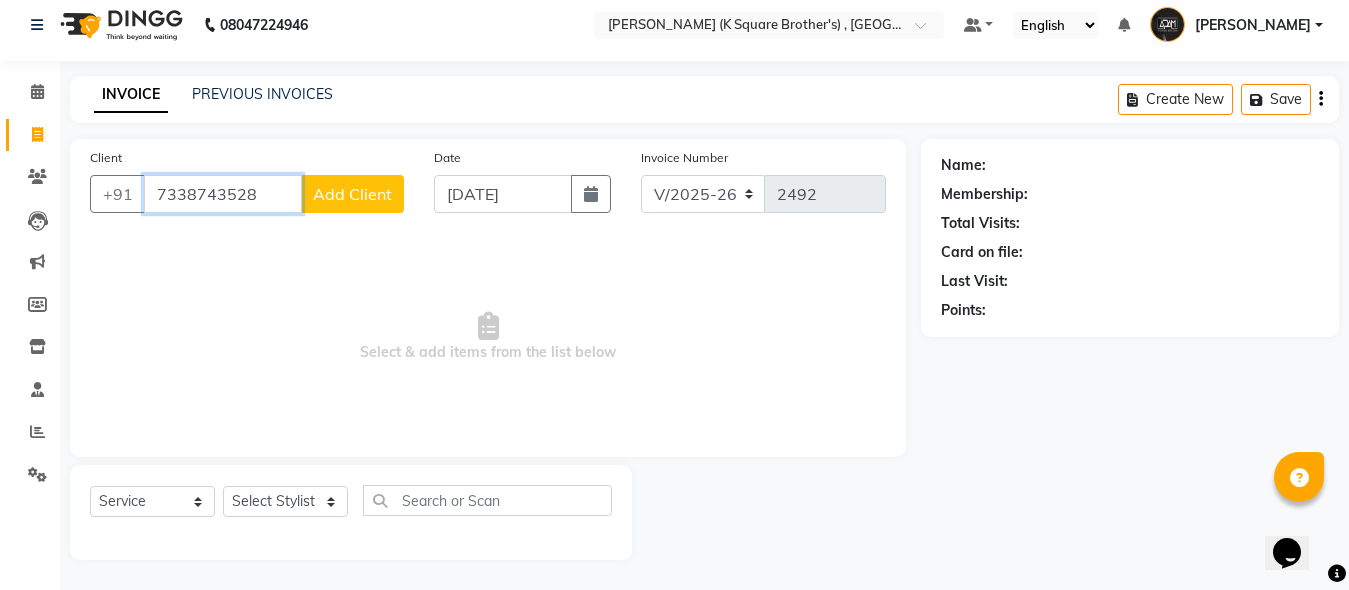 type on "7338743528" 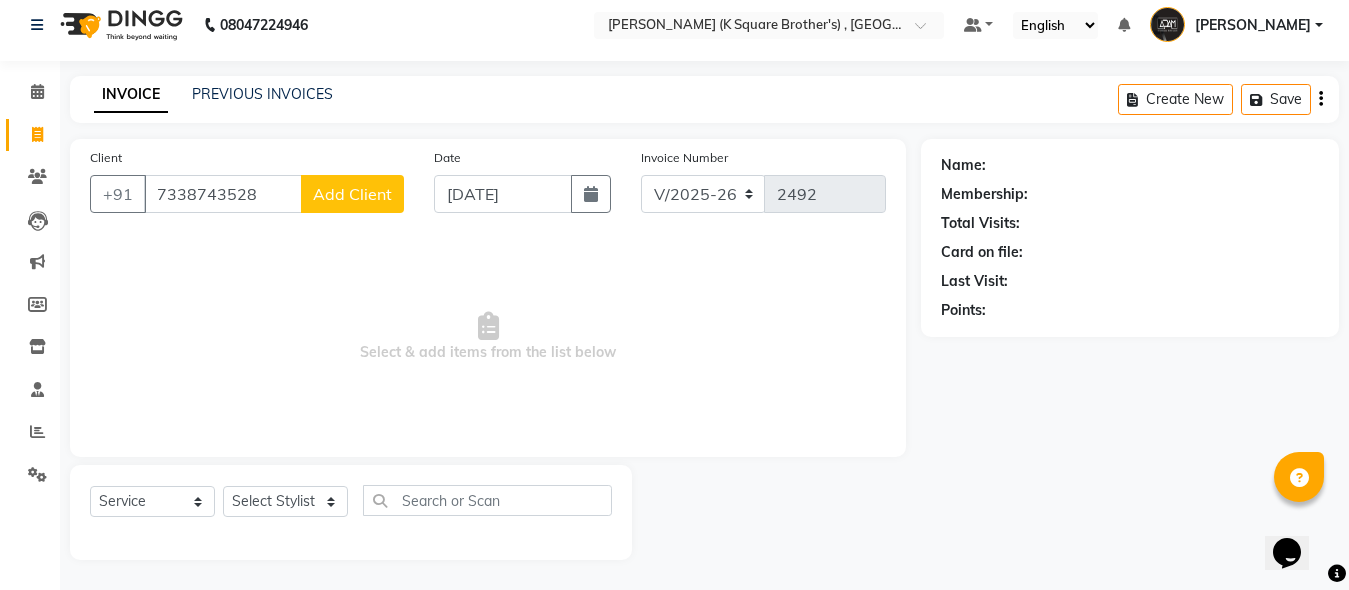 click on "Add Client" 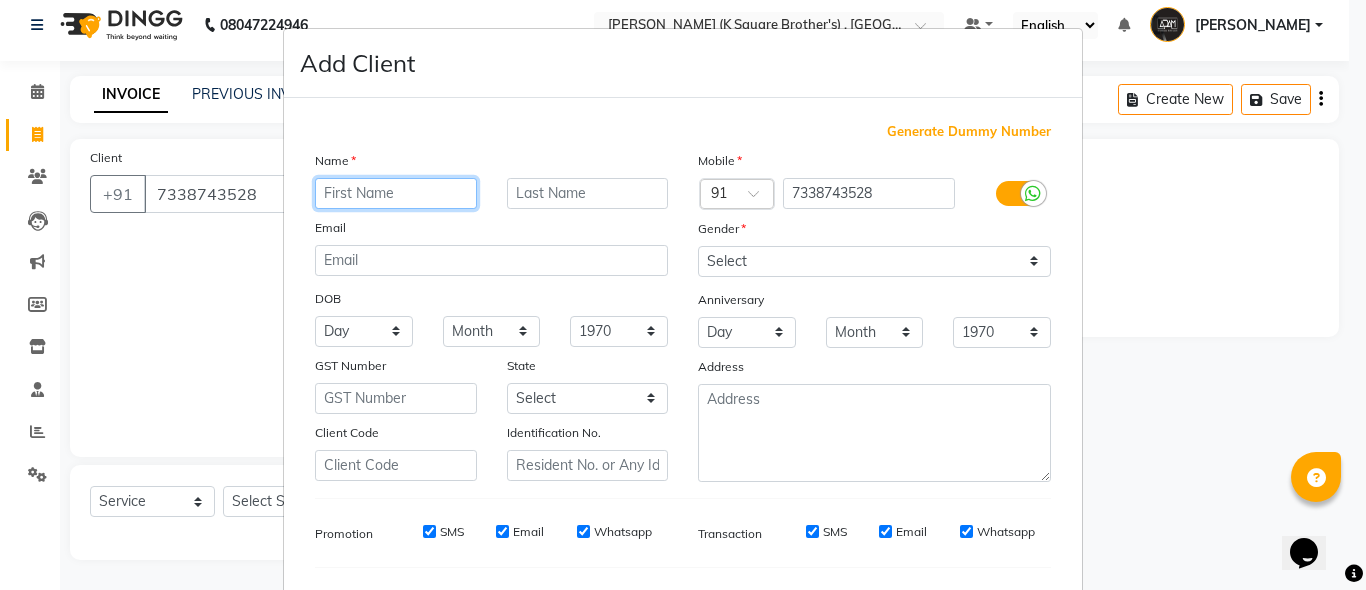 drag, startPoint x: 354, startPoint y: 173, endPoint x: 325, endPoint y: 195, distance: 36.40055 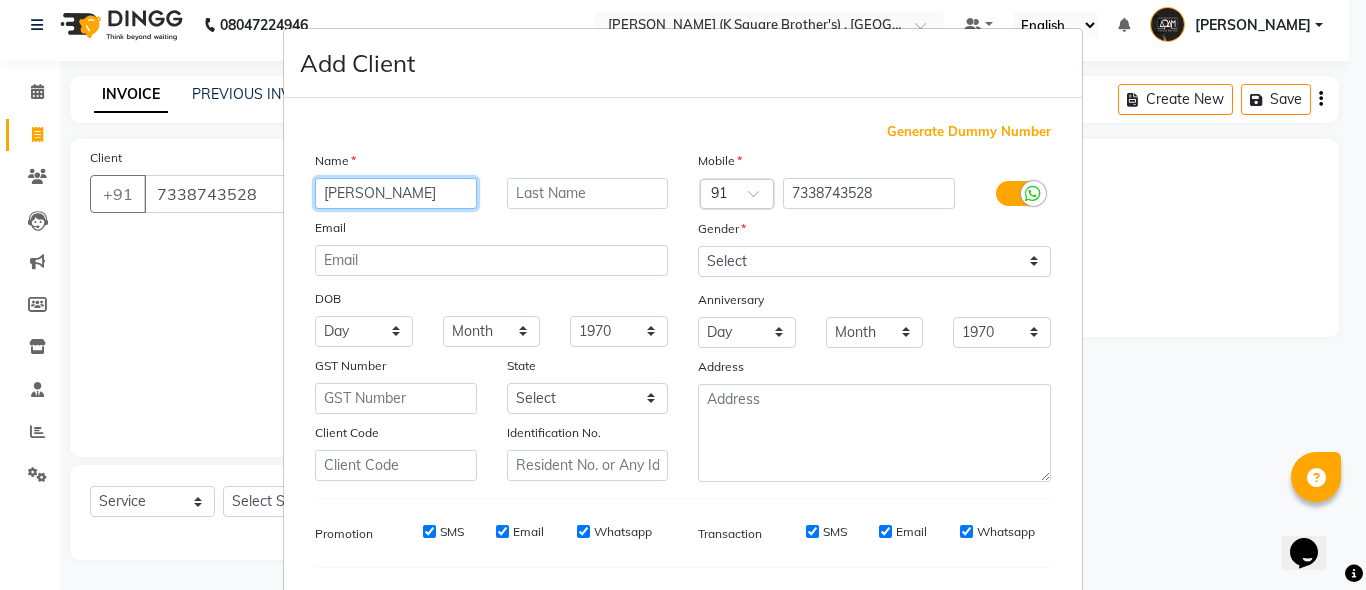 type on "[PERSON_NAME]" 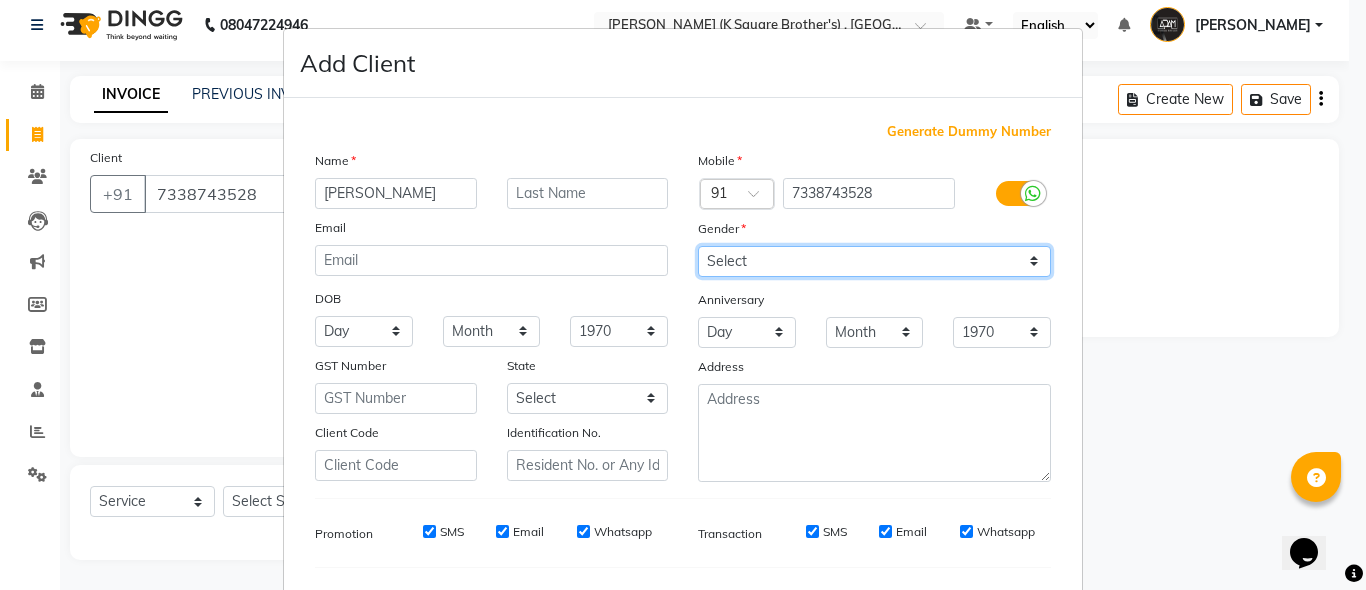 click on "Select [DEMOGRAPHIC_DATA] [DEMOGRAPHIC_DATA] Other Prefer Not To Say" at bounding box center [874, 261] 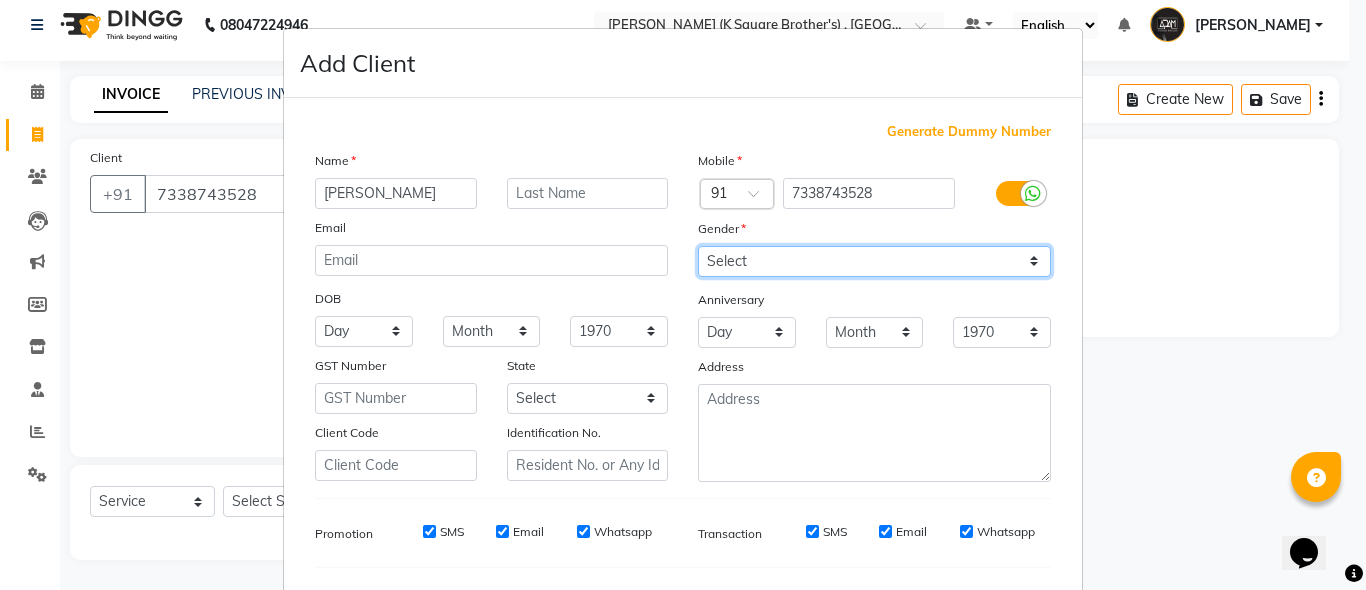 select on "[DEMOGRAPHIC_DATA]" 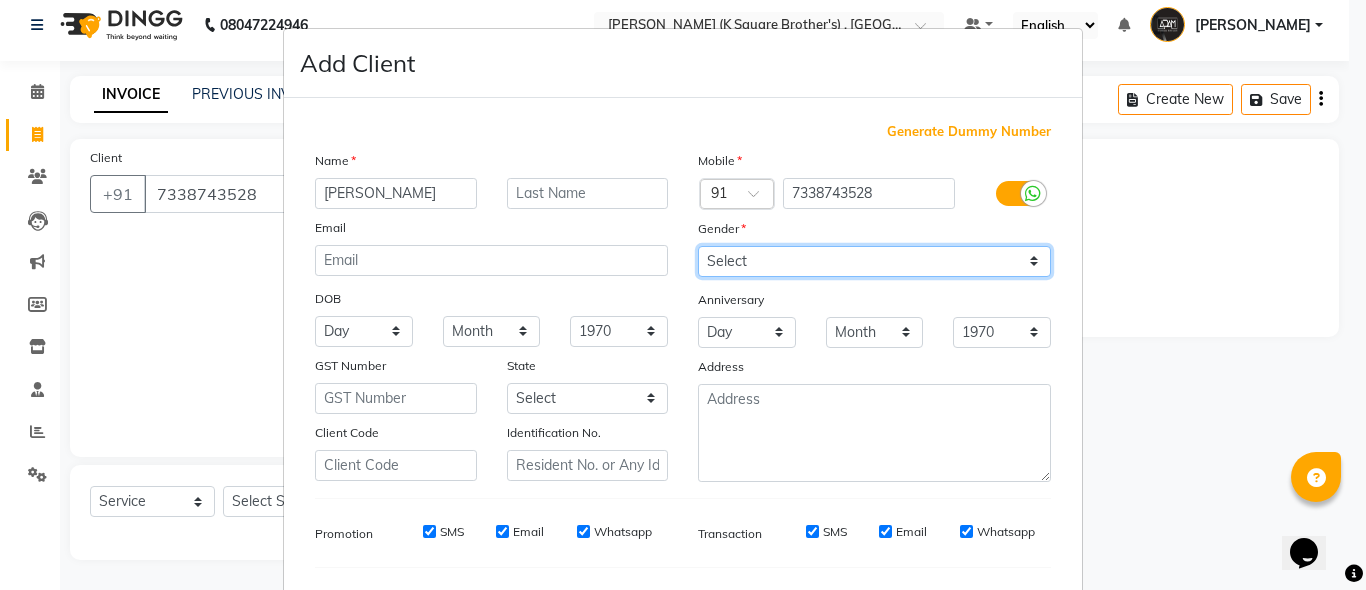 click on "Select [DEMOGRAPHIC_DATA] [DEMOGRAPHIC_DATA] Other Prefer Not To Say" at bounding box center [874, 261] 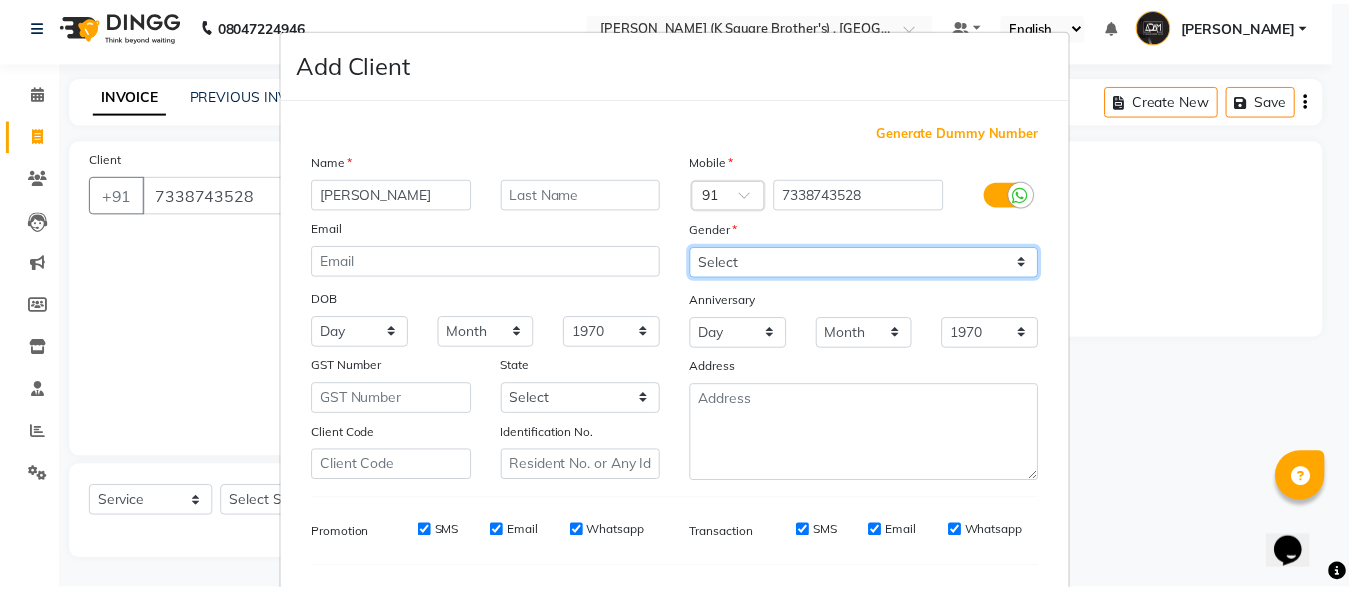scroll, scrollTop: 259, scrollLeft: 0, axis: vertical 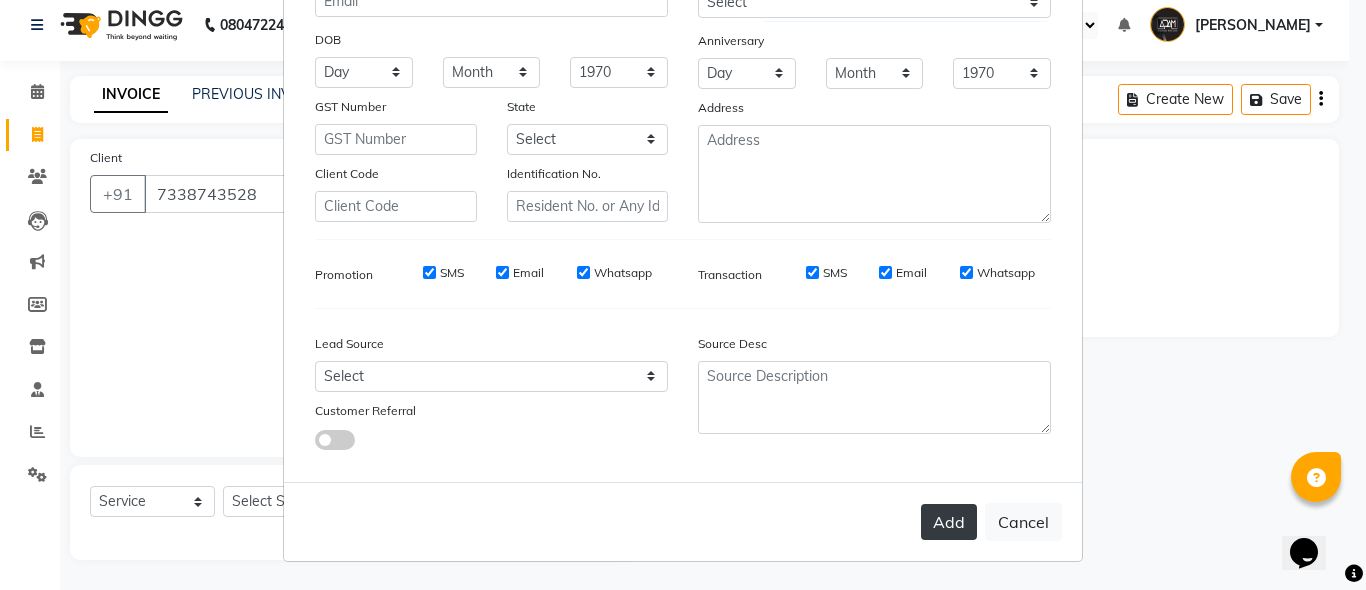 click on "Add" at bounding box center (949, 522) 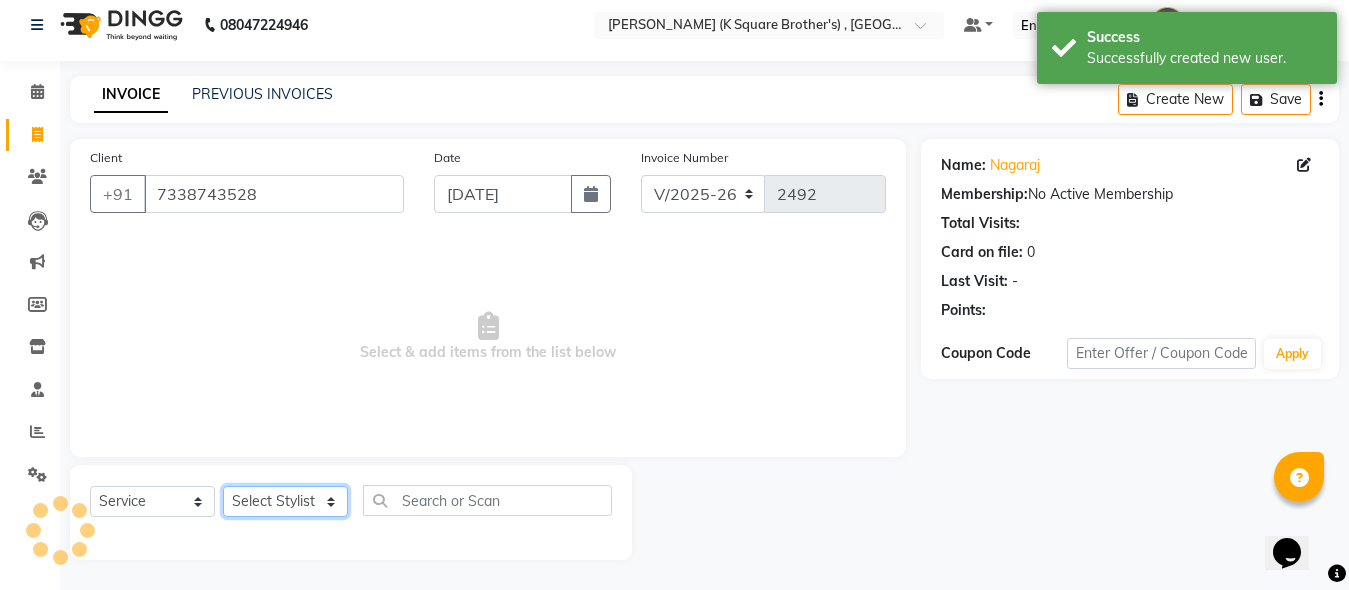 click on "Select Stylist [PERSON_NAME] [PERSON_NAME] [PERSON_NAME]" 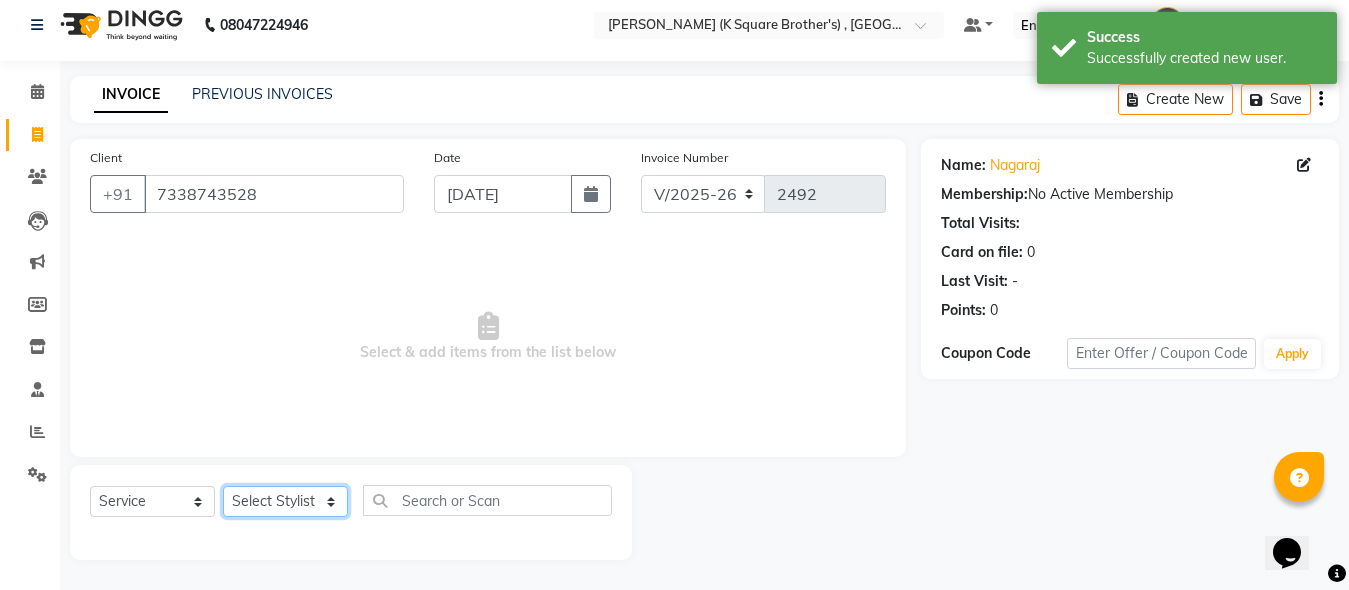 select on "78096" 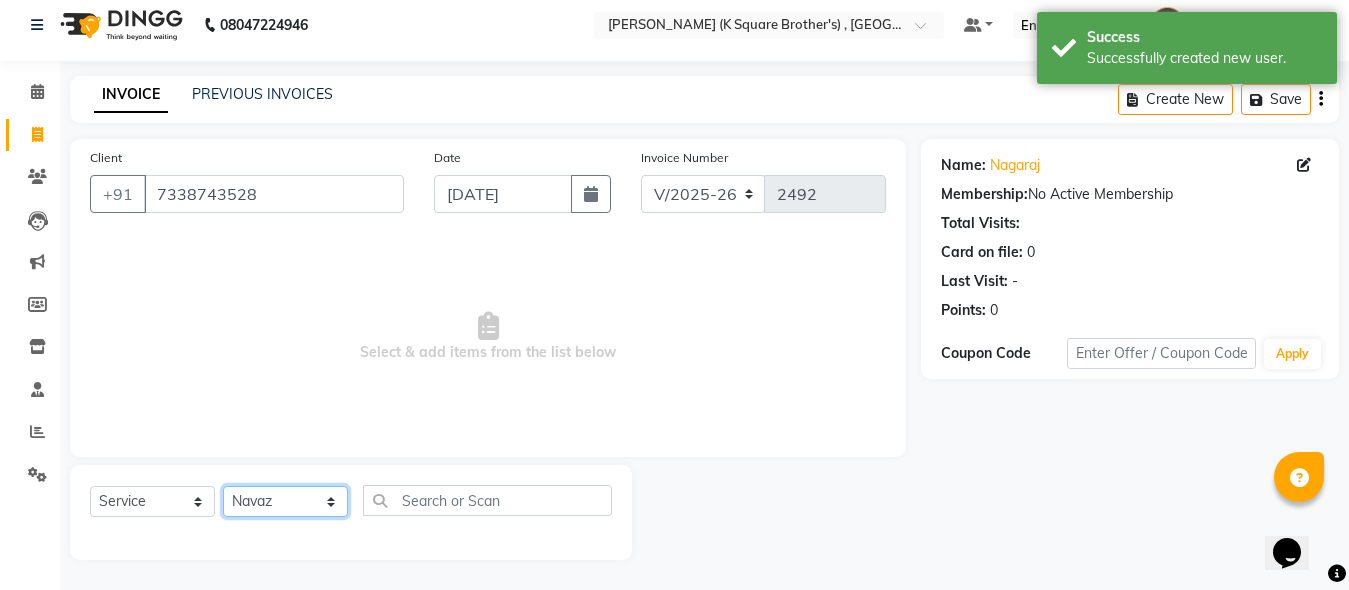 click on "Select Stylist [PERSON_NAME] [PERSON_NAME] [PERSON_NAME]" 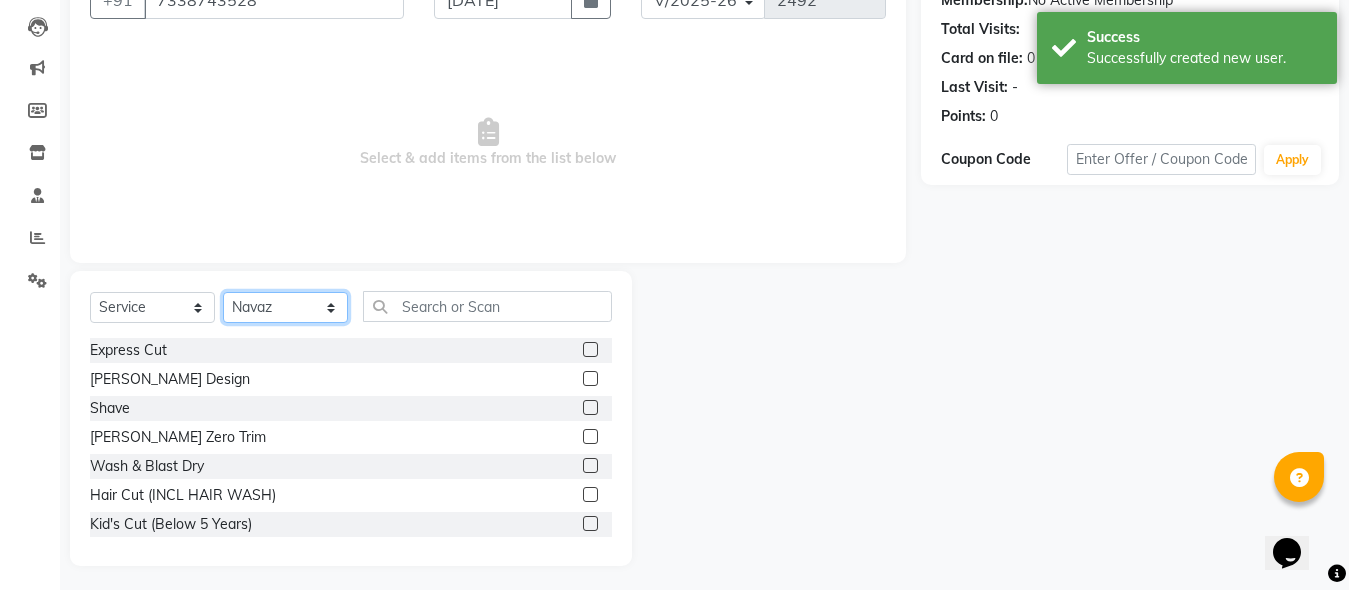 scroll, scrollTop: 211, scrollLeft: 0, axis: vertical 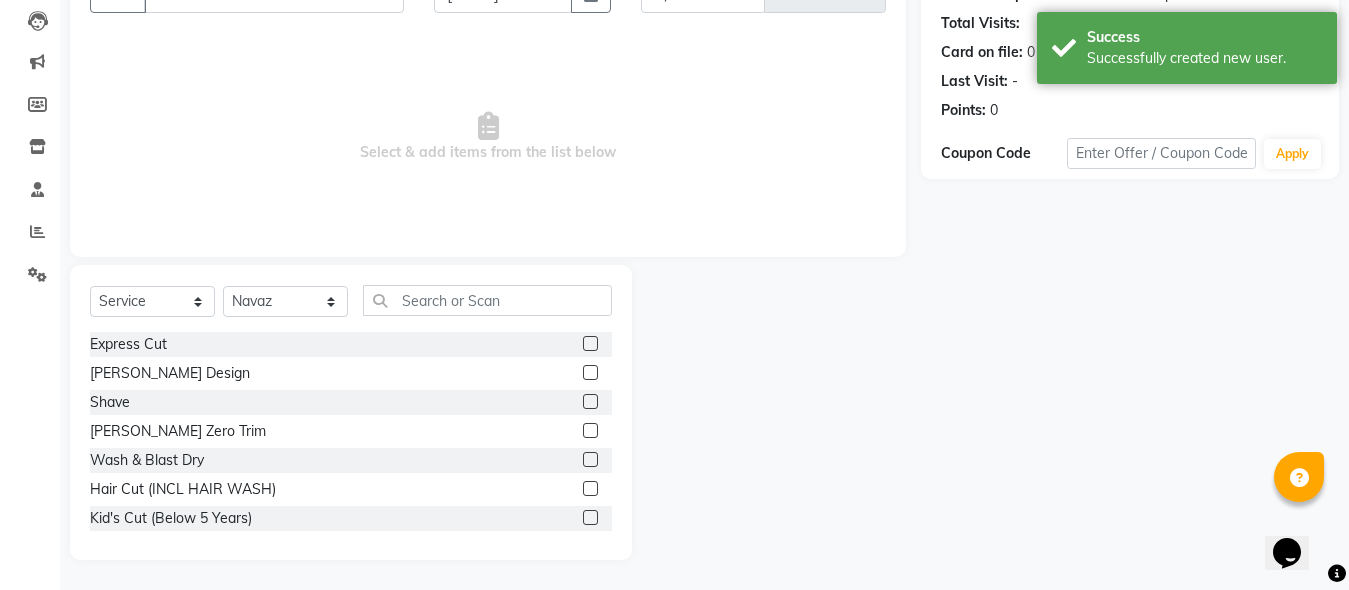 click 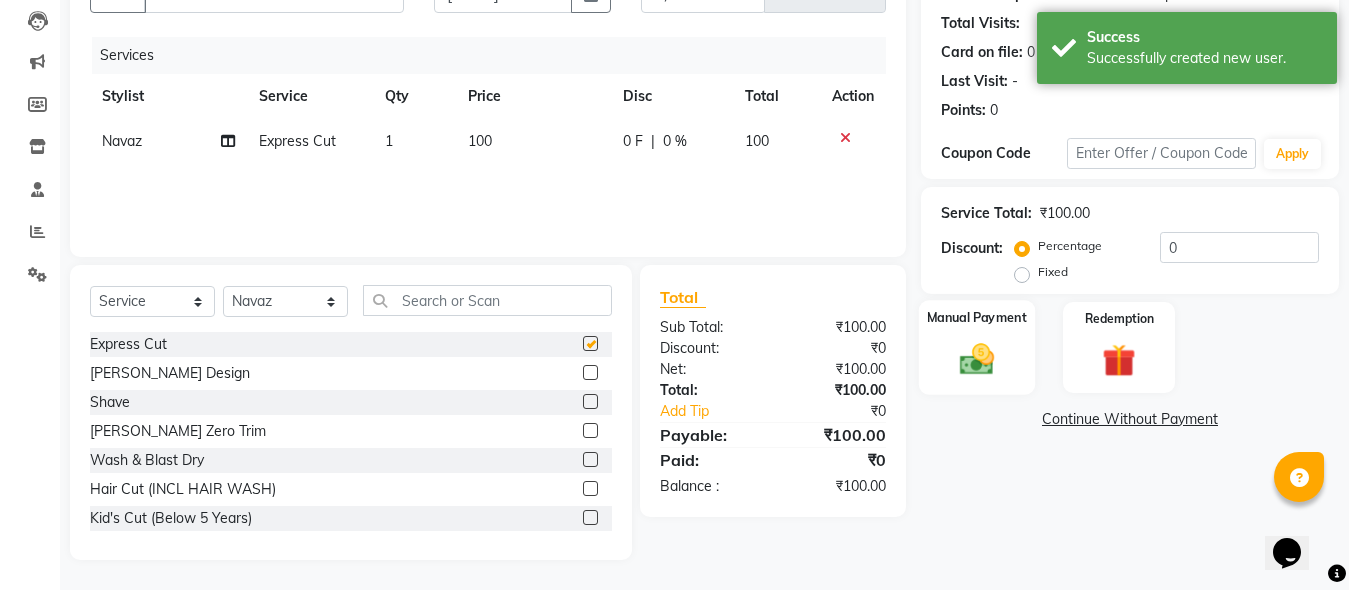 checkbox on "false" 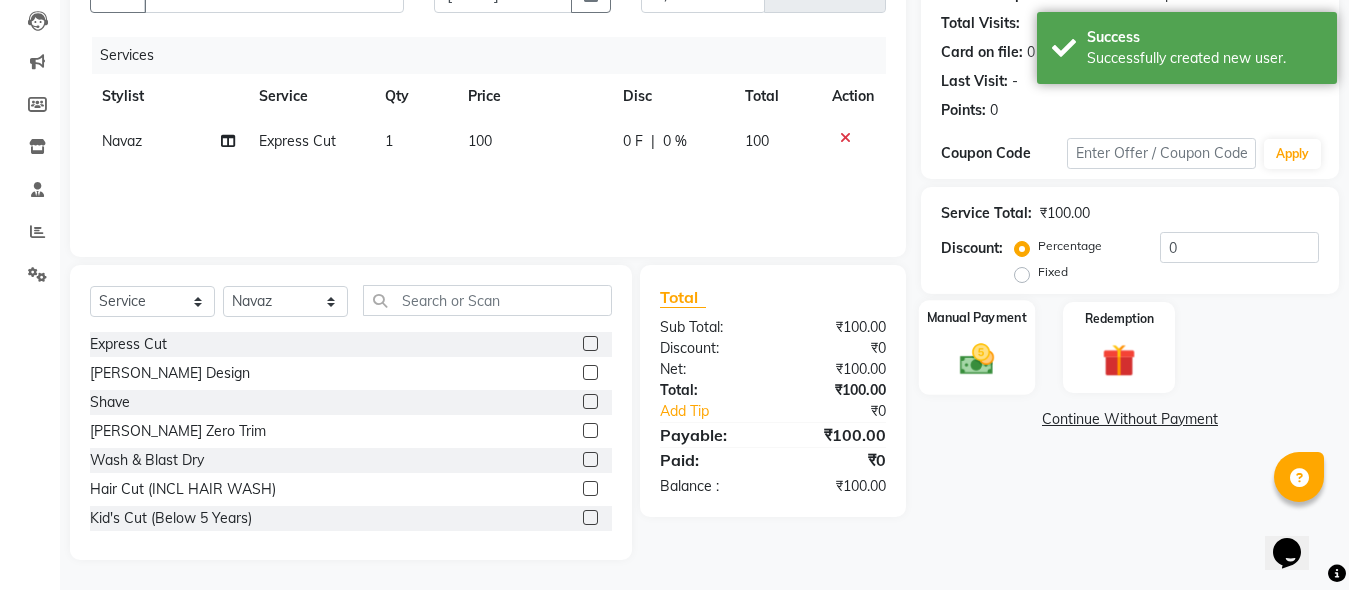 click on "Manual Payment" 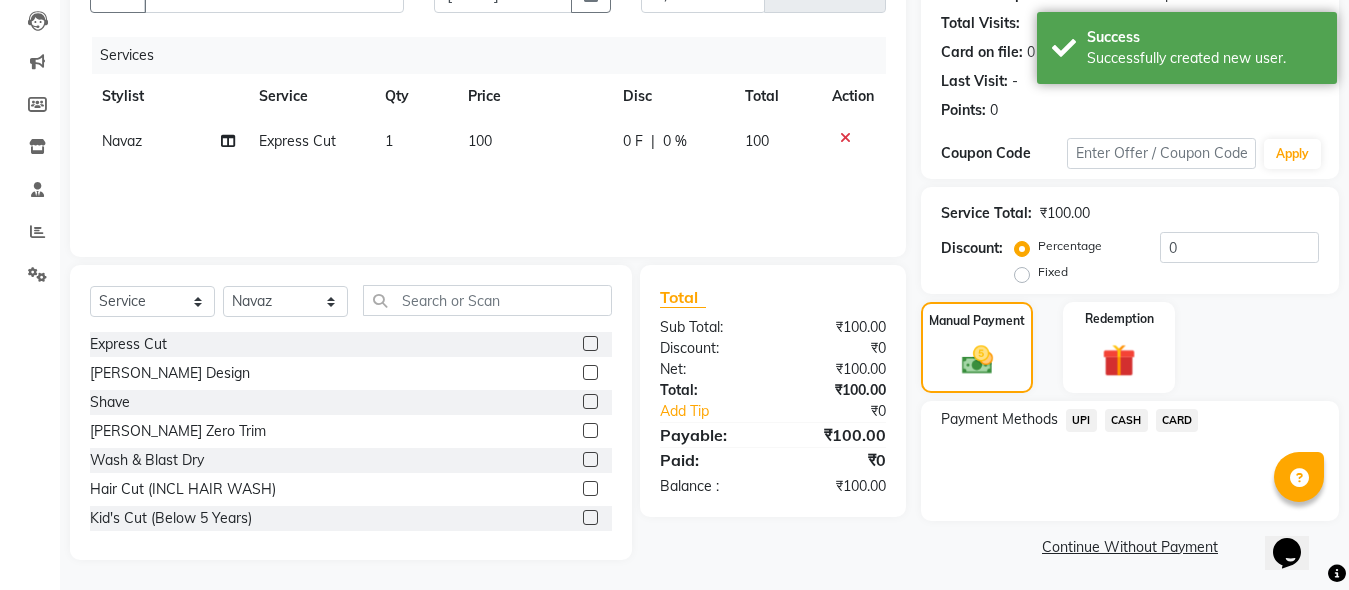 click on "Payment Methods  UPI   CASH   CARD" 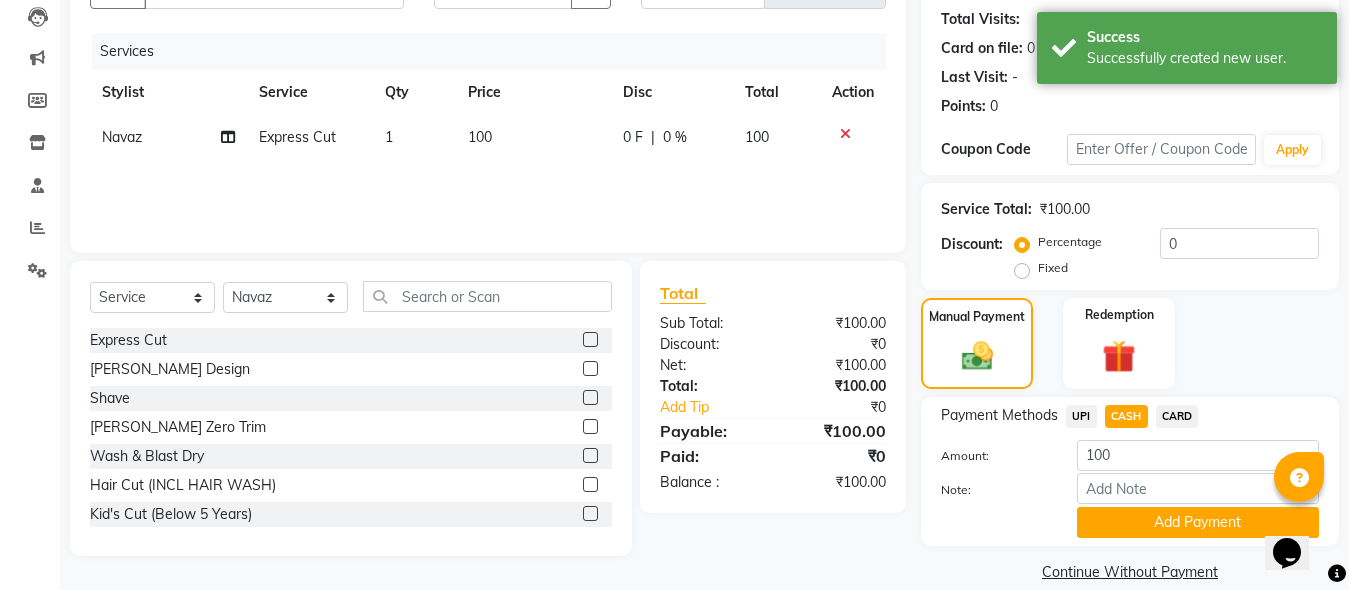 scroll, scrollTop: 242, scrollLeft: 0, axis: vertical 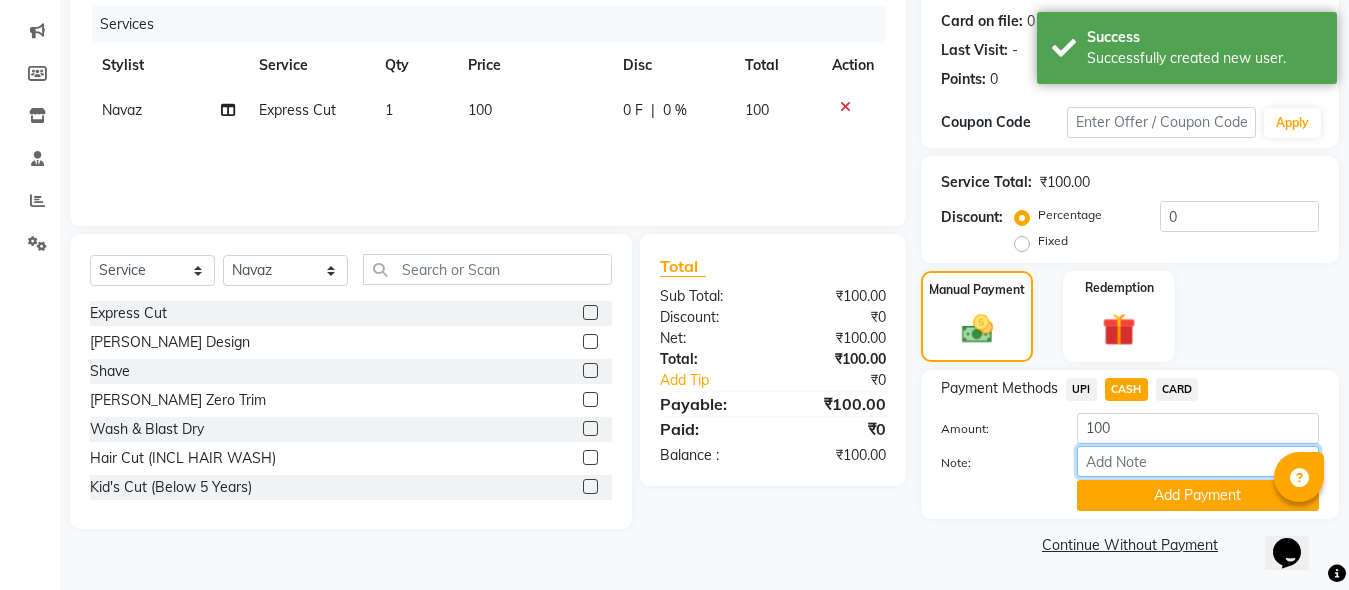 click on "Note:" at bounding box center (1198, 461) 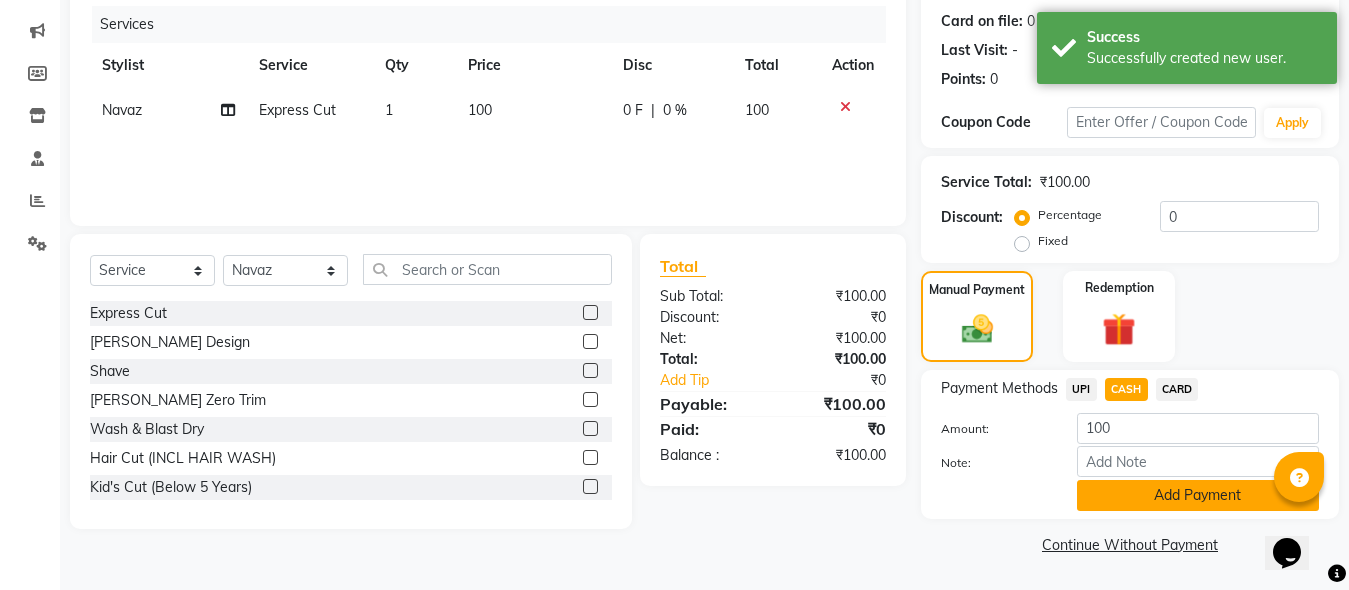click on "Add Payment" 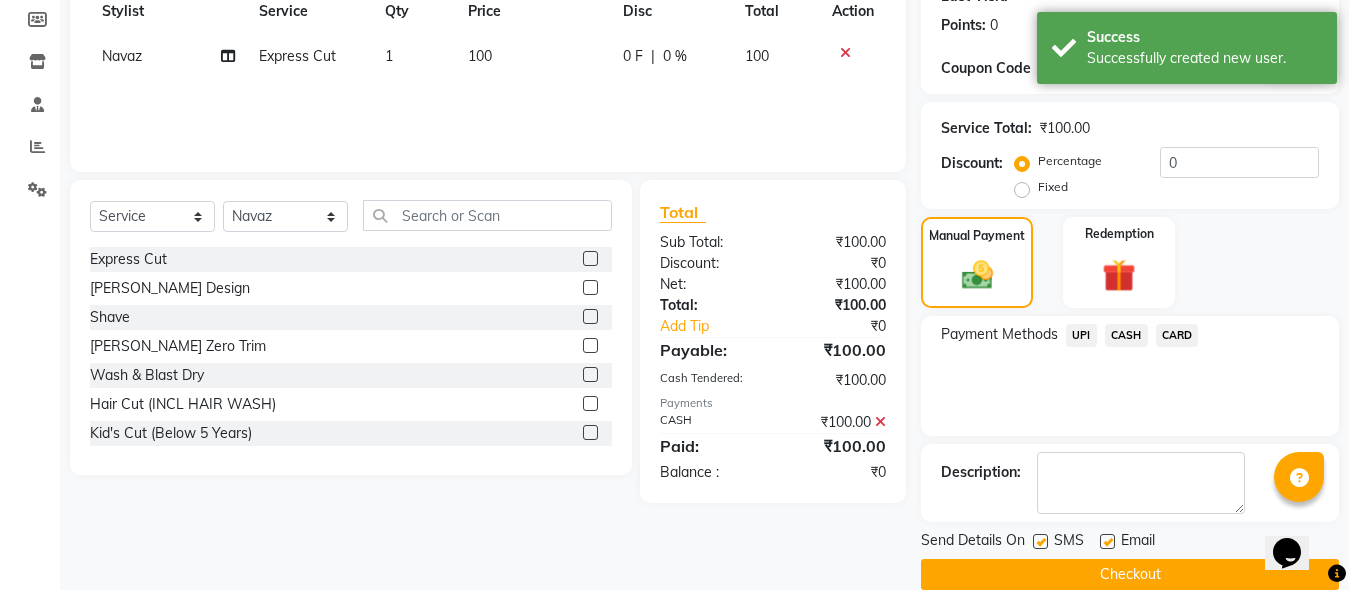 scroll, scrollTop: 326, scrollLeft: 0, axis: vertical 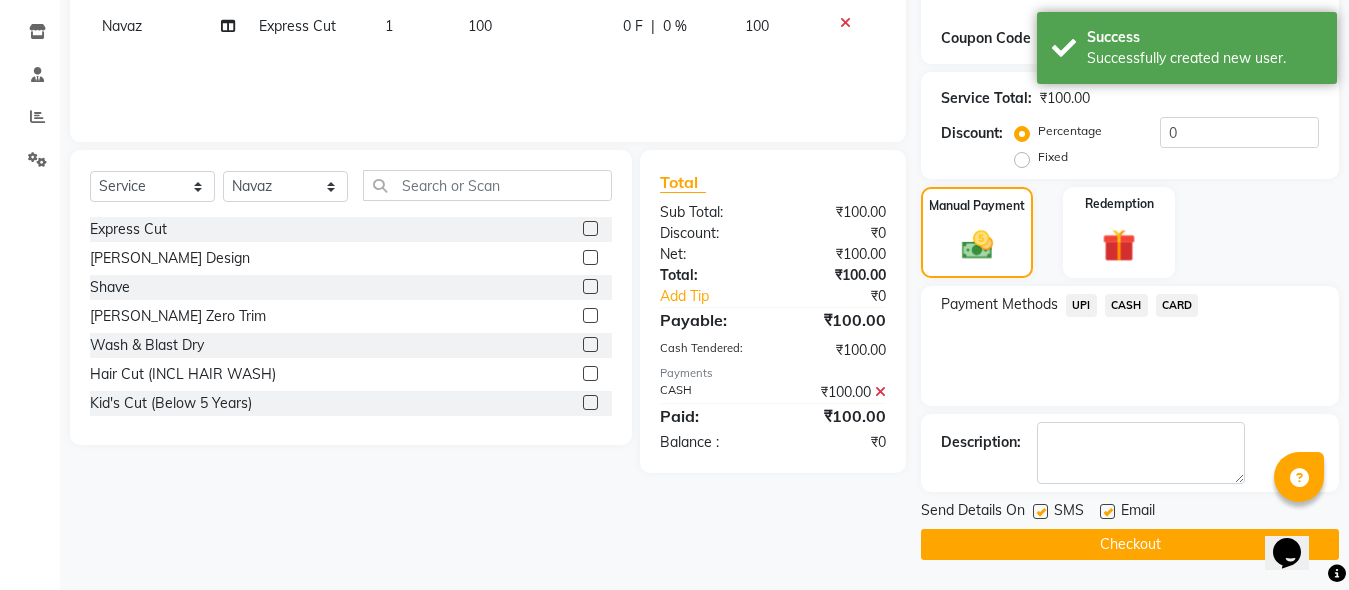 click on "Checkout" 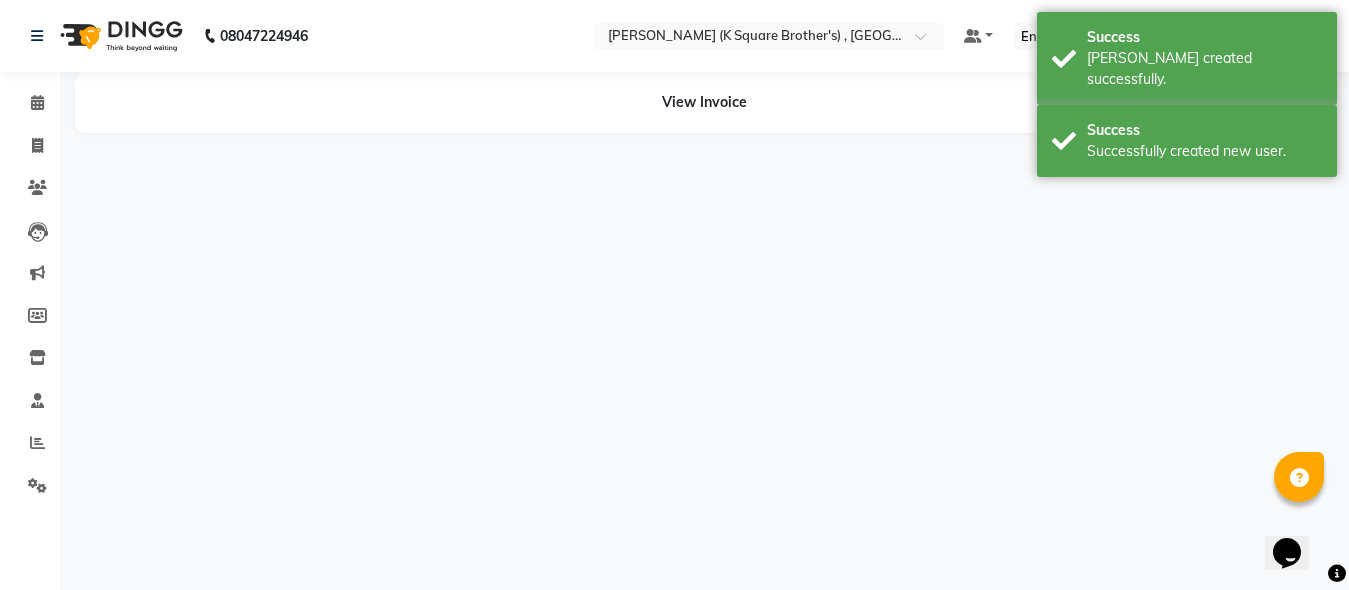 scroll, scrollTop: 0, scrollLeft: 0, axis: both 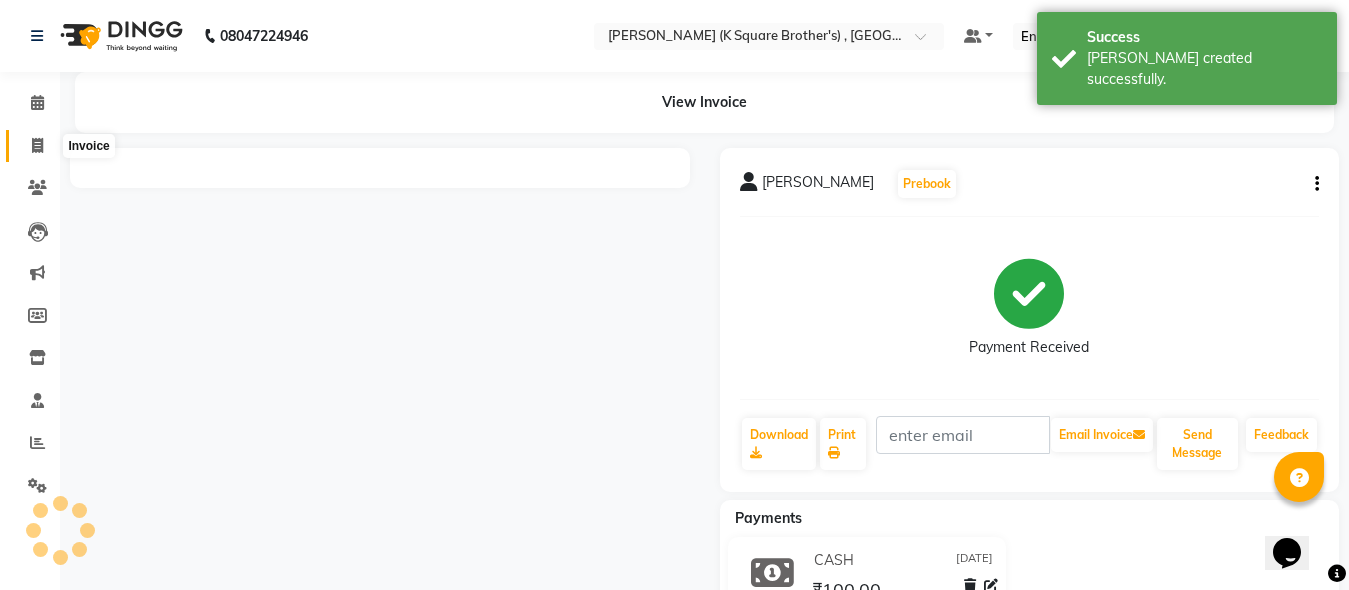 click 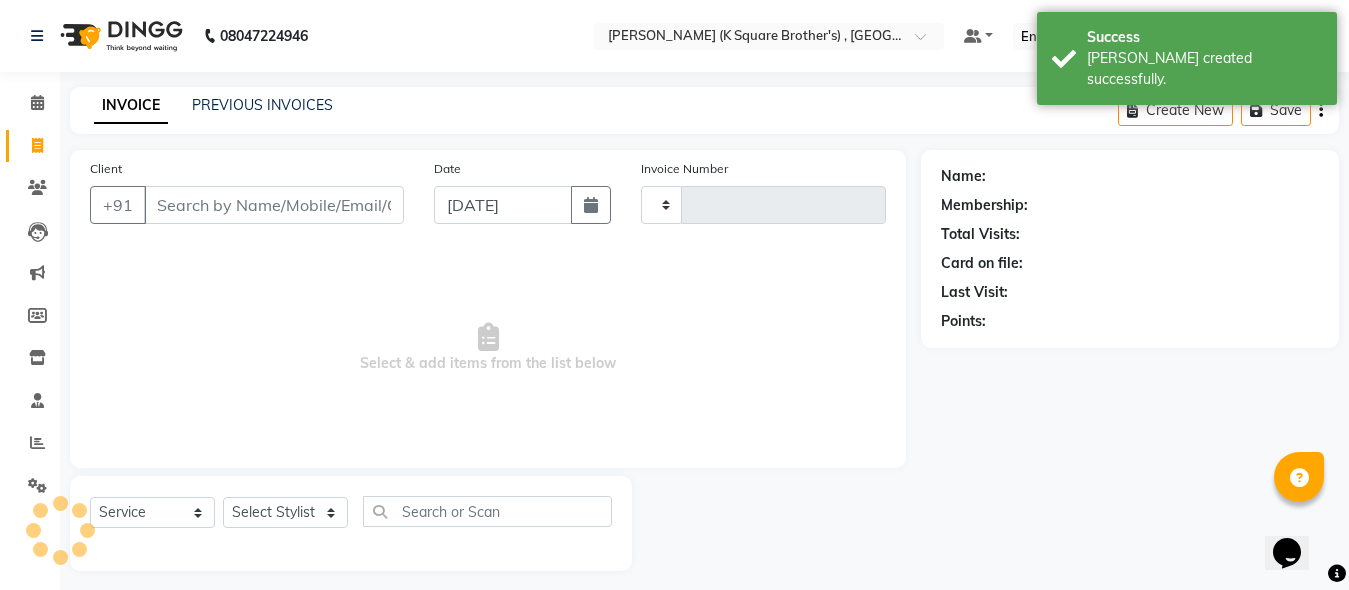 type on "2493" 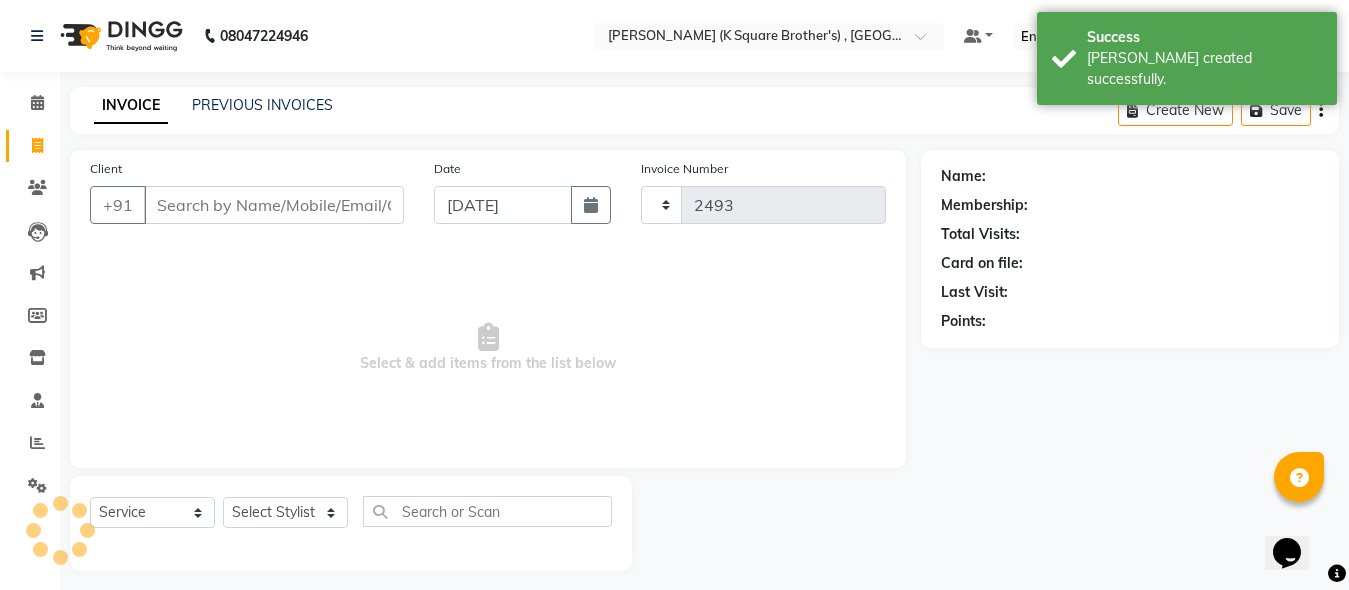select on "8195" 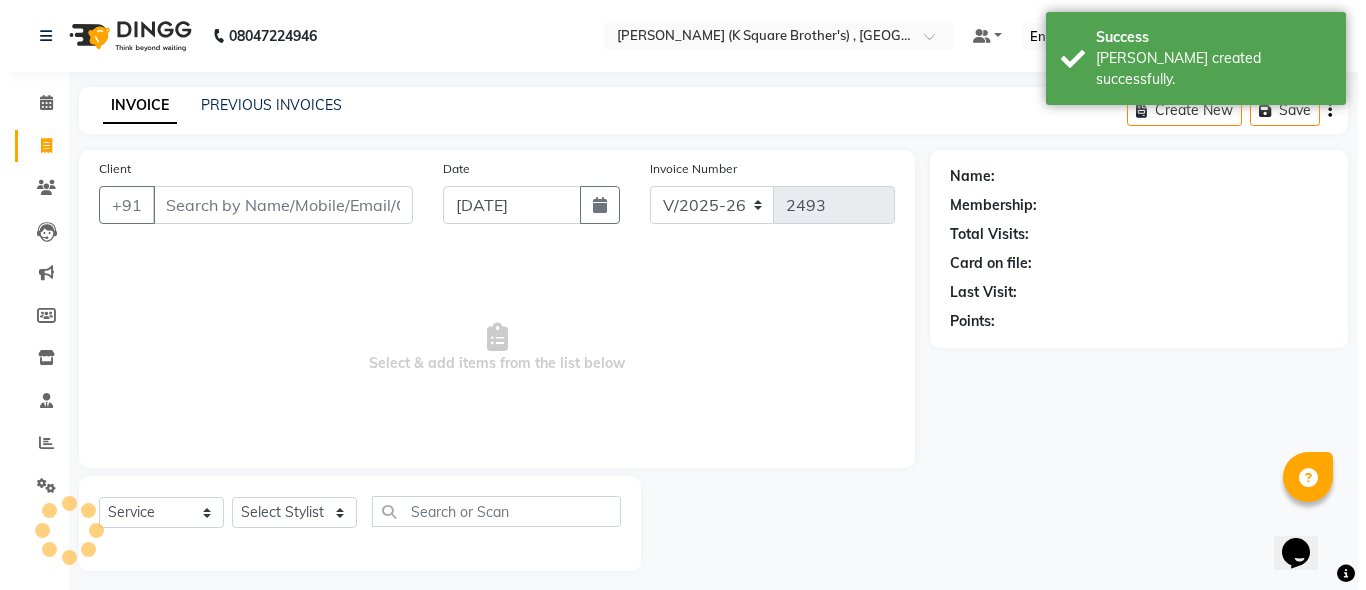 scroll, scrollTop: 11, scrollLeft: 0, axis: vertical 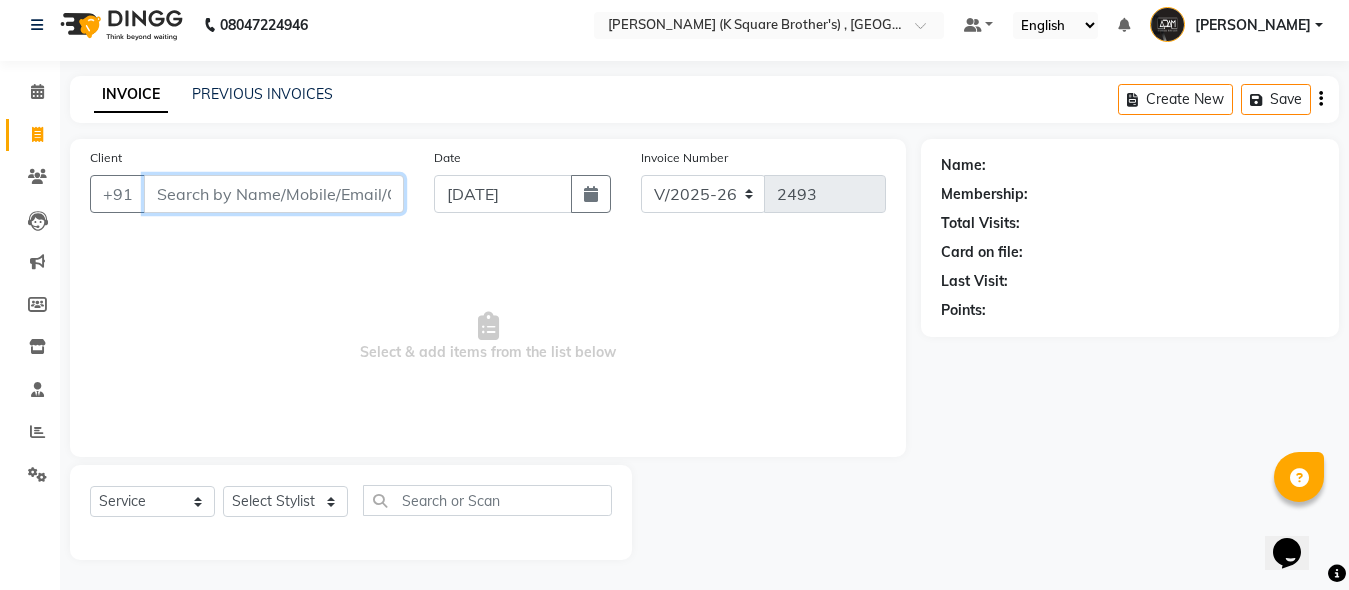 paste on "[PERSON_NAME]" 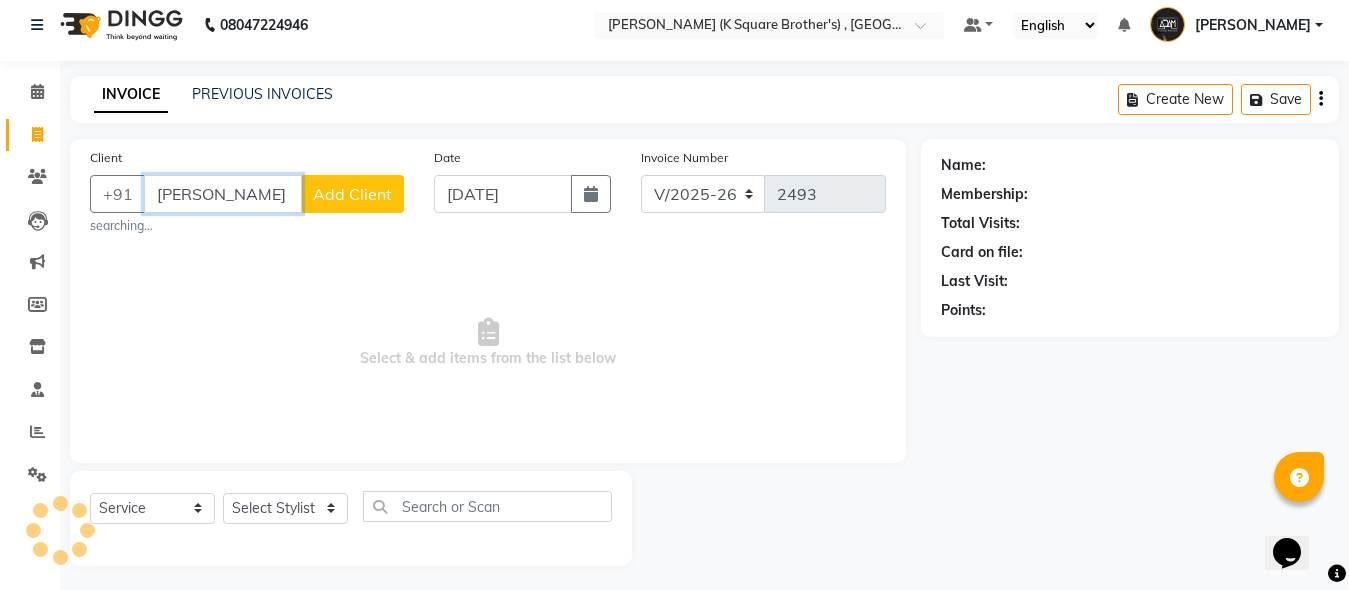 type on "[PERSON_NAME]" 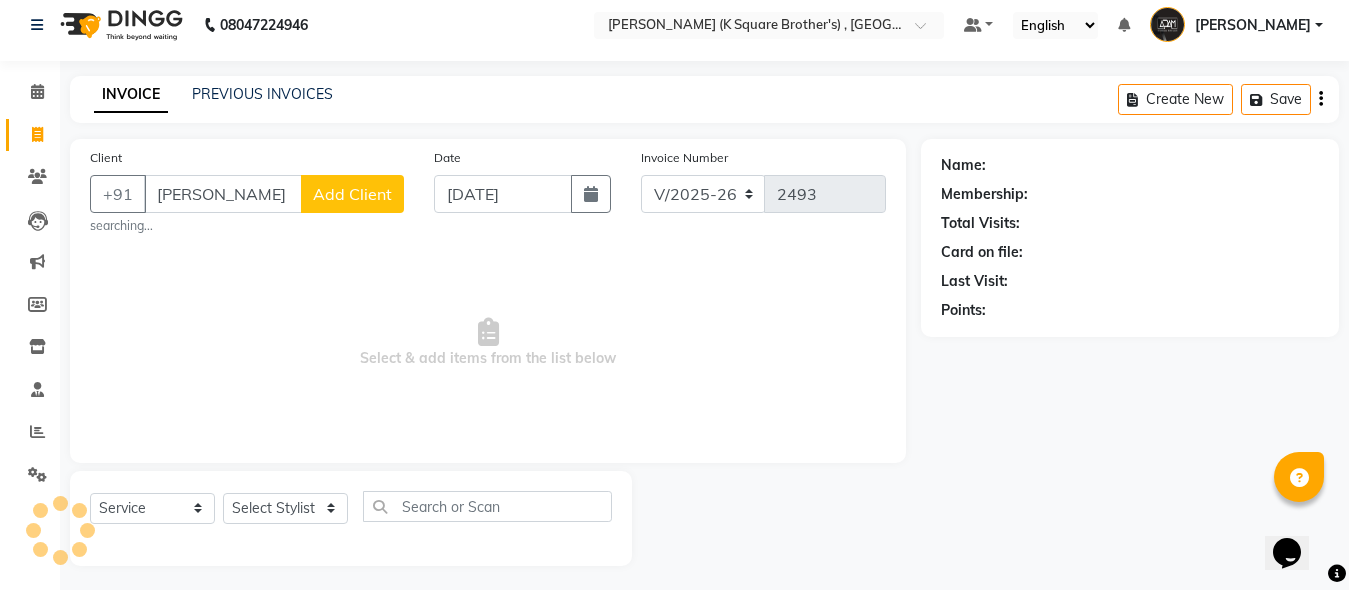click on "Add Client" 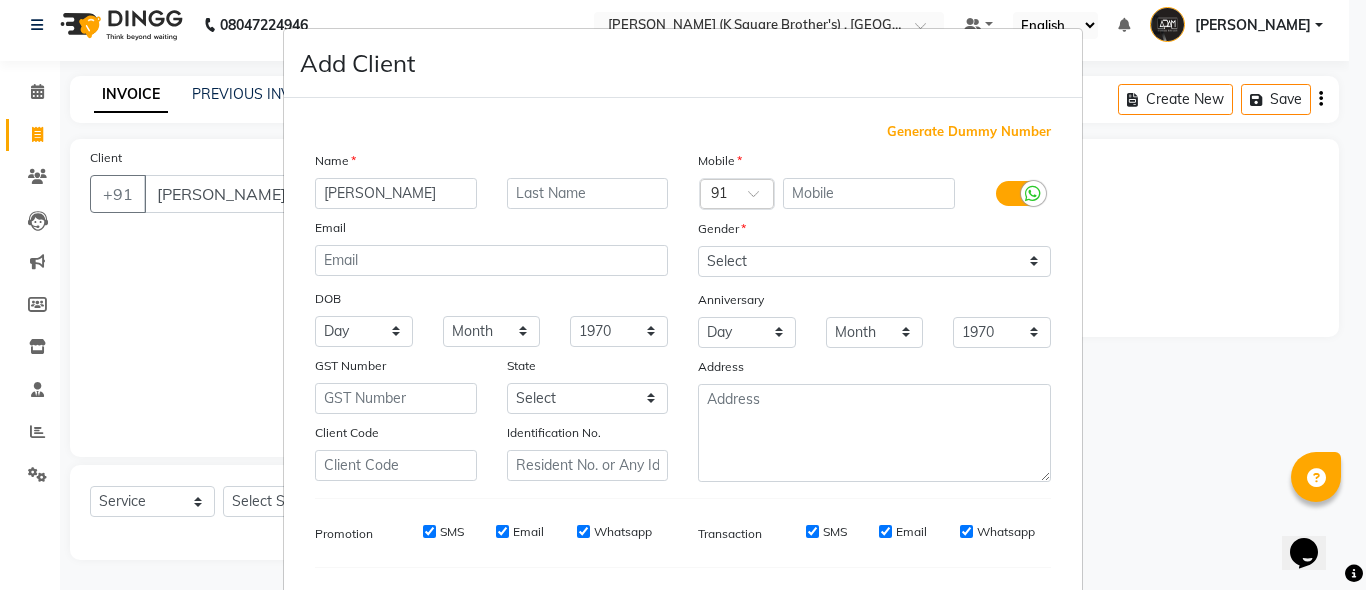 click on "Add Client Generate Dummy Number Name [PERSON_NAME] Email DOB Day 01 02 03 04 05 06 07 08 09 10 11 12 13 14 15 16 17 18 19 20 21 22 23 24 25 26 27 28 29 30 31 Month January February March April May June July August September October November [DATE] 1941 1942 1943 1944 1945 1946 1947 1948 1949 1950 1951 1952 1953 1954 1955 1956 1957 1958 1959 1960 1961 1962 1963 1964 1965 1966 1967 1968 1969 1970 1971 1972 1973 1974 1975 1976 1977 1978 1979 1980 1981 1982 1983 1984 1985 1986 1987 1988 1989 1990 1991 1992 1993 1994 1995 1996 1997 1998 1999 2000 2001 2002 2003 2004 2005 2006 2007 2008 2009 2010 2011 2012 2013 2014 2015 2016 2017 2018 2019 2020 2021 2022 2023 2024 GST Number State Select [GEOGRAPHIC_DATA] [GEOGRAPHIC_DATA] [GEOGRAPHIC_DATA] [GEOGRAPHIC_DATA] [GEOGRAPHIC_DATA] [GEOGRAPHIC_DATA] [GEOGRAPHIC_DATA] [GEOGRAPHIC_DATA] and [GEOGRAPHIC_DATA] [GEOGRAPHIC_DATA] [GEOGRAPHIC_DATA] [GEOGRAPHIC_DATA] [GEOGRAPHIC_DATA] [GEOGRAPHIC_DATA] [GEOGRAPHIC_DATA] [GEOGRAPHIC_DATA] [GEOGRAPHIC_DATA] [GEOGRAPHIC_DATA] [GEOGRAPHIC_DATA] [GEOGRAPHIC_DATA] [GEOGRAPHIC_DATA] [GEOGRAPHIC_DATA] [GEOGRAPHIC_DATA] [GEOGRAPHIC_DATA] [GEOGRAPHIC_DATA] [GEOGRAPHIC_DATA] [GEOGRAPHIC_DATA] [GEOGRAPHIC_DATA] [GEOGRAPHIC_DATA] [GEOGRAPHIC_DATA]" at bounding box center [683, 295] 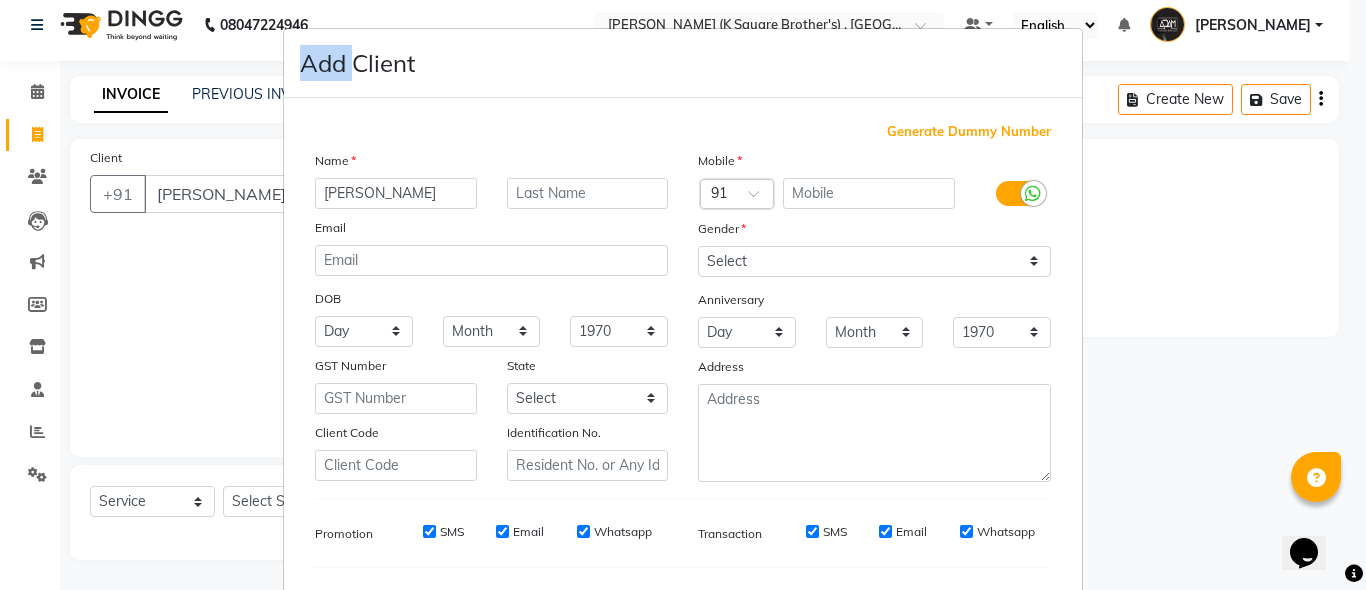 click on "Add Client Generate Dummy Number Name [PERSON_NAME] Email DOB Day 01 02 03 04 05 06 07 08 09 10 11 12 13 14 15 16 17 18 19 20 21 22 23 24 25 26 27 28 29 30 31 Month January February March April May June July August September October November [DATE] 1941 1942 1943 1944 1945 1946 1947 1948 1949 1950 1951 1952 1953 1954 1955 1956 1957 1958 1959 1960 1961 1962 1963 1964 1965 1966 1967 1968 1969 1970 1971 1972 1973 1974 1975 1976 1977 1978 1979 1980 1981 1982 1983 1984 1985 1986 1987 1988 1989 1990 1991 1992 1993 1994 1995 1996 1997 1998 1999 2000 2001 2002 2003 2004 2005 2006 2007 2008 2009 2010 2011 2012 2013 2014 2015 2016 2017 2018 2019 2020 2021 2022 2023 2024 GST Number State Select [GEOGRAPHIC_DATA] [GEOGRAPHIC_DATA] [GEOGRAPHIC_DATA] [GEOGRAPHIC_DATA] [GEOGRAPHIC_DATA] [GEOGRAPHIC_DATA] [GEOGRAPHIC_DATA] [GEOGRAPHIC_DATA] and [GEOGRAPHIC_DATA] [GEOGRAPHIC_DATA] [GEOGRAPHIC_DATA] [GEOGRAPHIC_DATA] [GEOGRAPHIC_DATA] [GEOGRAPHIC_DATA] [GEOGRAPHIC_DATA] [GEOGRAPHIC_DATA] [GEOGRAPHIC_DATA] [GEOGRAPHIC_DATA] [GEOGRAPHIC_DATA] [GEOGRAPHIC_DATA] [GEOGRAPHIC_DATA] [GEOGRAPHIC_DATA] [GEOGRAPHIC_DATA] [GEOGRAPHIC_DATA] [GEOGRAPHIC_DATA] [GEOGRAPHIC_DATA] [GEOGRAPHIC_DATA] [GEOGRAPHIC_DATA] [GEOGRAPHIC_DATA] [GEOGRAPHIC_DATA]" at bounding box center [683, 295] 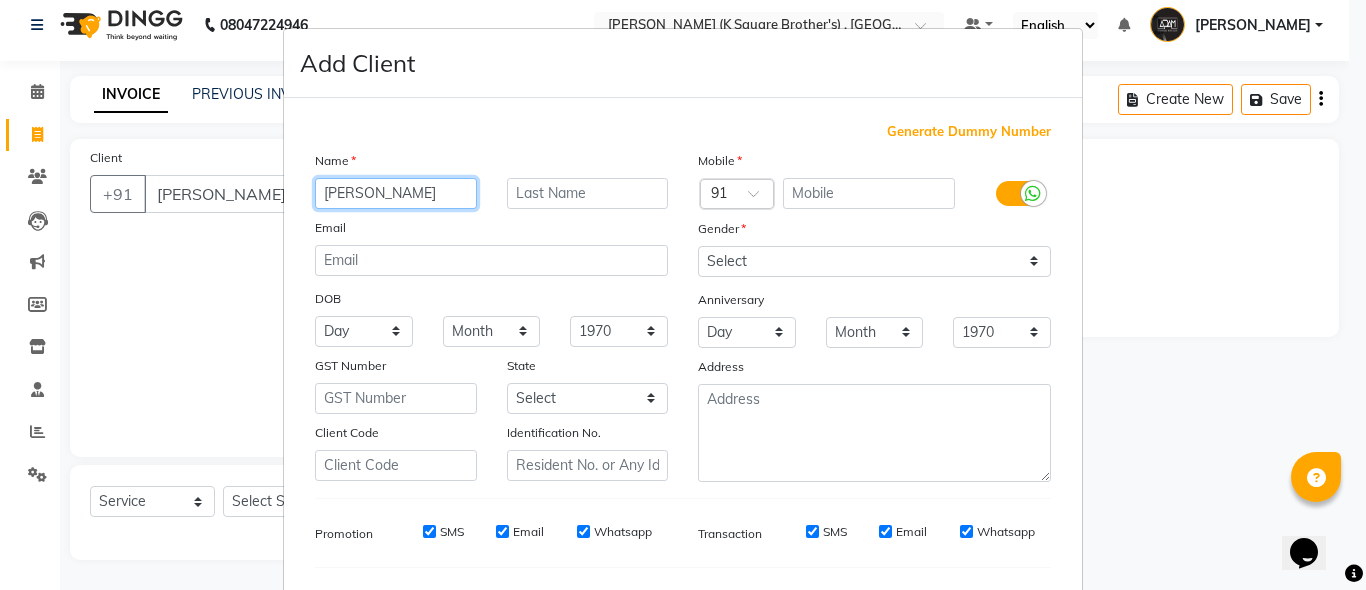 click on "[PERSON_NAME]" at bounding box center [396, 193] 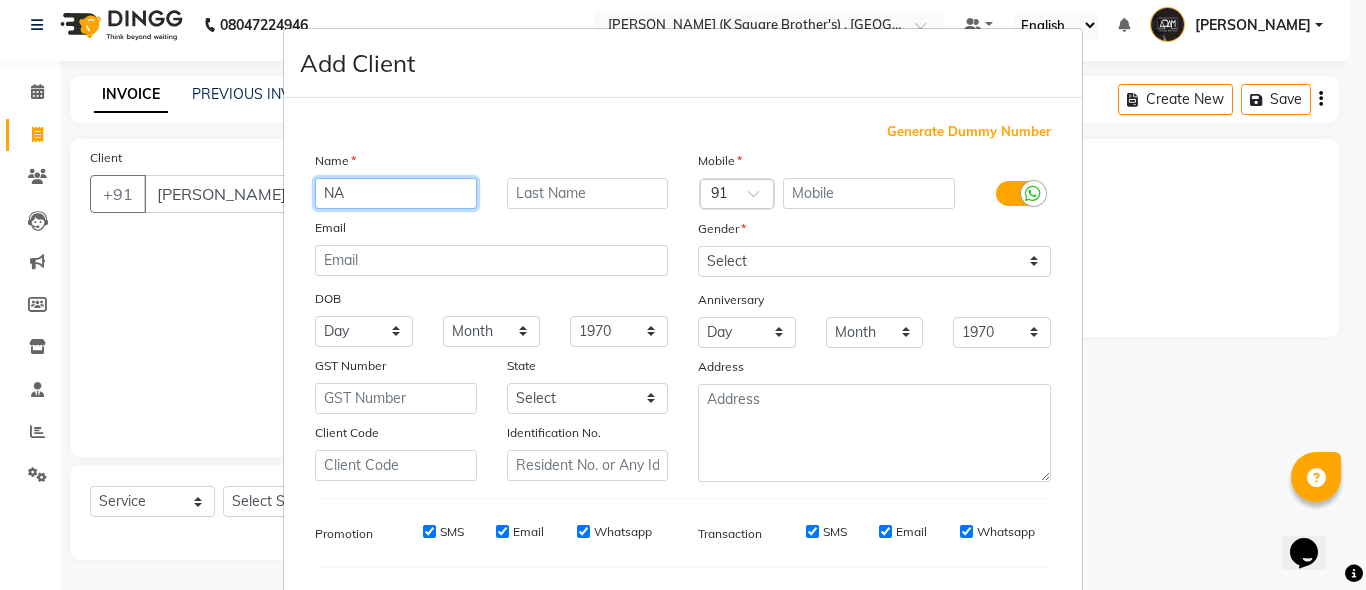type on "N" 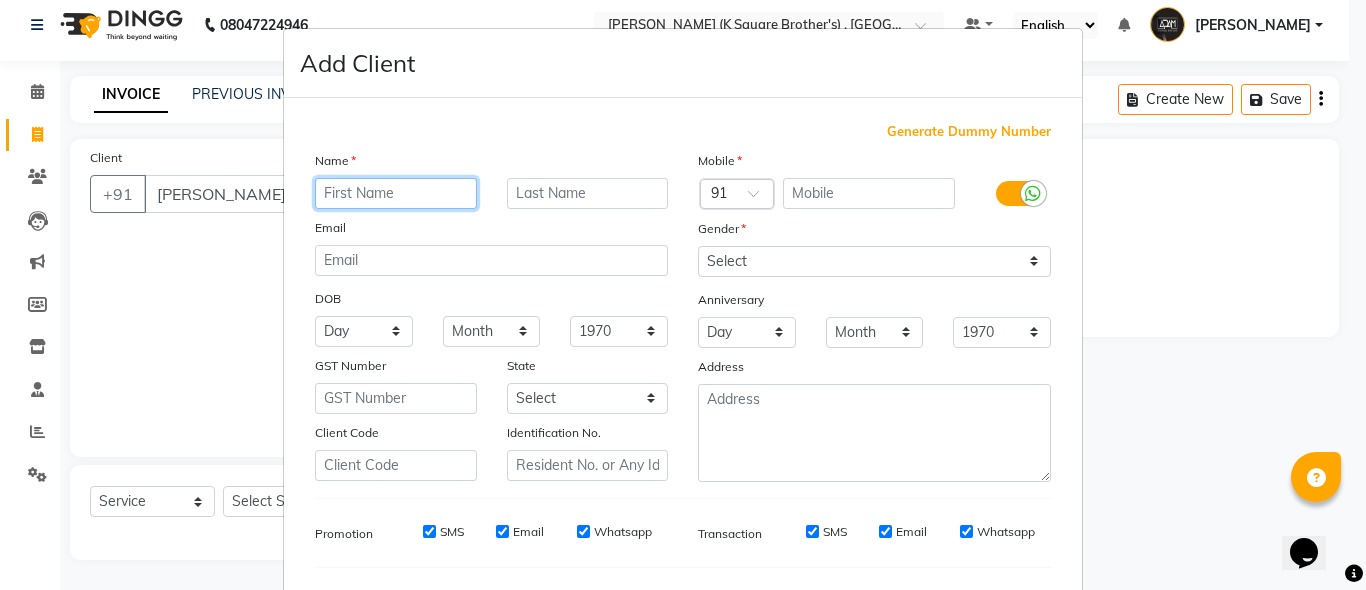 type 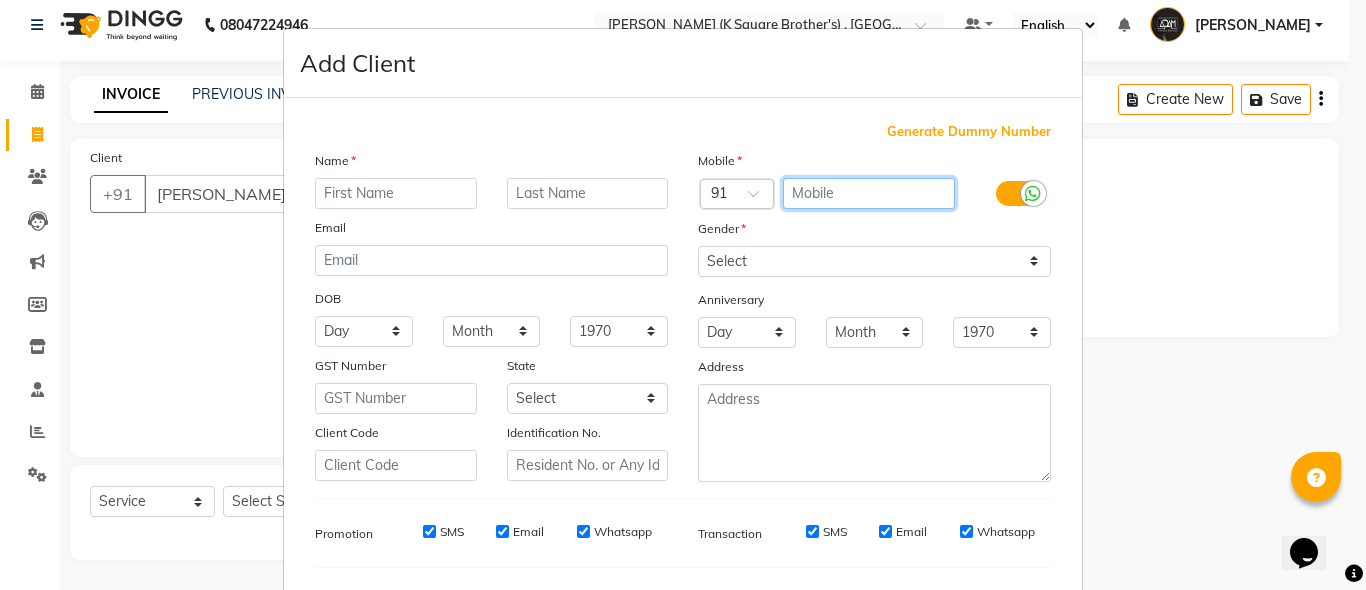 paste on "8158869569" 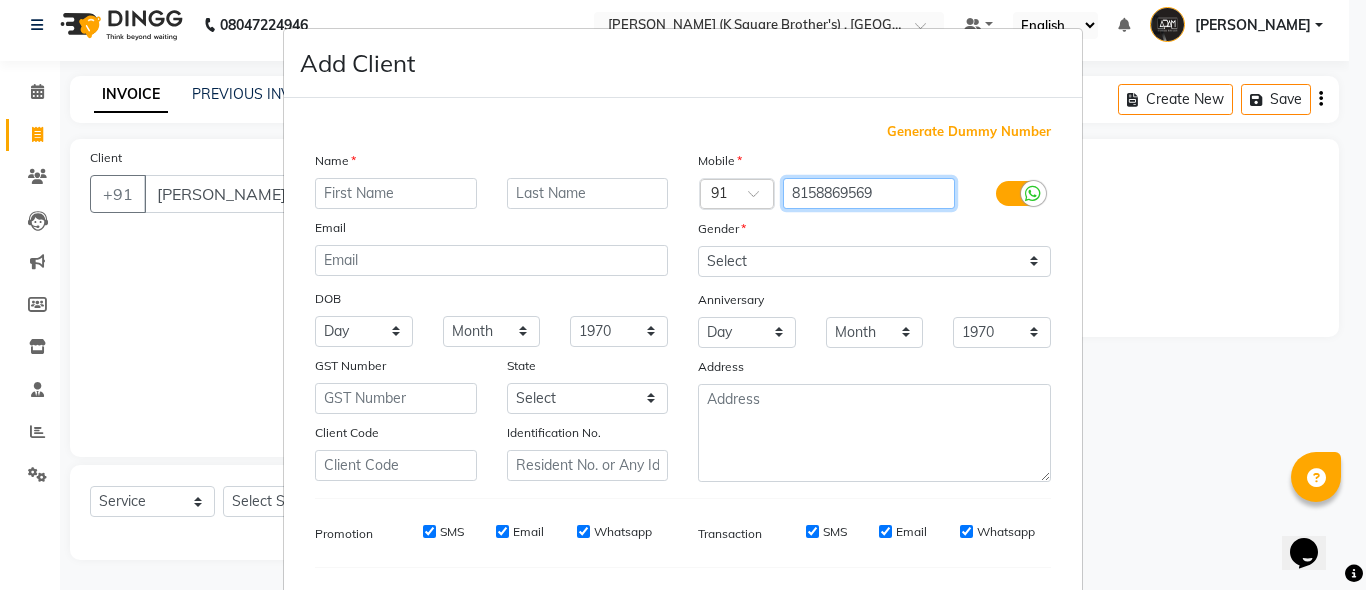 type on "8158869569" 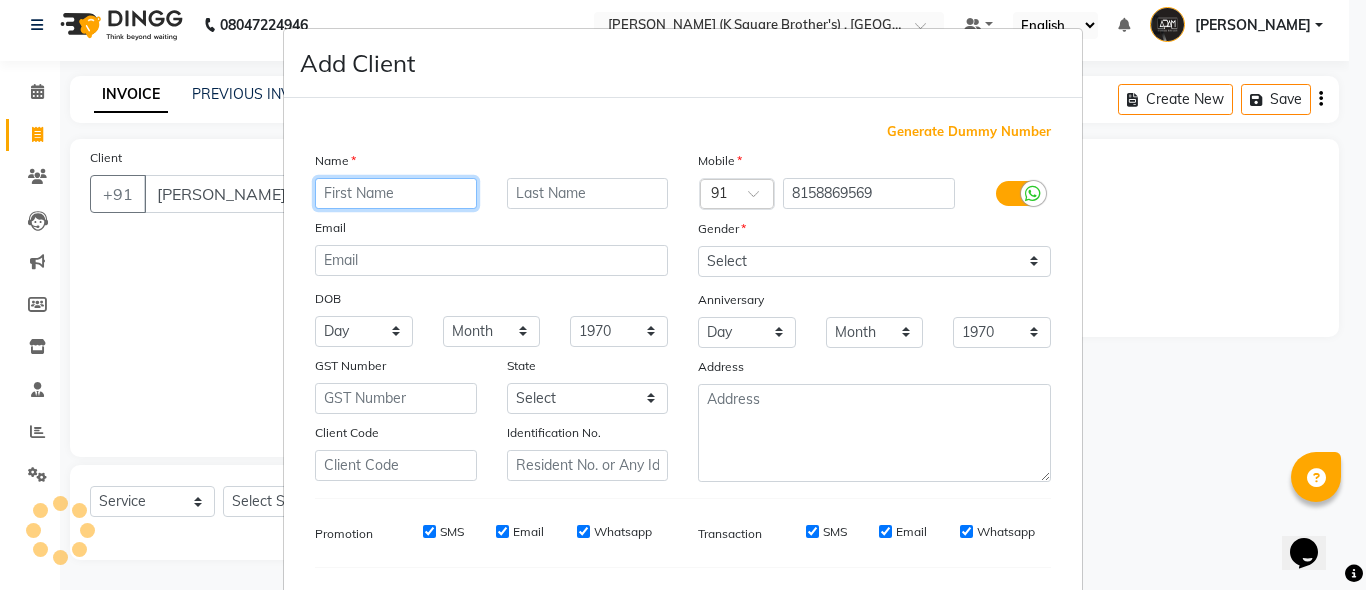 paste on "AKIP" 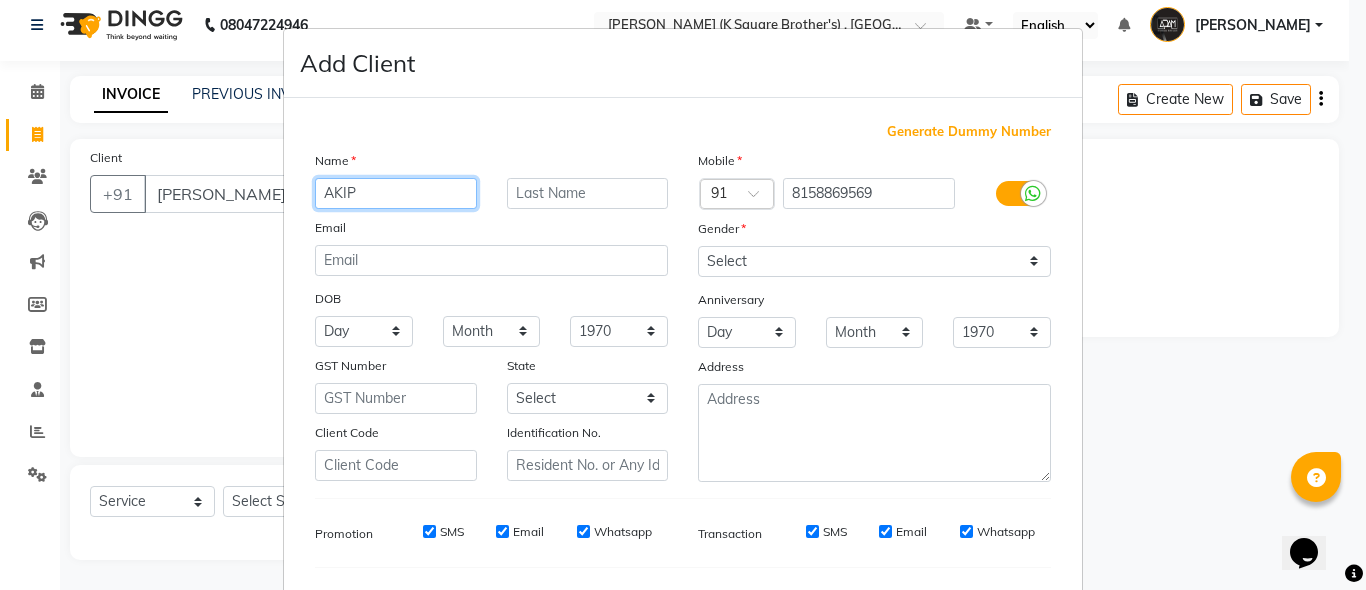 type on "AKIP" 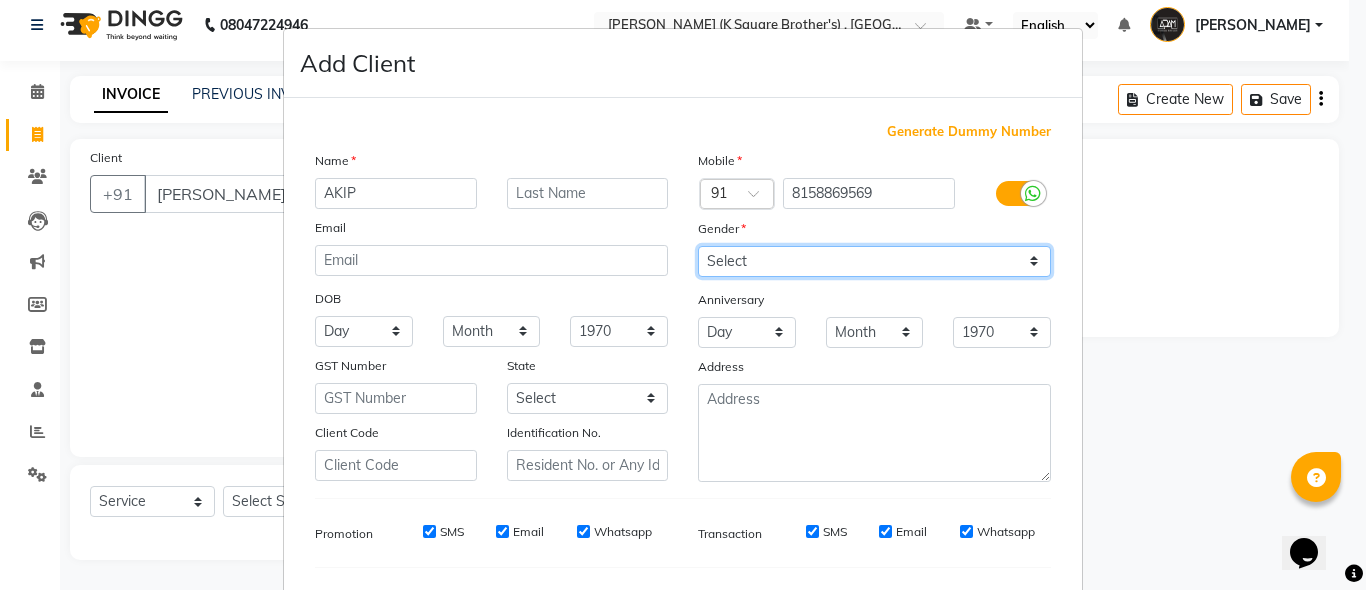 click on "Select [DEMOGRAPHIC_DATA] [DEMOGRAPHIC_DATA] Other Prefer Not To Say" at bounding box center (874, 261) 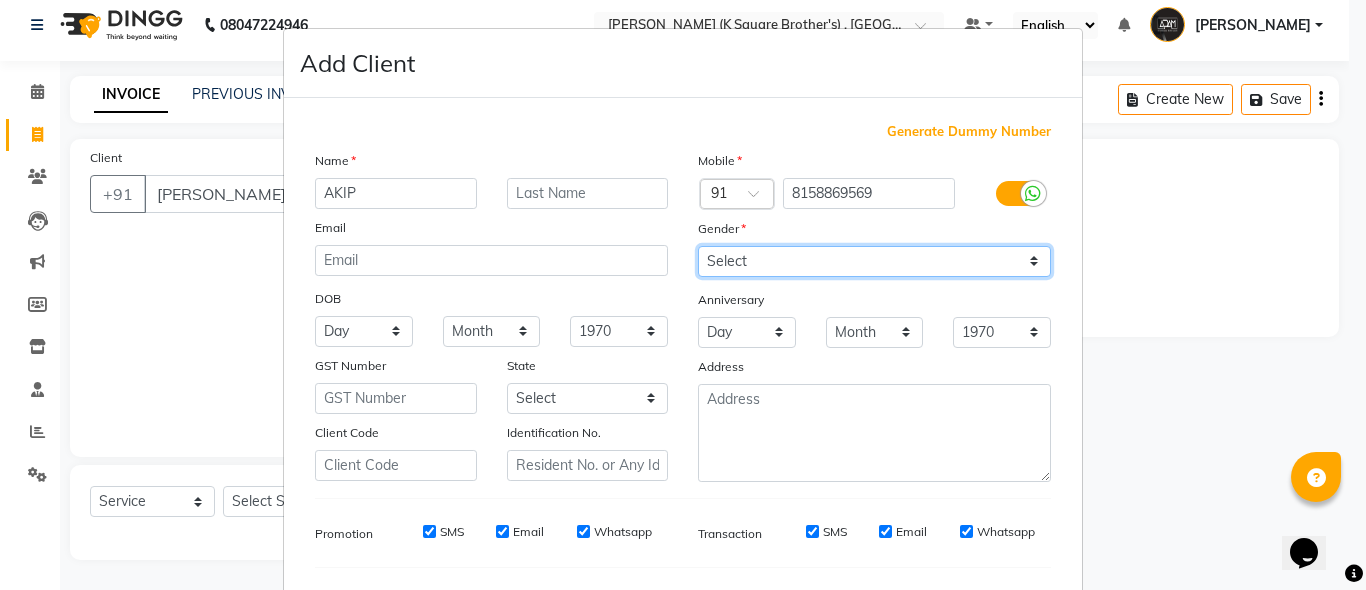 select on "[DEMOGRAPHIC_DATA]" 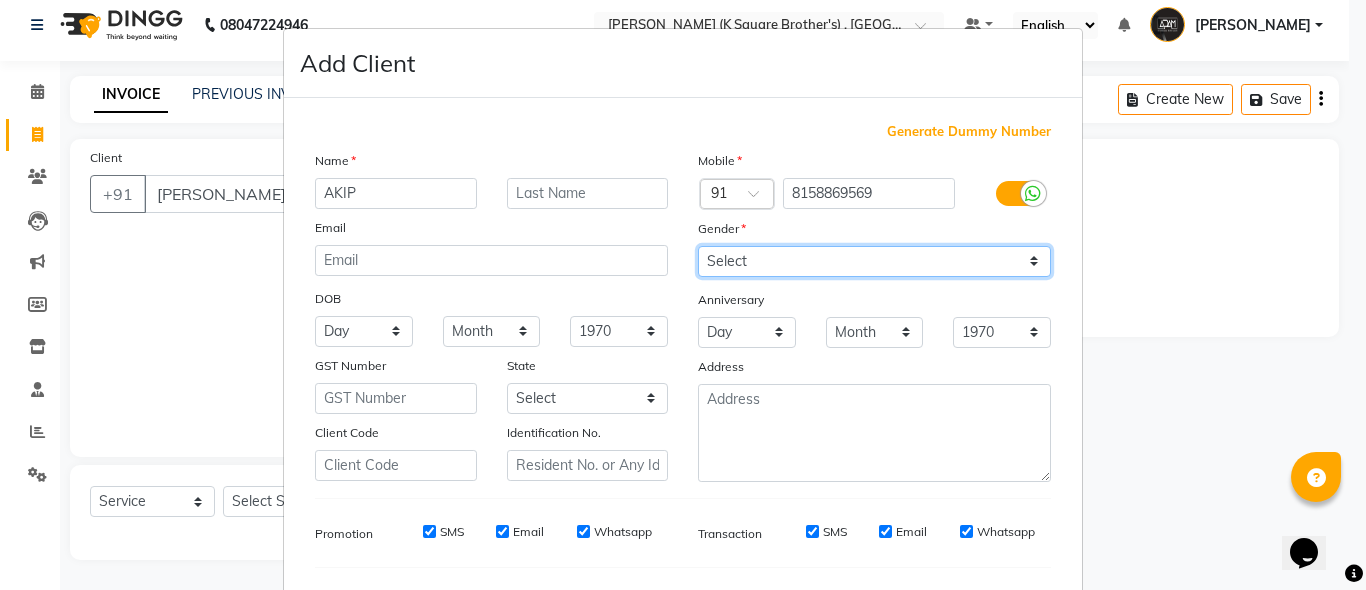 click on "Select [DEMOGRAPHIC_DATA] [DEMOGRAPHIC_DATA] Other Prefer Not To Say" at bounding box center (874, 261) 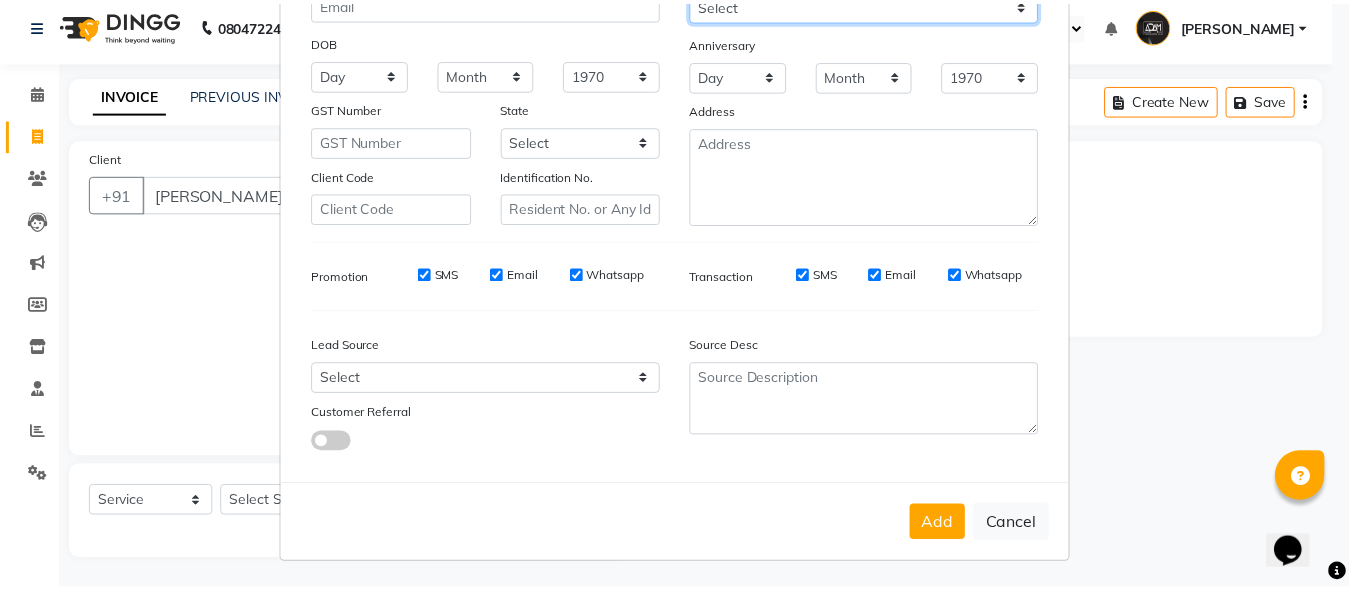 scroll, scrollTop: 259, scrollLeft: 0, axis: vertical 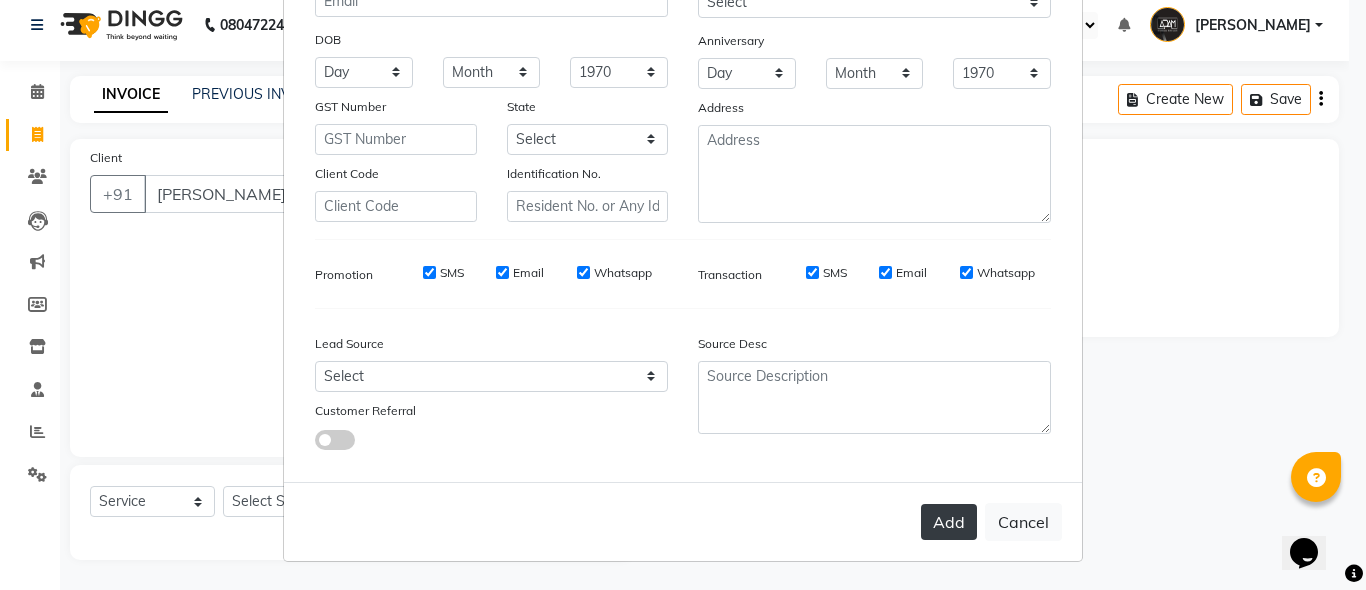 click on "Add" at bounding box center (949, 522) 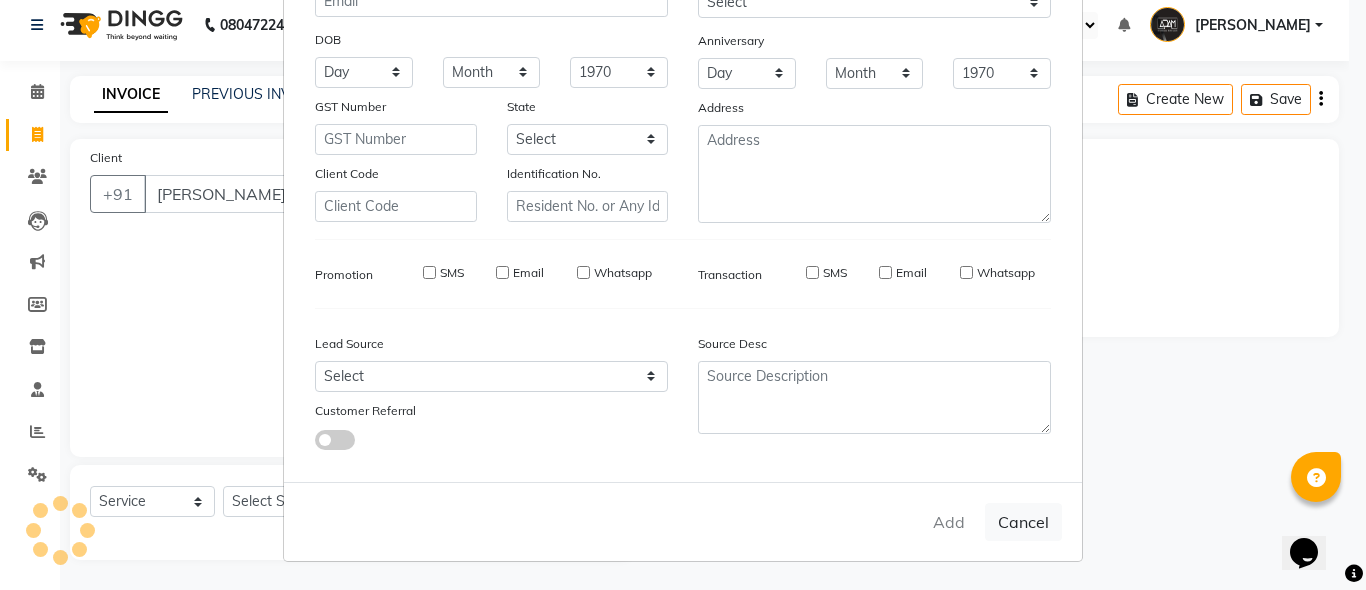 type on "8158869569" 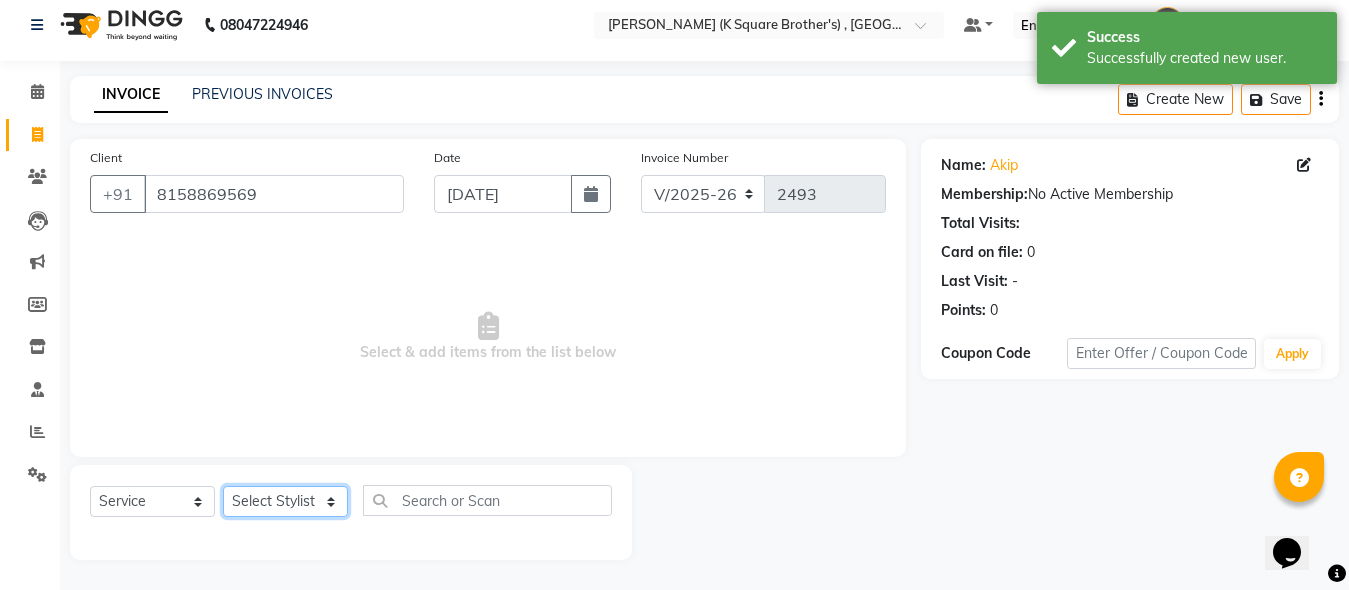 click on "Select Stylist [PERSON_NAME] [PERSON_NAME] [PERSON_NAME]" 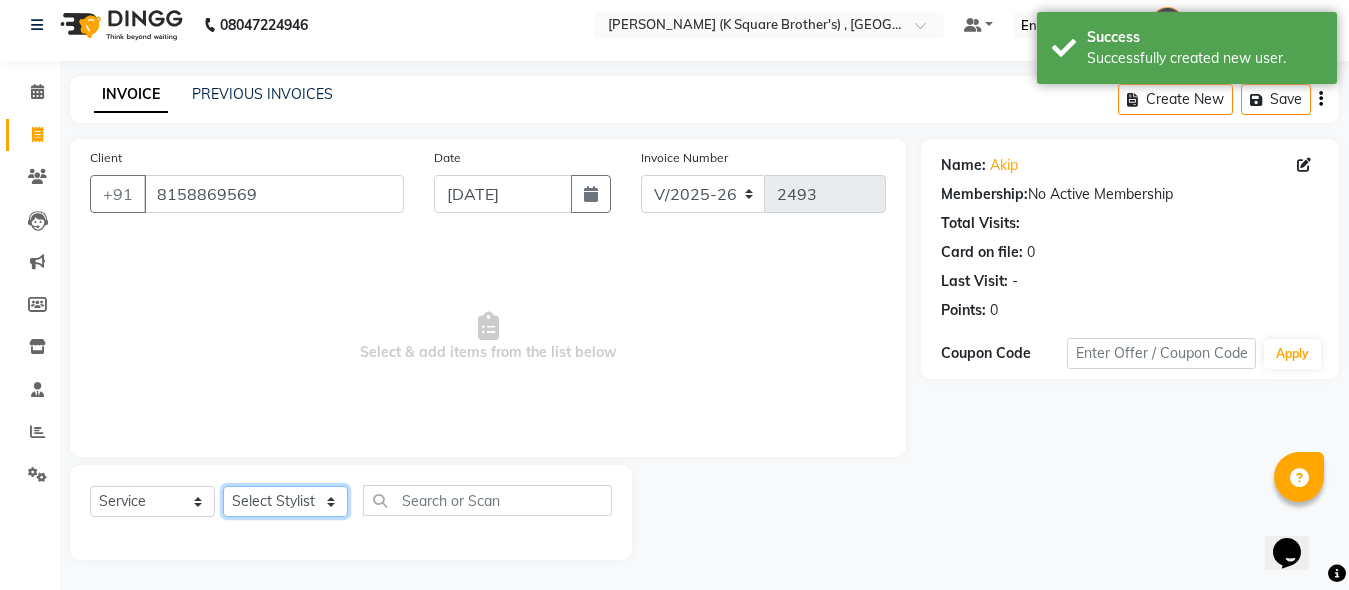 click on "Select Stylist [PERSON_NAME] [PERSON_NAME] [PERSON_NAME]" 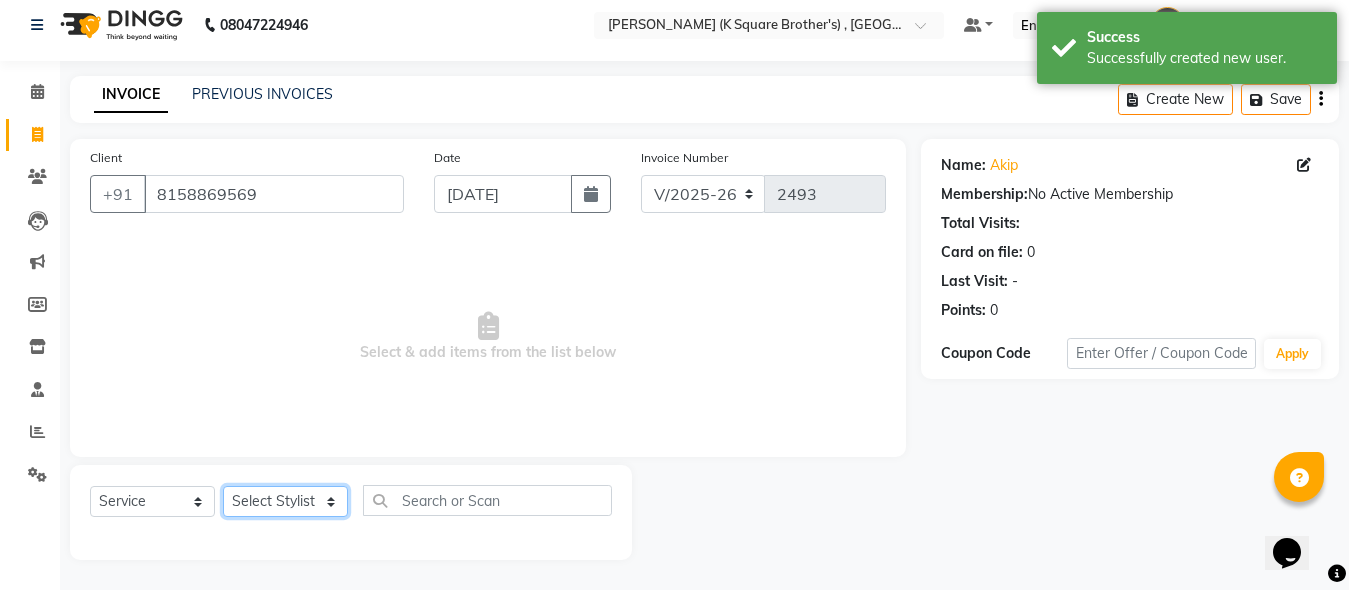 select on "78097" 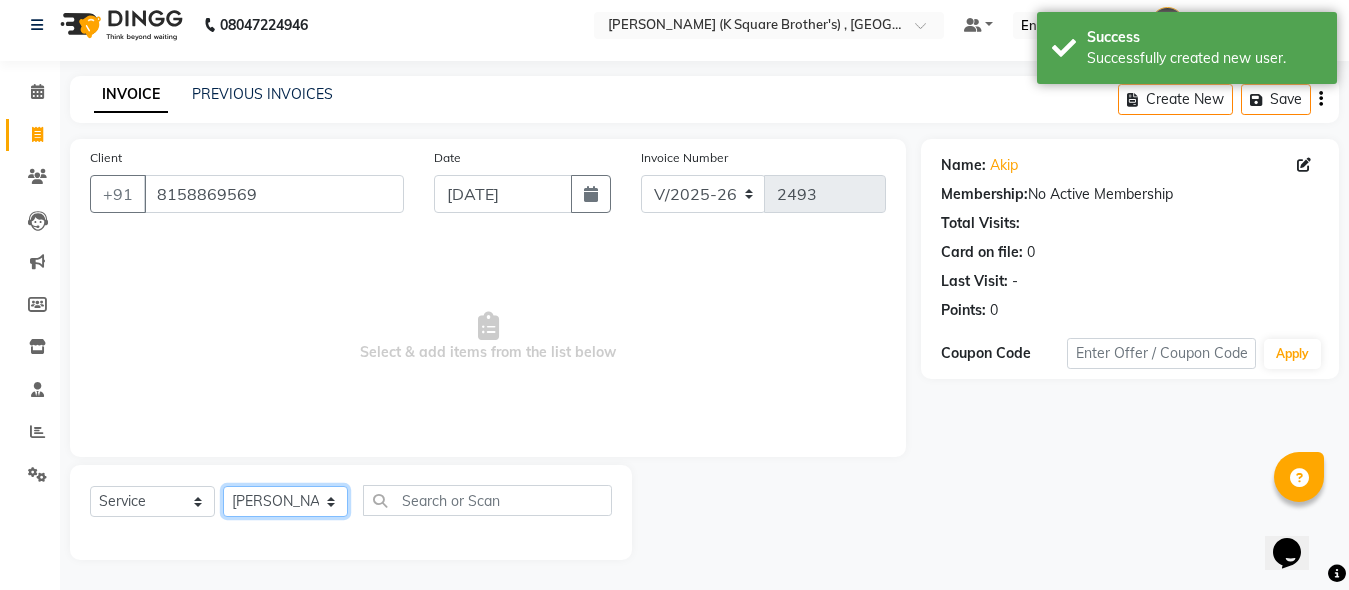 click on "Select Stylist [PERSON_NAME] [PERSON_NAME] [PERSON_NAME]" 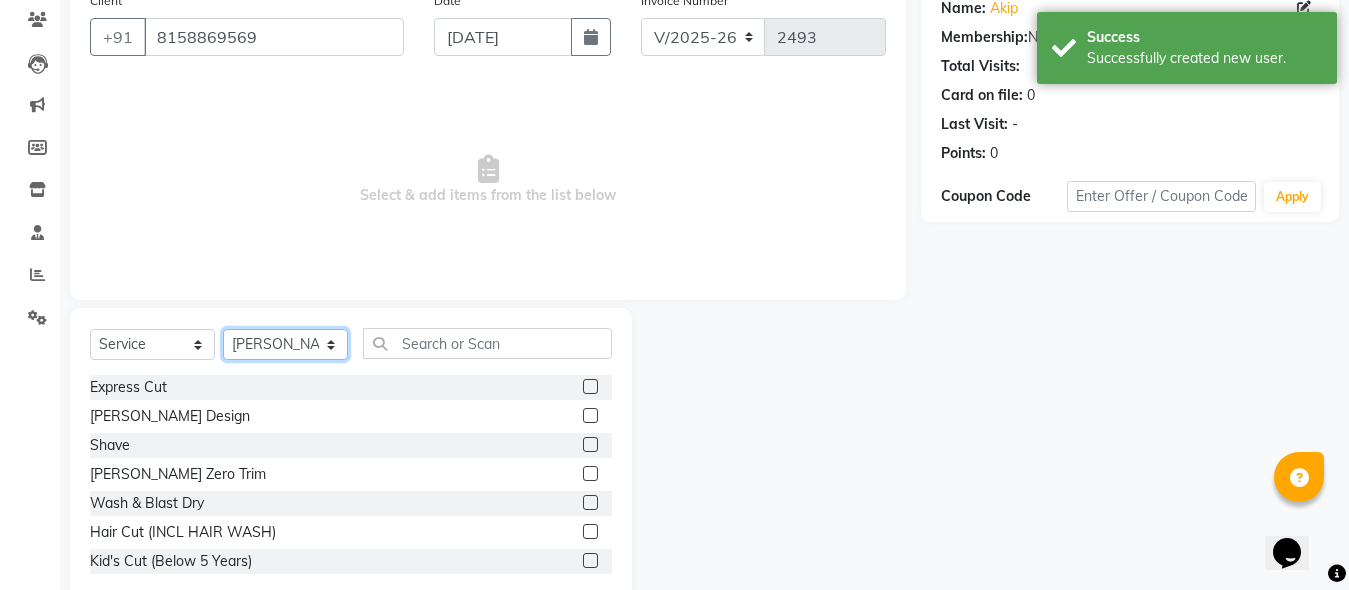 scroll, scrollTop: 211, scrollLeft: 0, axis: vertical 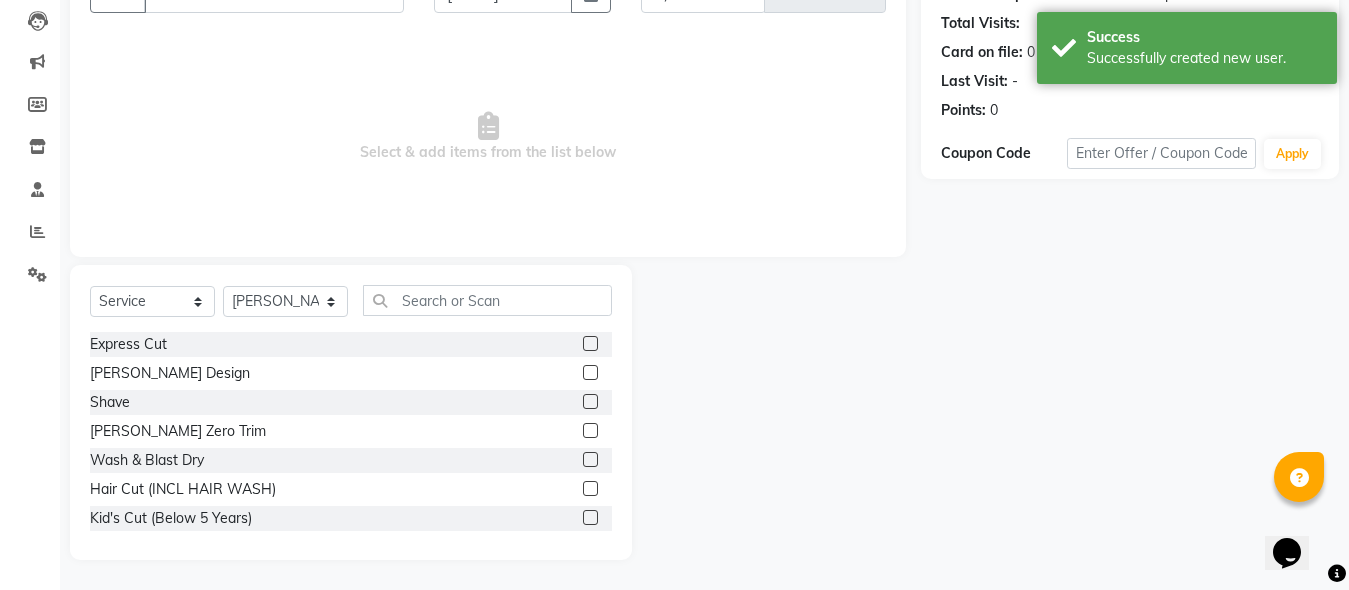 click 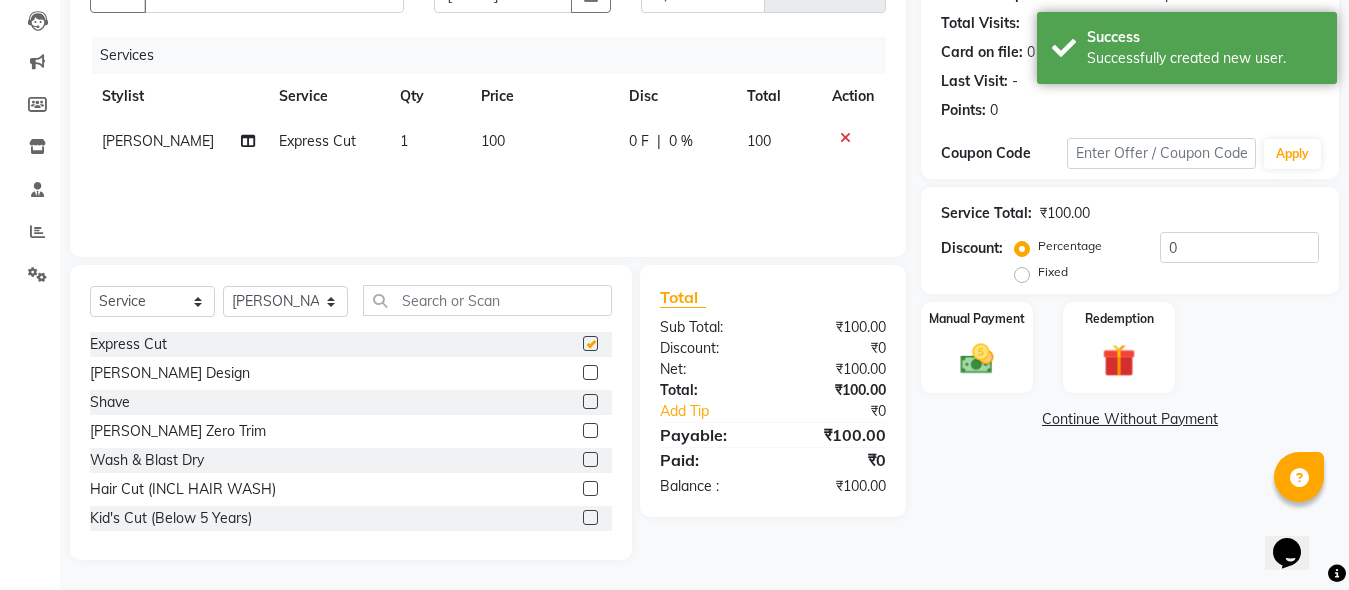 checkbox on "false" 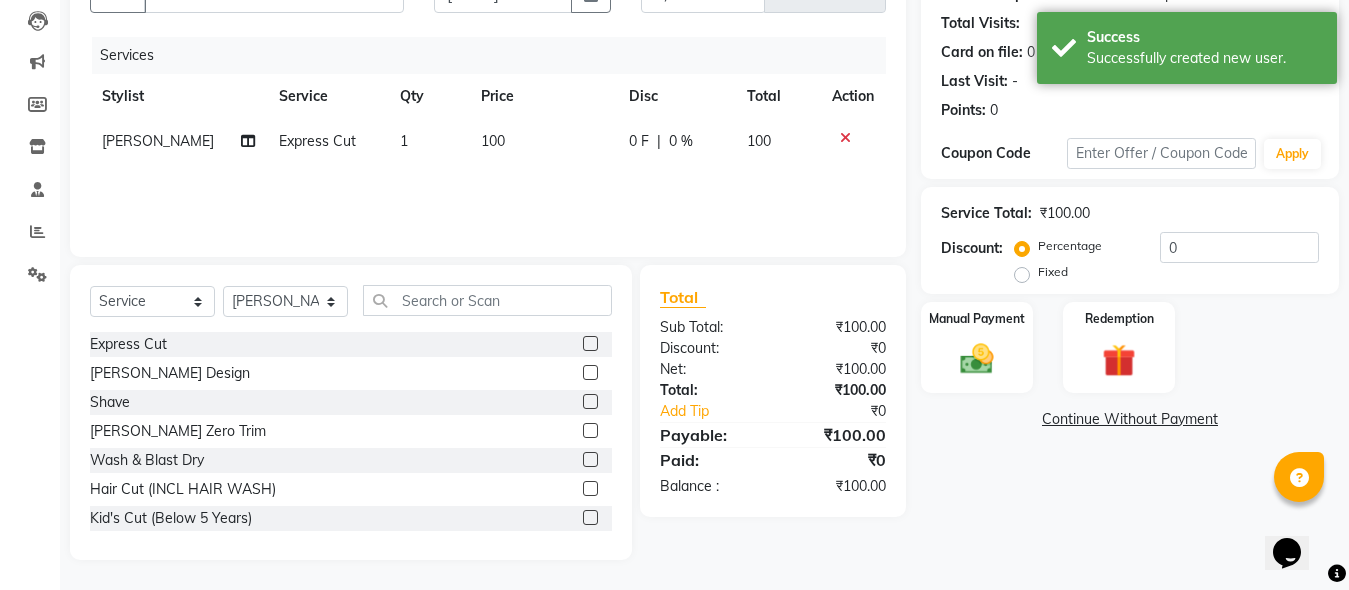 click 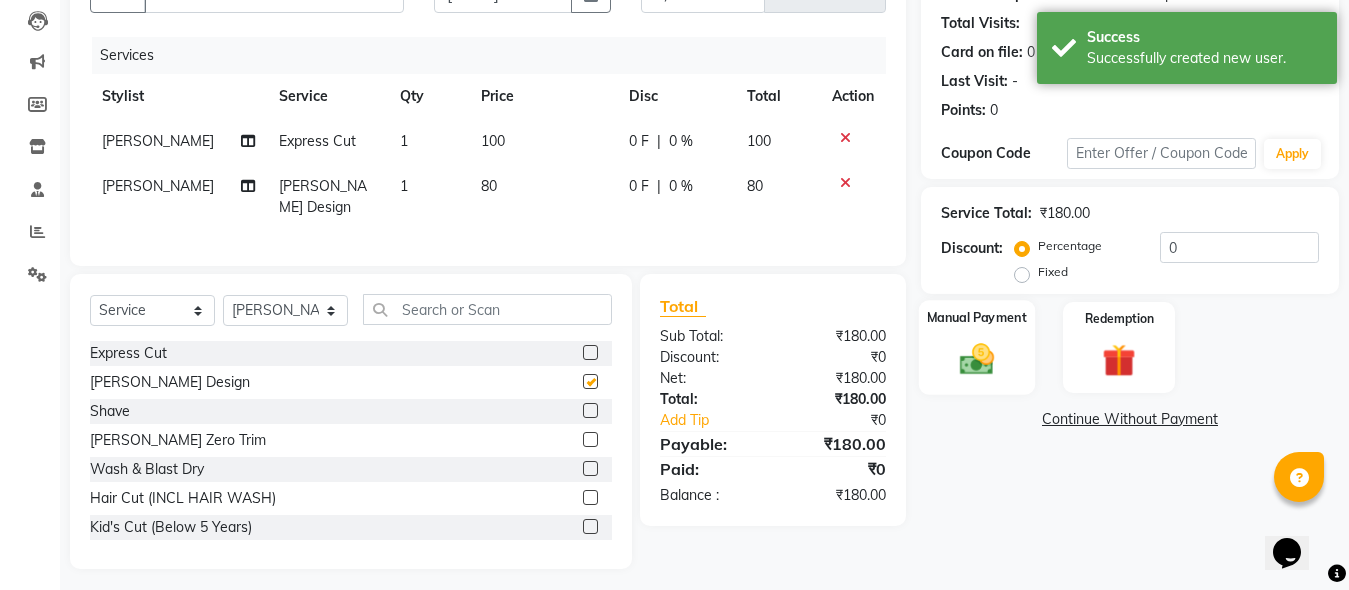 checkbox on "false" 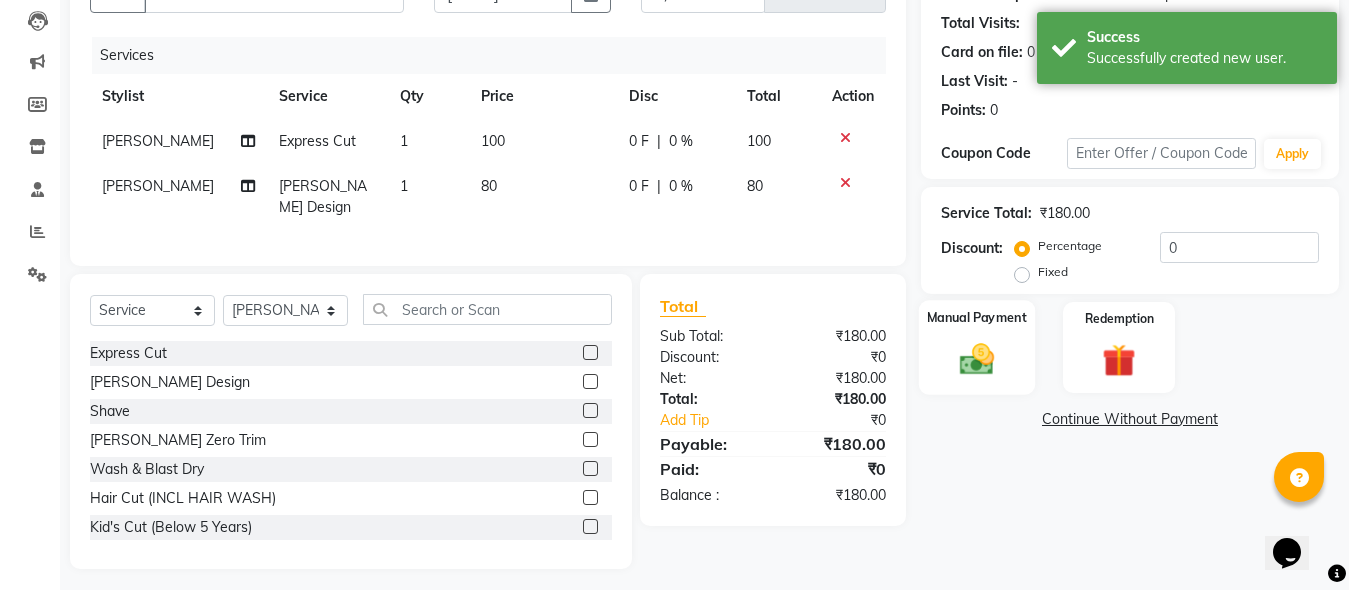 click 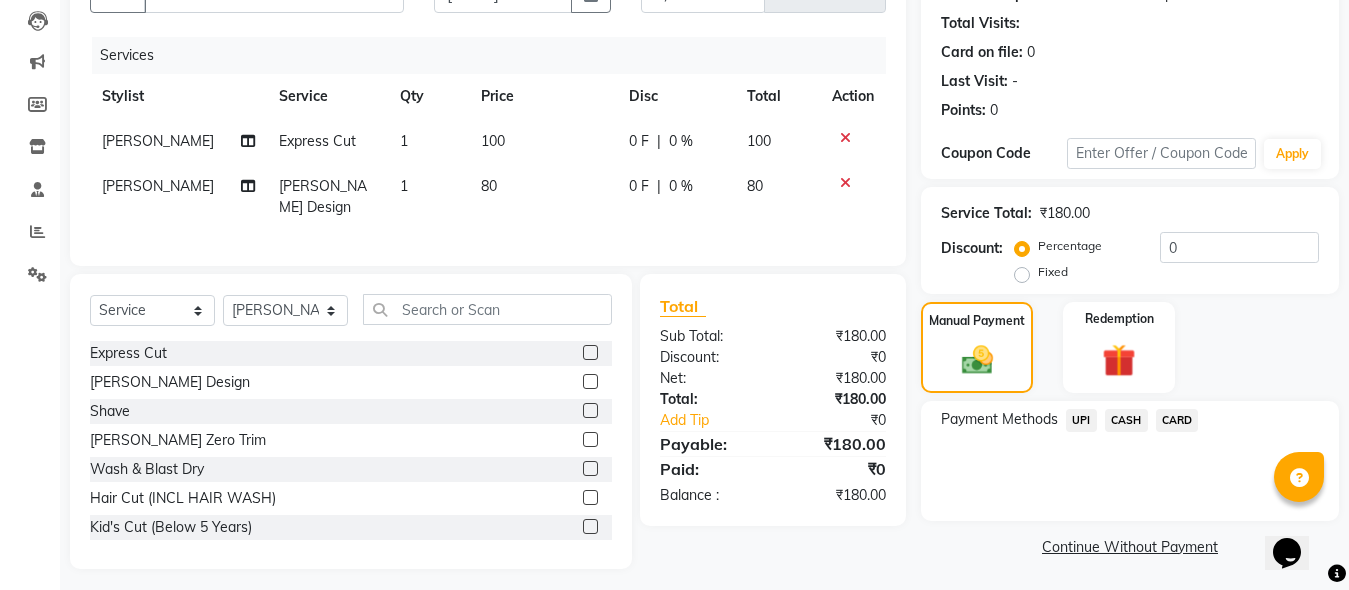 click on "UPI" 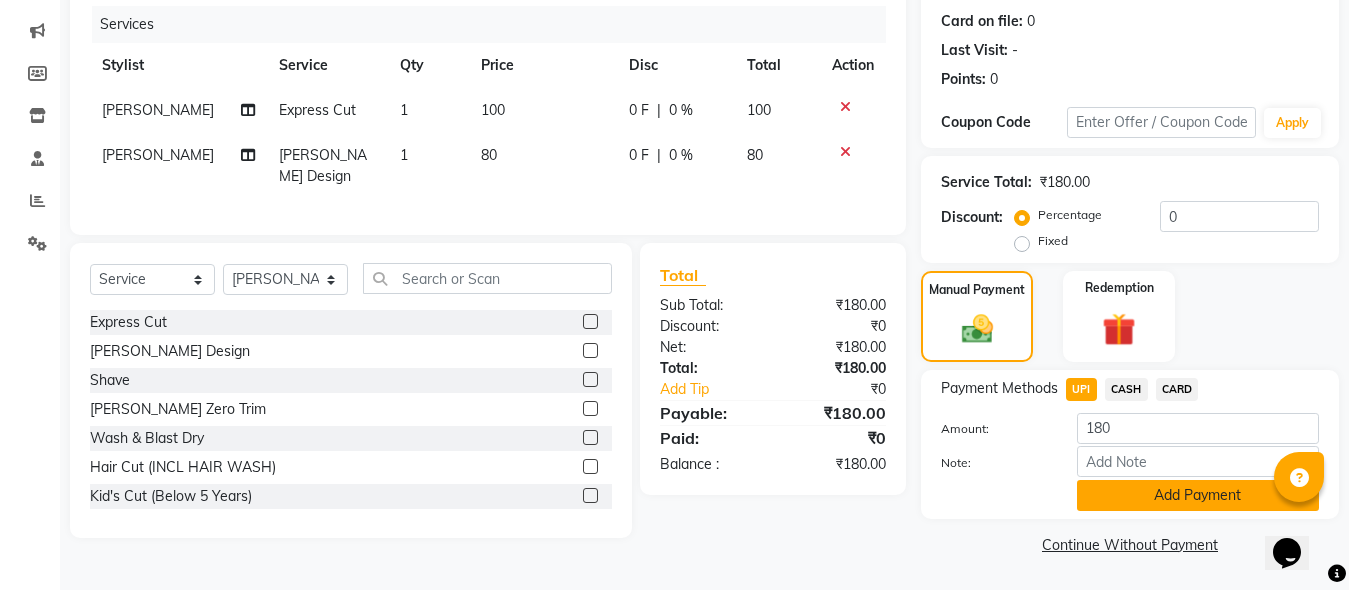 click on "Add Payment" 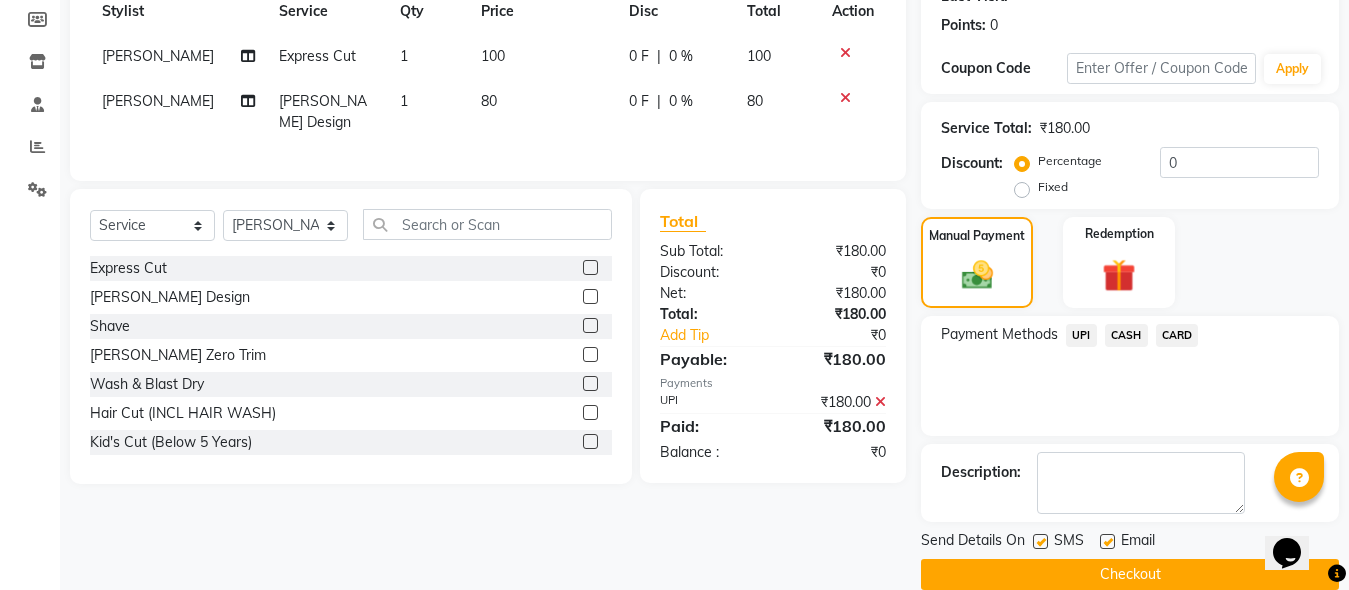 scroll, scrollTop: 326, scrollLeft: 0, axis: vertical 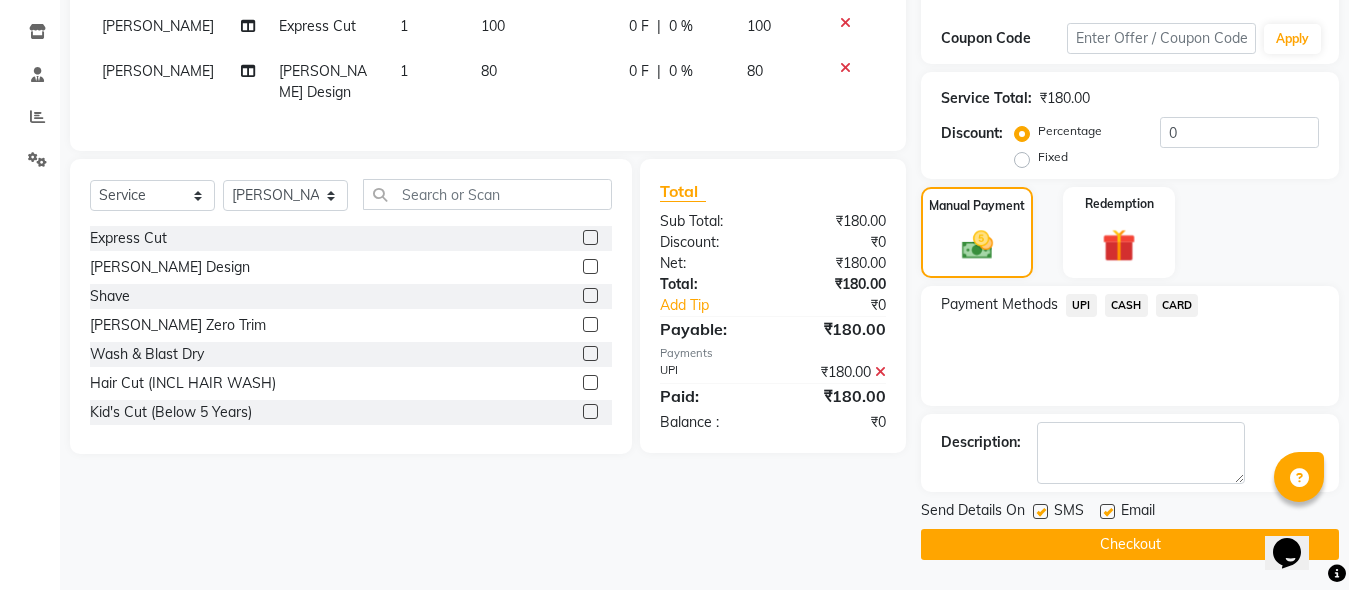 click on "Checkout" 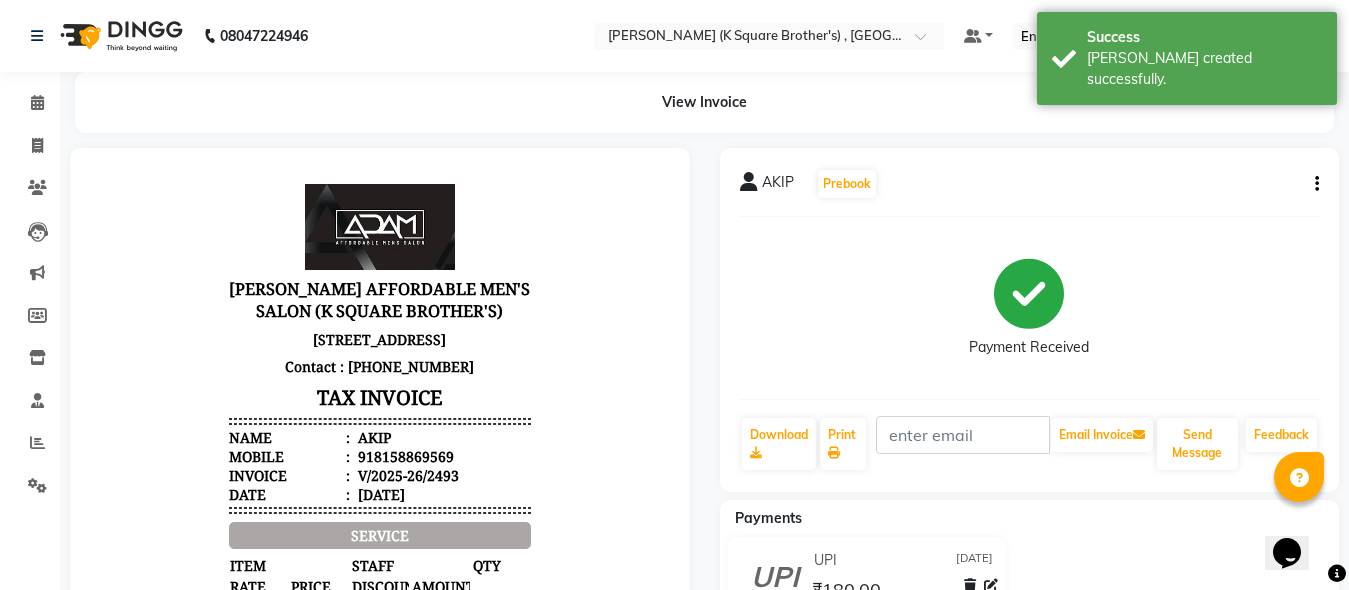scroll, scrollTop: 0, scrollLeft: 0, axis: both 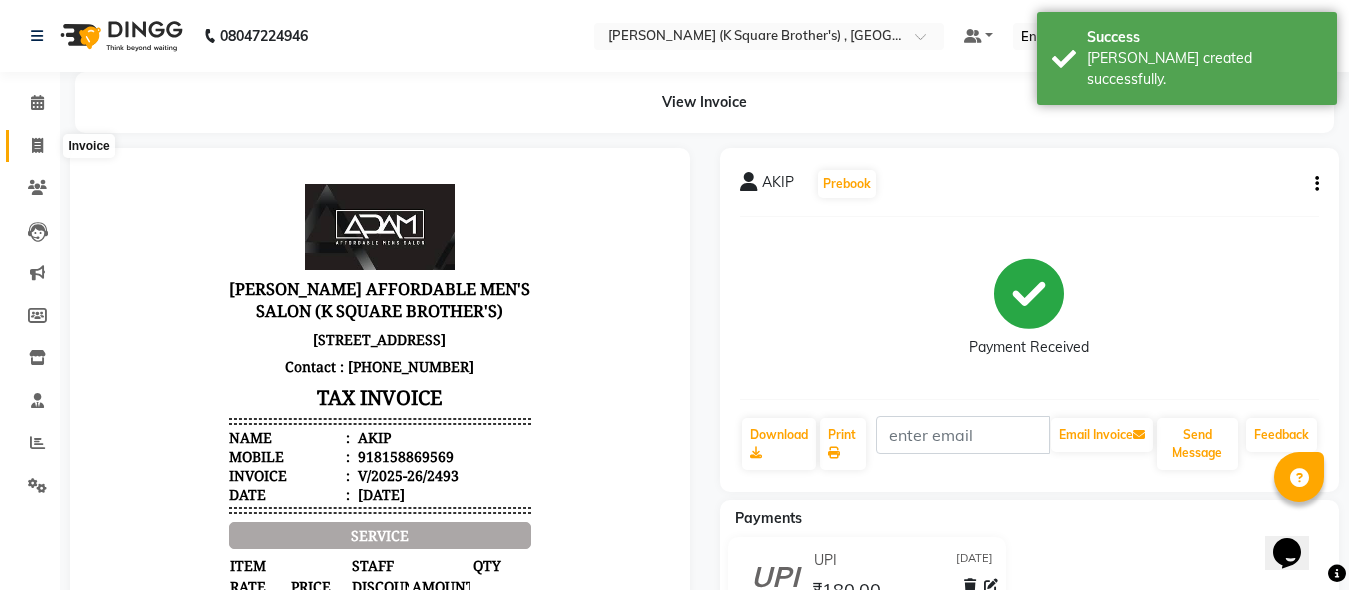 click 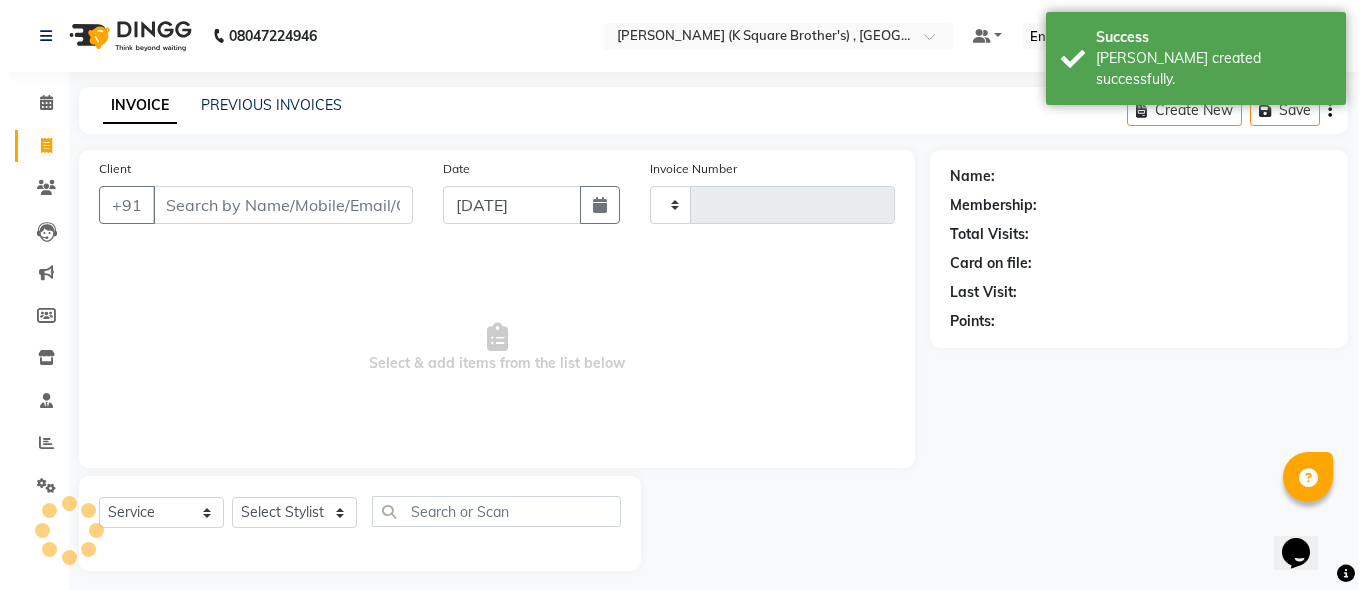 scroll, scrollTop: 11, scrollLeft: 0, axis: vertical 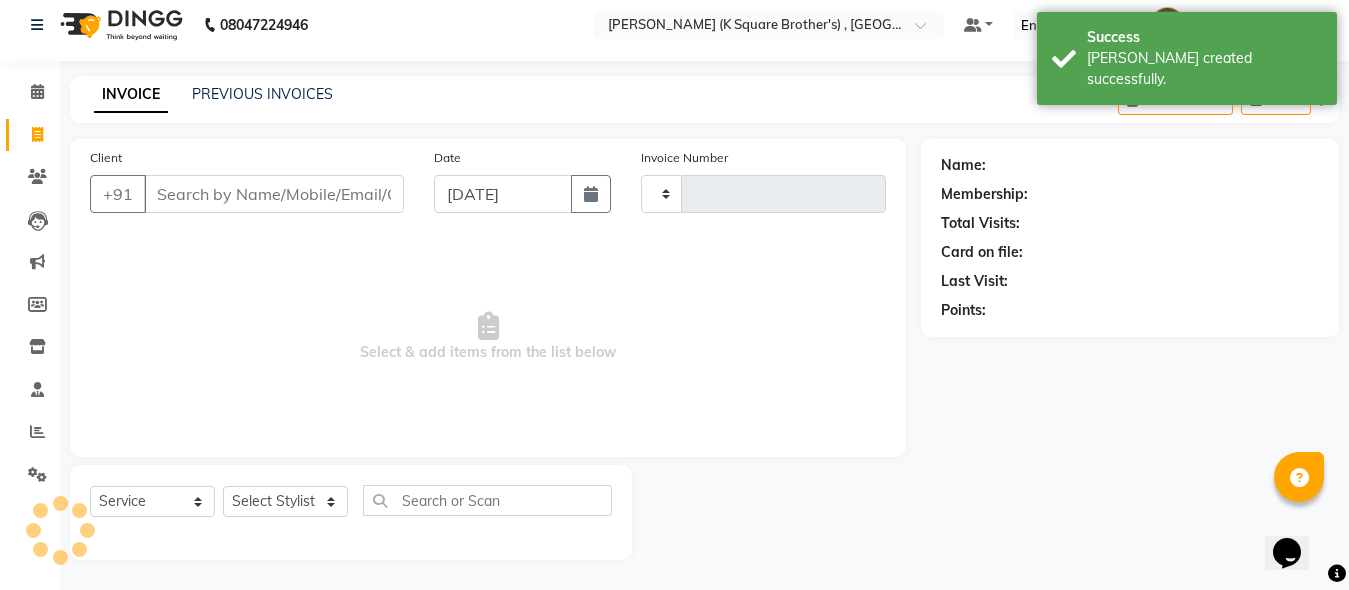 type on "2494" 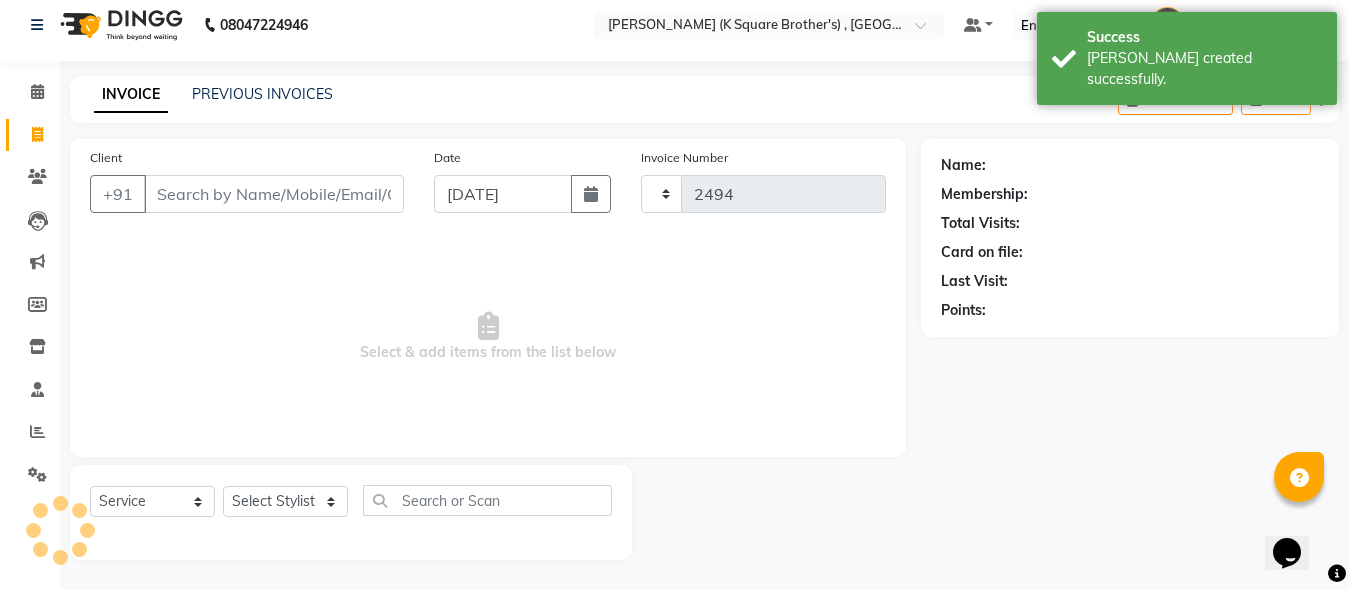 select on "8195" 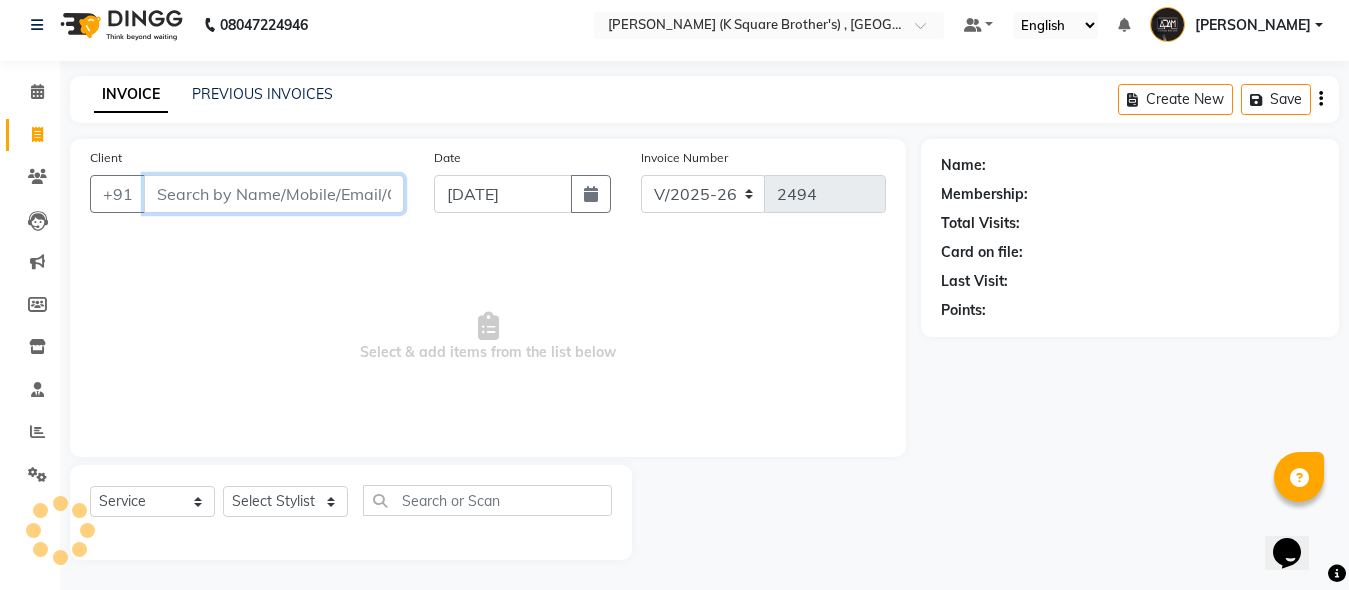 paste on "9361699579" 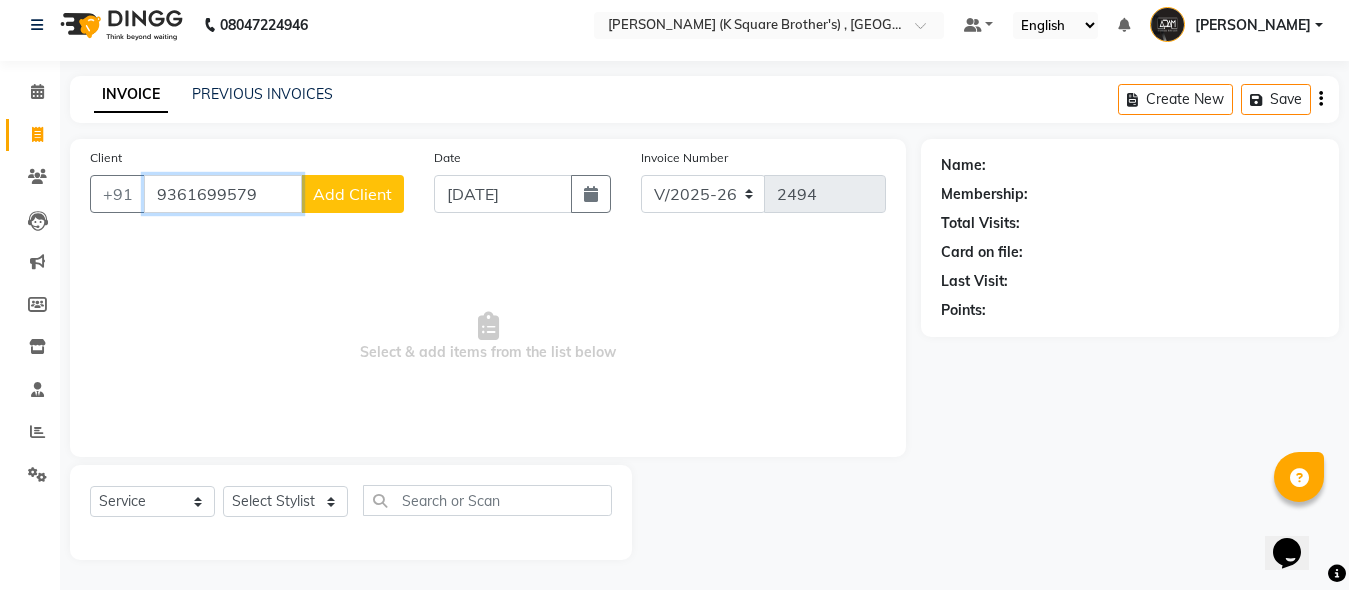 type on "9361699579" 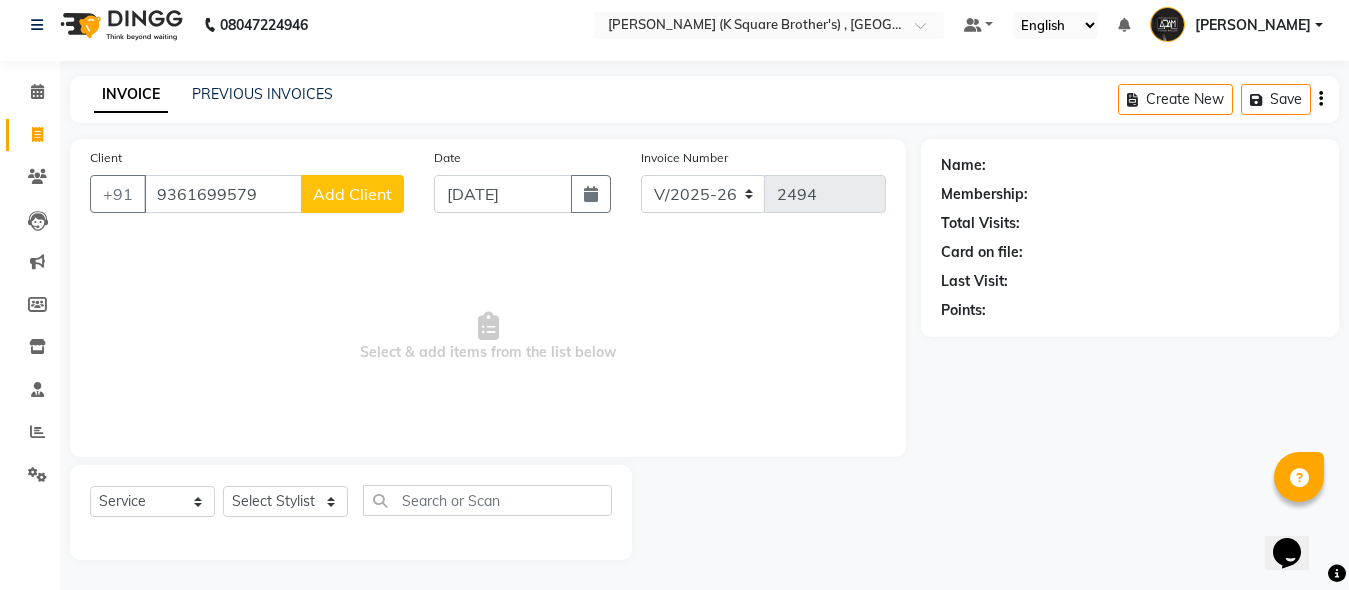 click on "Add Client" 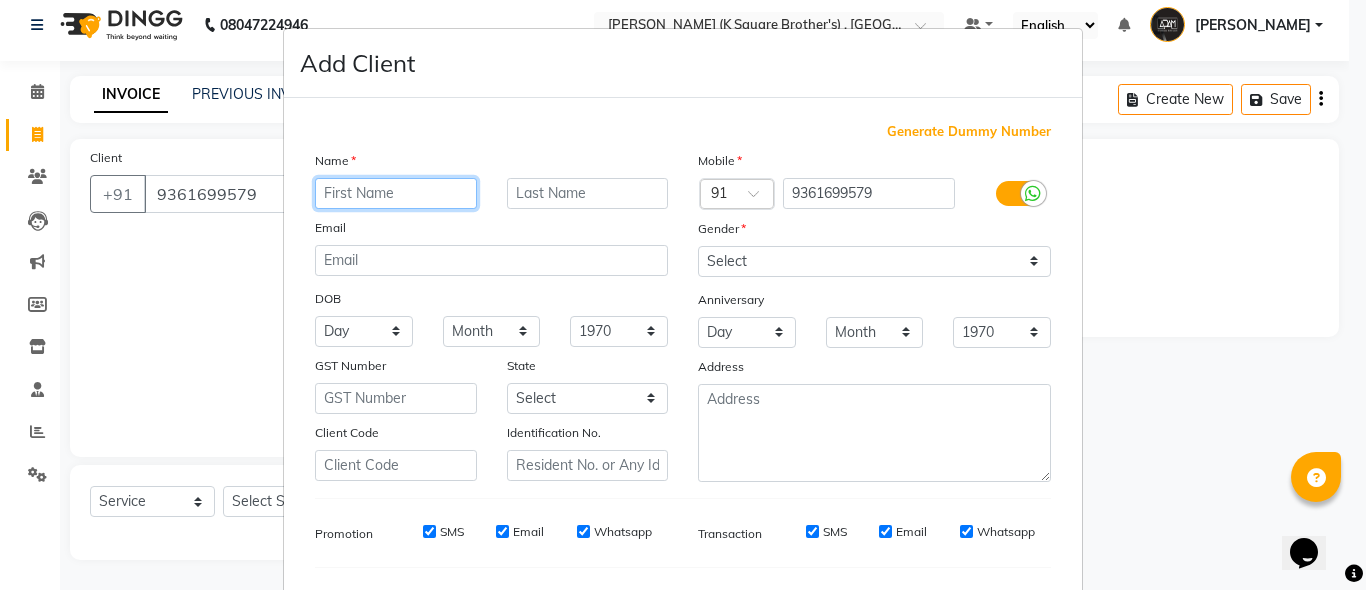 paste on "[PERSON_NAME]" 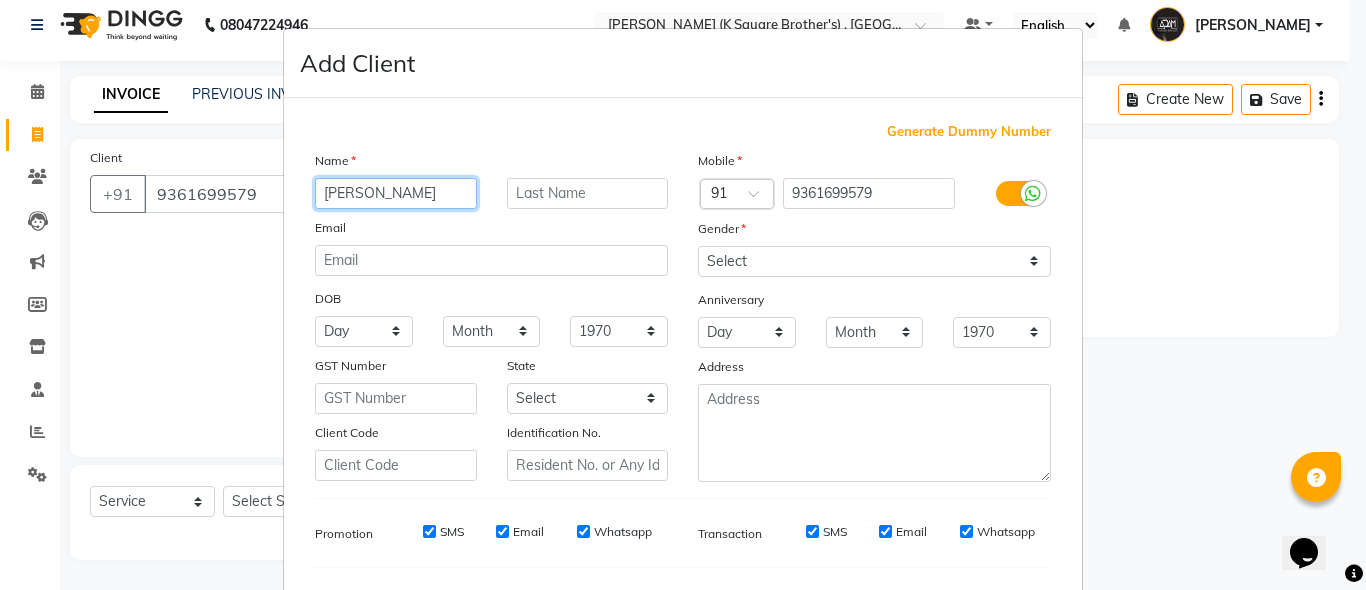 type on "[PERSON_NAME]" 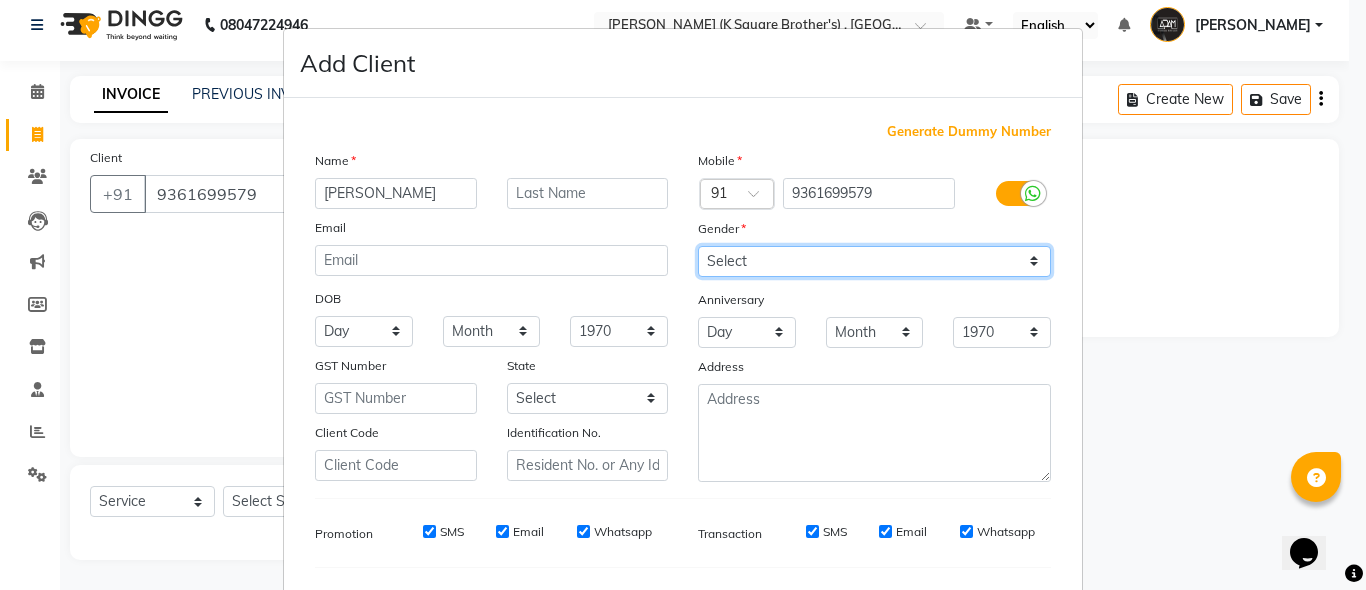 click on "Select [DEMOGRAPHIC_DATA] [DEMOGRAPHIC_DATA] Other Prefer Not To Say" at bounding box center [874, 261] 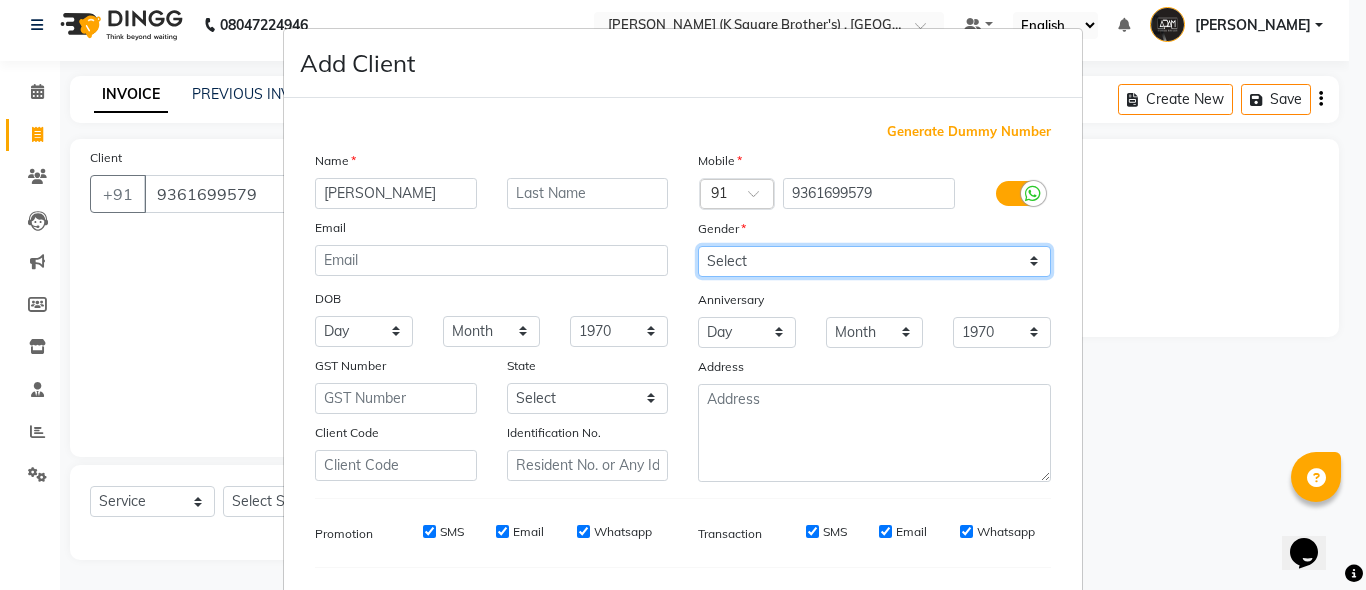 select on "[DEMOGRAPHIC_DATA]" 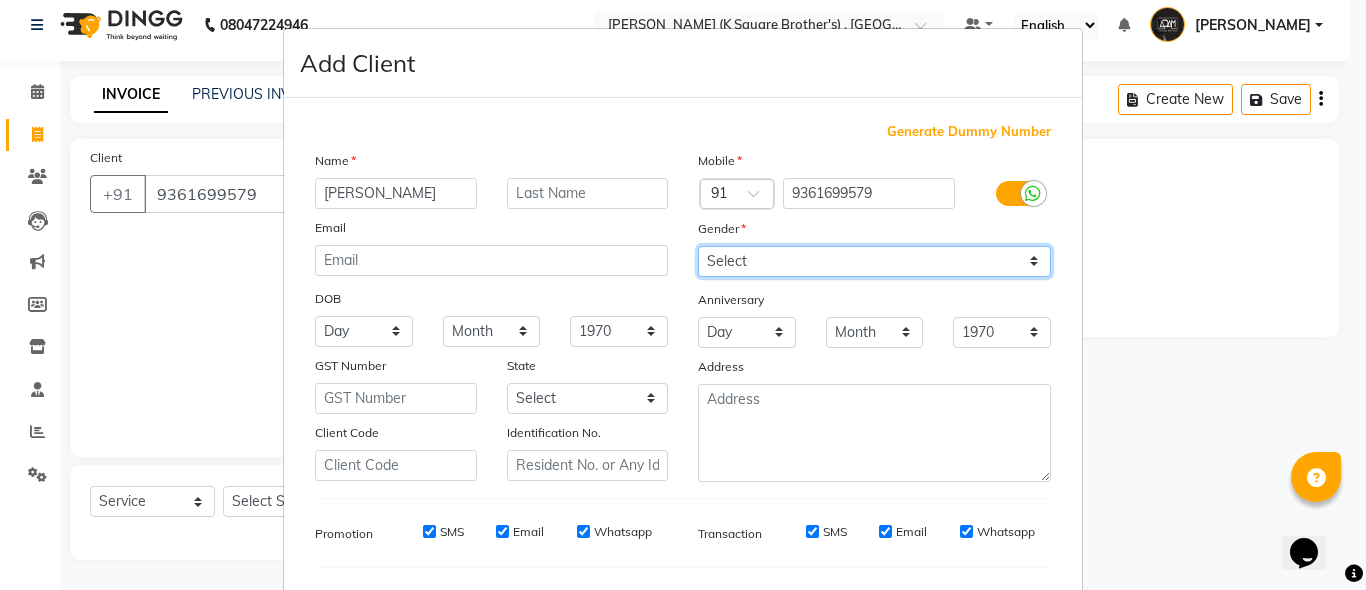 click on "Select [DEMOGRAPHIC_DATA] [DEMOGRAPHIC_DATA] Other Prefer Not To Say" at bounding box center [874, 261] 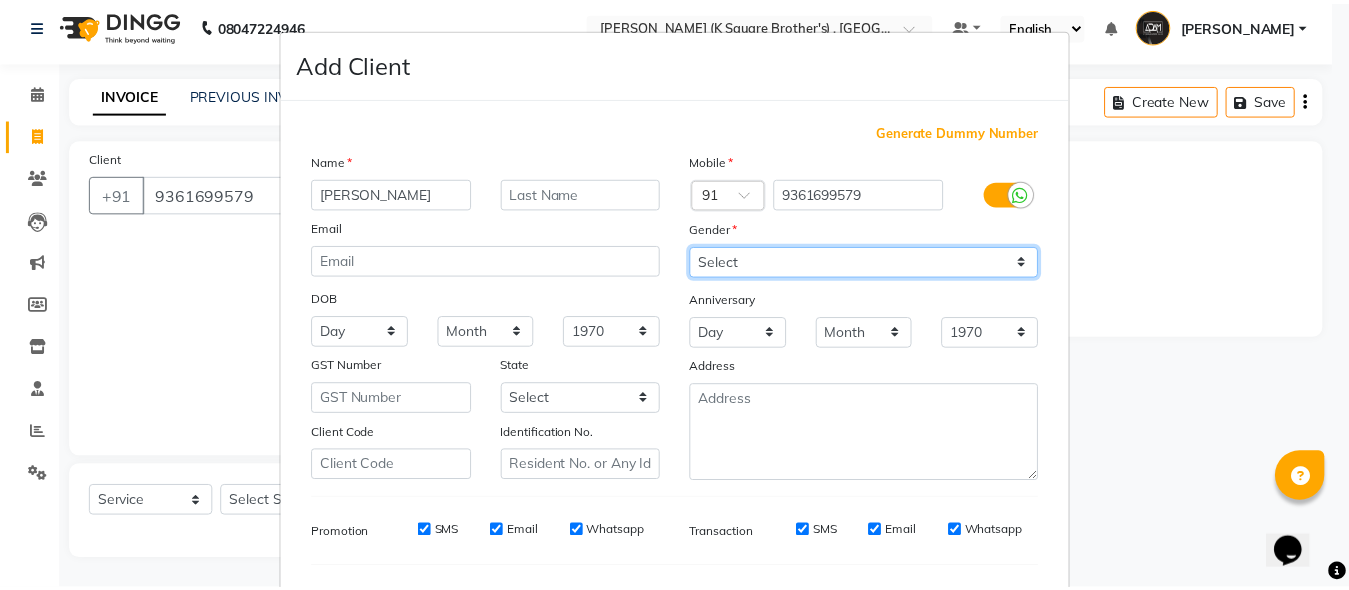 scroll, scrollTop: 259, scrollLeft: 0, axis: vertical 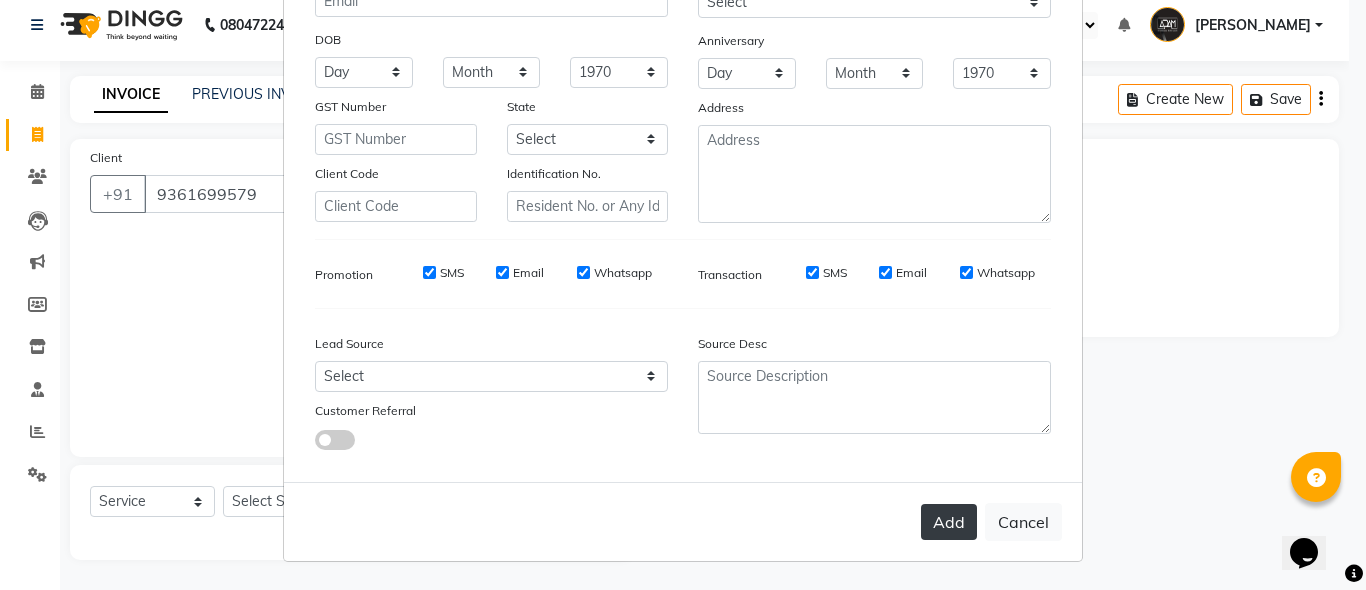 click on "Add" at bounding box center [949, 522] 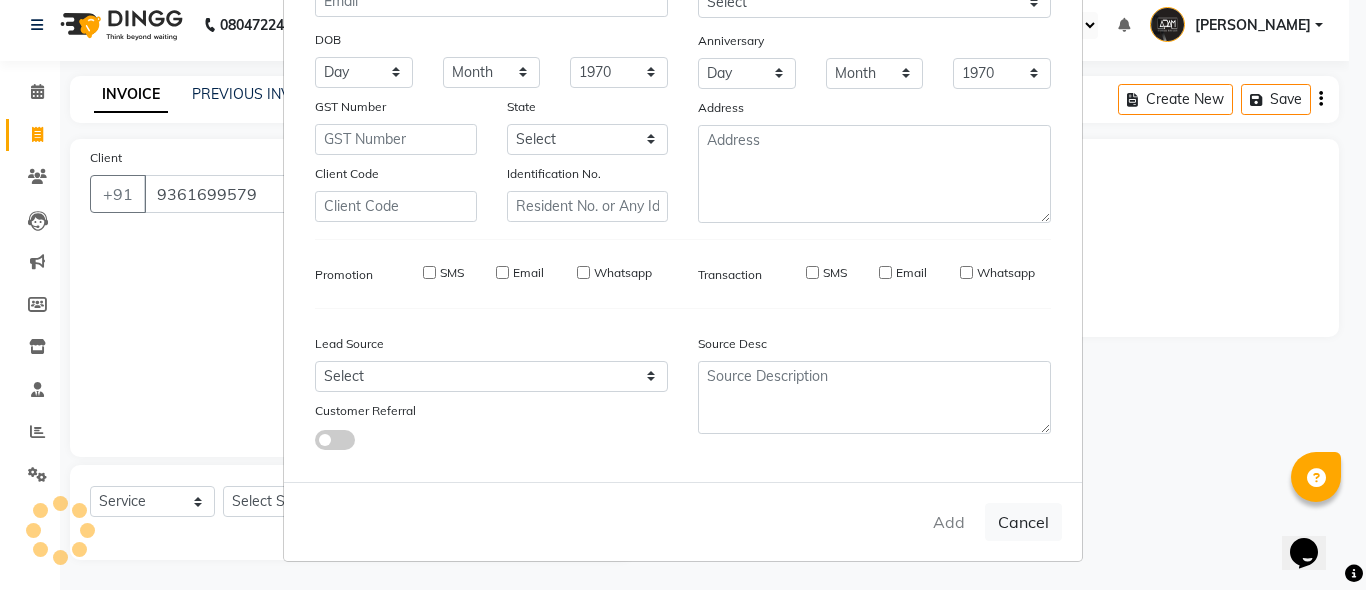 type 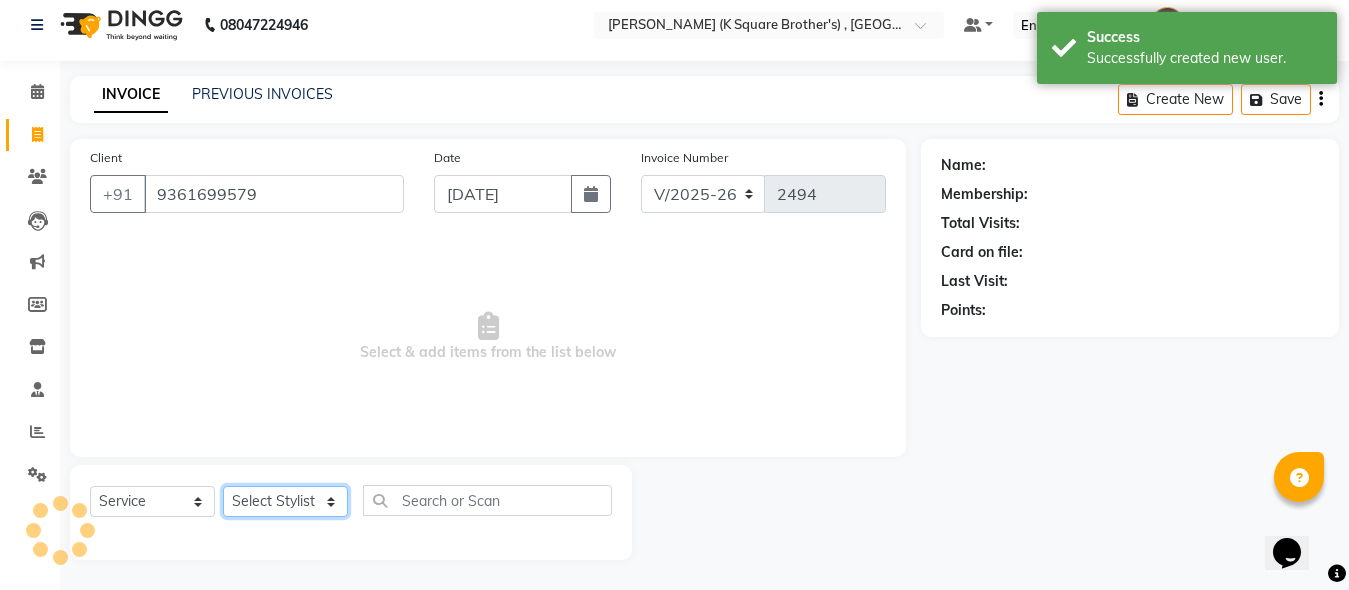 click on "Select Stylist [PERSON_NAME] [PERSON_NAME] [PERSON_NAME]" 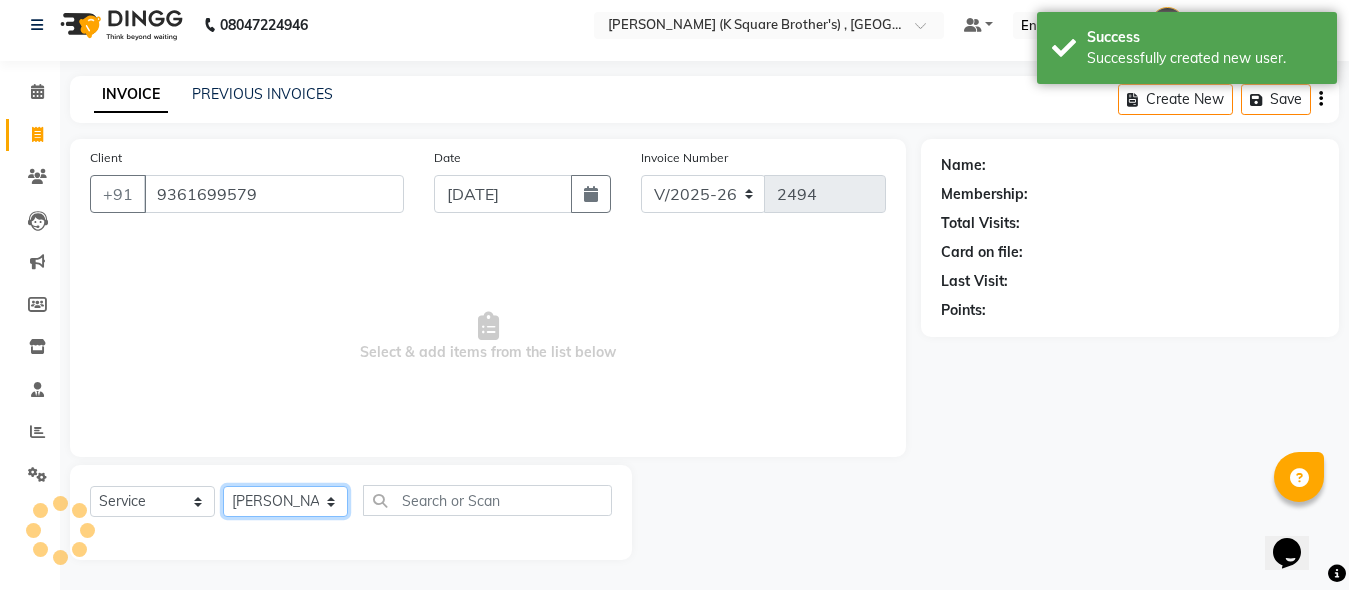 click on "Select Stylist [PERSON_NAME] [PERSON_NAME] [PERSON_NAME]" 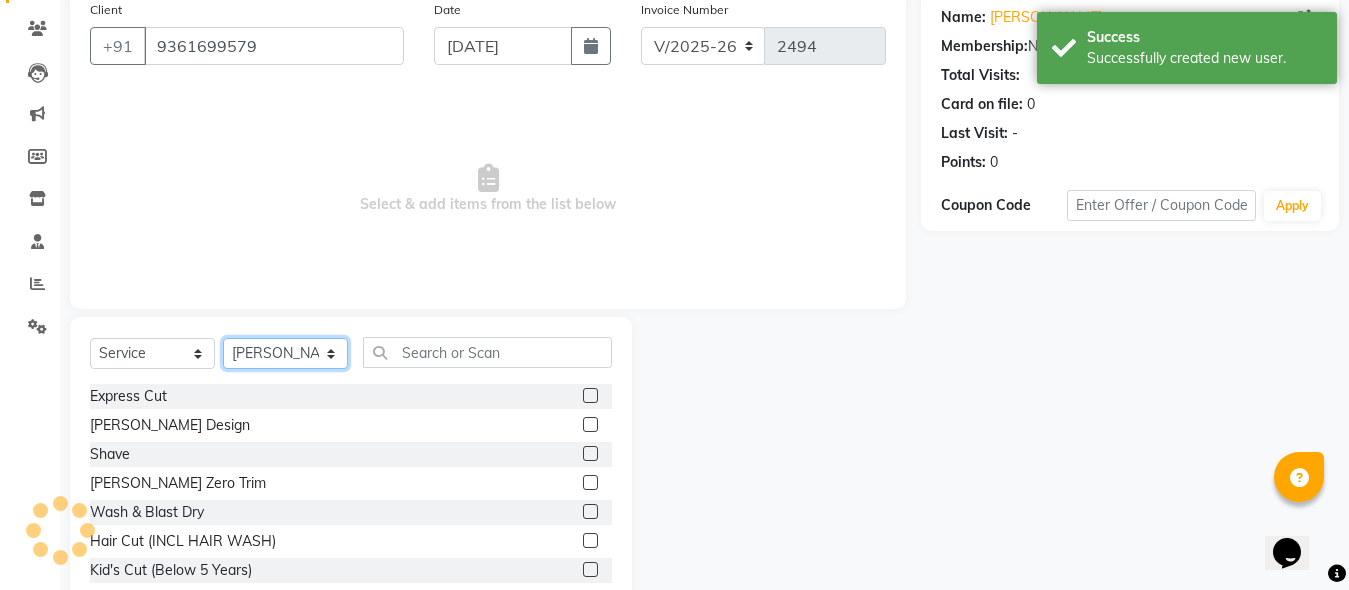 scroll, scrollTop: 211, scrollLeft: 0, axis: vertical 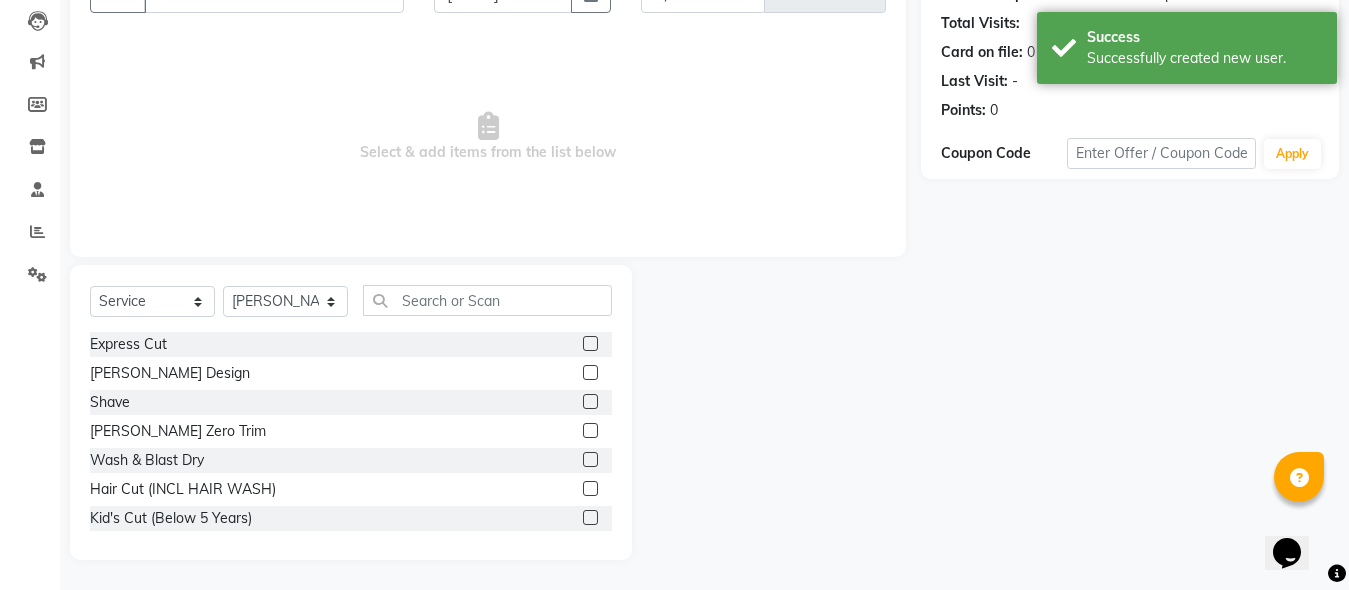 click 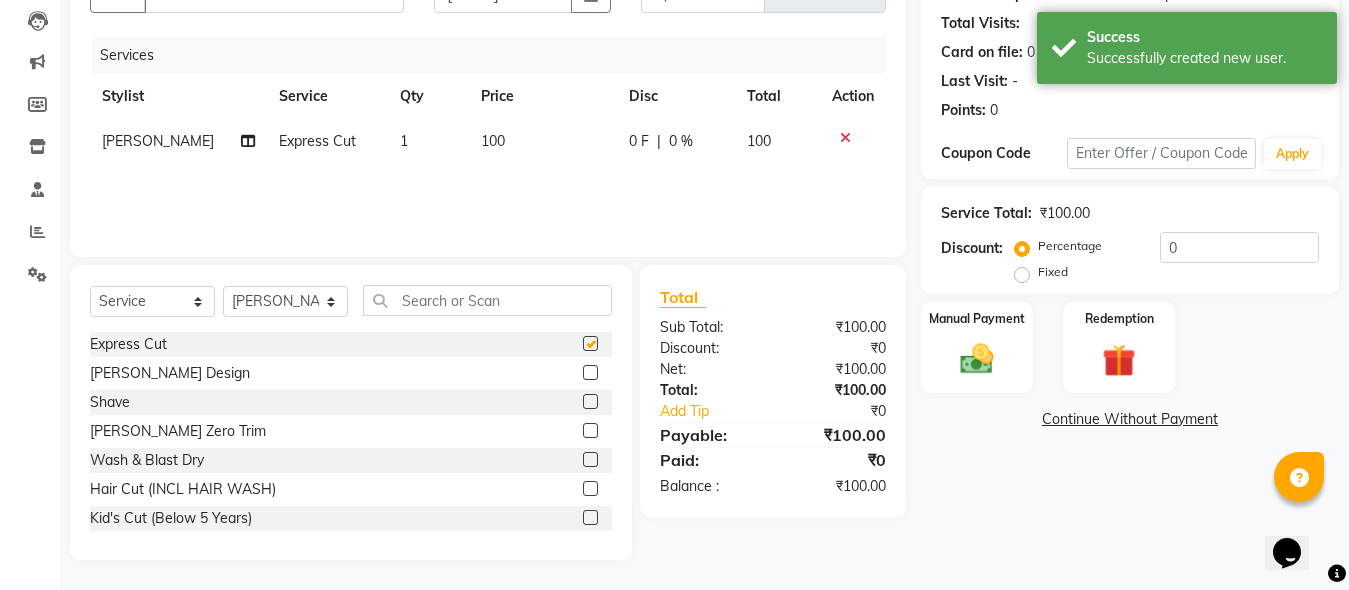 checkbox on "false" 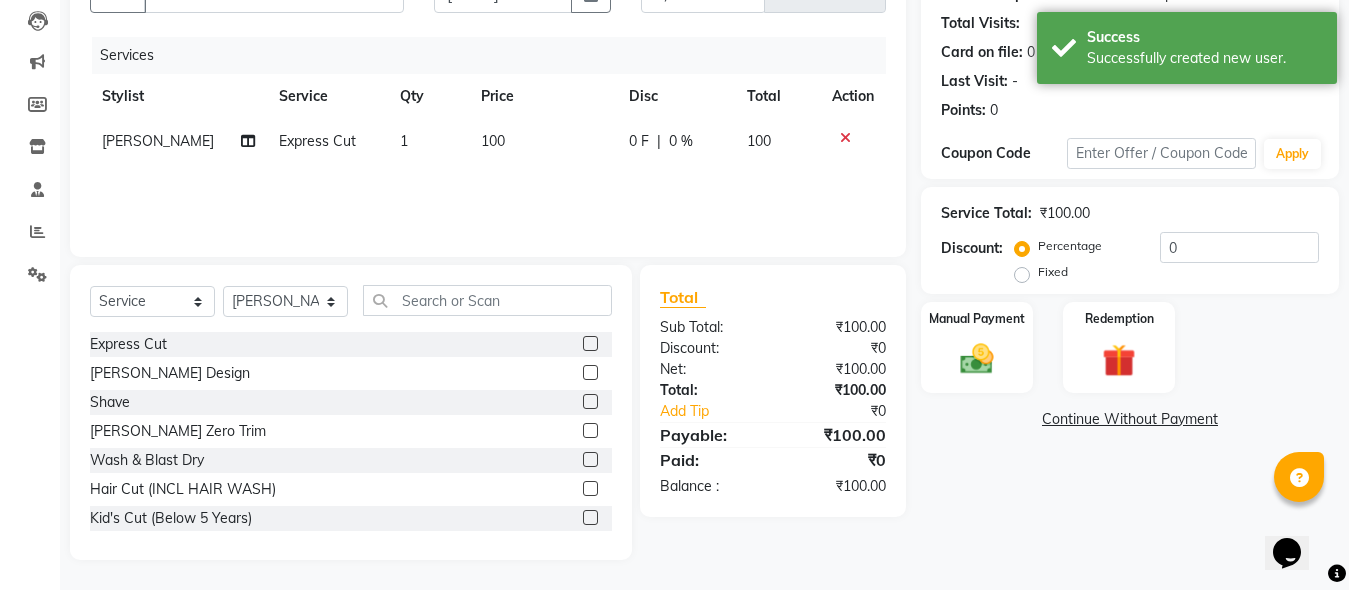 click on "[PERSON_NAME] Design" 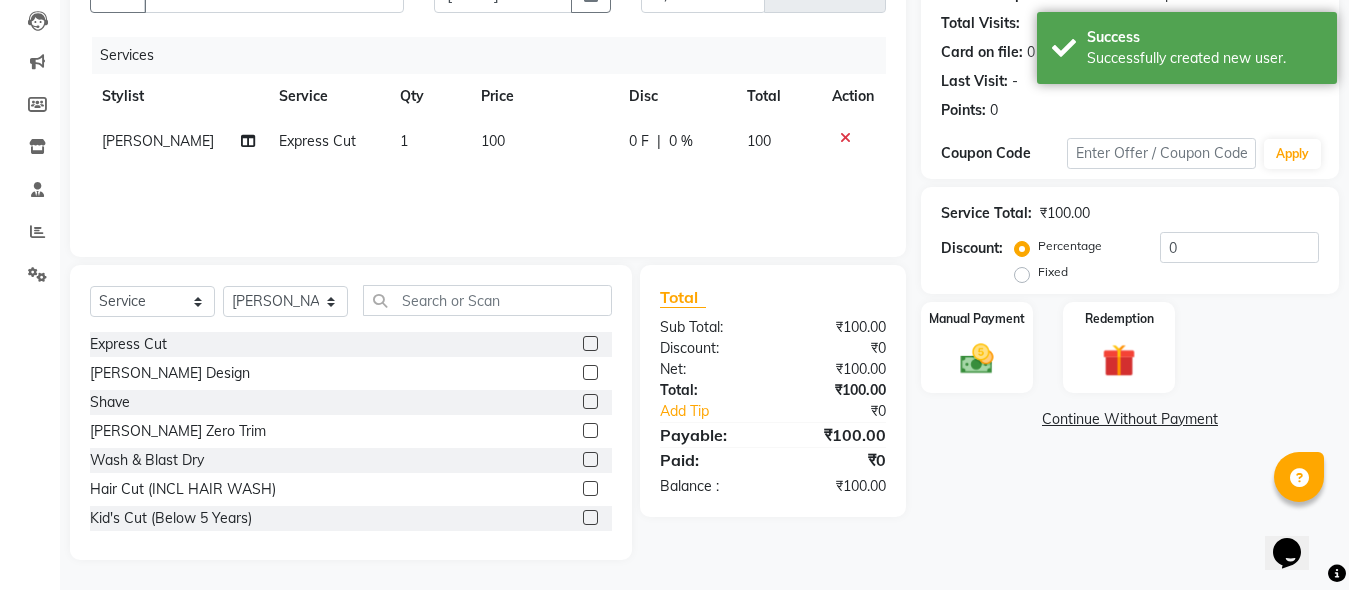 click 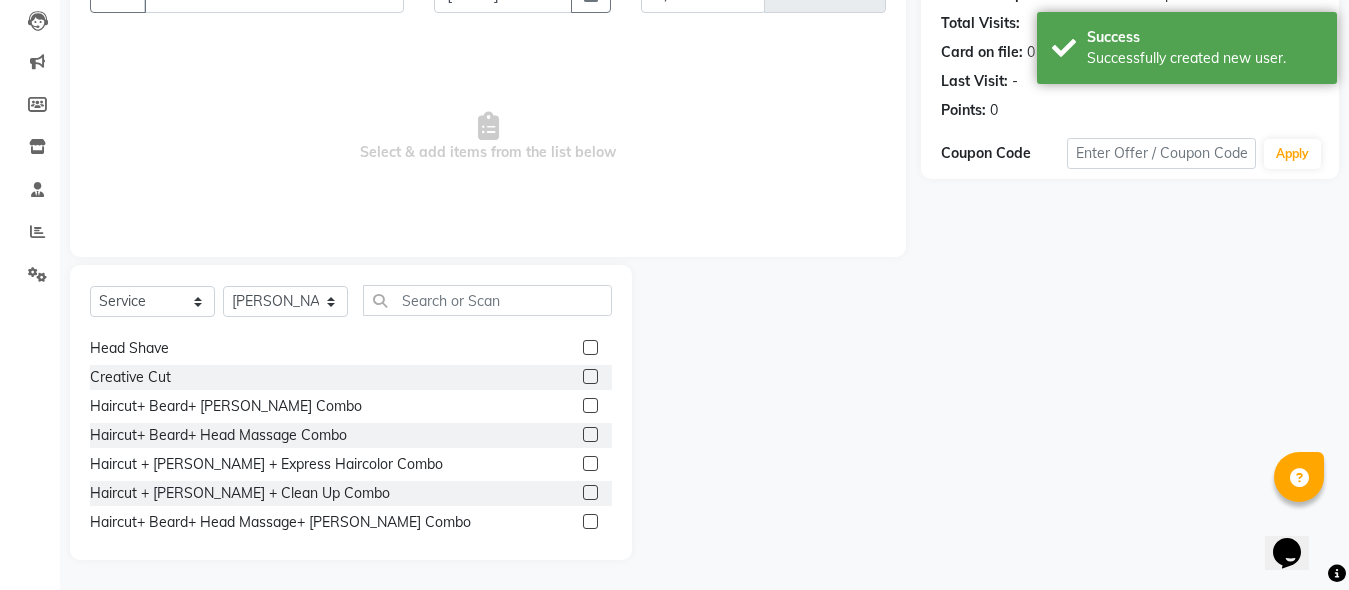 scroll, scrollTop: 200, scrollLeft: 0, axis: vertical 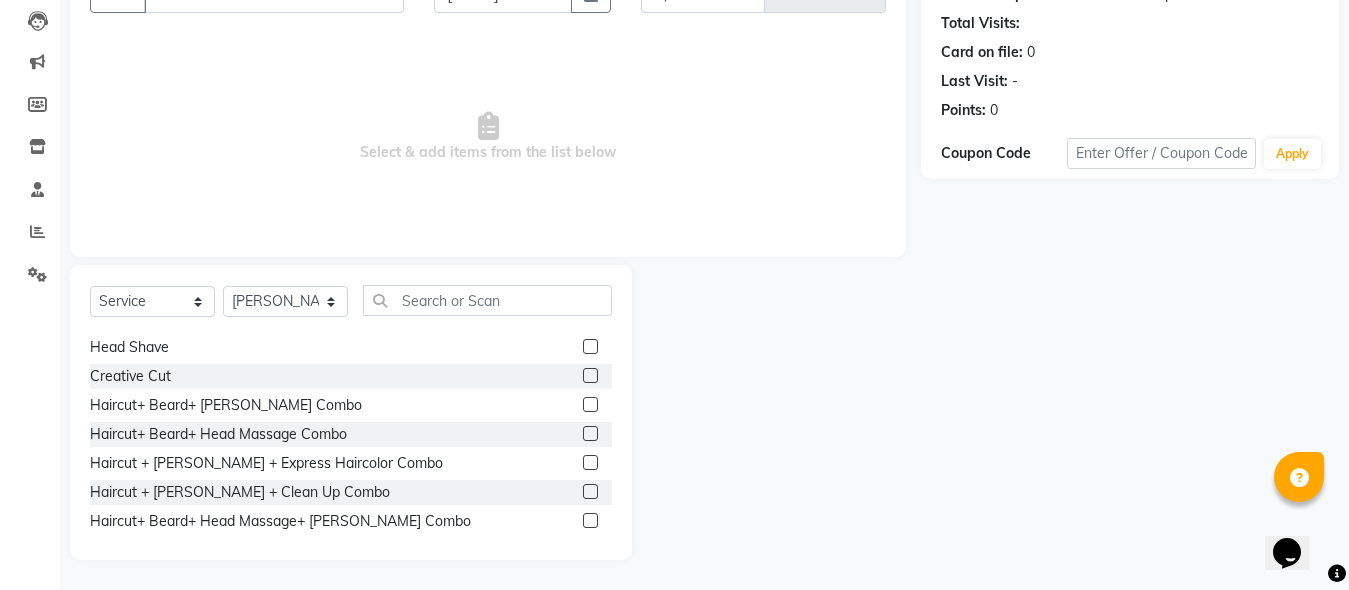click 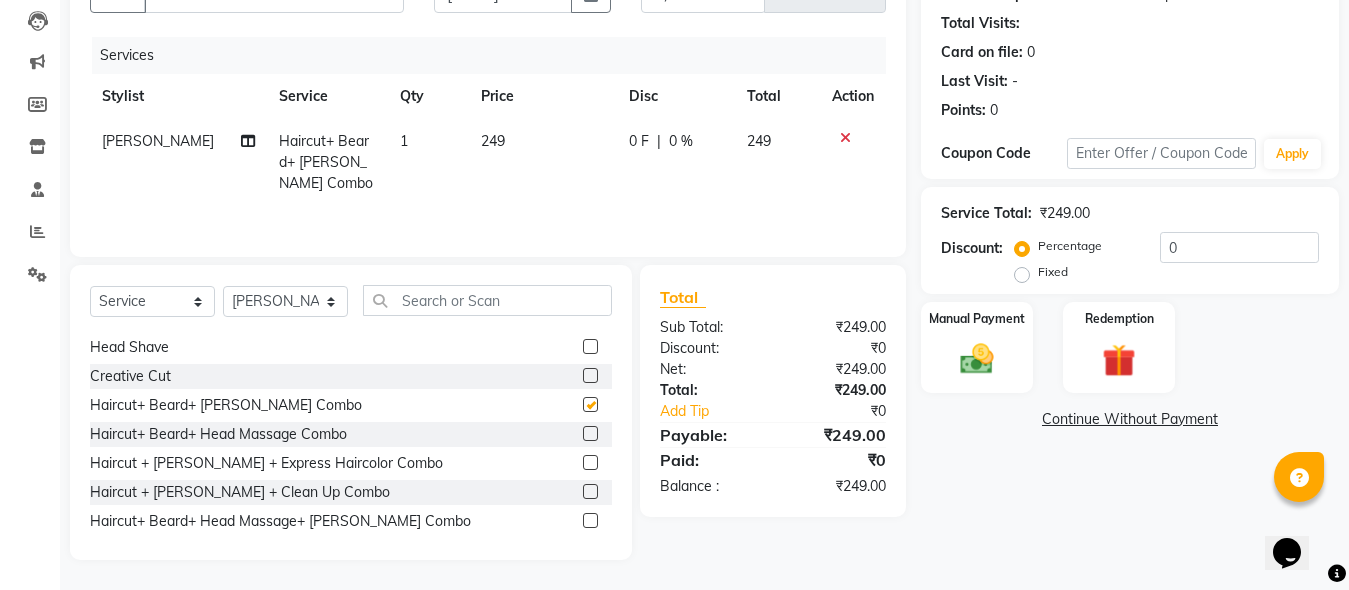 checkbox on "false" 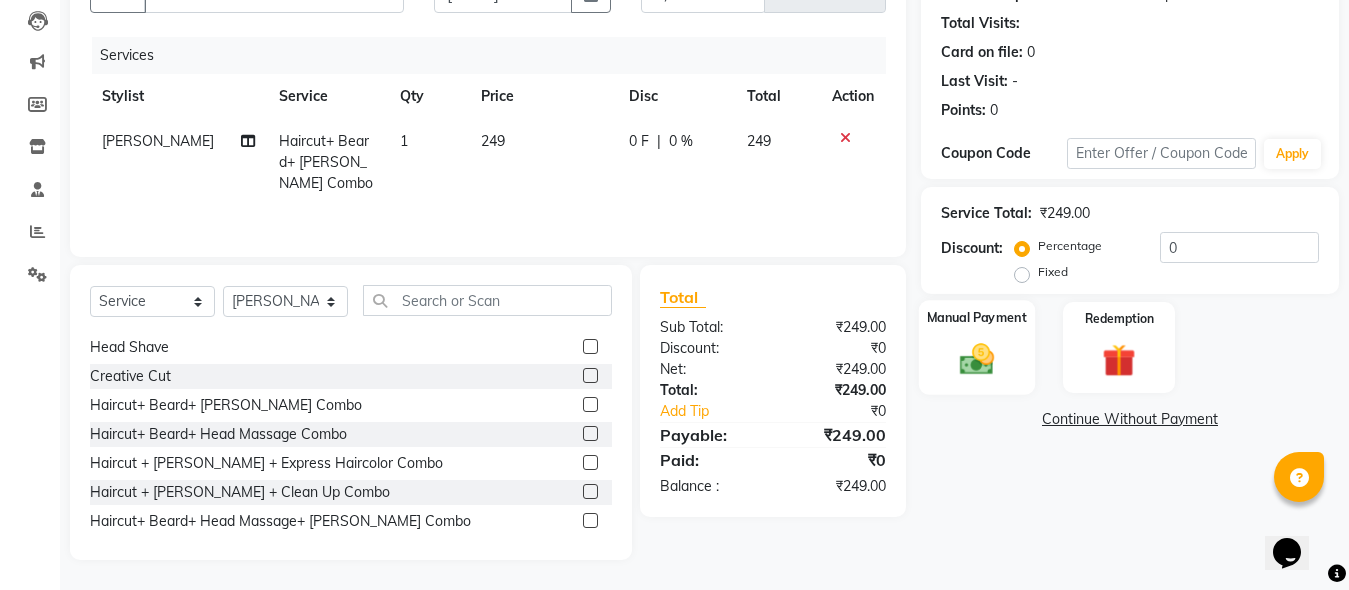 click 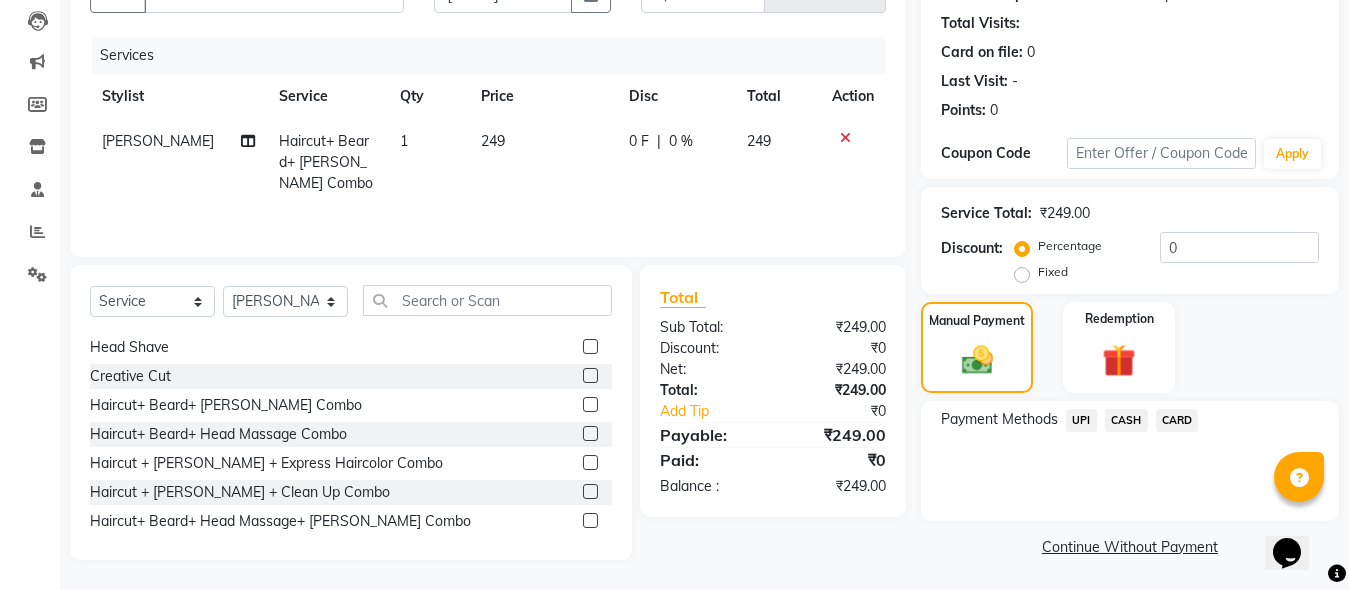 click on "UPI" 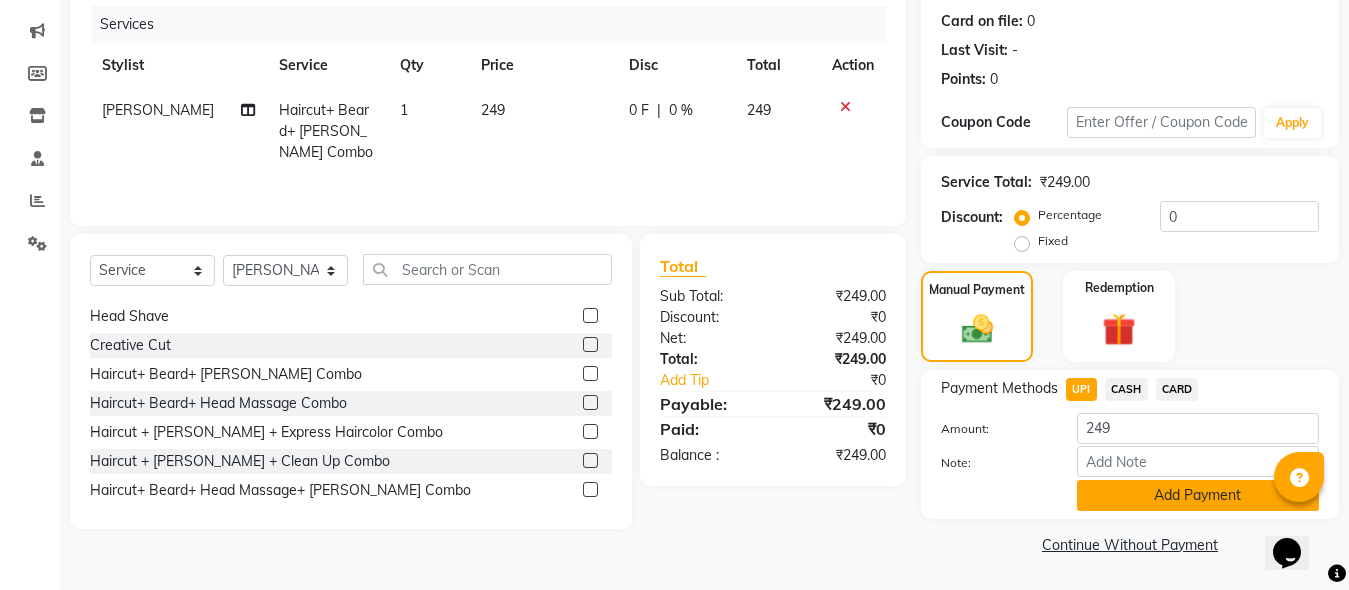 click on "Add Payment" 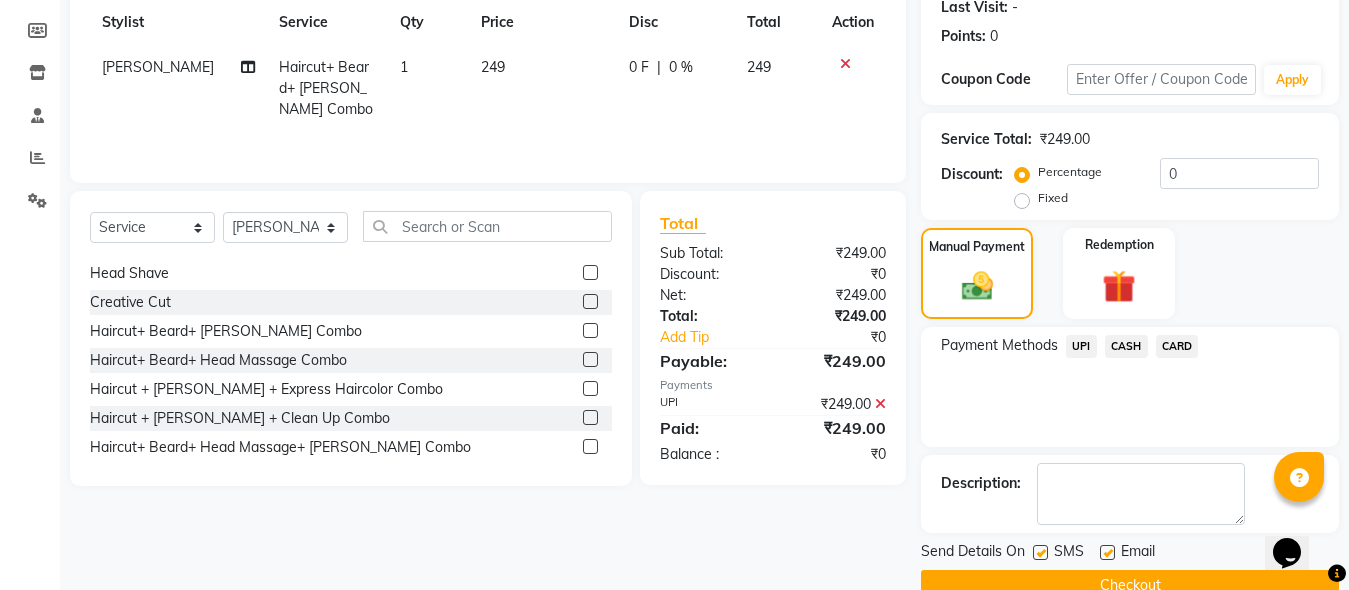 scroll, scrollTop: 326, scrollLeft: 0, axis: vertical 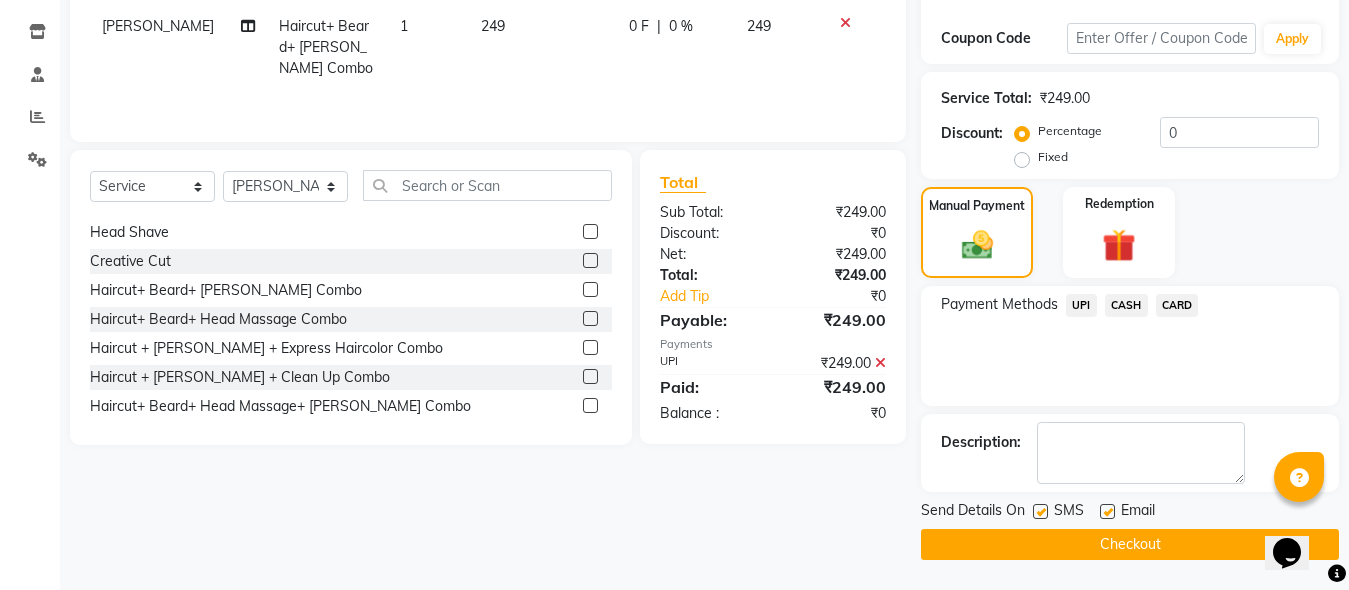 click on "Checkout" 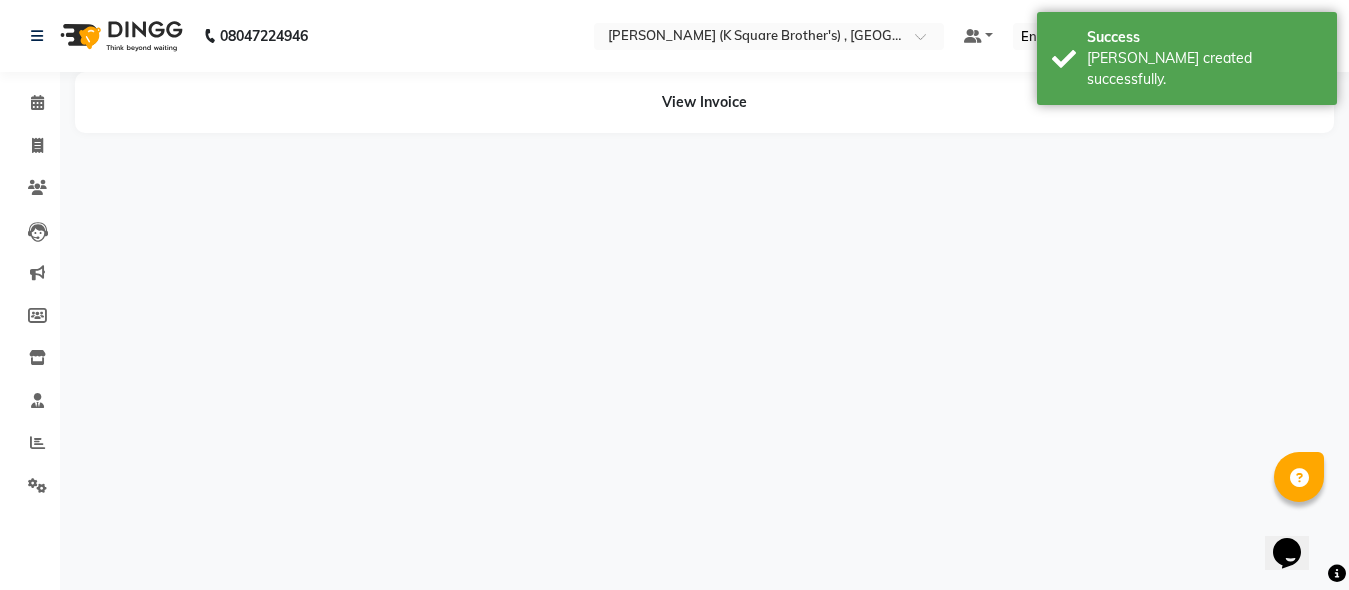scroll, scrollTop: 0, scrollLeft: 0, axis: both 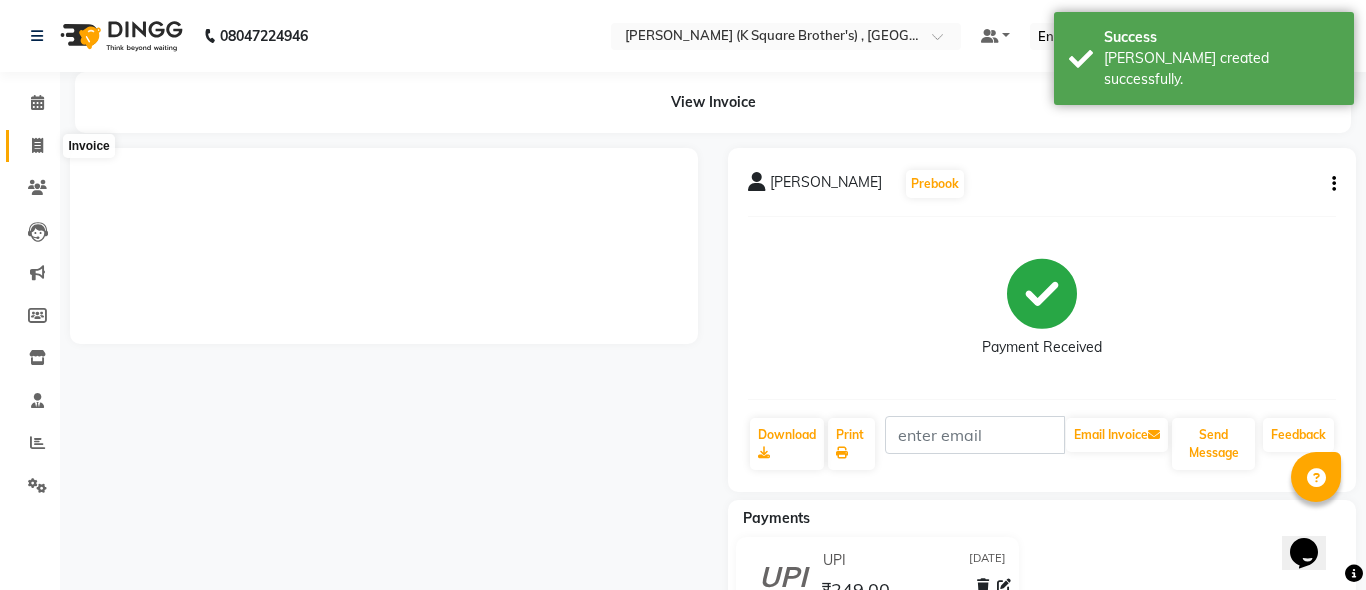 click 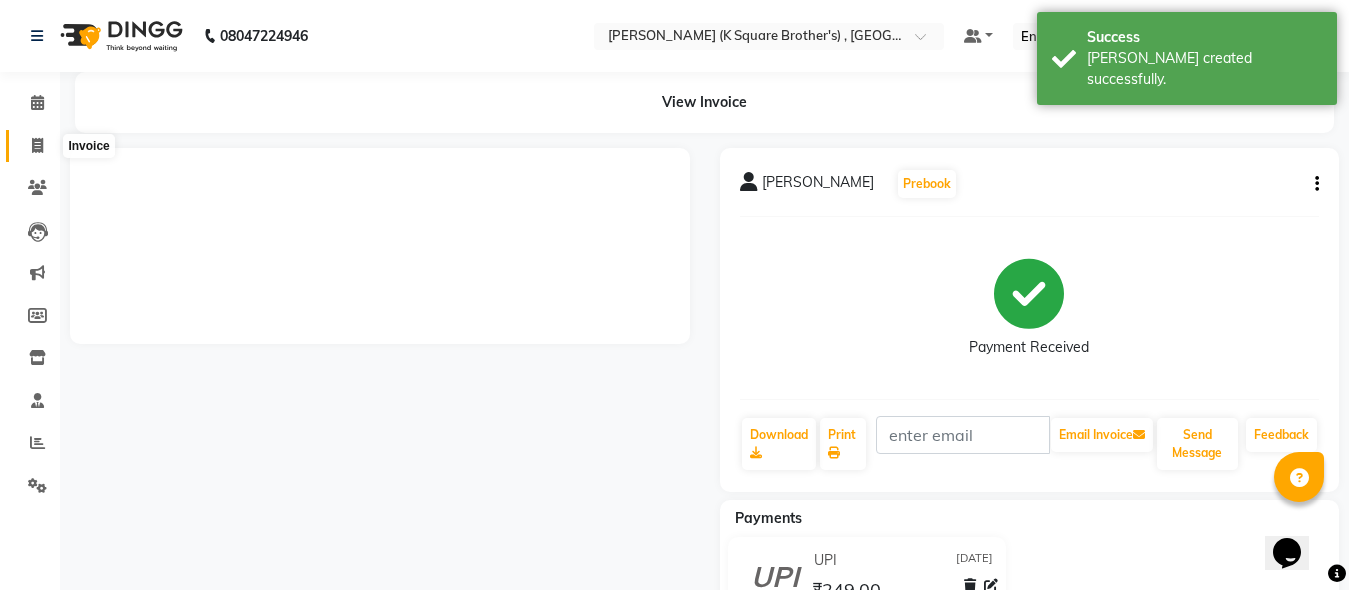 select on "service" 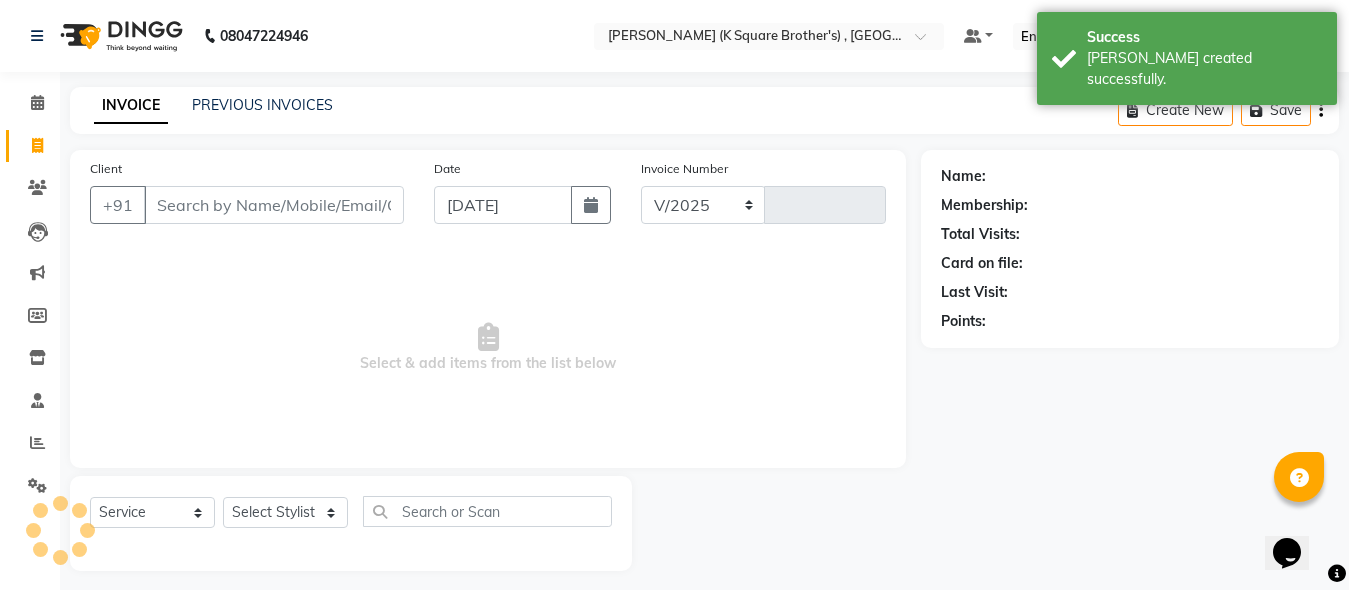 scroll, scrollTop: 11, scrollLeft: 0, axis: vertical 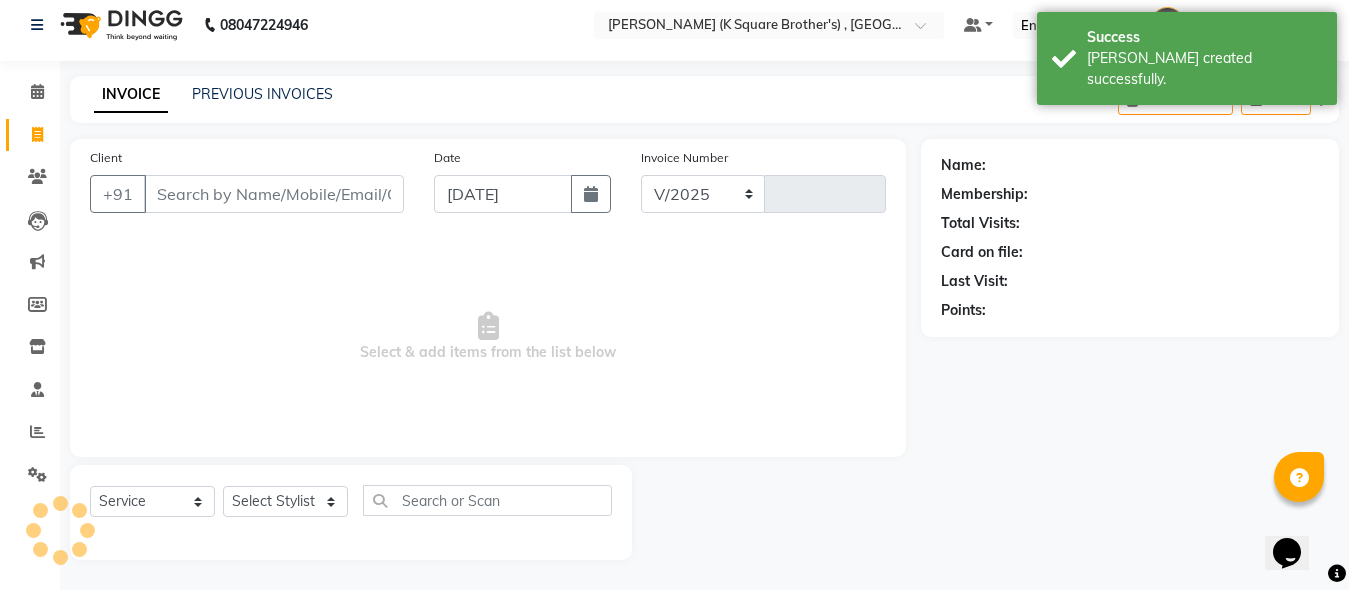 select on "8195" 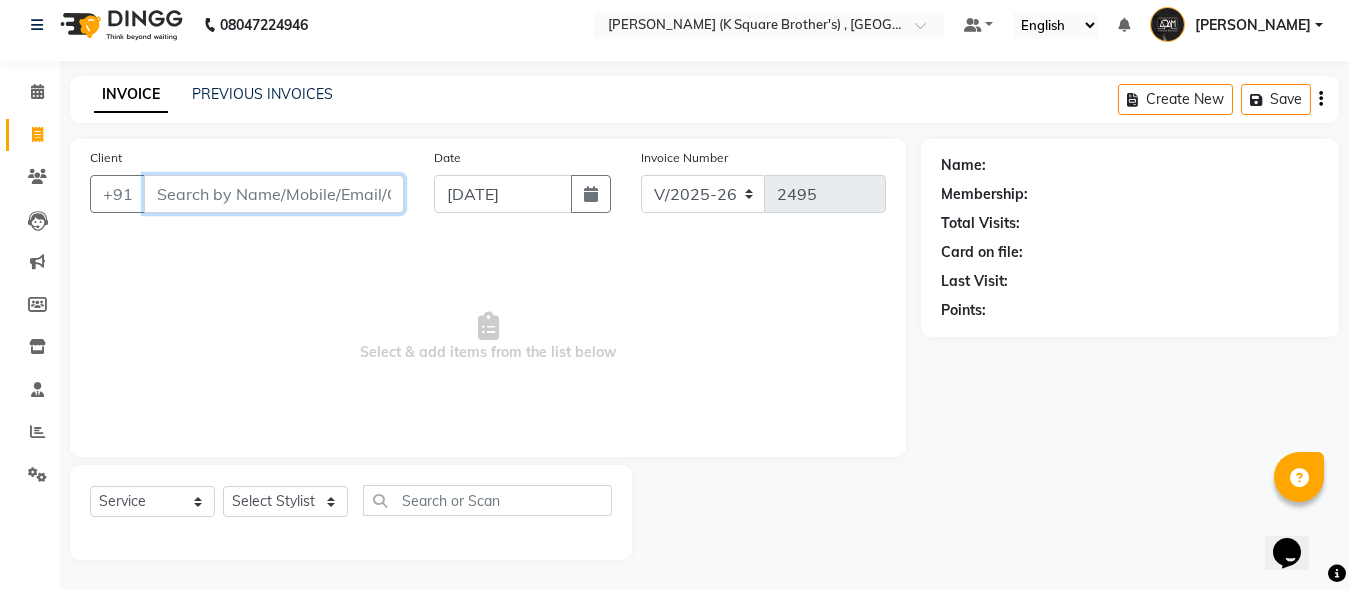 paste on "7639363553" 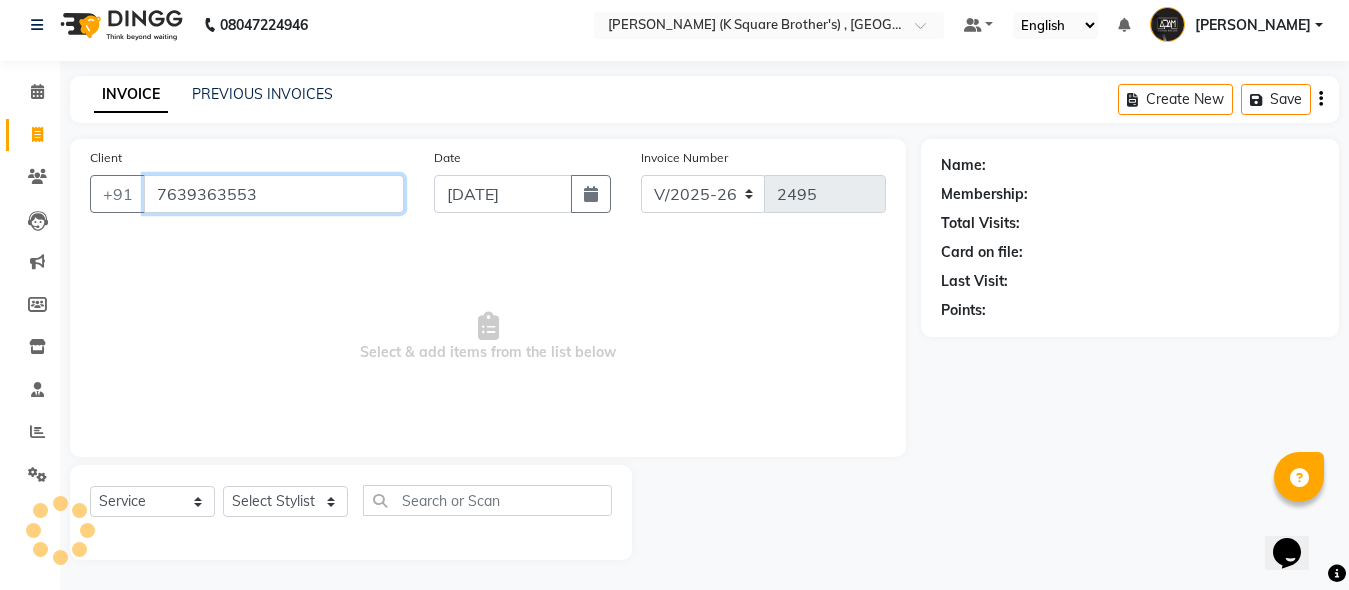 type on "7639363553" 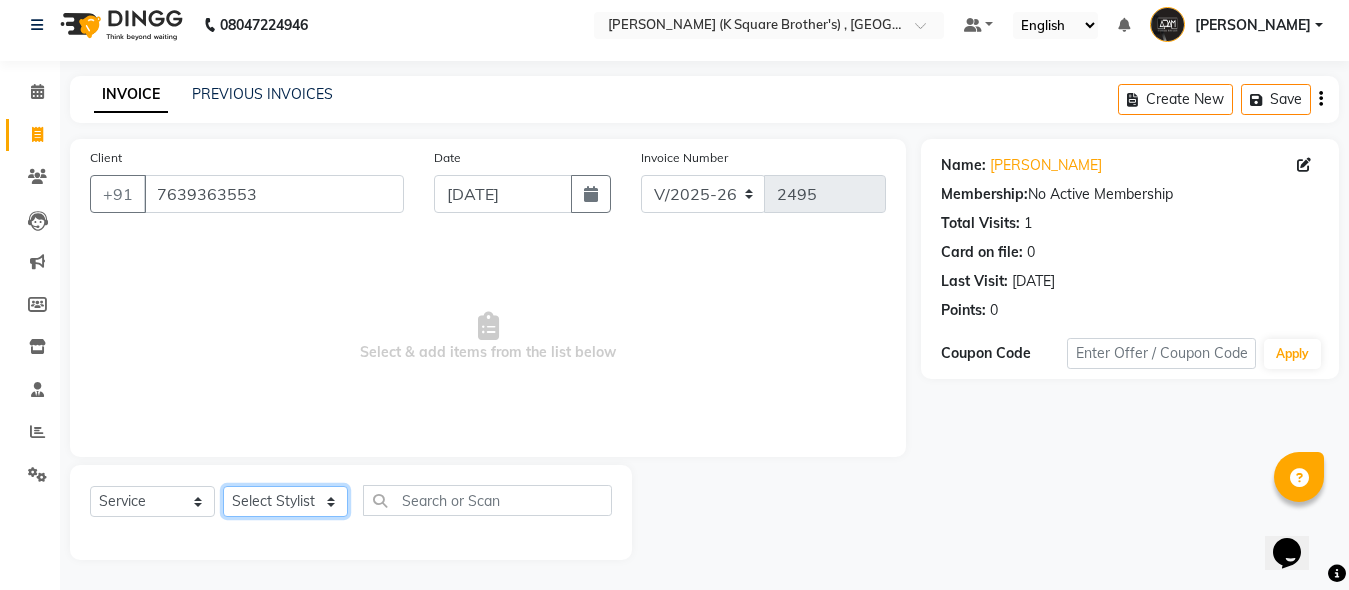 click on "Select Stylist [PERSON_NAME] [PERSON_NAME] [PERSON_NAME]" 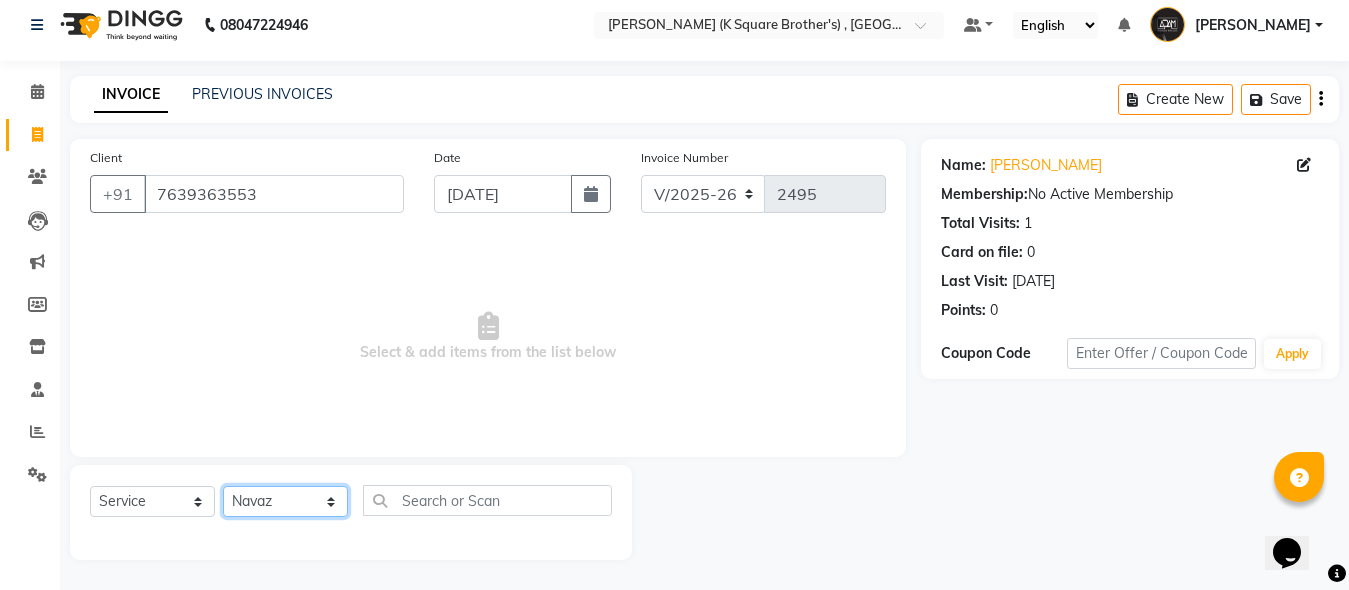 click on "Select Stylist [PERSON_NAME] [PERSON_NAME] [PERSON_NAME]" 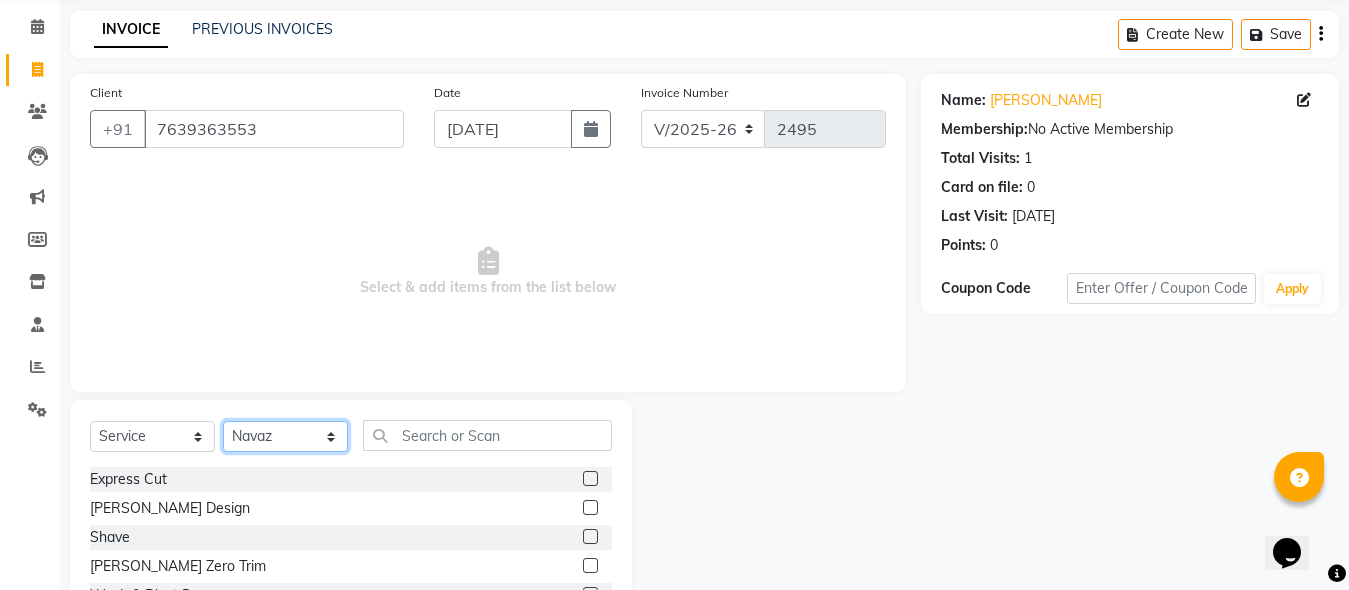 scroll, scrollTop: 111, scrollLeft: 0, axis: vertical 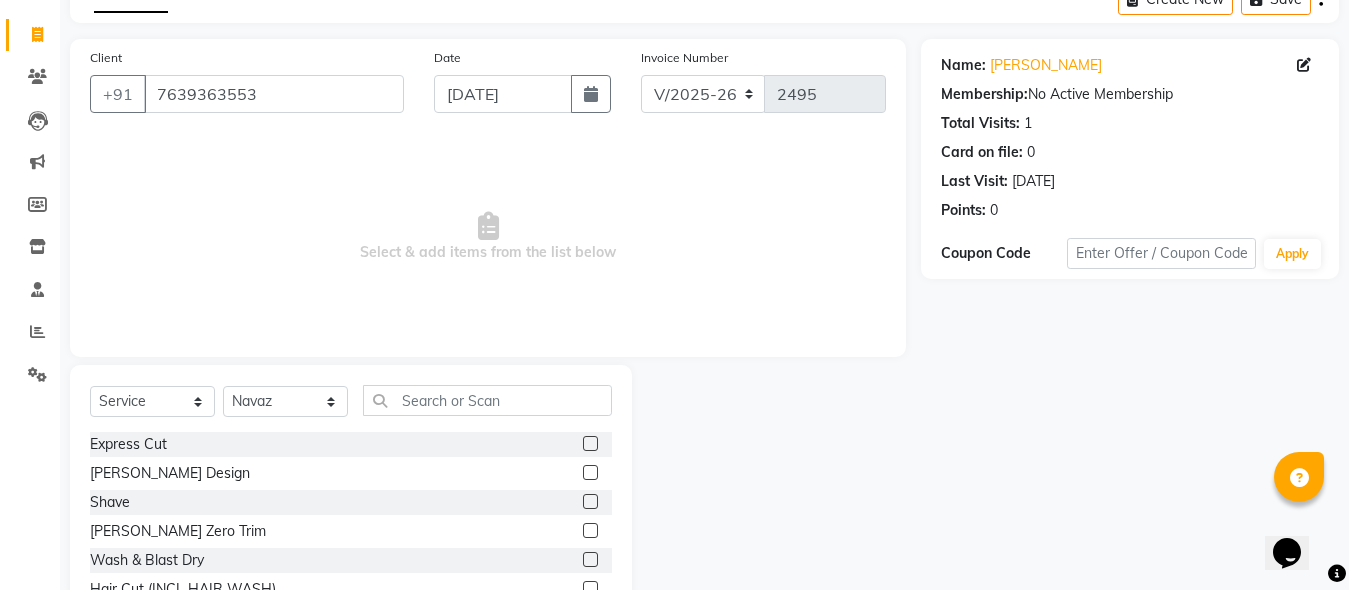 click 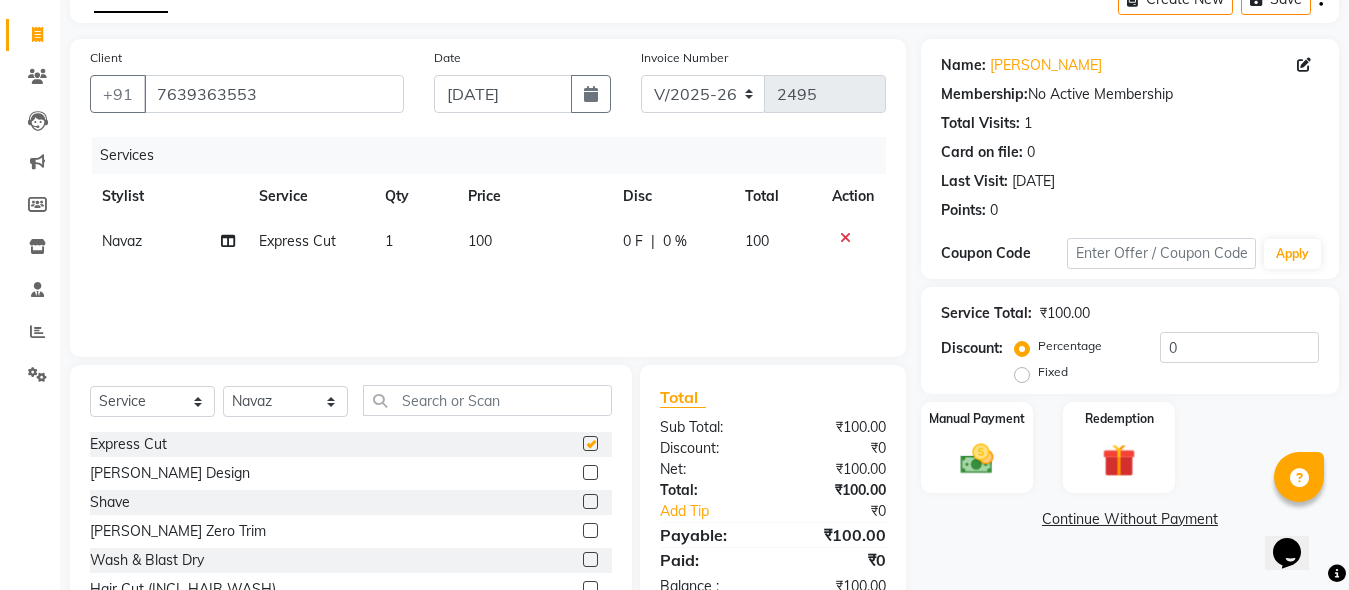 checkbox on "false" 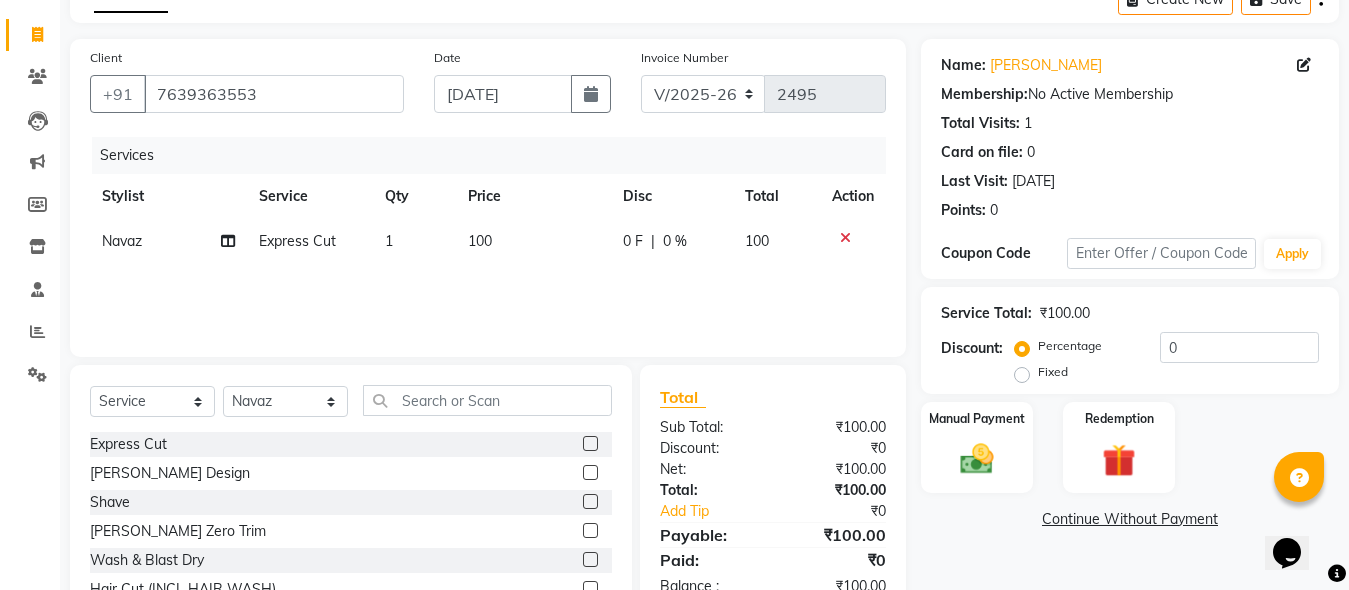 click 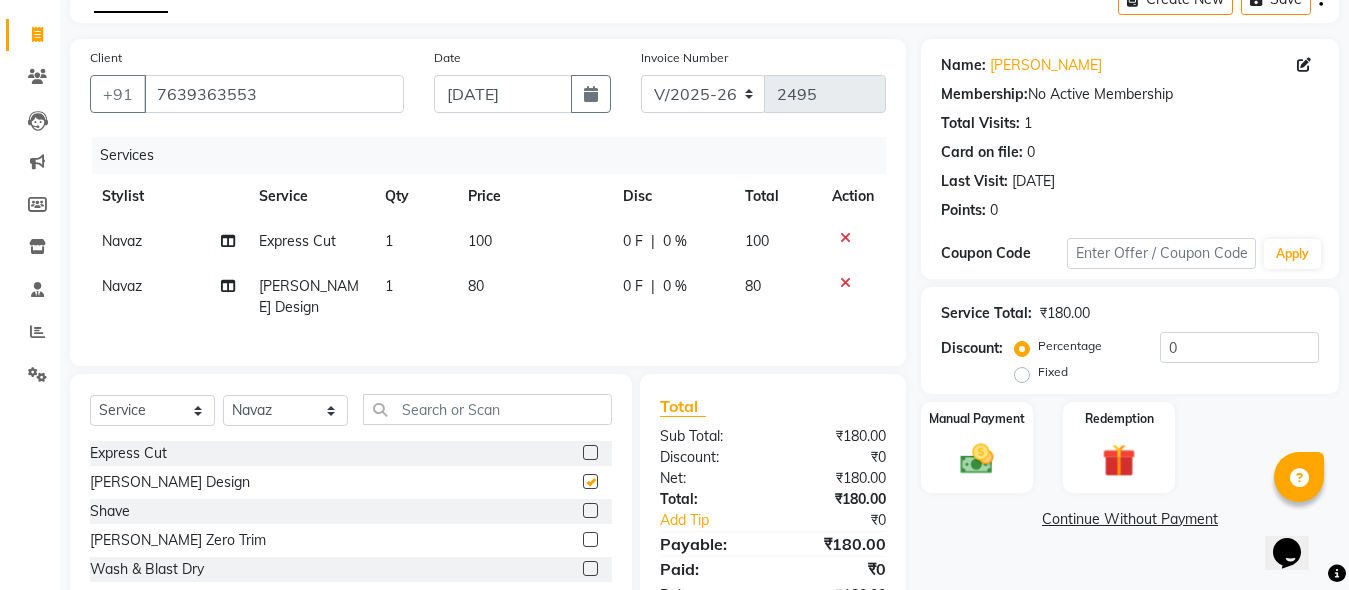 checkbox on "false" 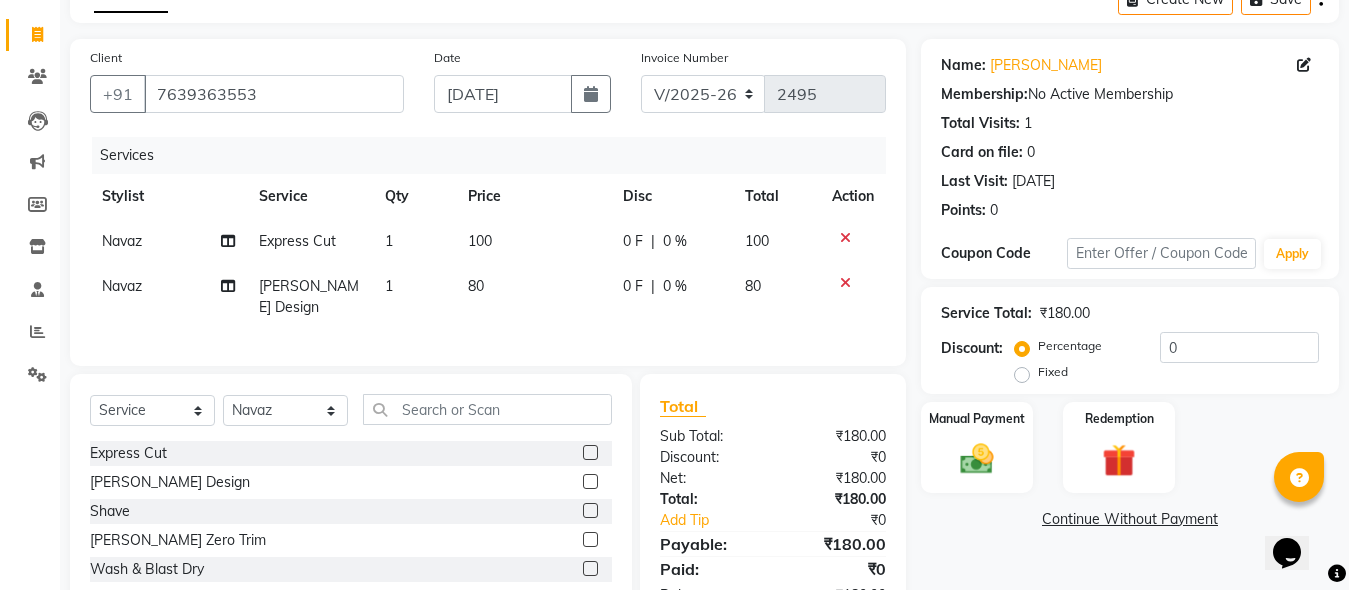 click on "Manual Payment Redemption" 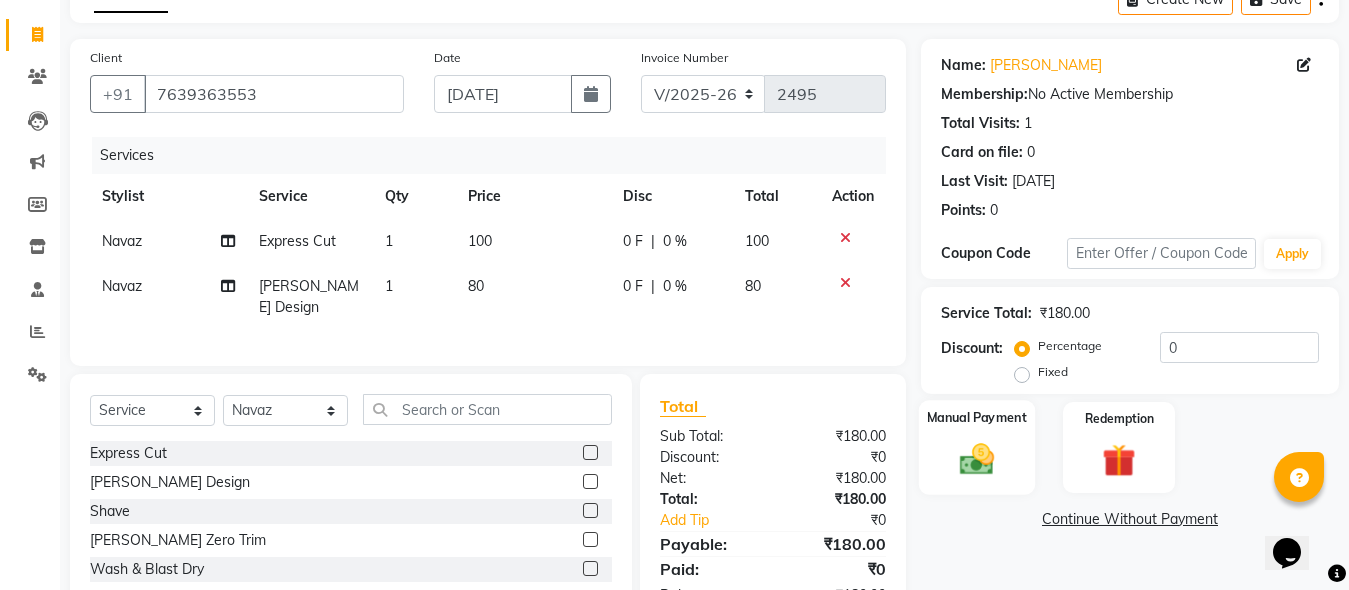 click on "Manual Payment" 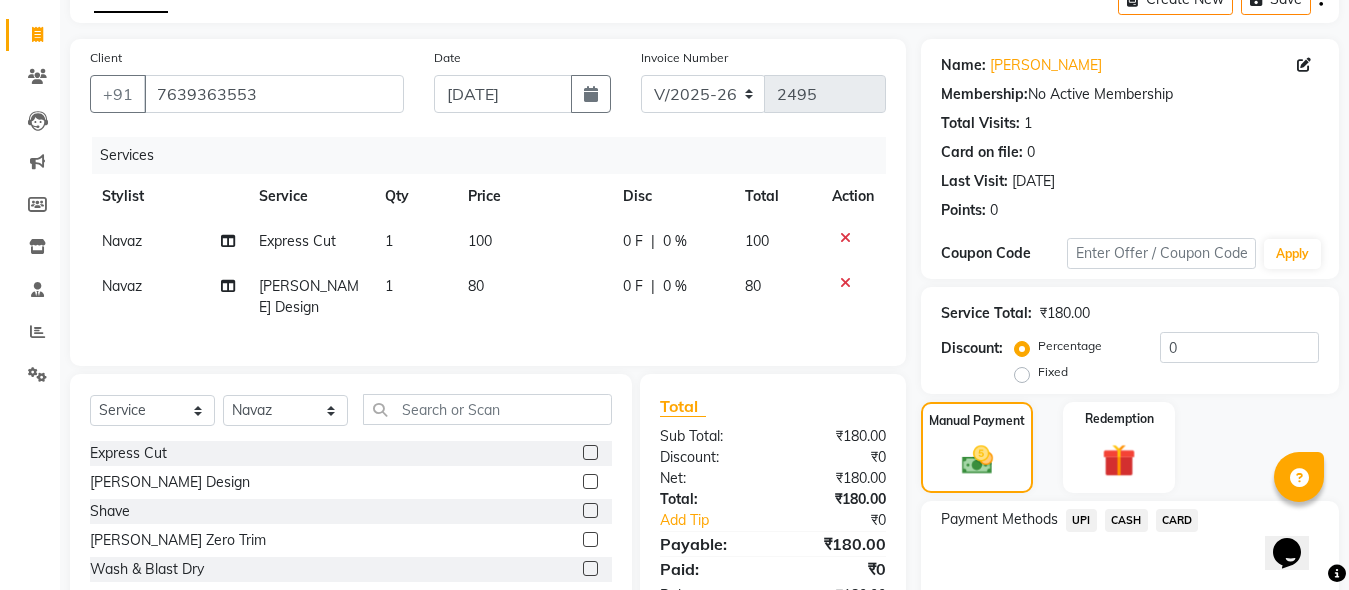 click on "UPI" 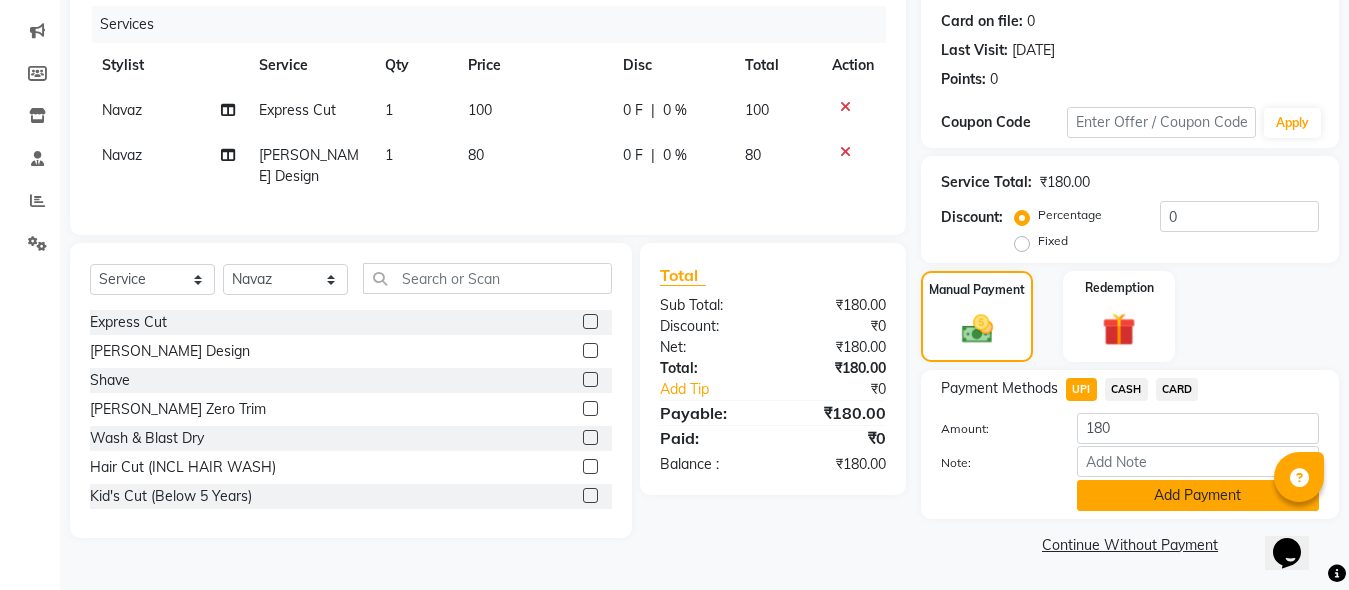 click on "Add Payment" 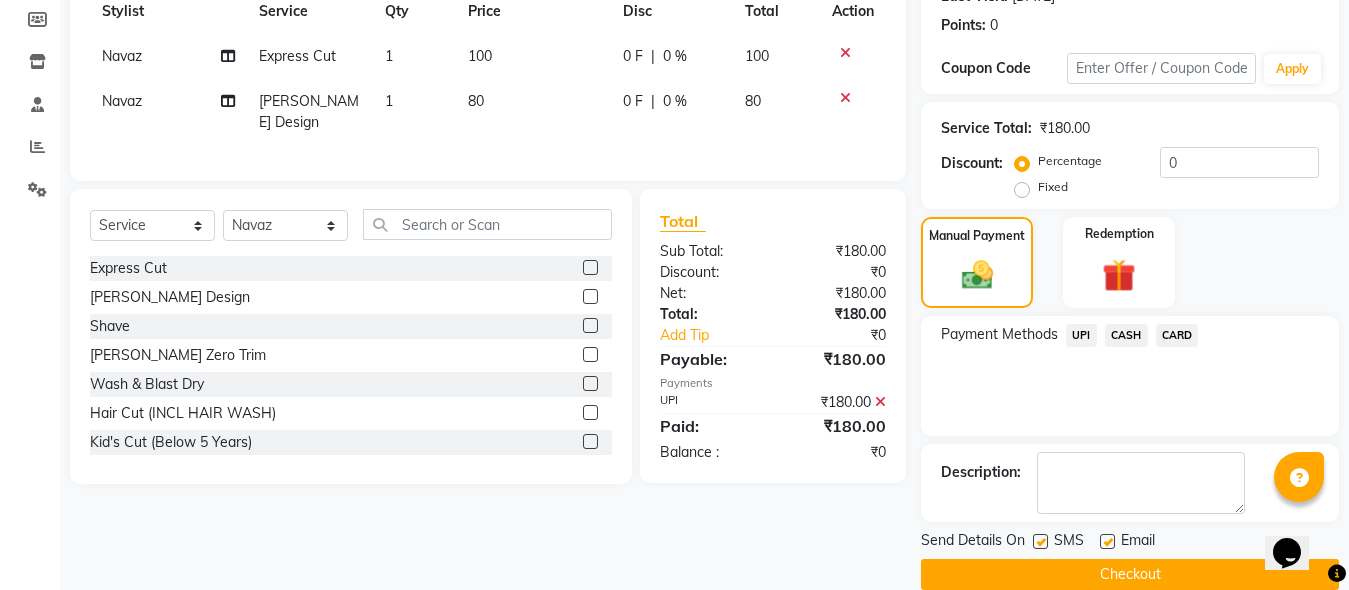 scroll, scrollTop: 326, scrollLeft: 0, axis: vertical 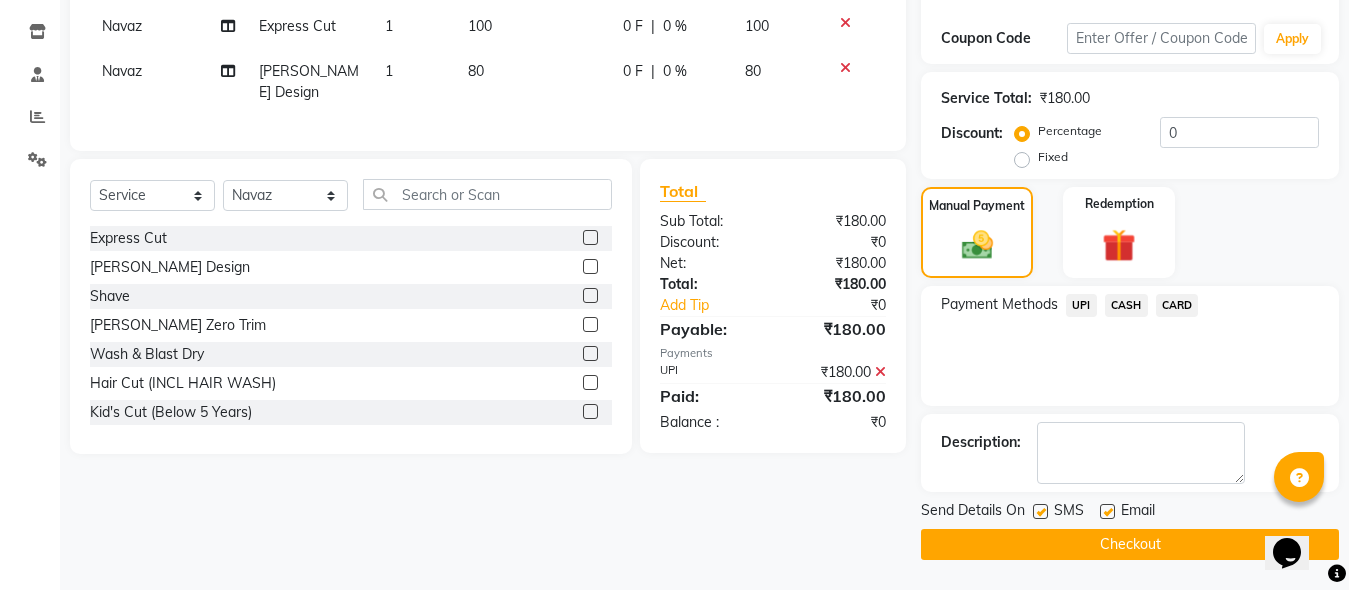 click on "Checkout" 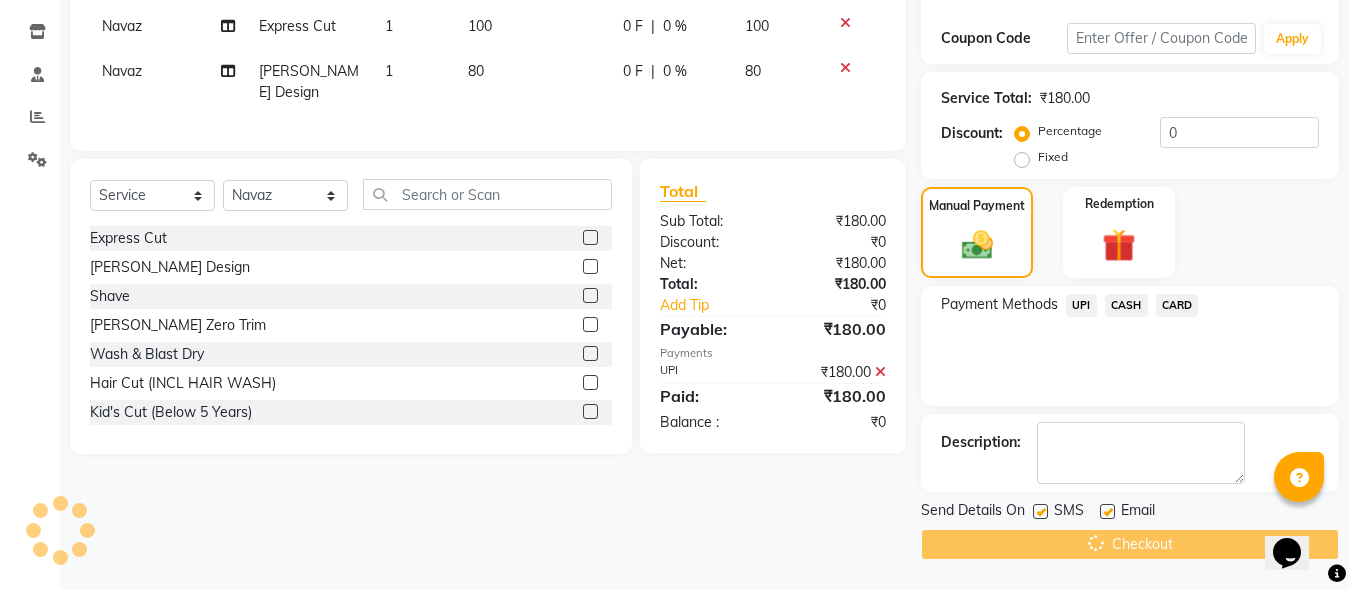 scroll, scrollTop: 320, scrollLeft: 0, axis: vertical 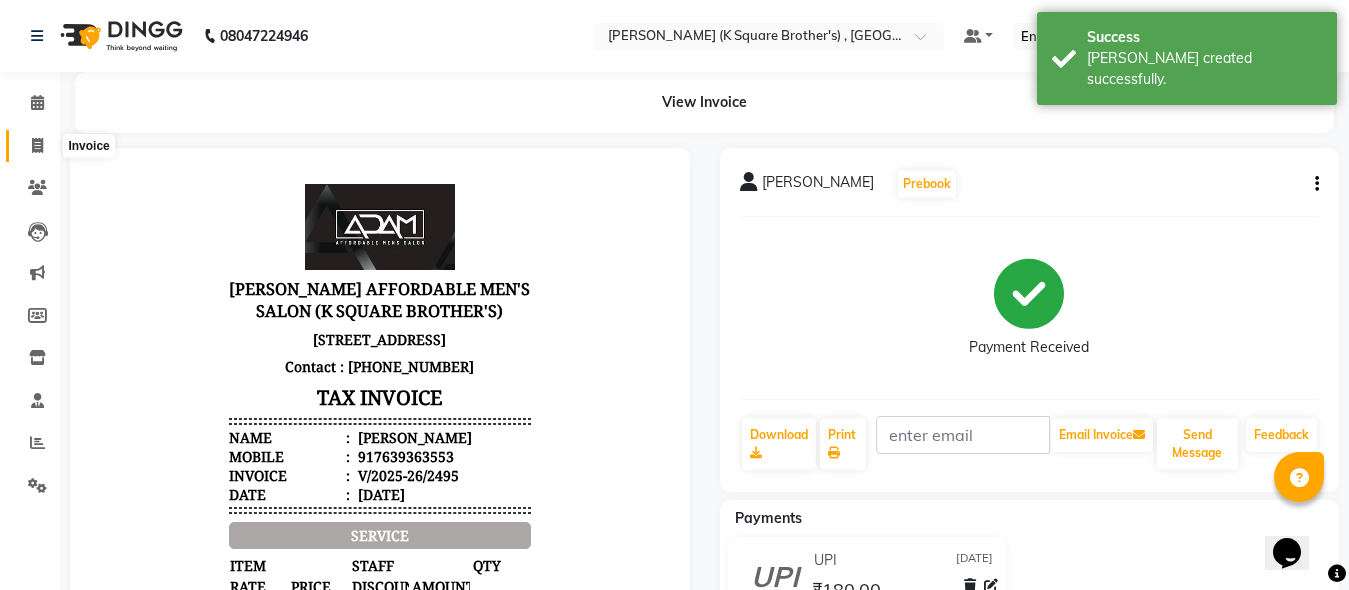click 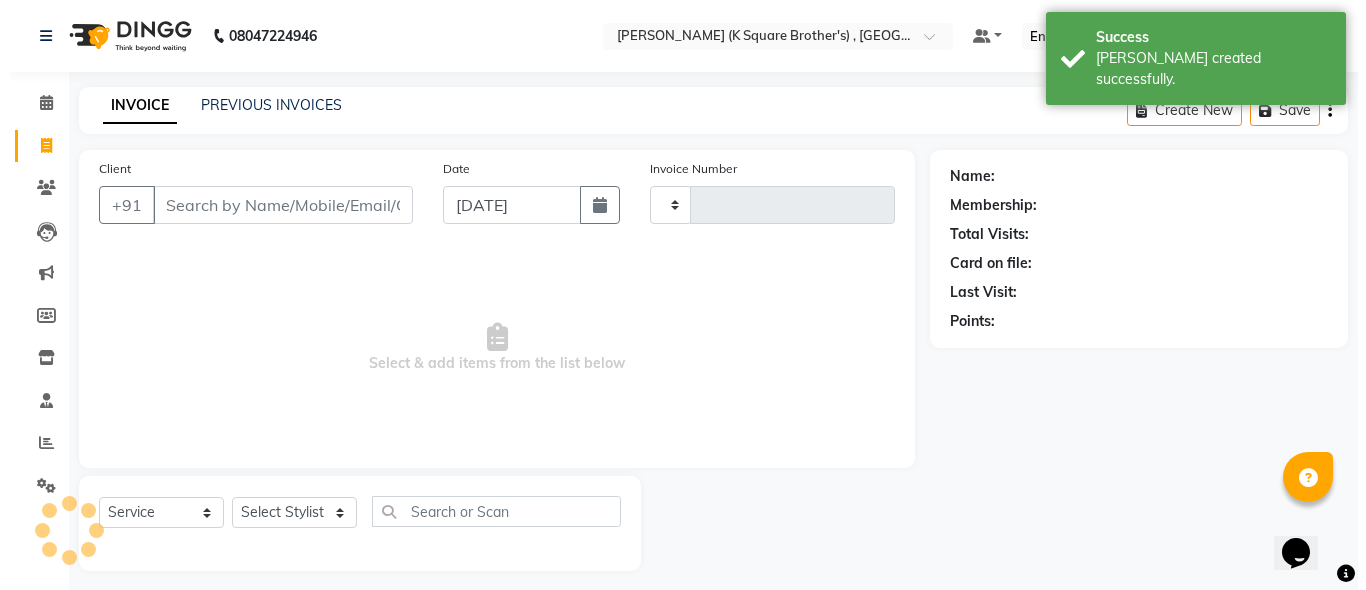 scroll, scrollTop: 11, scrollLeft: 0, axis: vertical 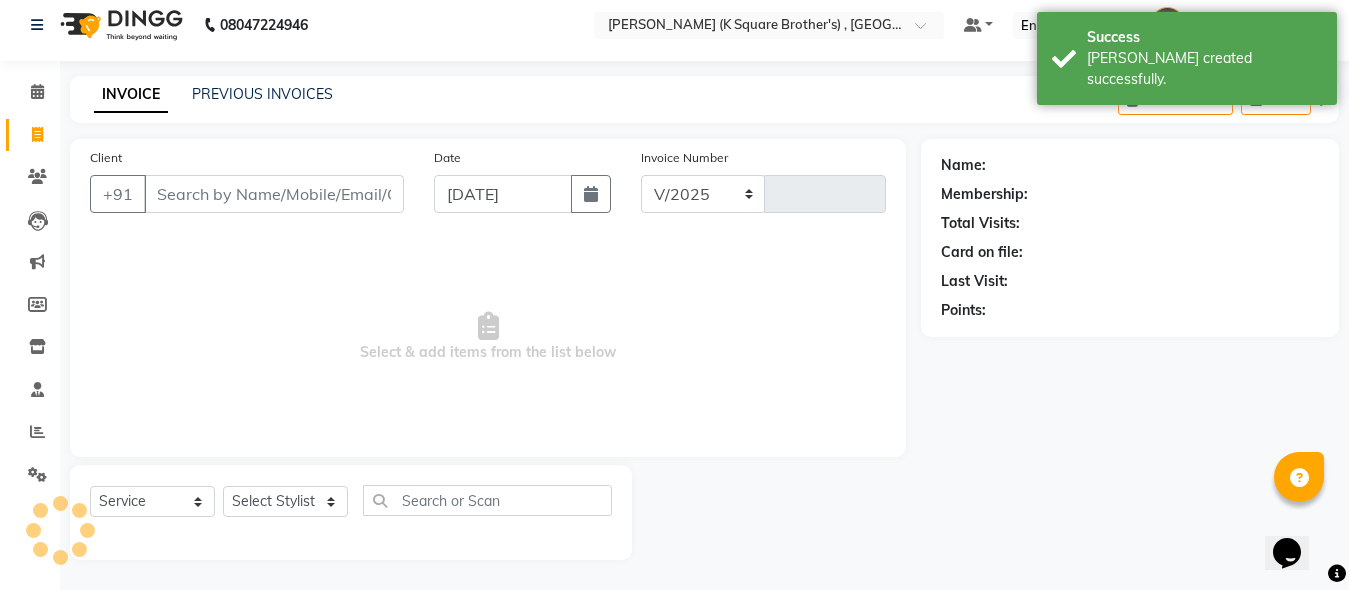 select on "8195" 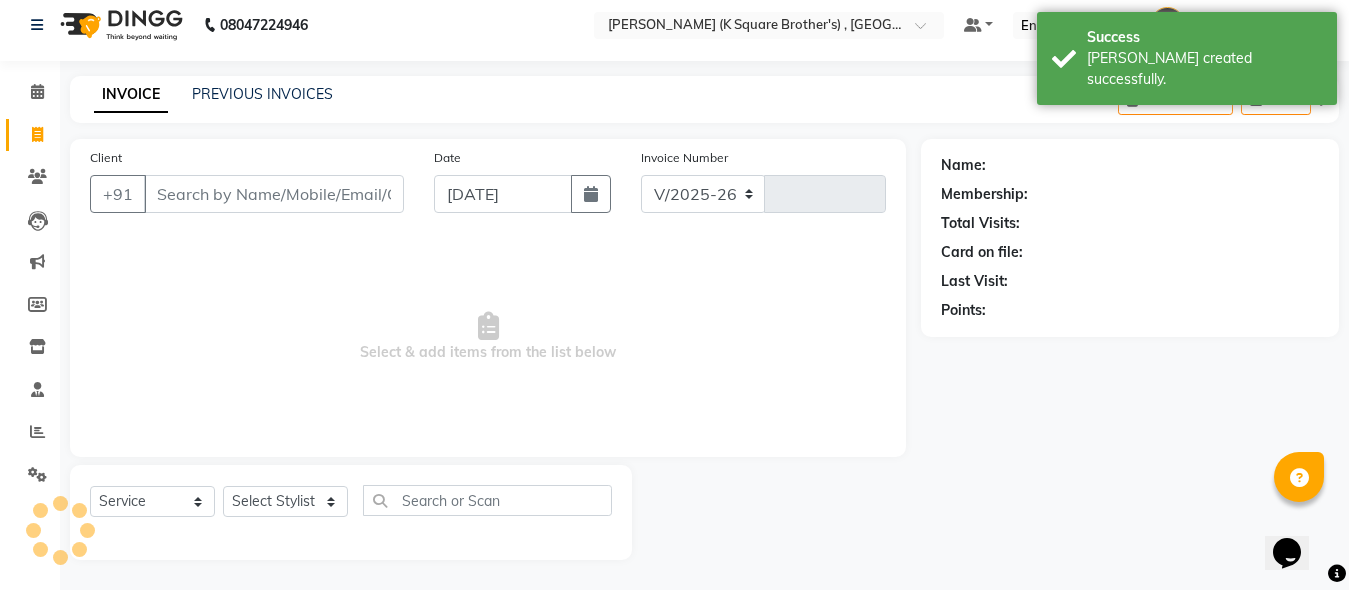 type on "2496" 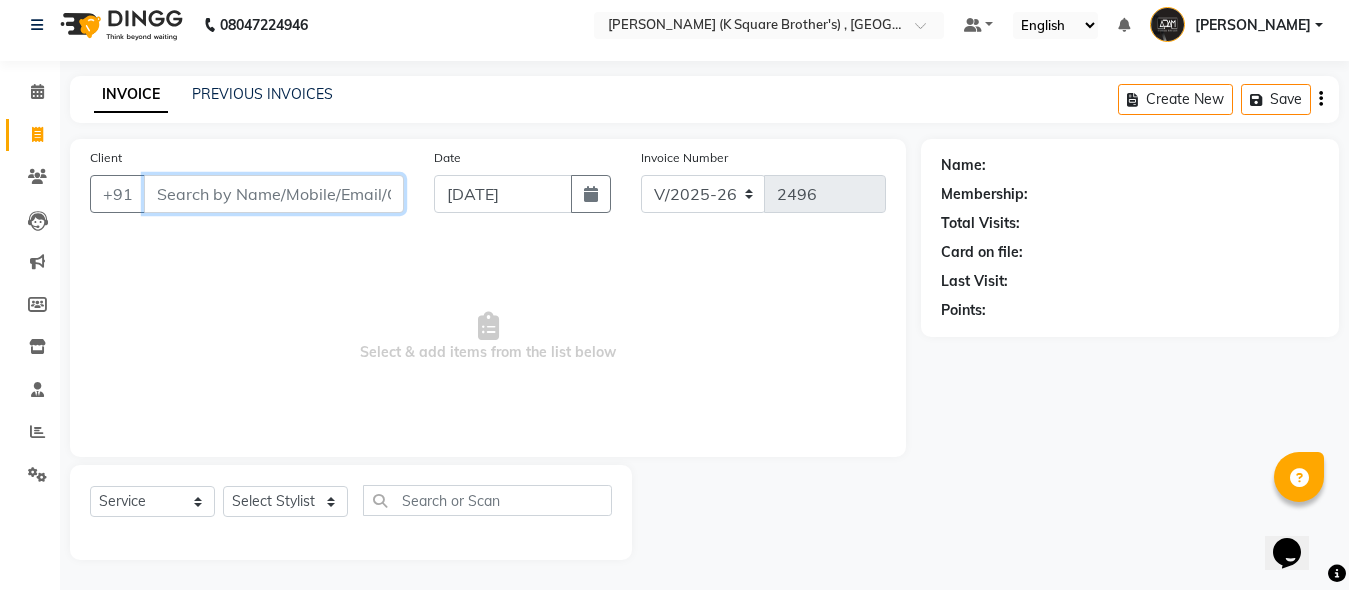 paste on "9865941988" 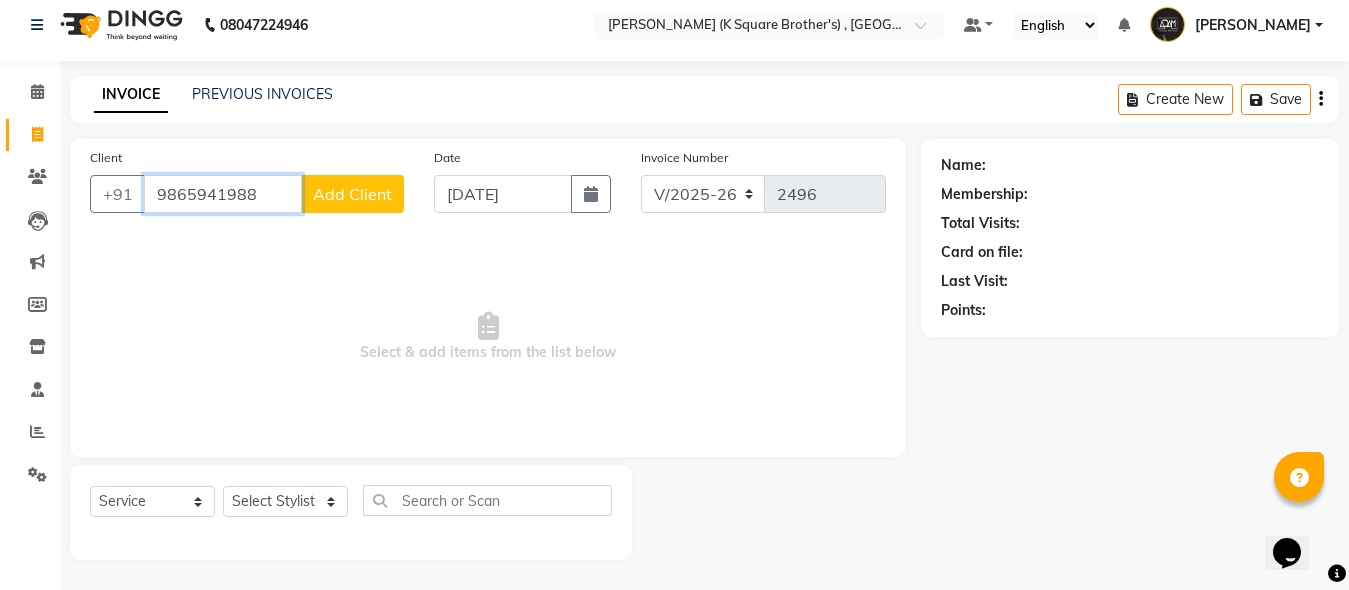 type on "9865941988" 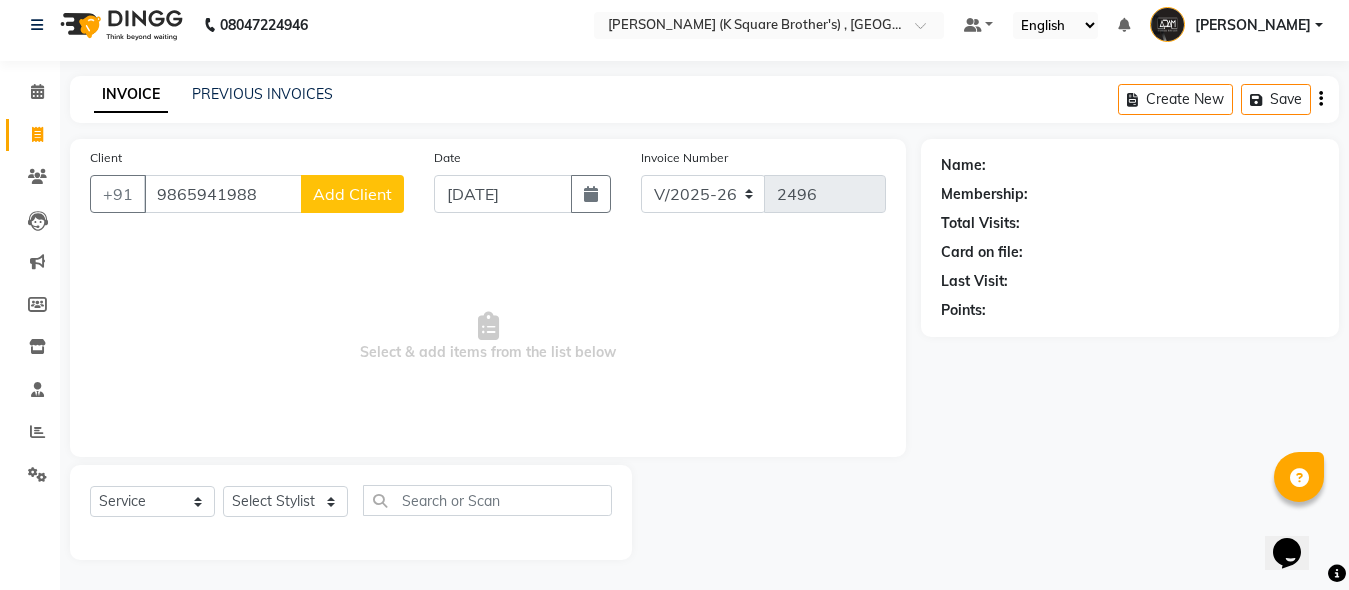 click on "Add Client" 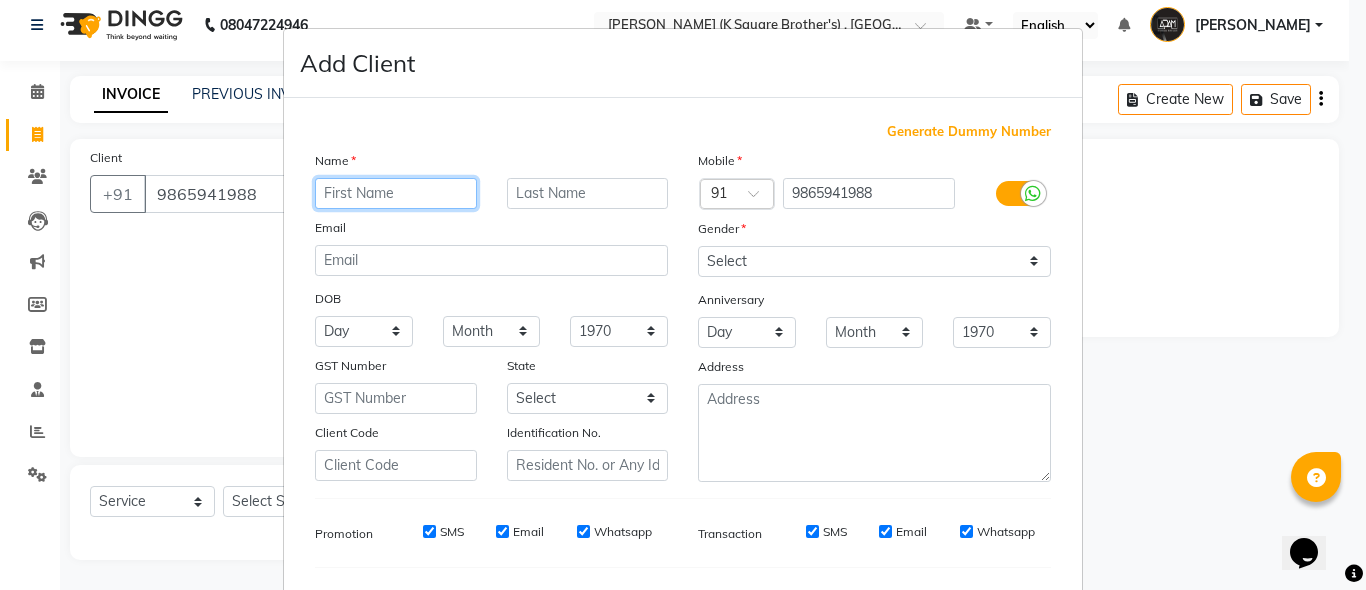 paste on "[PERSON_NAME]" 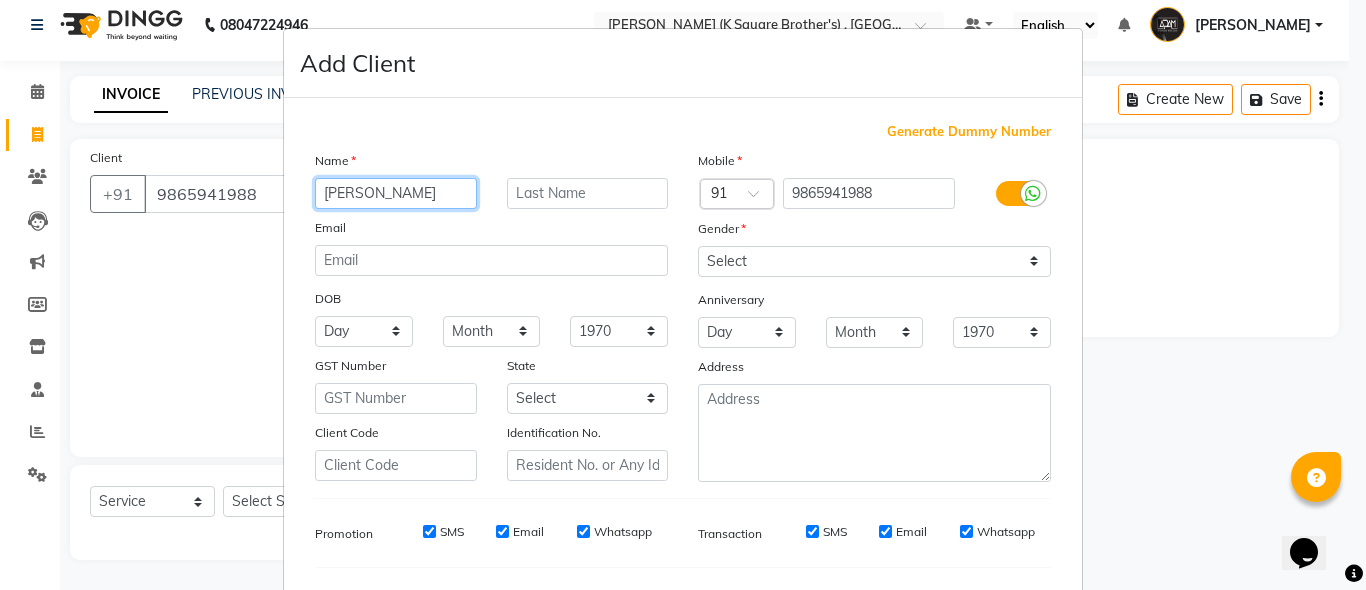 type on "[PERSON_NAME]" 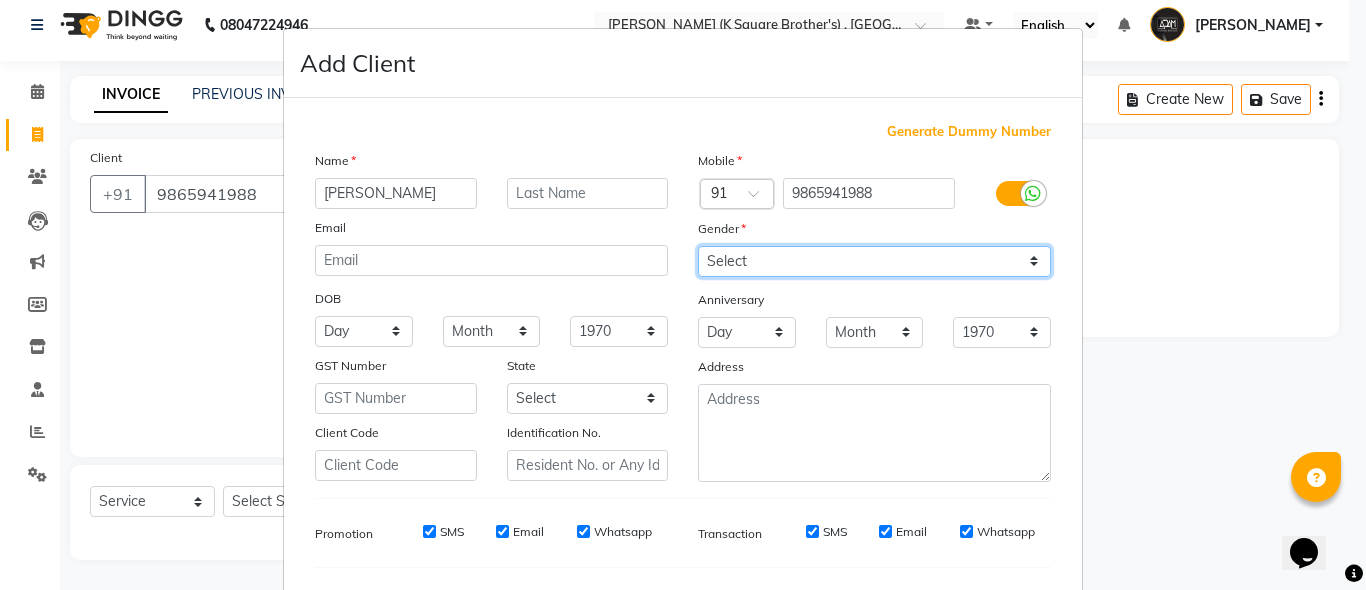 click on "Select [DEMOGRAPHIC_DATA] [DEMOGRAPHIC_DATA] Other Prefer Not To Say" at bounding box center (874, 261) 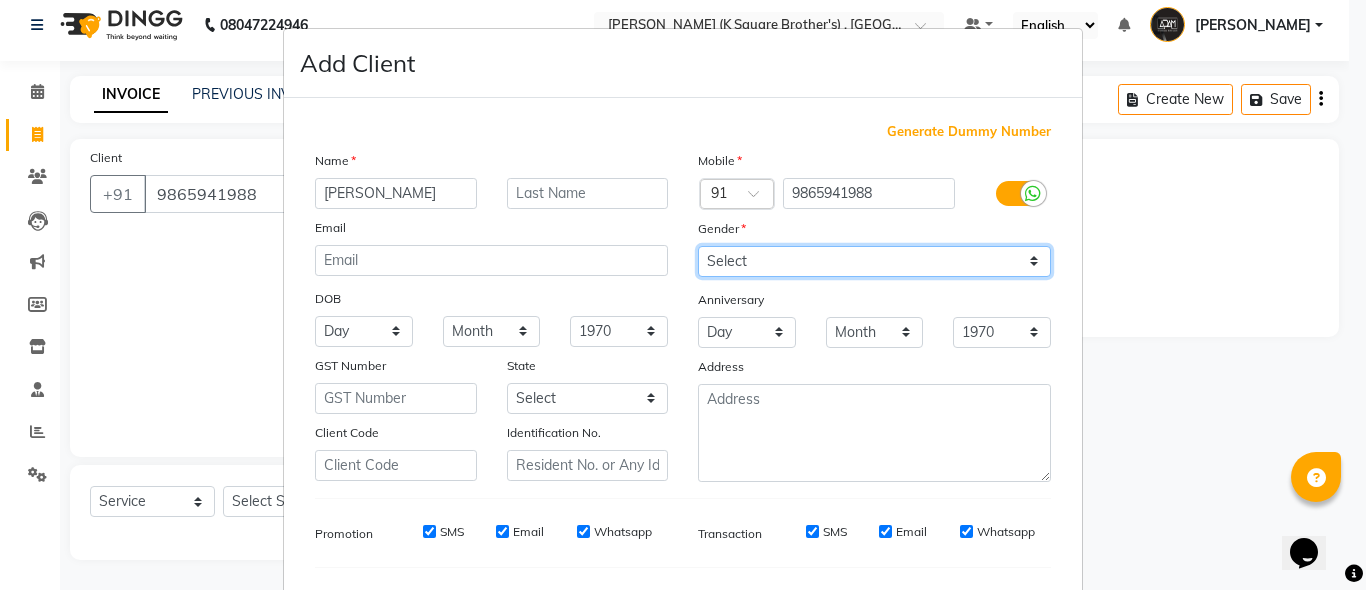 click on "Select [DEMOGRAPHIC_DATA] [DEMOGRAPHIC_DATA] Other Prefer Not To Say" at bounding box center [874, 261] 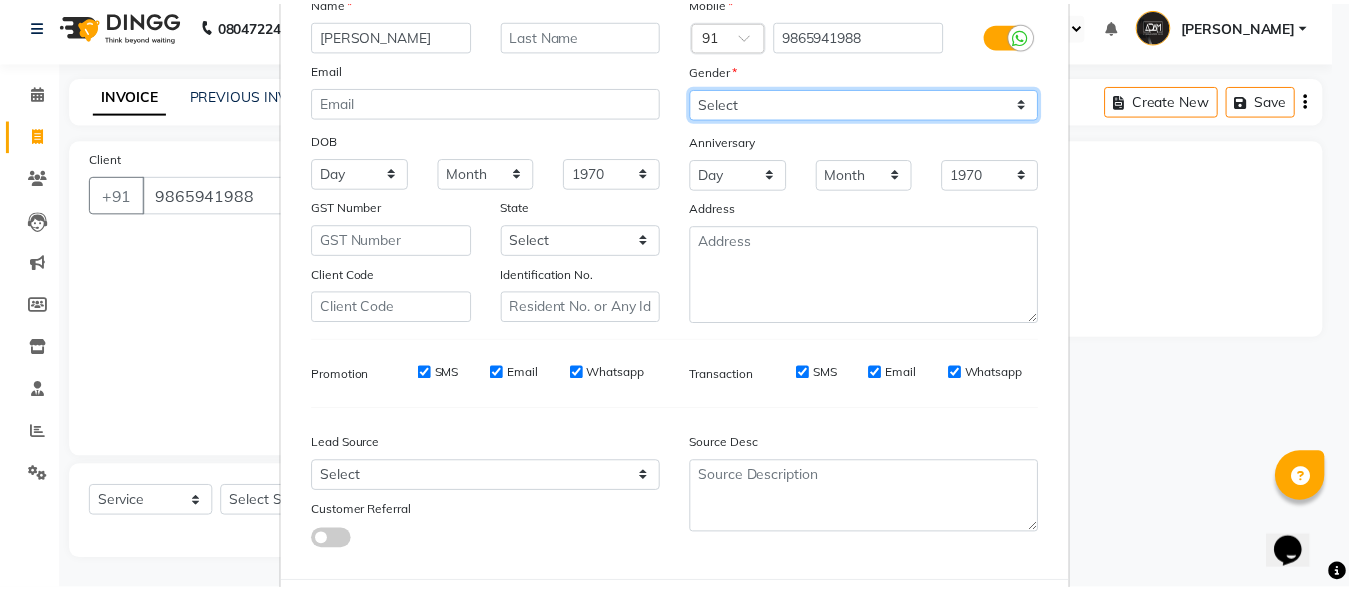 scroll, scrollTop: 259, scrollLeft: 0, axis: vertical 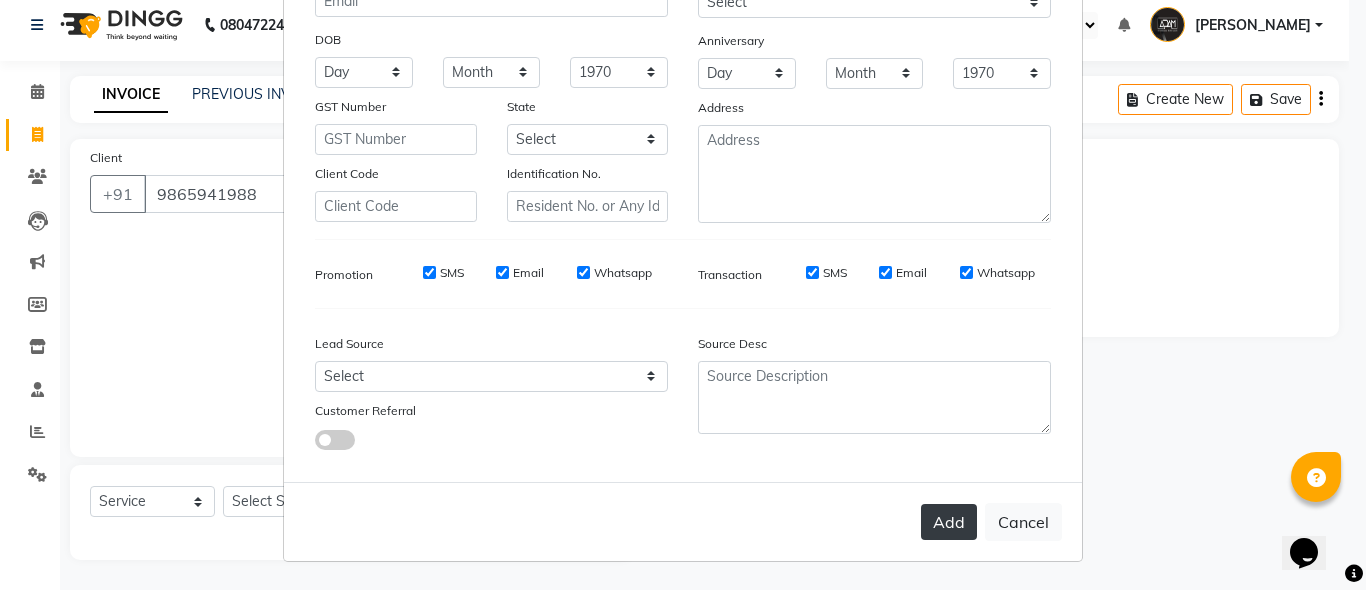 click on "Add" at bounding box center [949, 522] 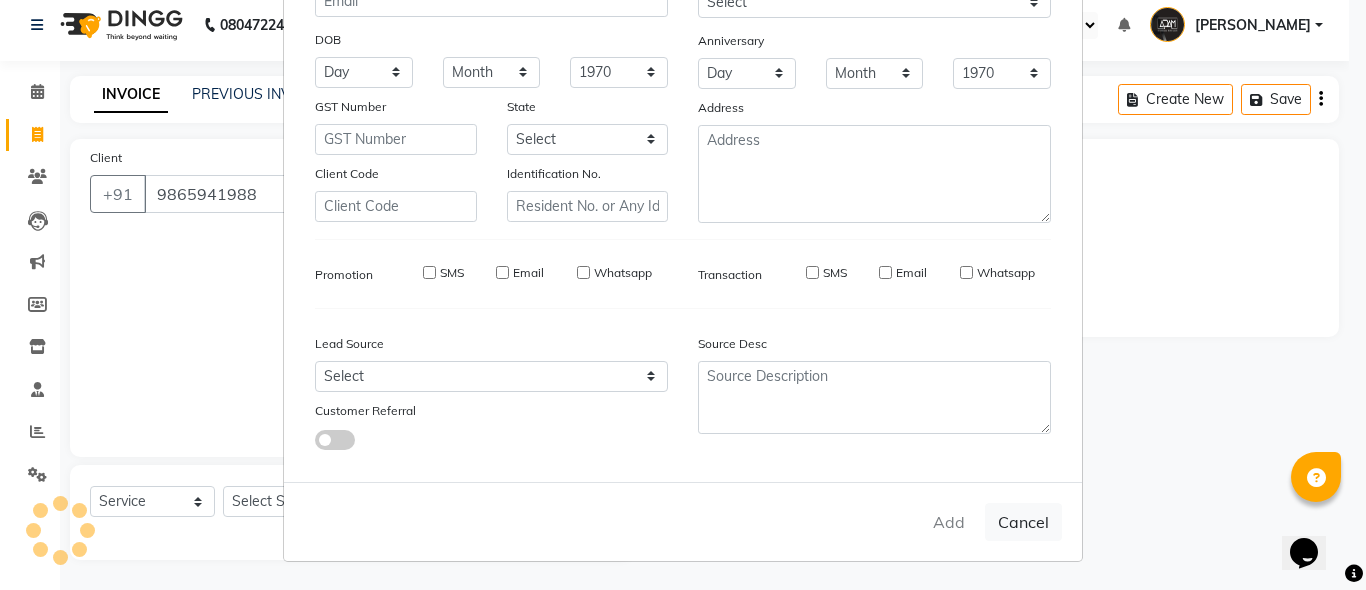 type 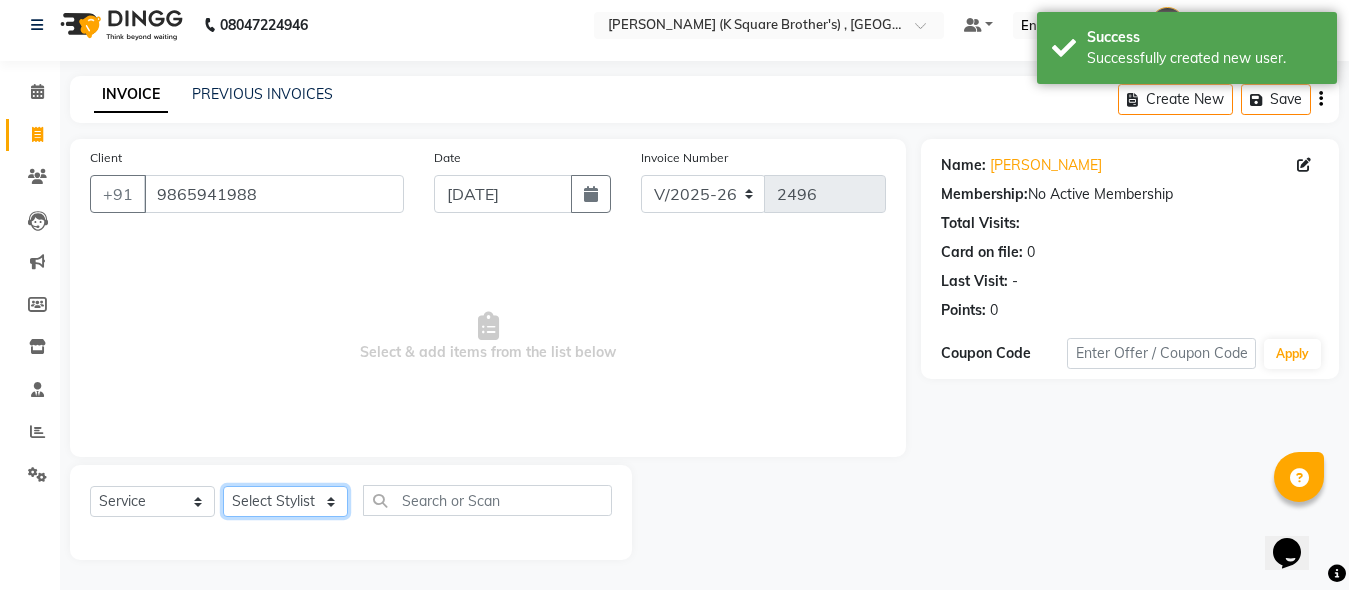 click on "Select Stylist [PERSON_NAME] [PERSON_NAME] [PERSON_NAME]" 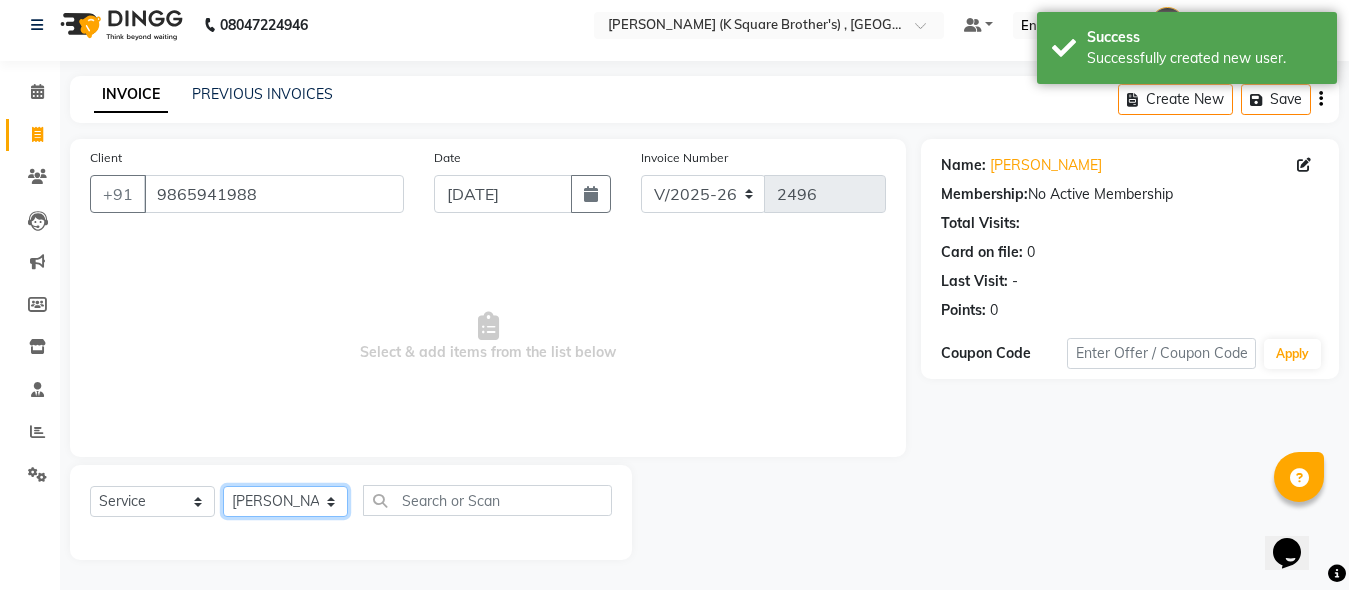 click on "Select Stylist [PERSON_NAME] [PERSON_NAME] [PERSON_NAME]" 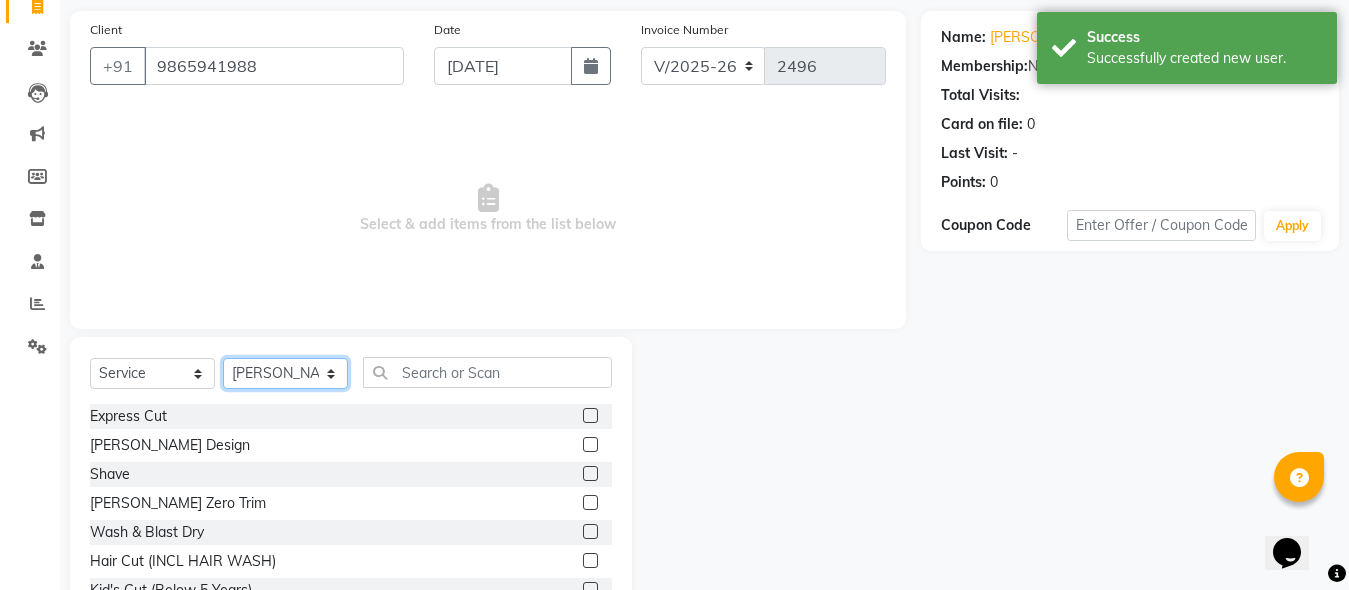 scroll, scrollTop: 211, scrollLeft: 0, axis: vertical 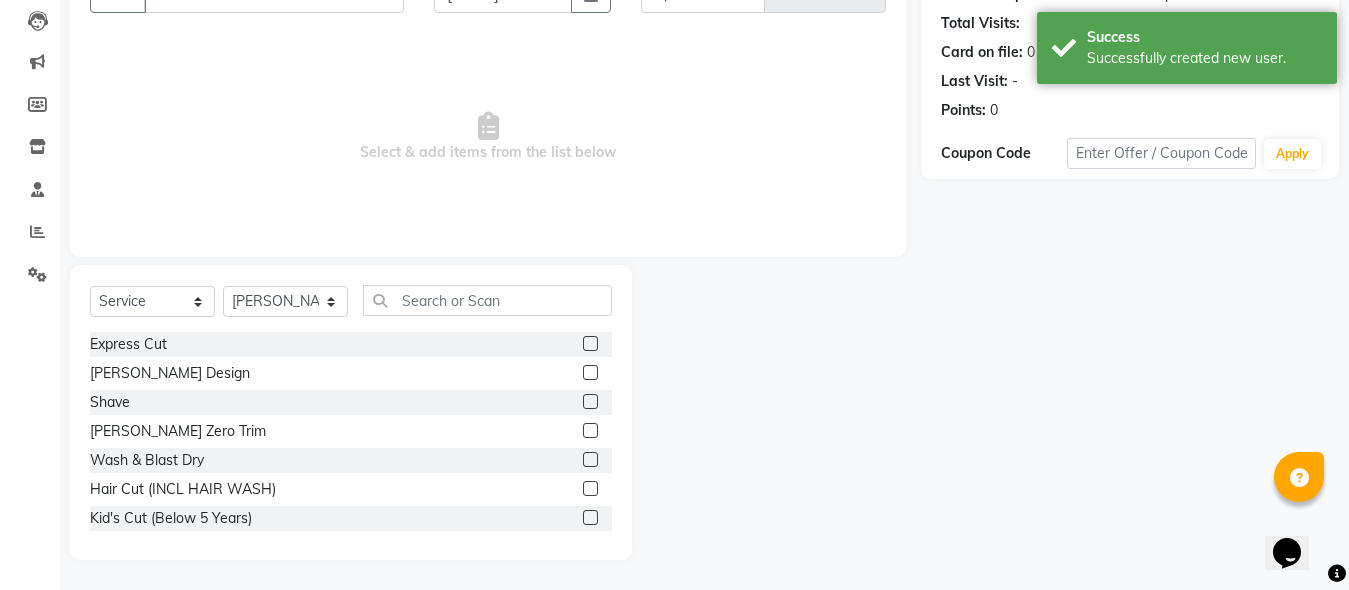click 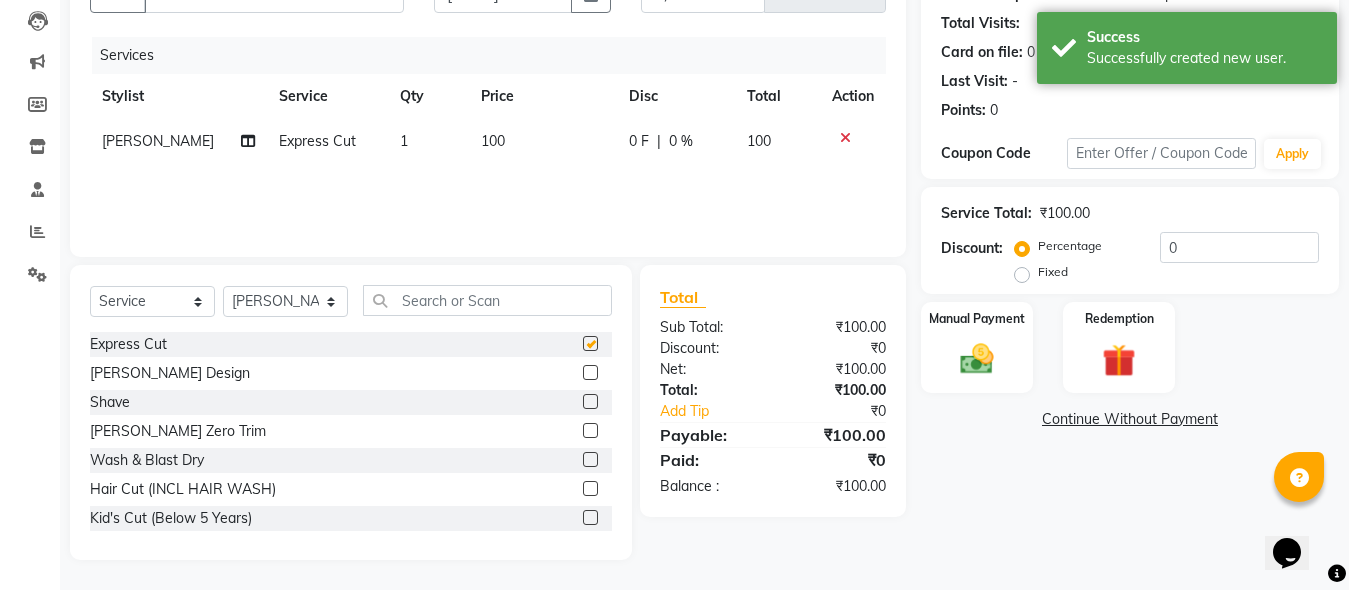 checkbox on "false" 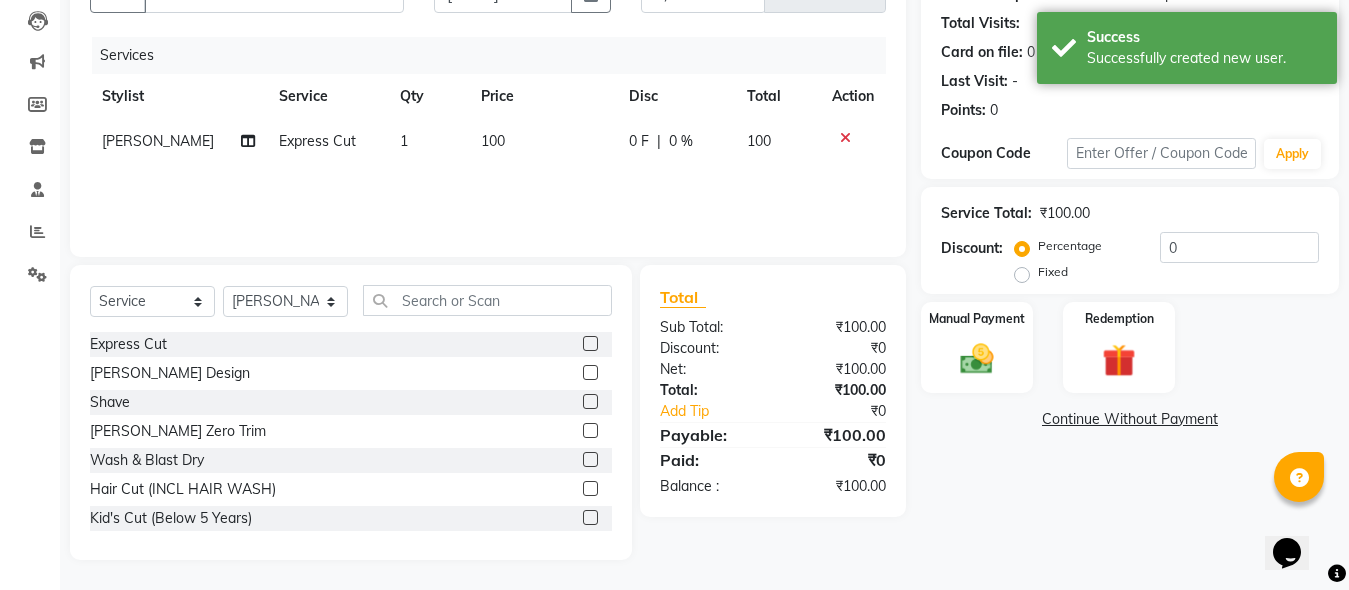 drag, startPoint x: 569, startPoint y: 400, endPoint x: 641, endPoint y: 398, distance: 72.02777 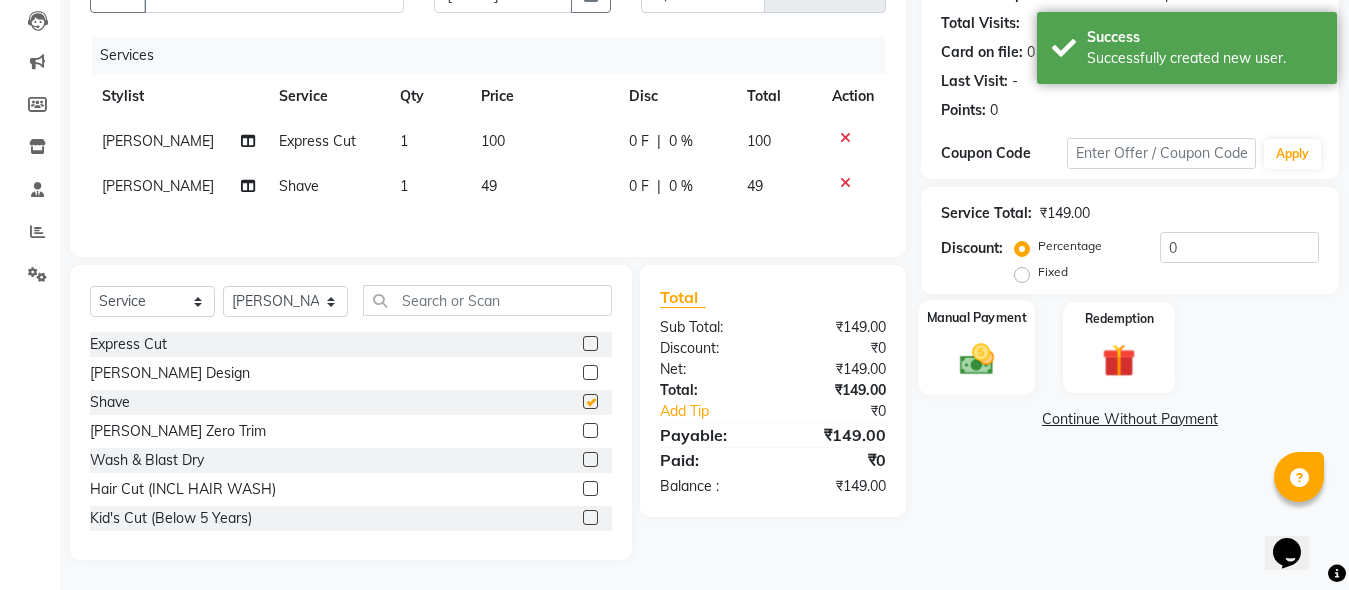 checkbox on "false" 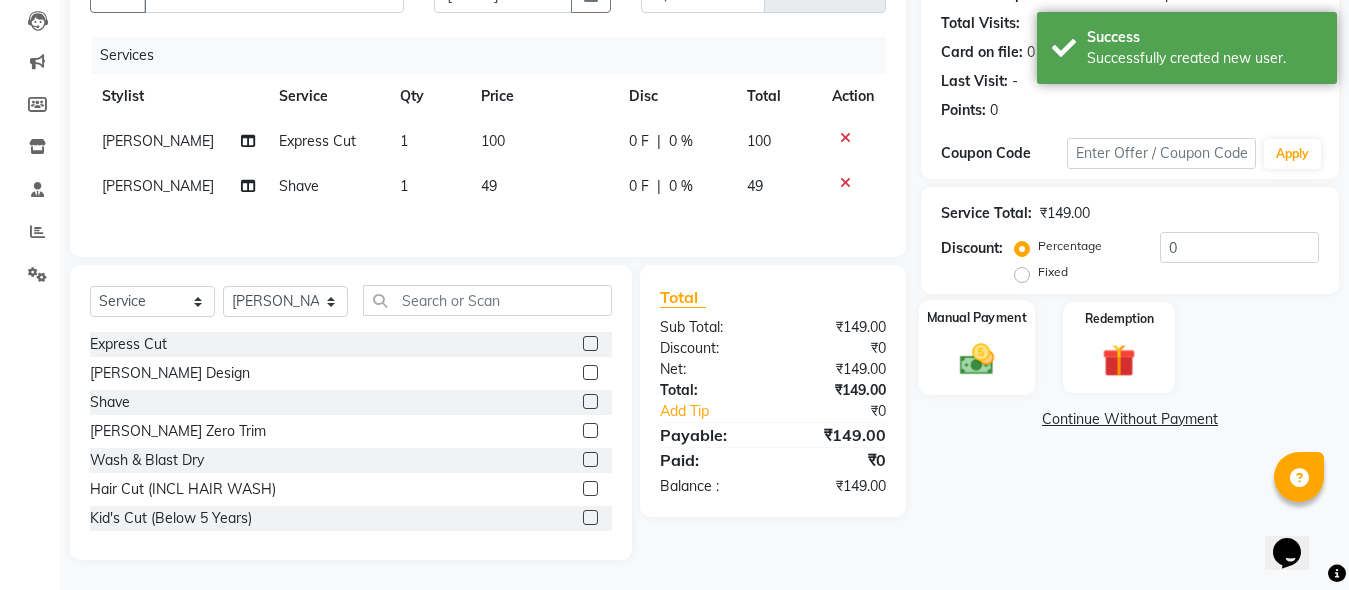 click 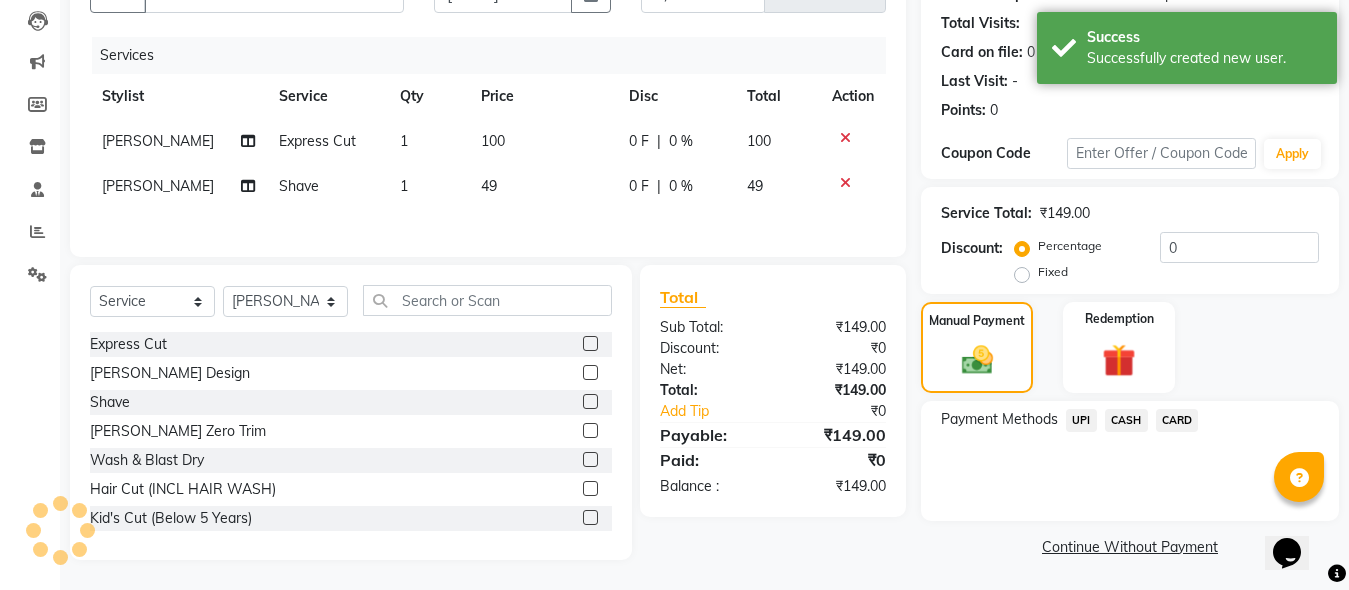 click on "CASH" 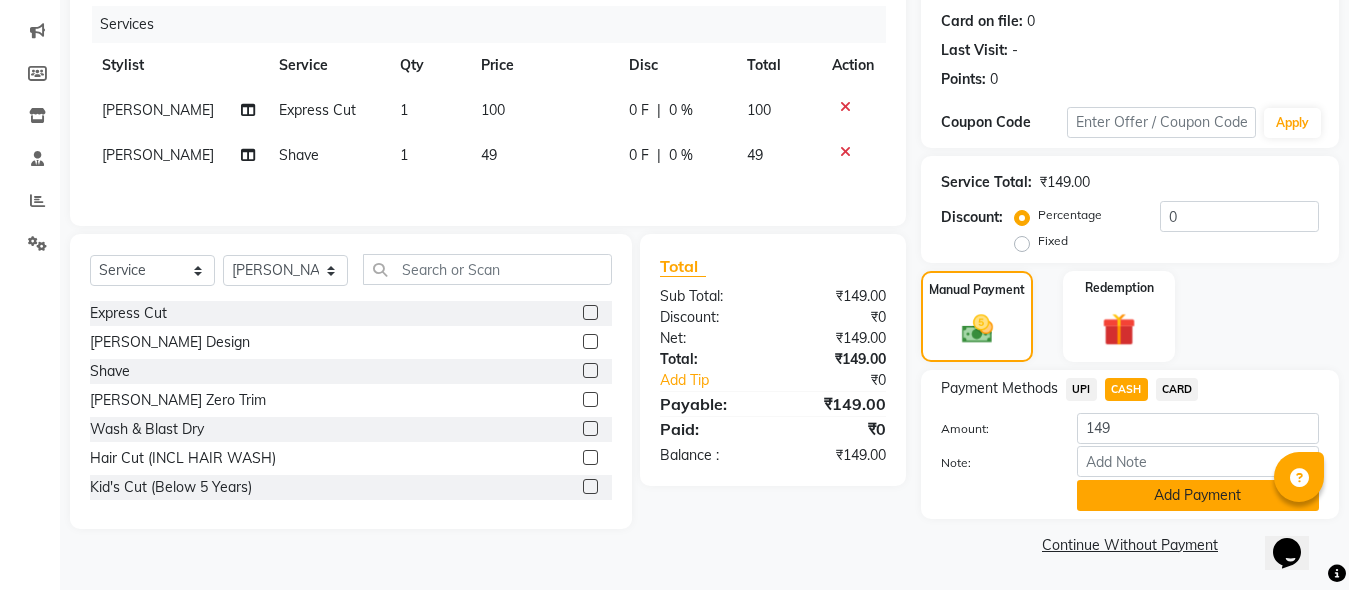 click on "Add Payment" 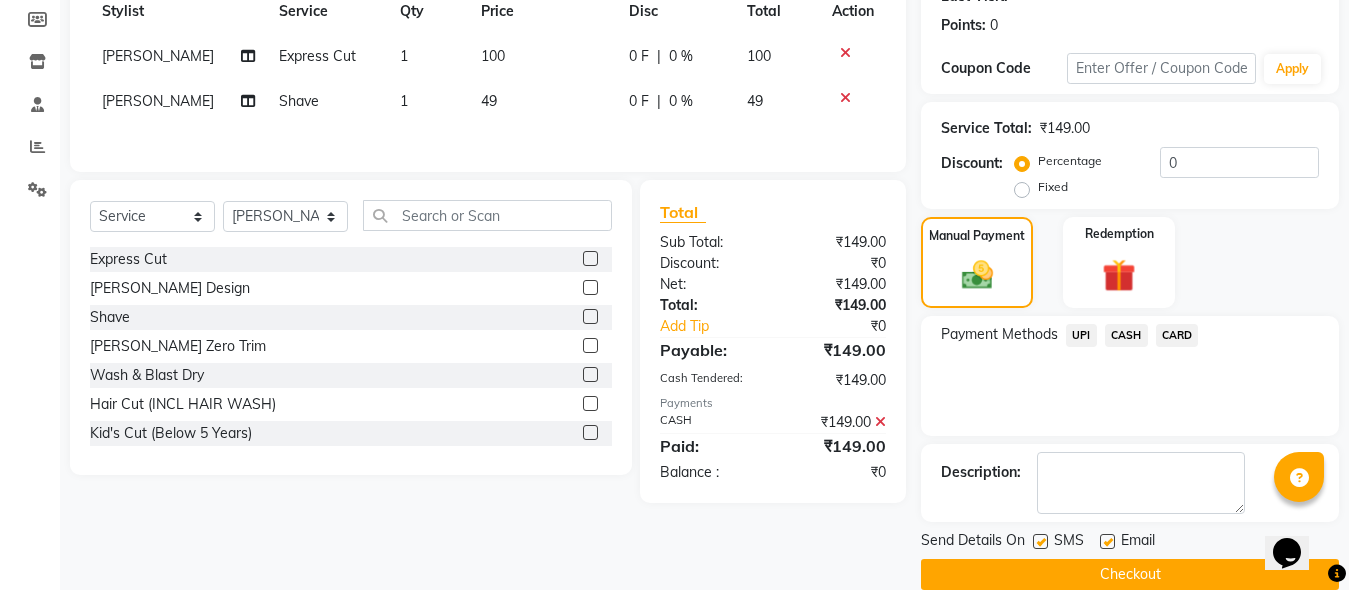 scroll, scrollTop: 326, scrollLeft: 0, axis: vertical 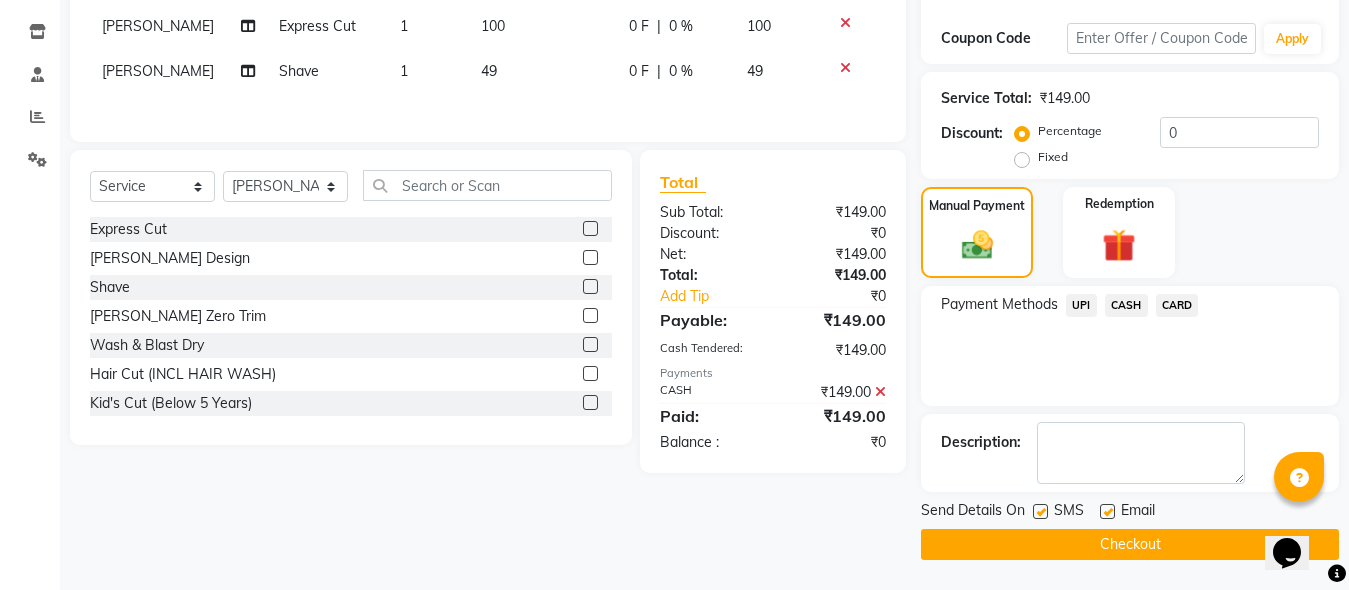 click on "Checkout" 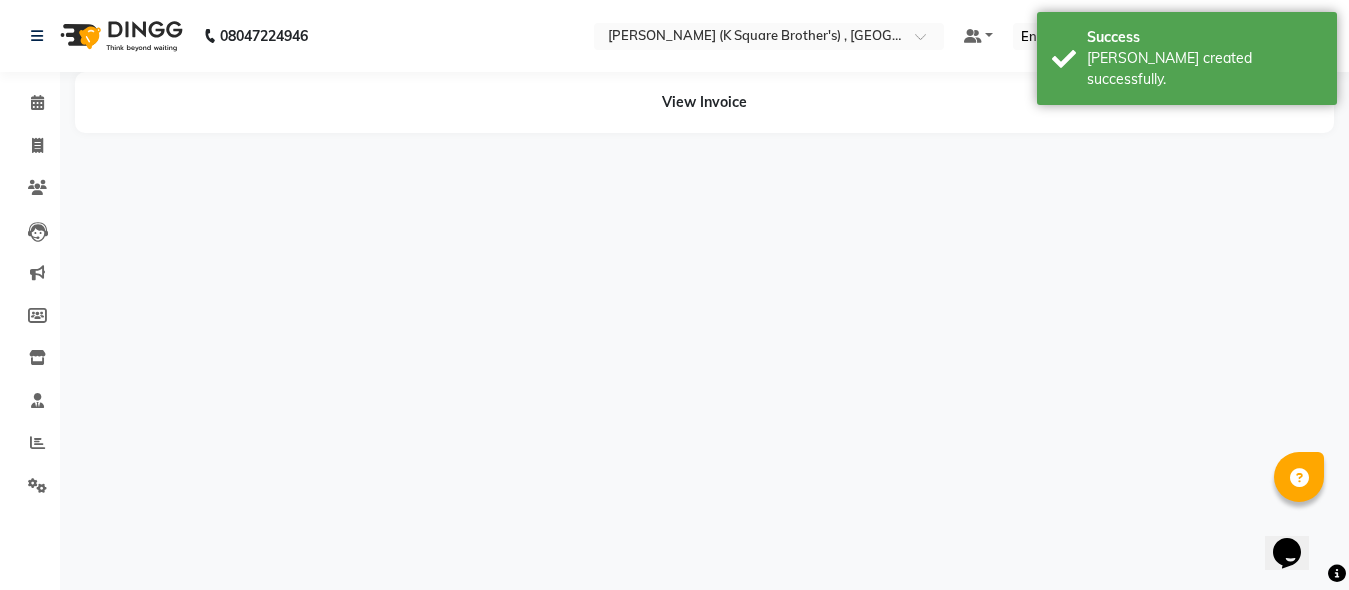 scroll, scrollTop: 0, scrollLeft: 0, axis: both 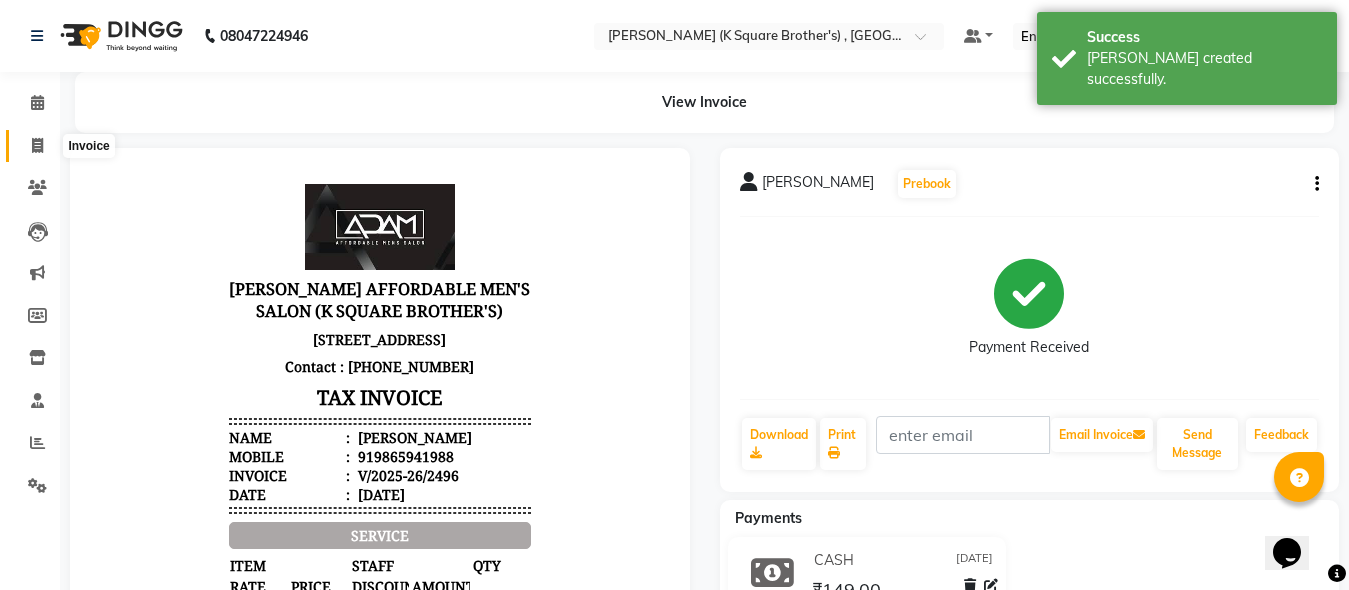 click 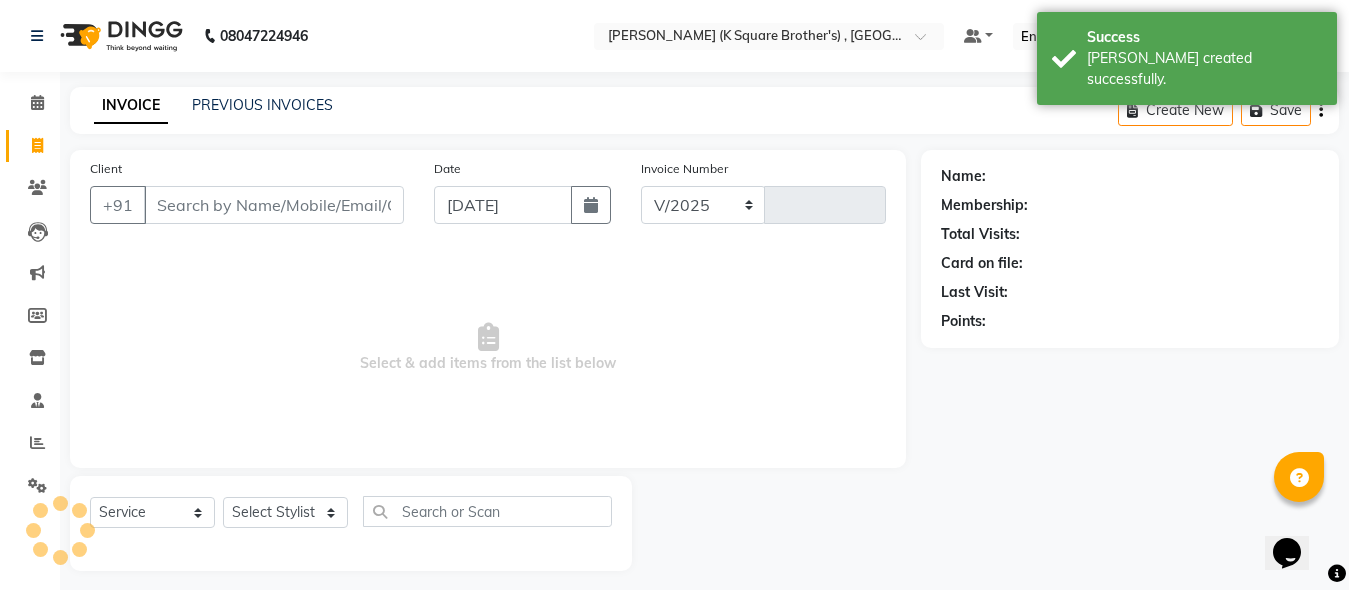 scroll, scrollTop: 11, scrollLeft: 0, axis: vertical 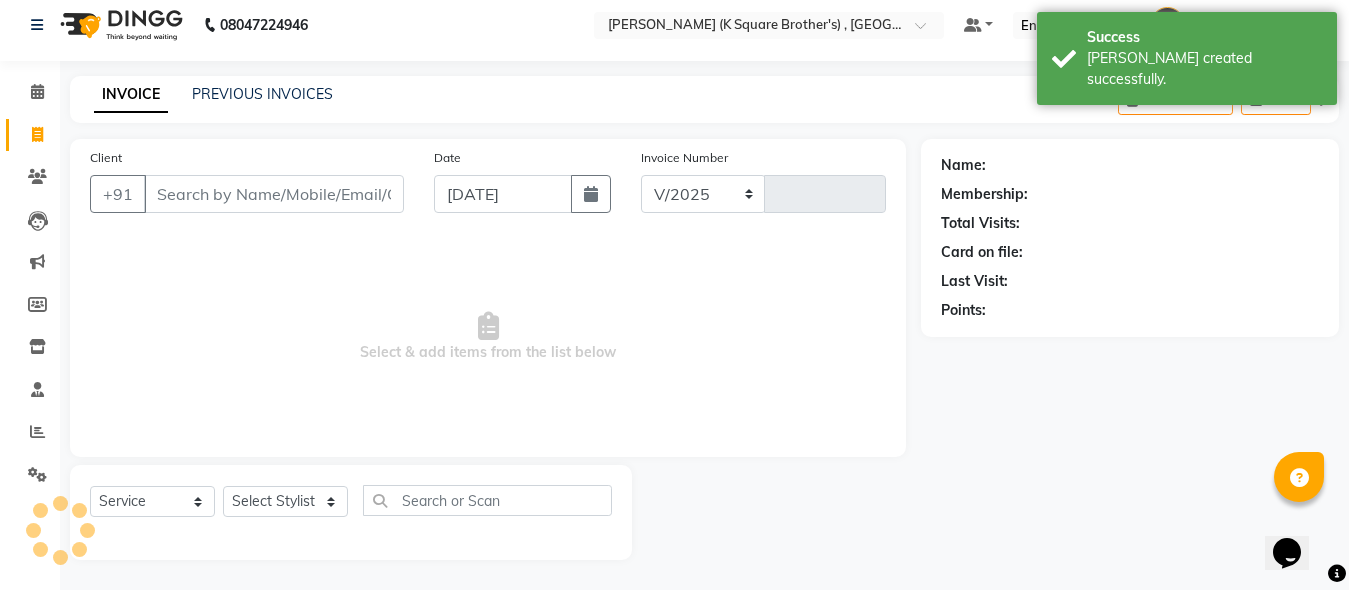 select on "8195" 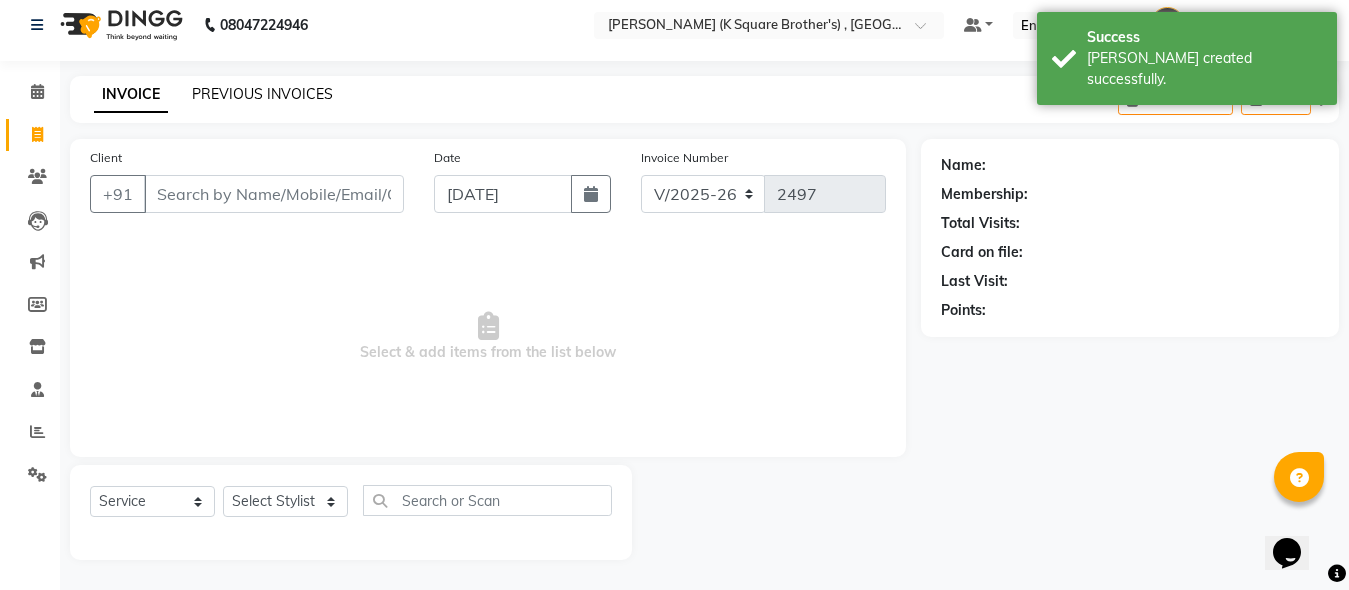 click on "PREVIOUS INVOICES" 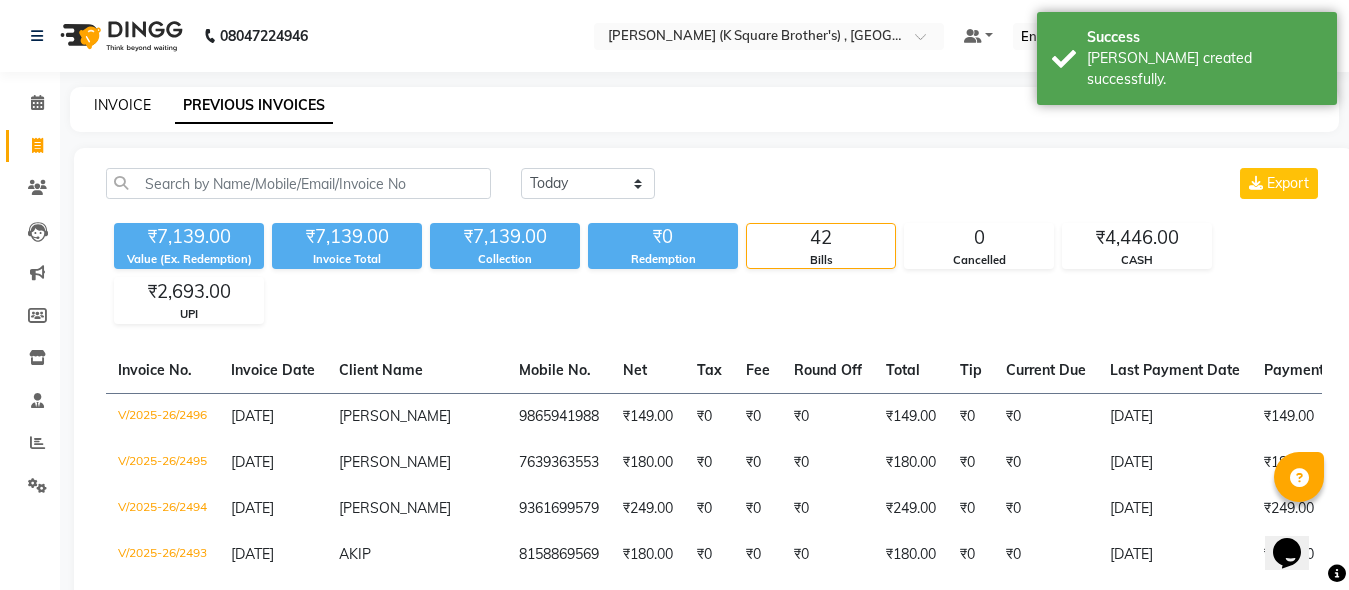 click on "INVOICE" 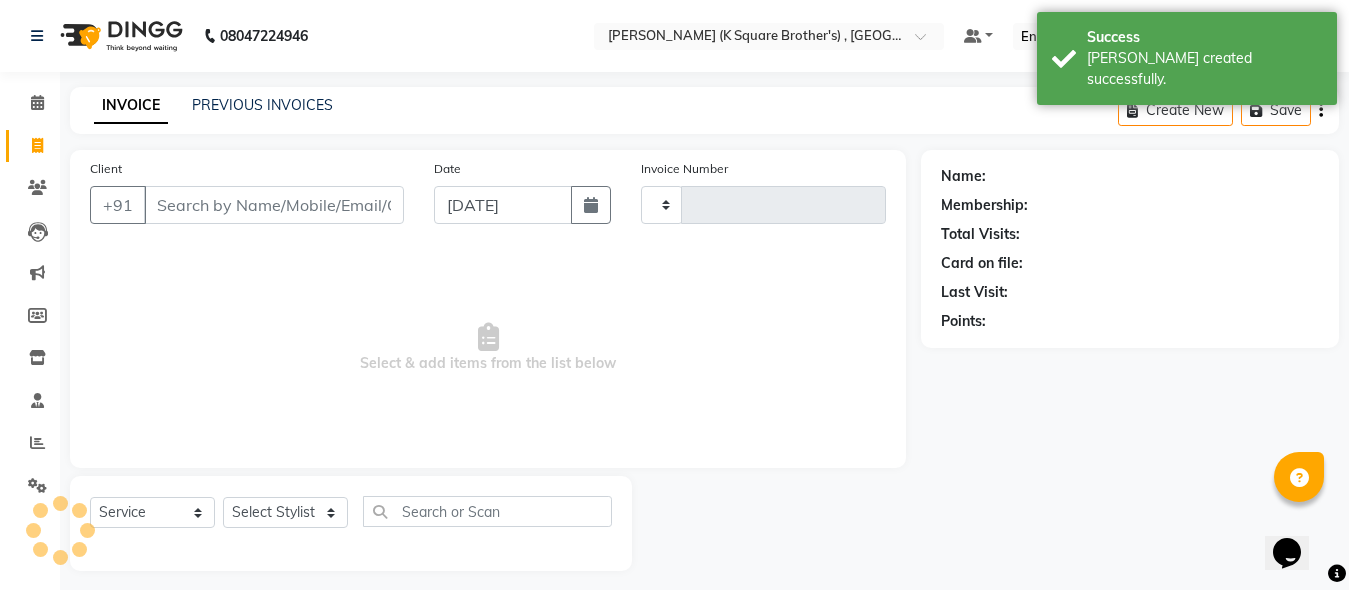type on "2497" 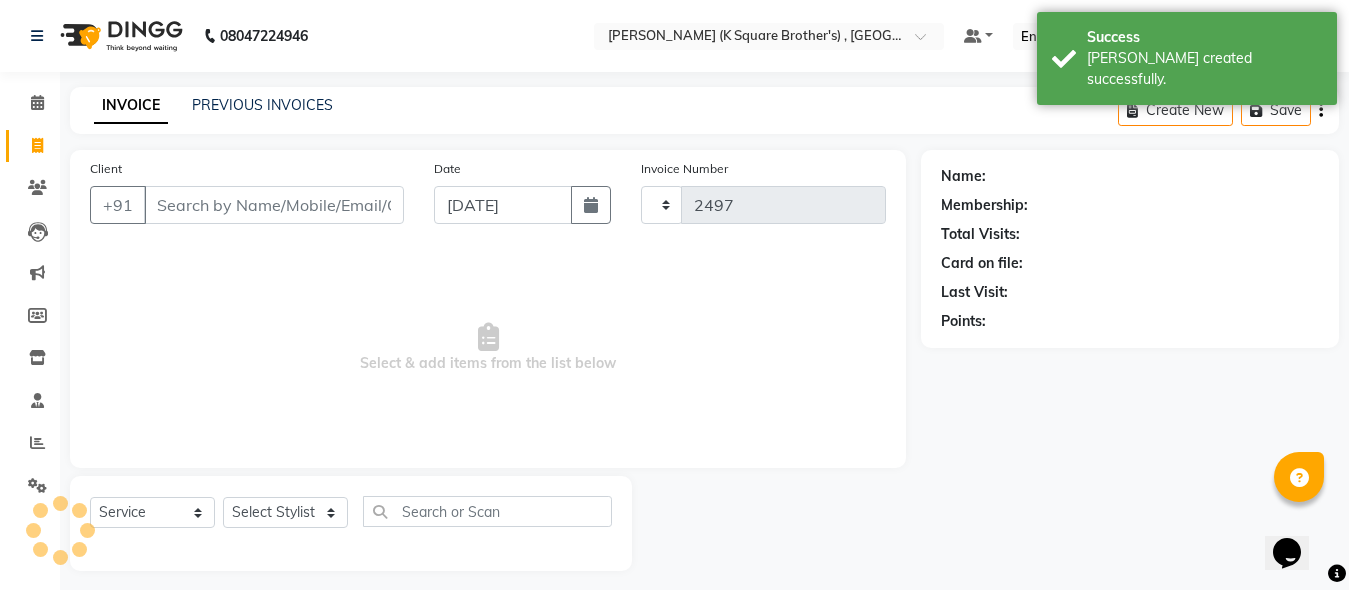 scroll, scrollTop: 11, scrollLeft: 0, axis: vertical 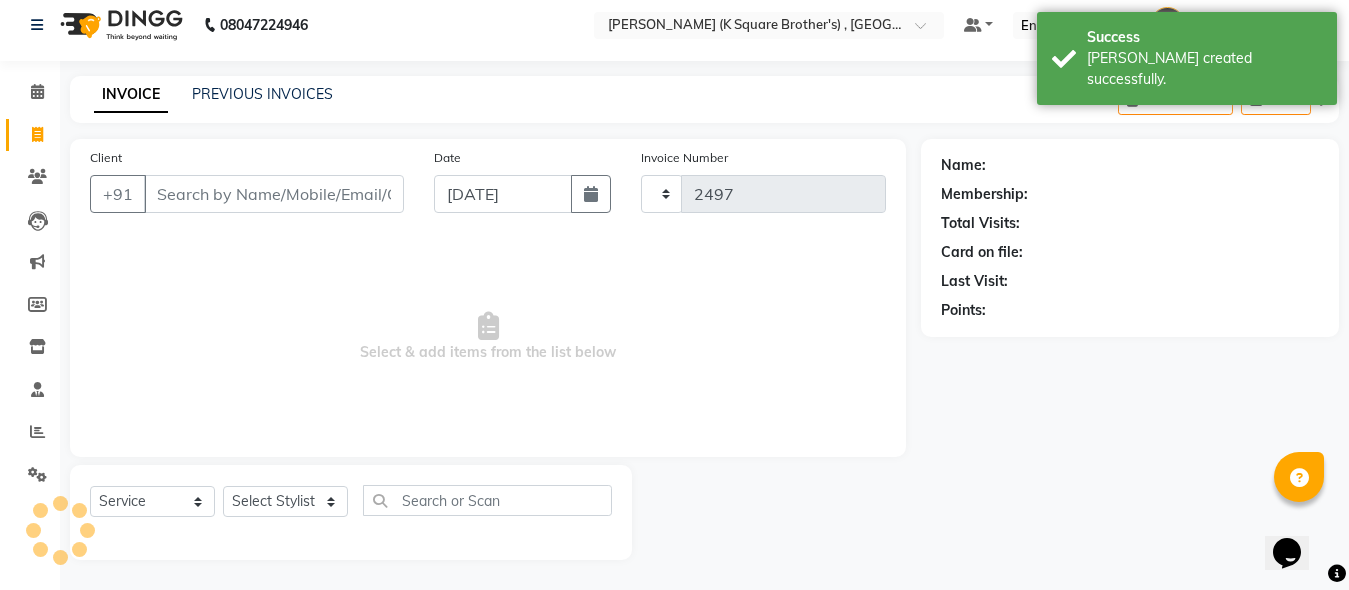 select on "8195" 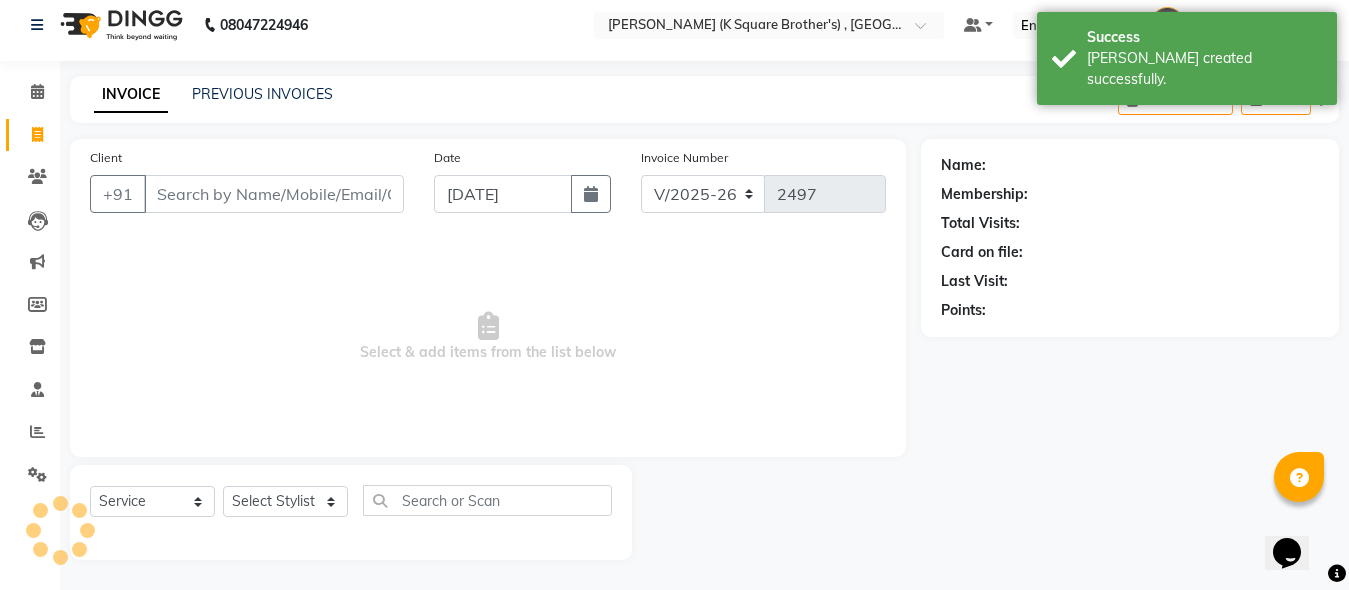 click on "Client" at bounding box center [274, 194] 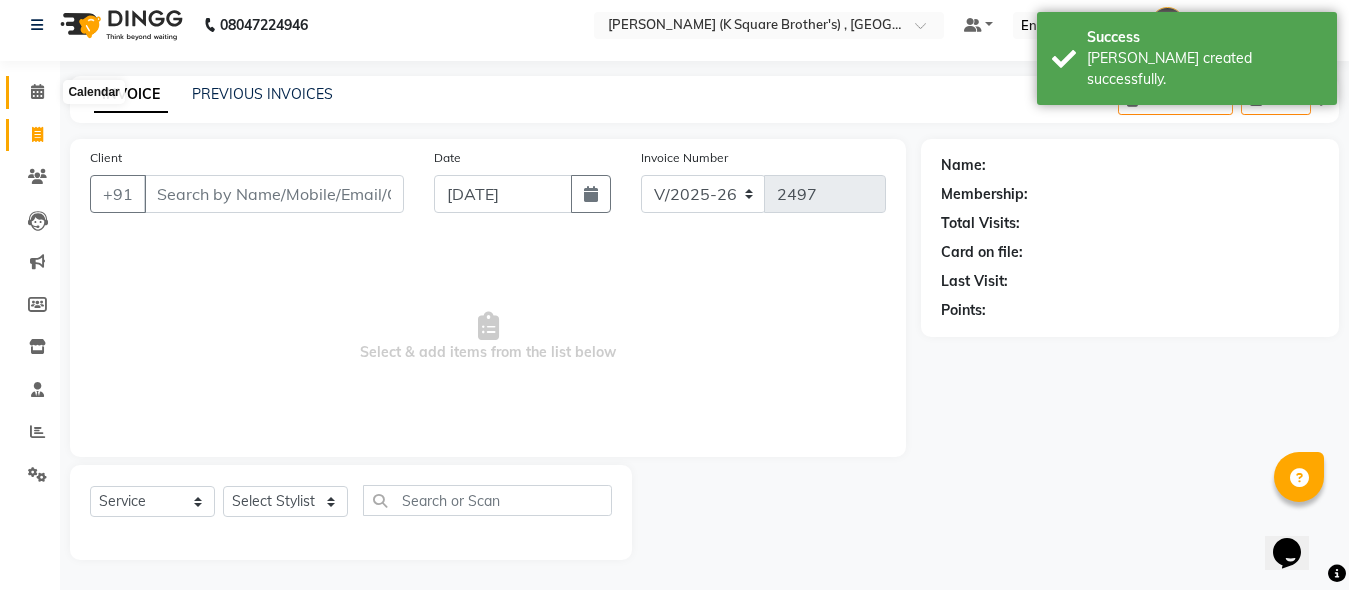 click 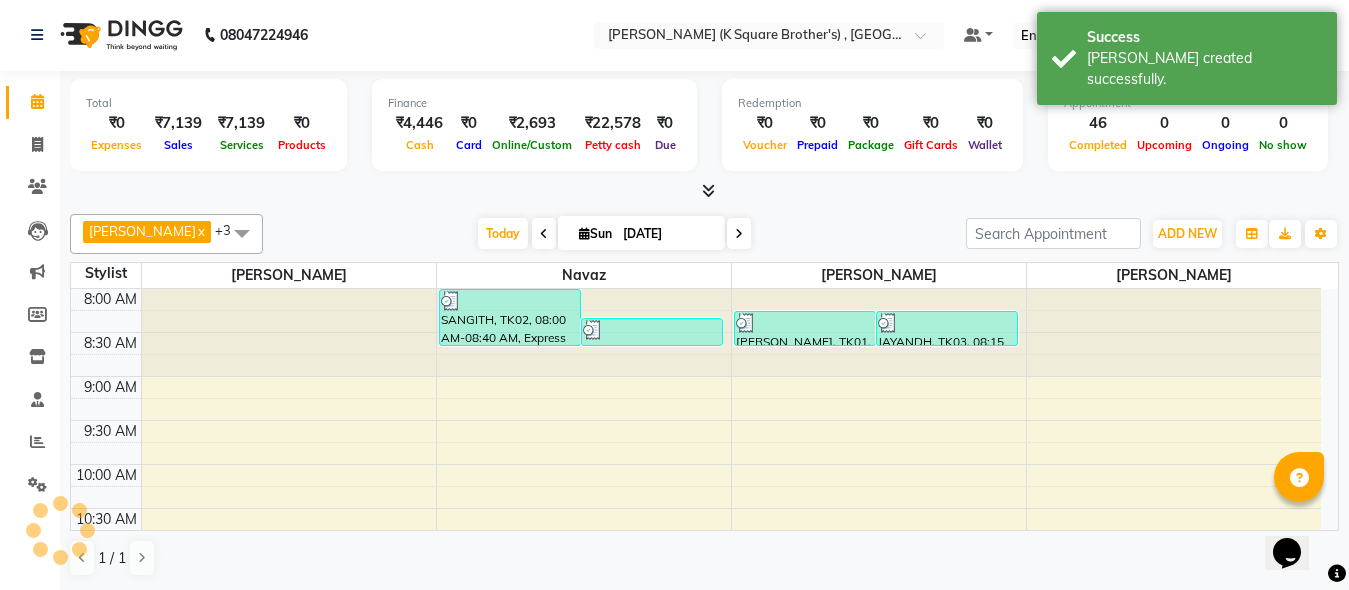 scroll, scrollTop: 0, scrollLeft: 0, axis: both 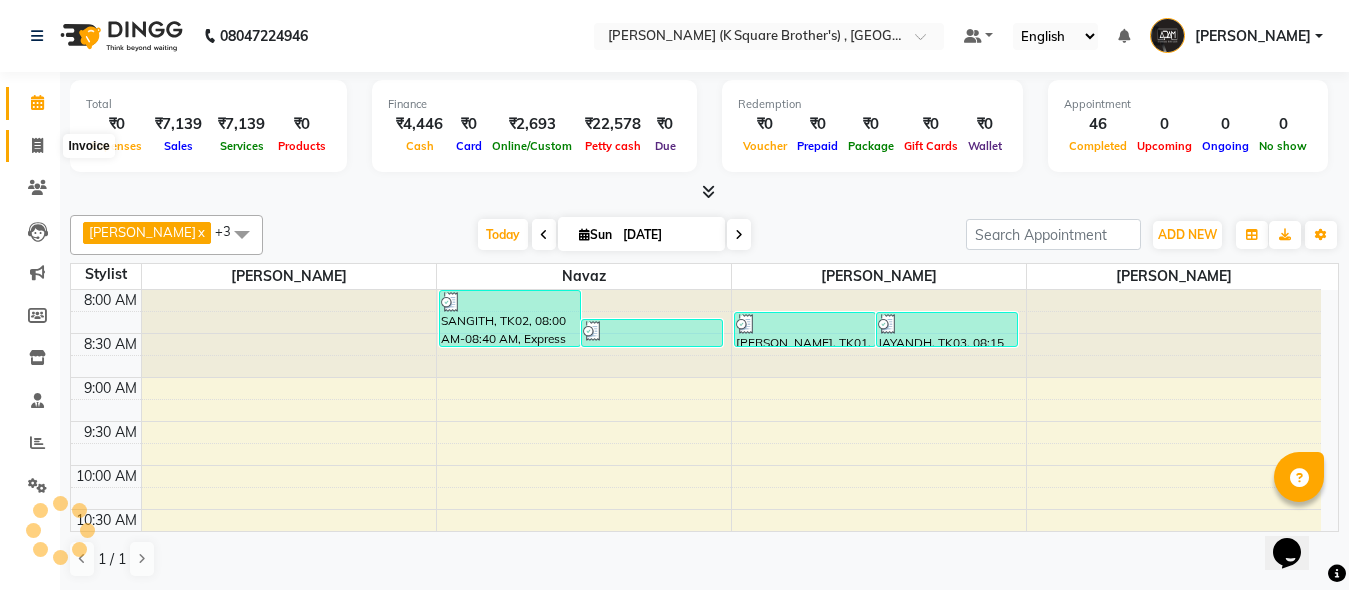 click 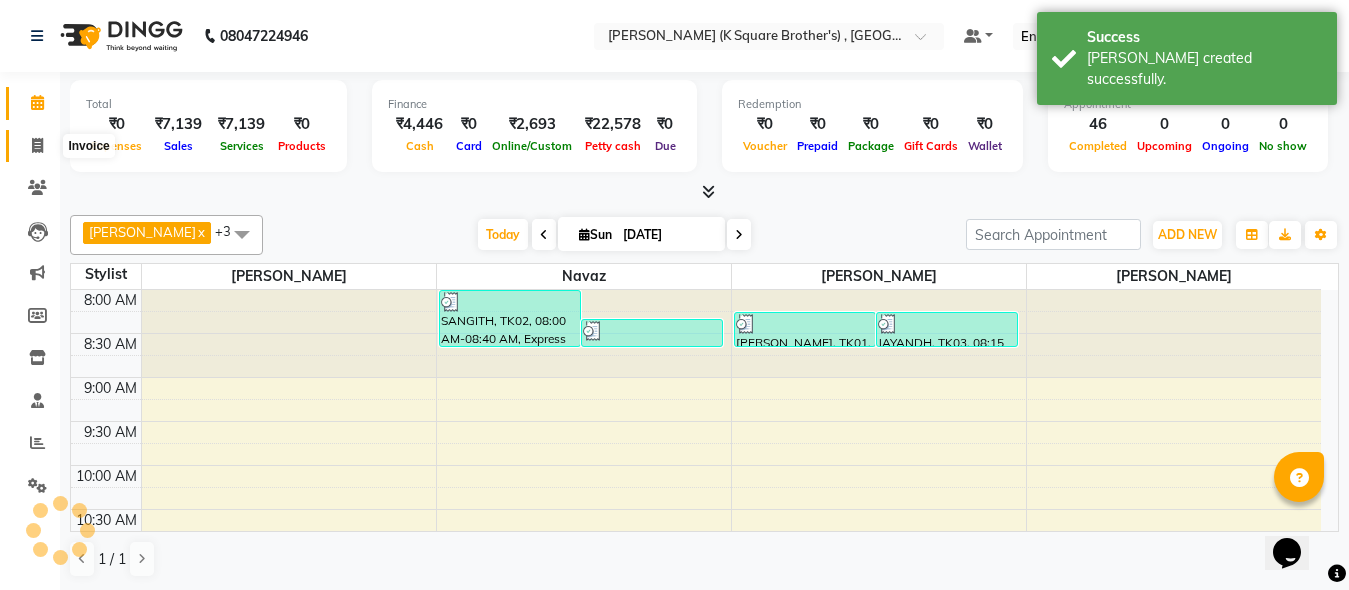 select on "service" 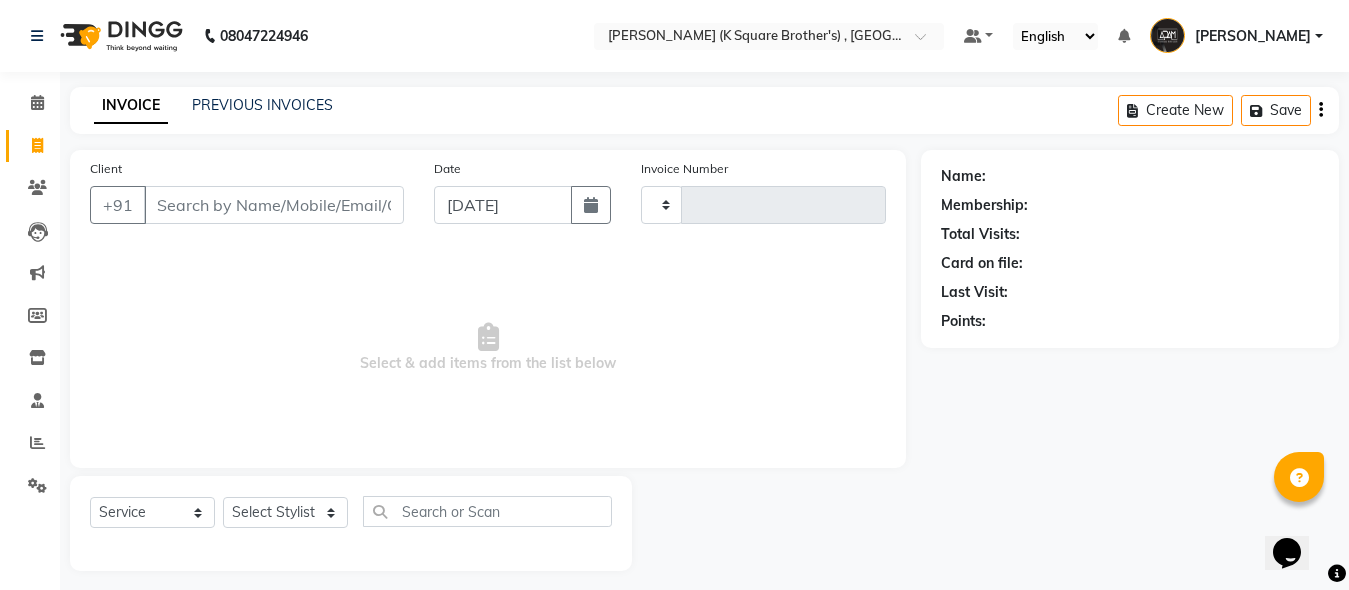 type on "2497" 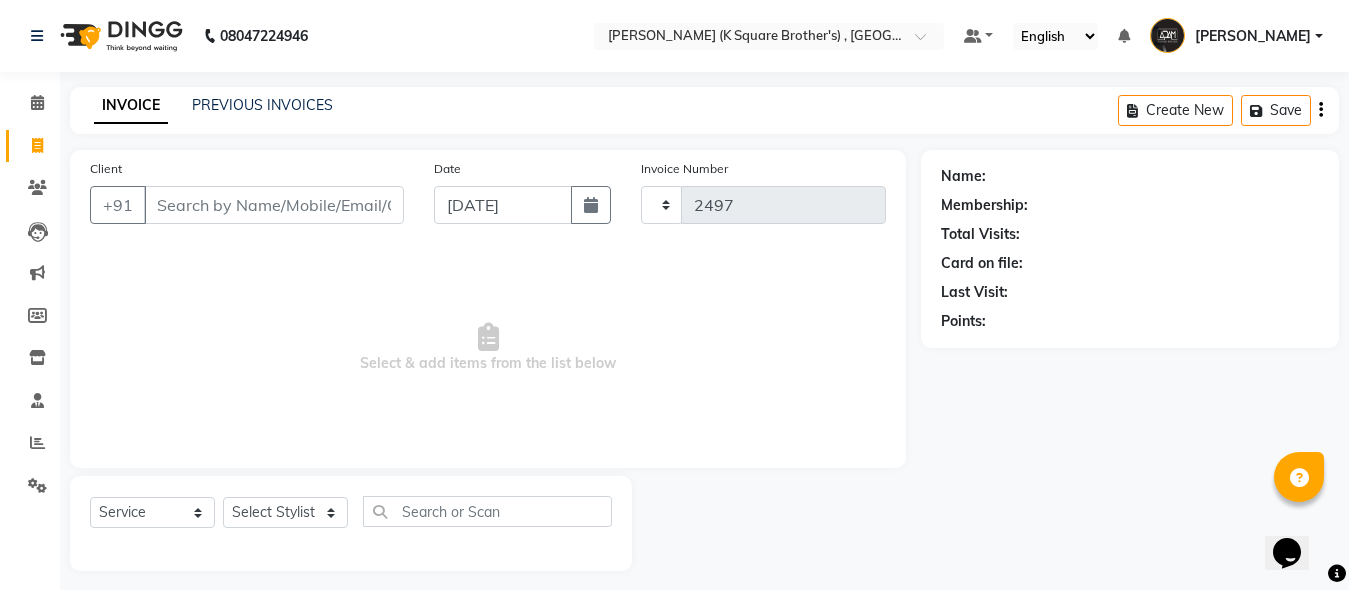 select on "8195" 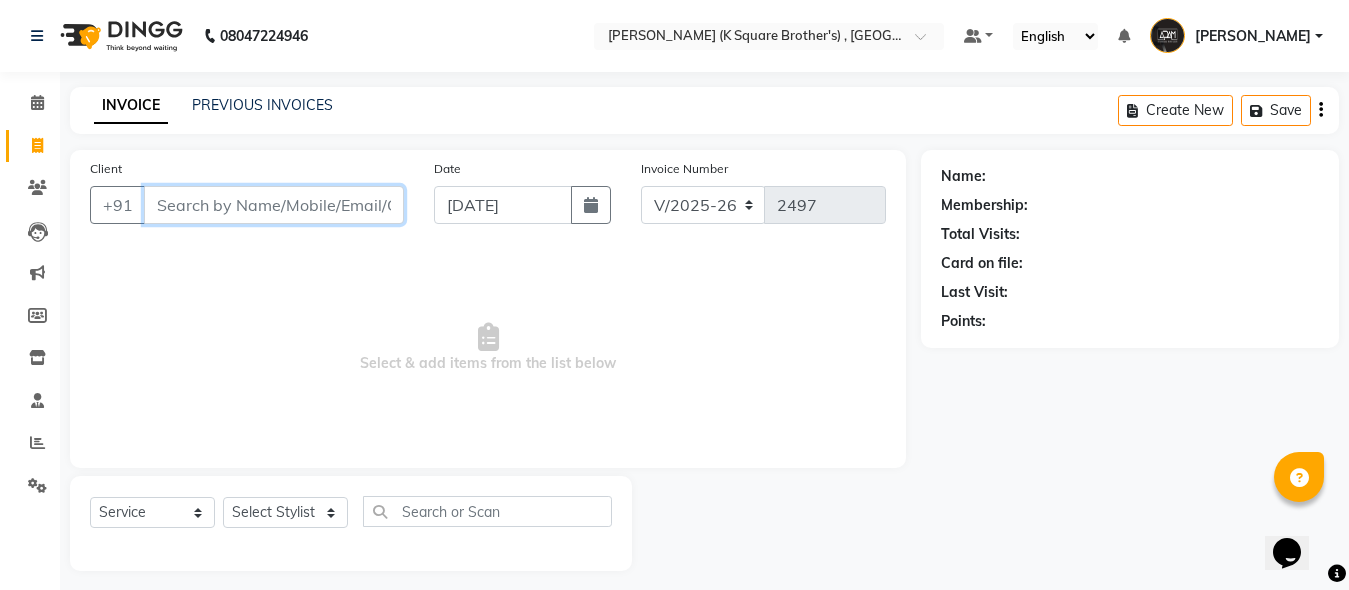 paste on "8610282427" 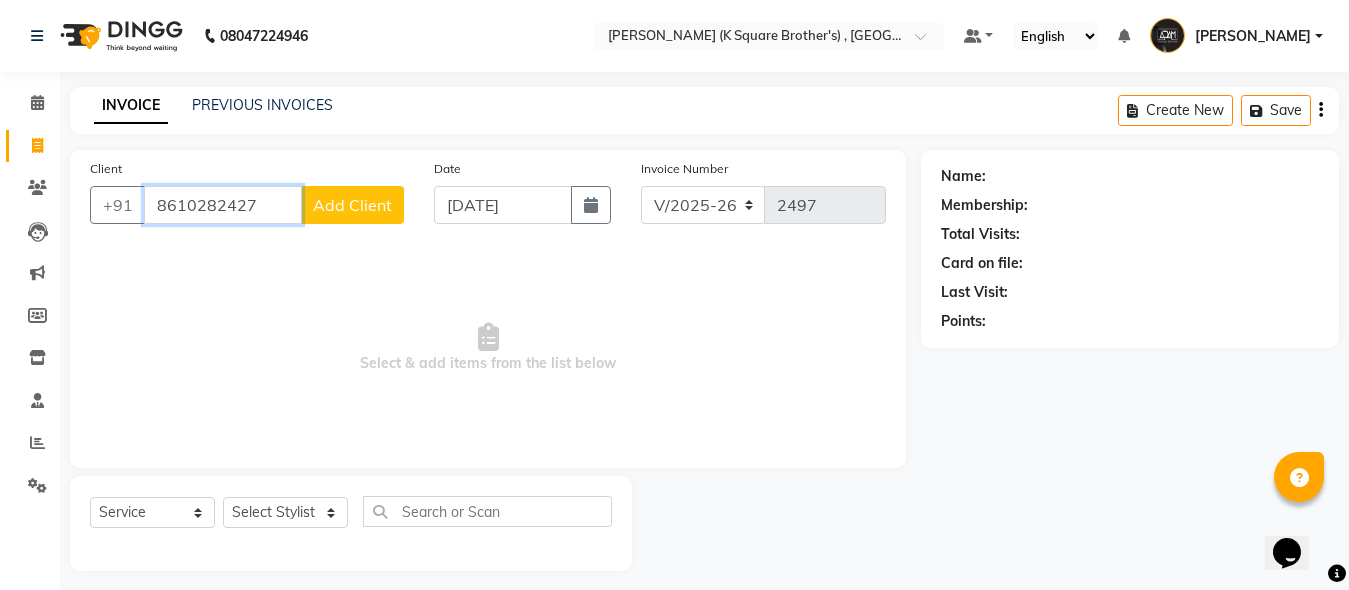 type on "8610282427" 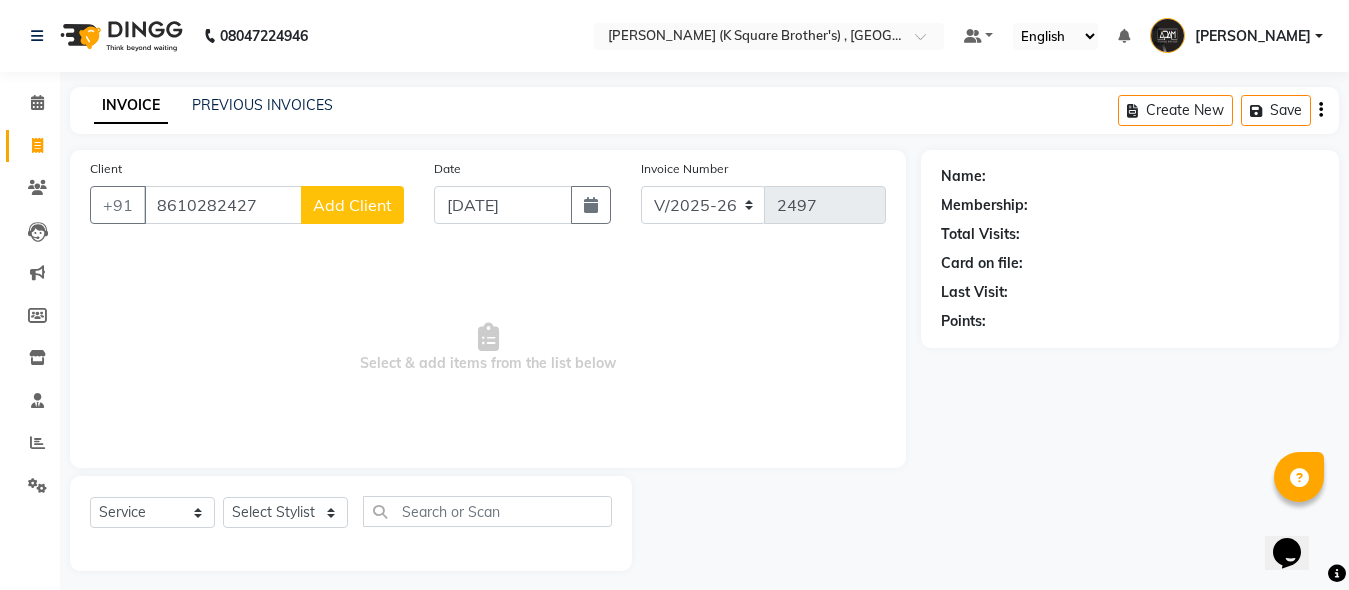 click on "Add Client" 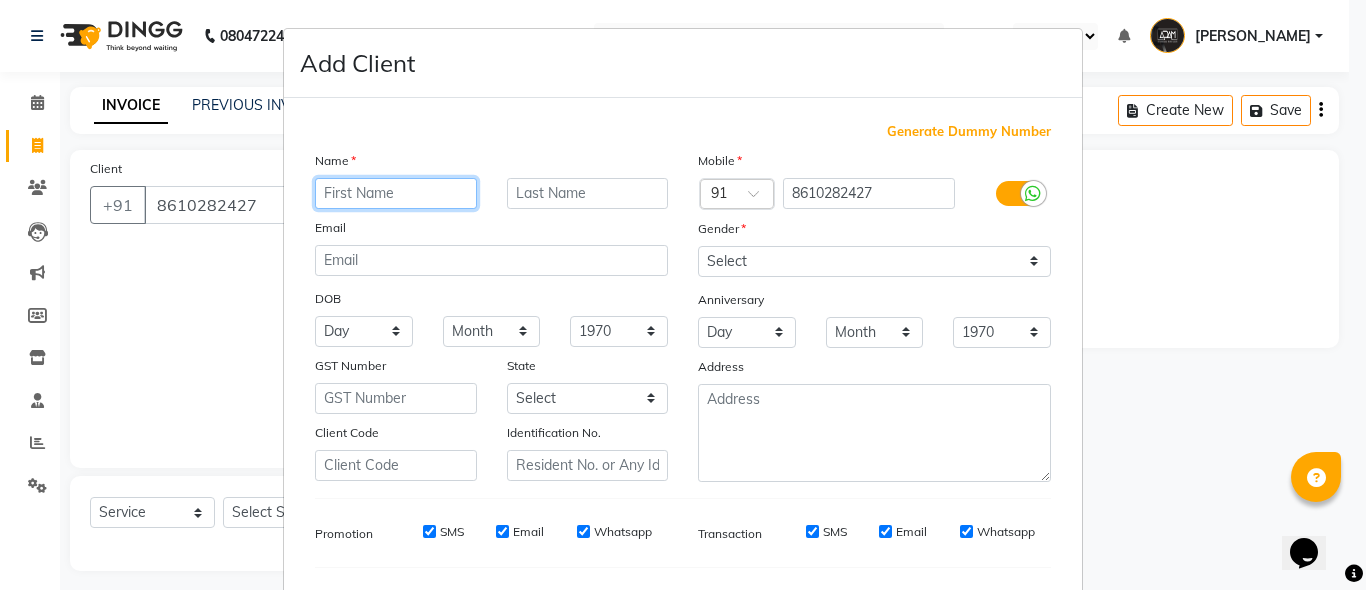 paste on "[PERSON_NAME]" 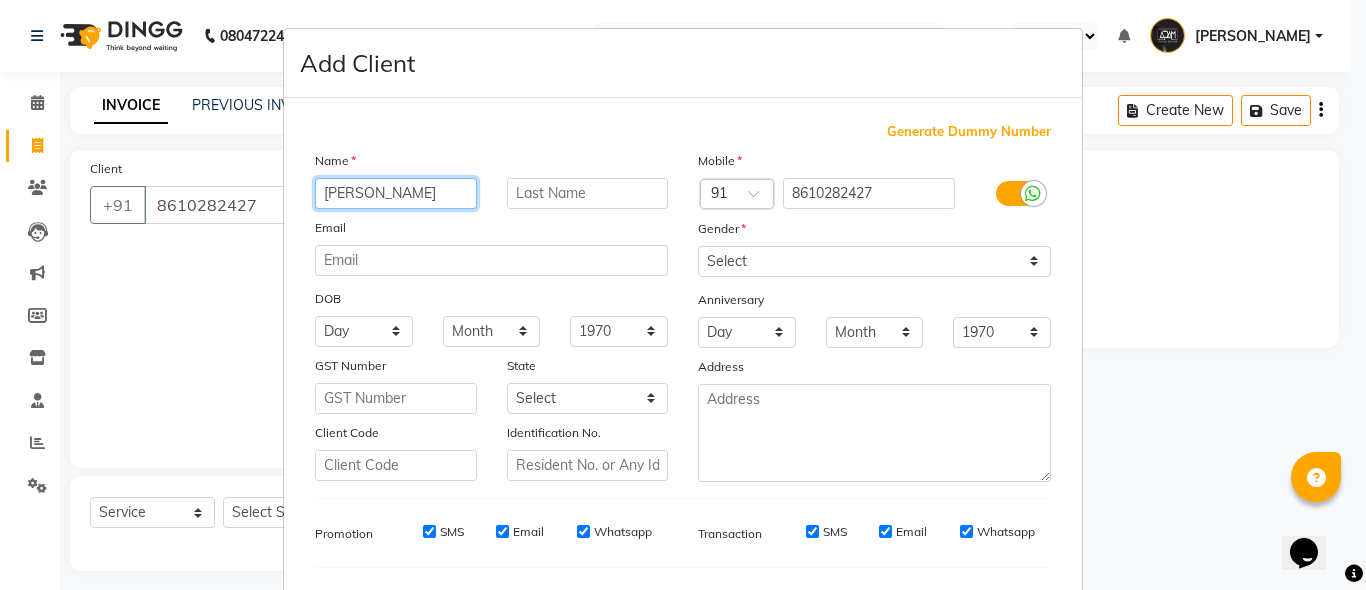 type on "[PERSON_NAME]" 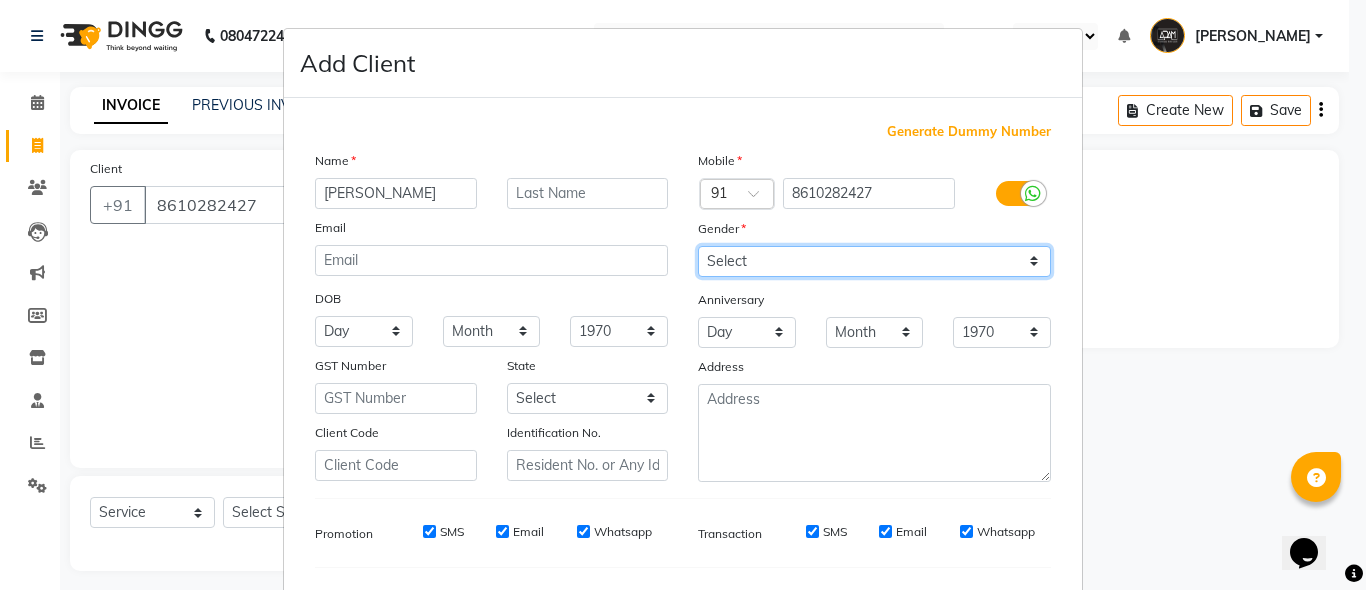click on "Select [DEMOGRAPHIC_DATA] [DEMOGRAPHIC_DATA] Other Prefer Not To Say" at bounding box center (874, 261) 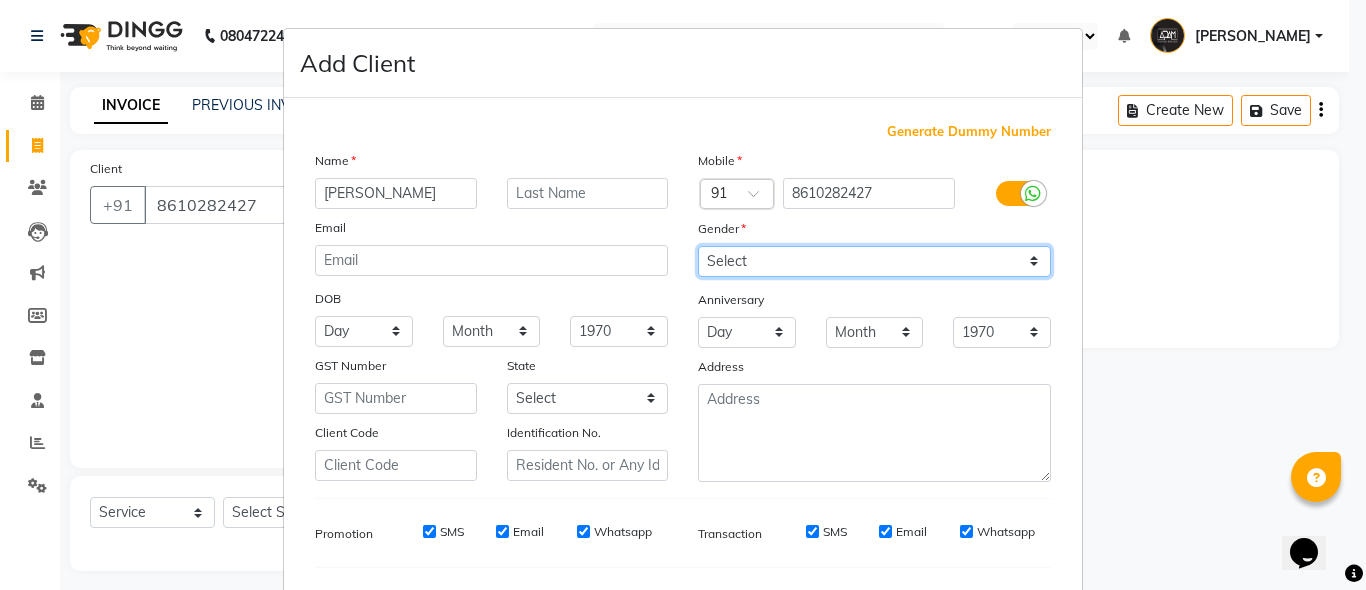 click on "Select [DEMOGRAPHIC_DATA] [DEMOGRAPHIC_DATA] Other Prefer Not To Say" at bounding box center (874, 261) 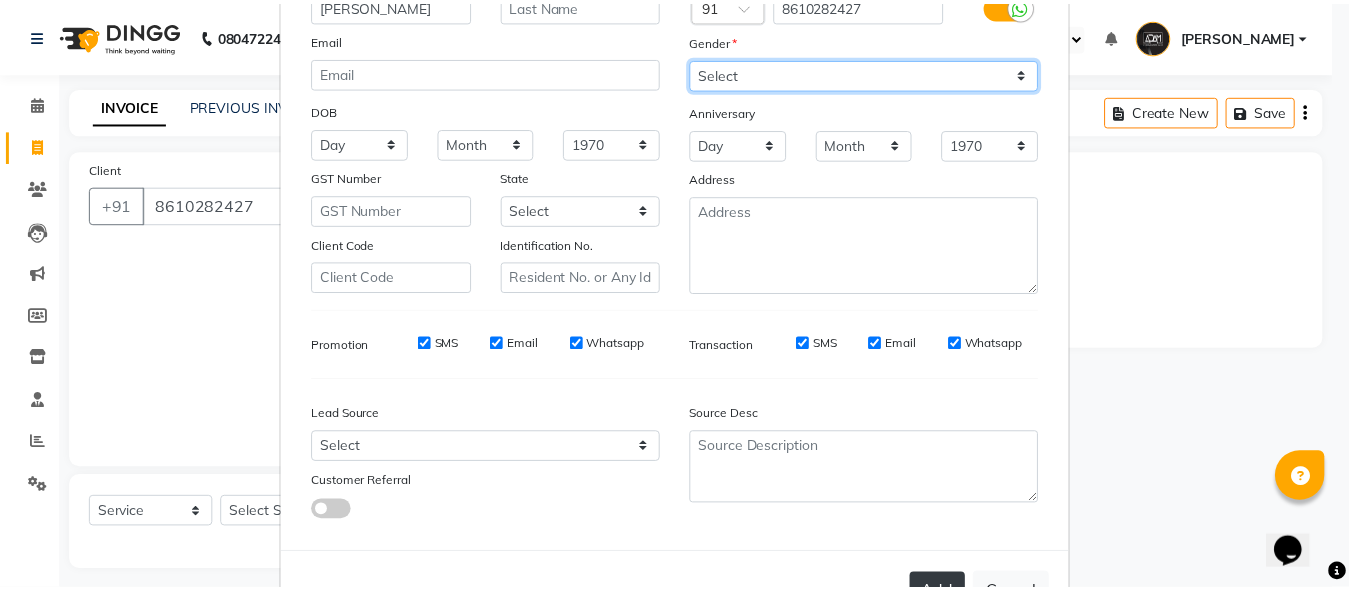 scroll, scrollTop: 259, scrollLeft: 0, axis: vertical 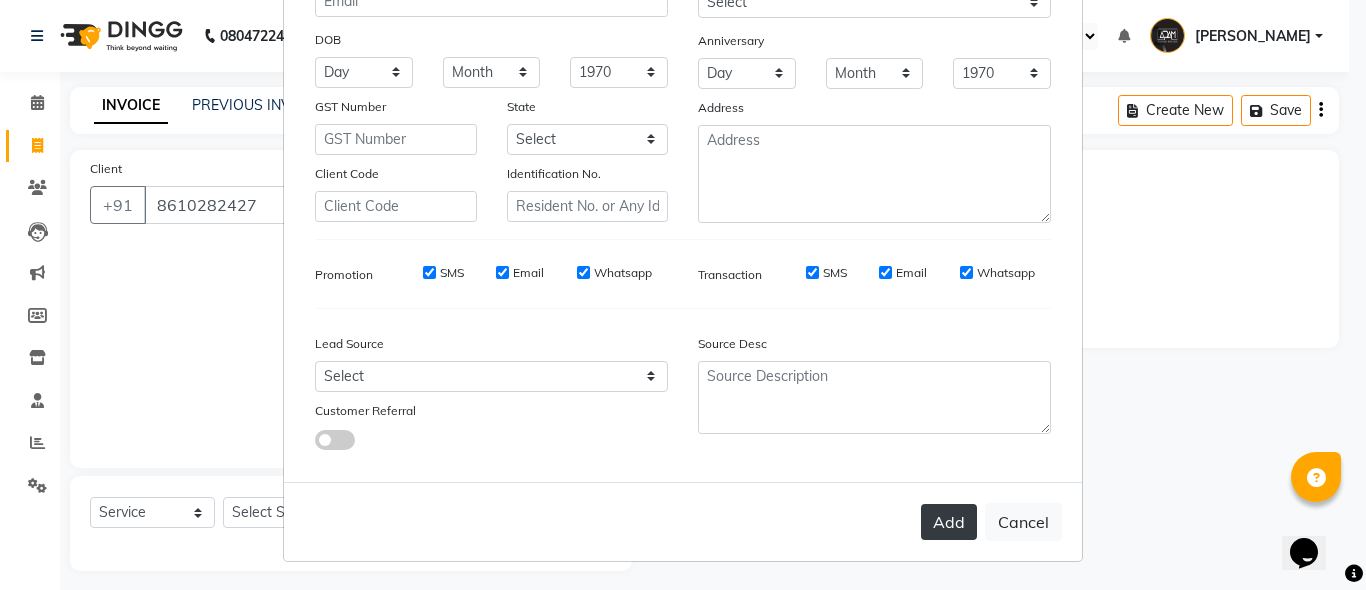 click on "Add" at bounding box center [949, 522] 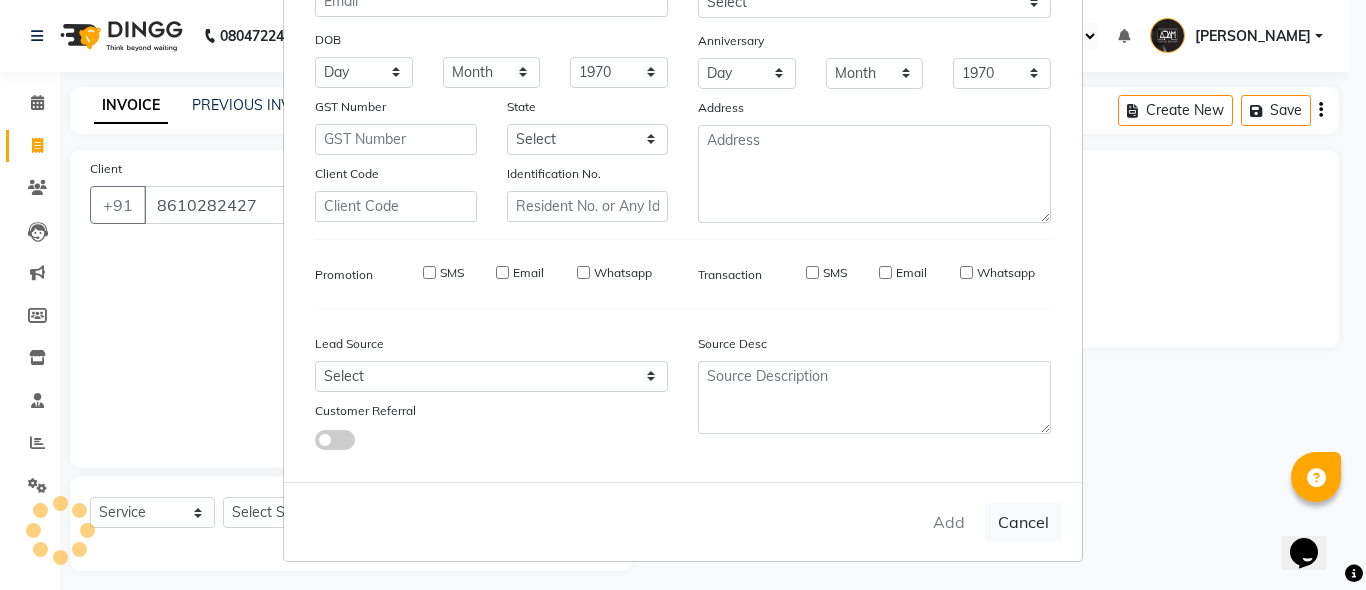 type 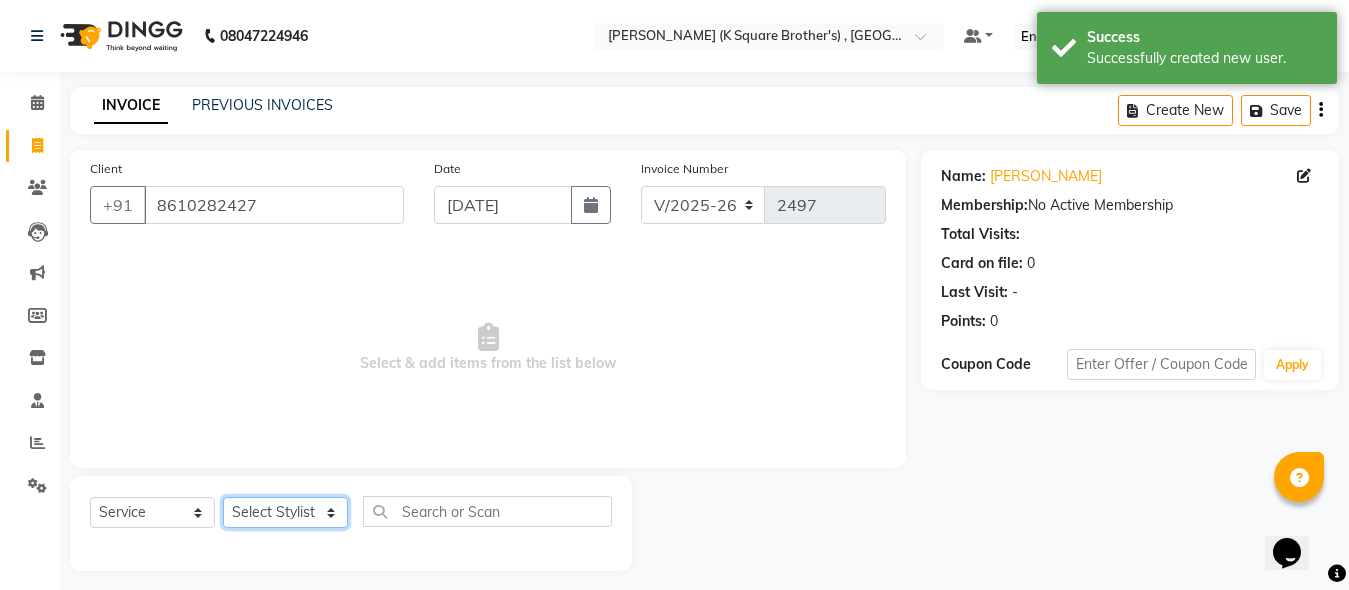 drag, startPoint x: 275, startPoint y: 555, endPoint x: 277, endPoint y: 574, distance: 19.104973 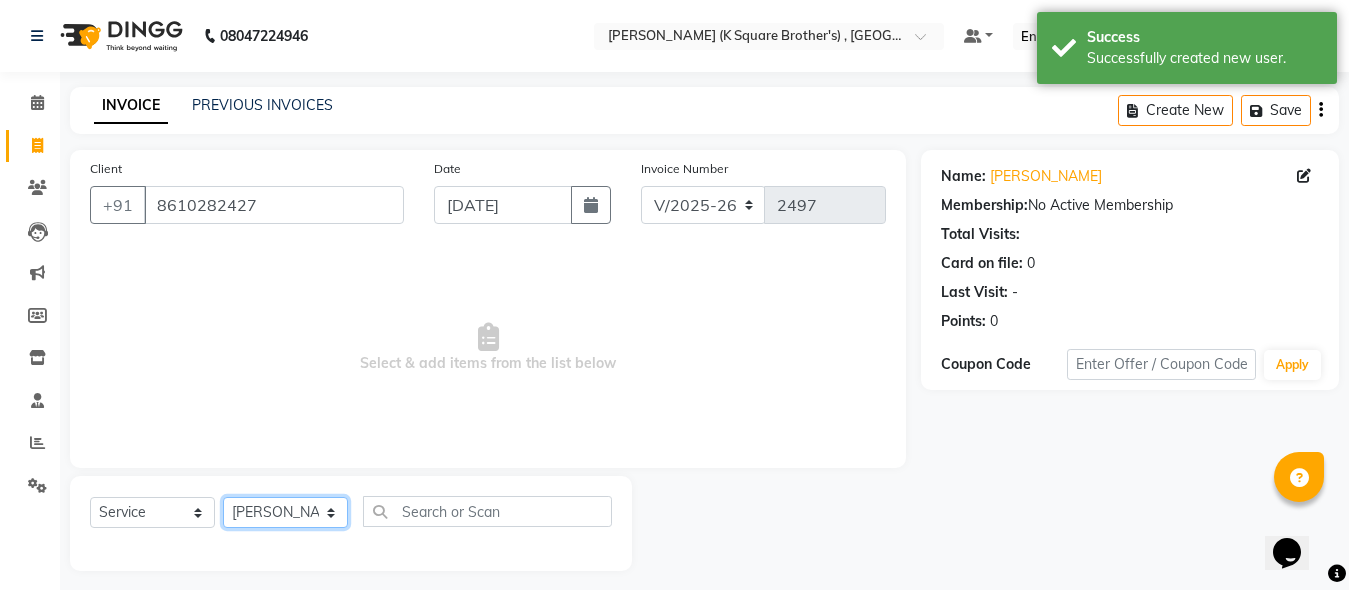 click on "Select Stylist [PERSON_NAME] [PERSON_NAME] [PERSON_NAME]" 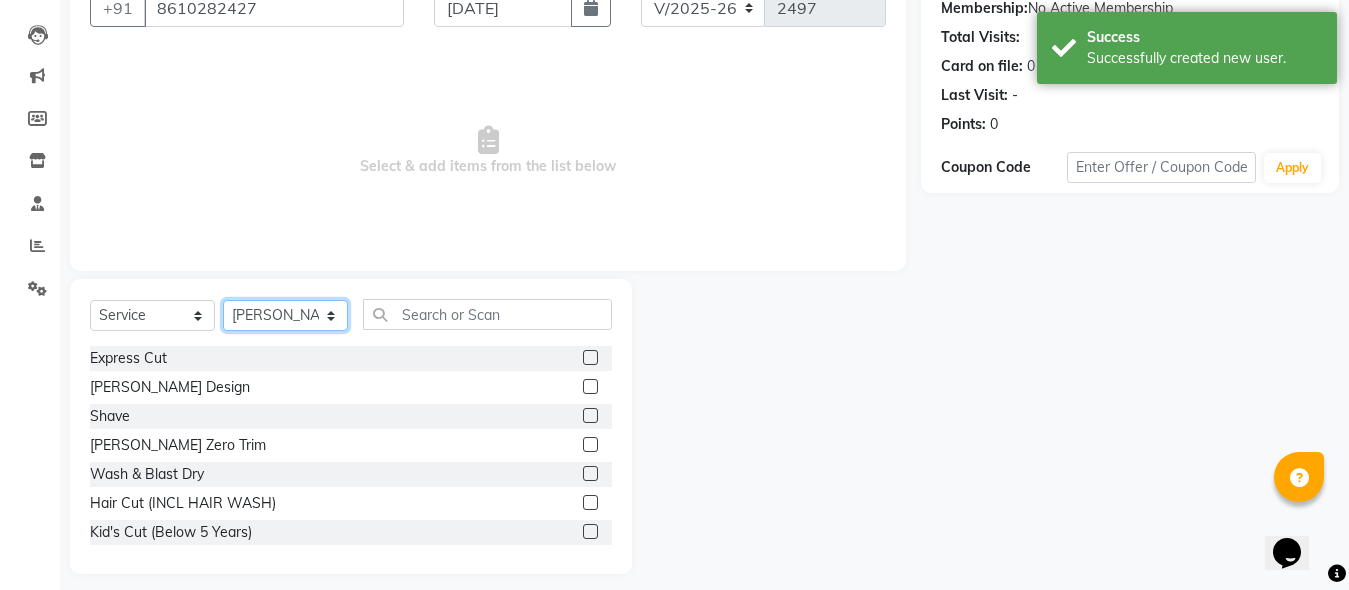 scroll, scrollTop: 211, scrollLeft: 0, axis: vertical 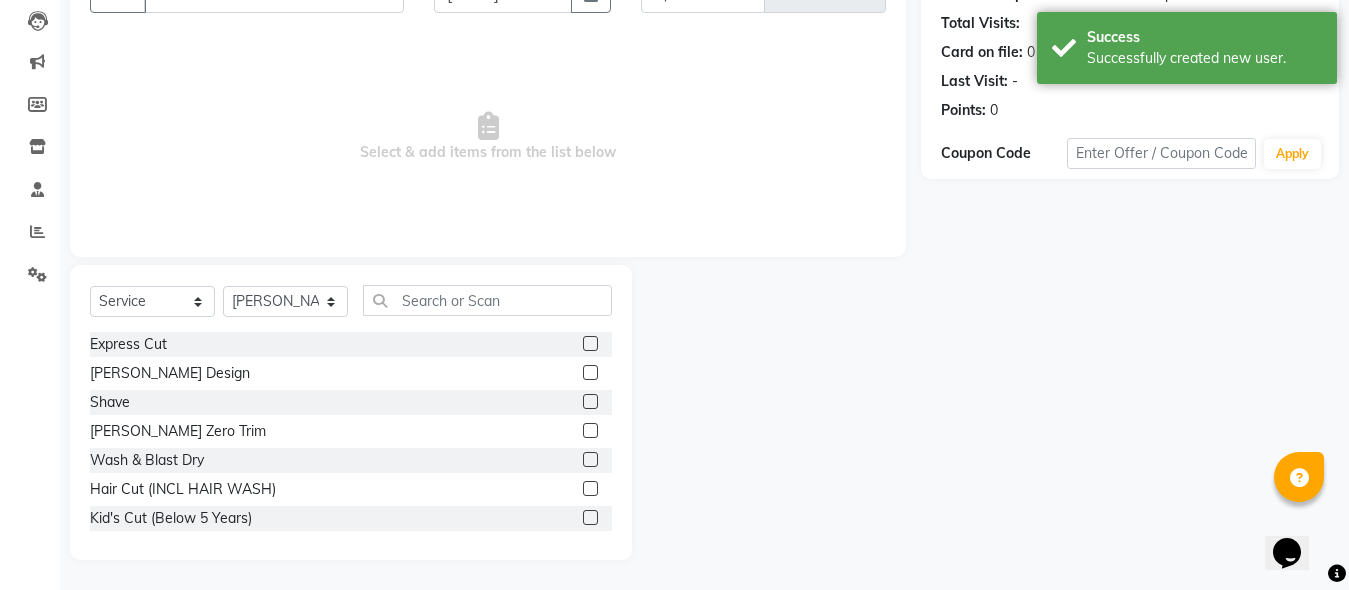 click on "Express Cut" 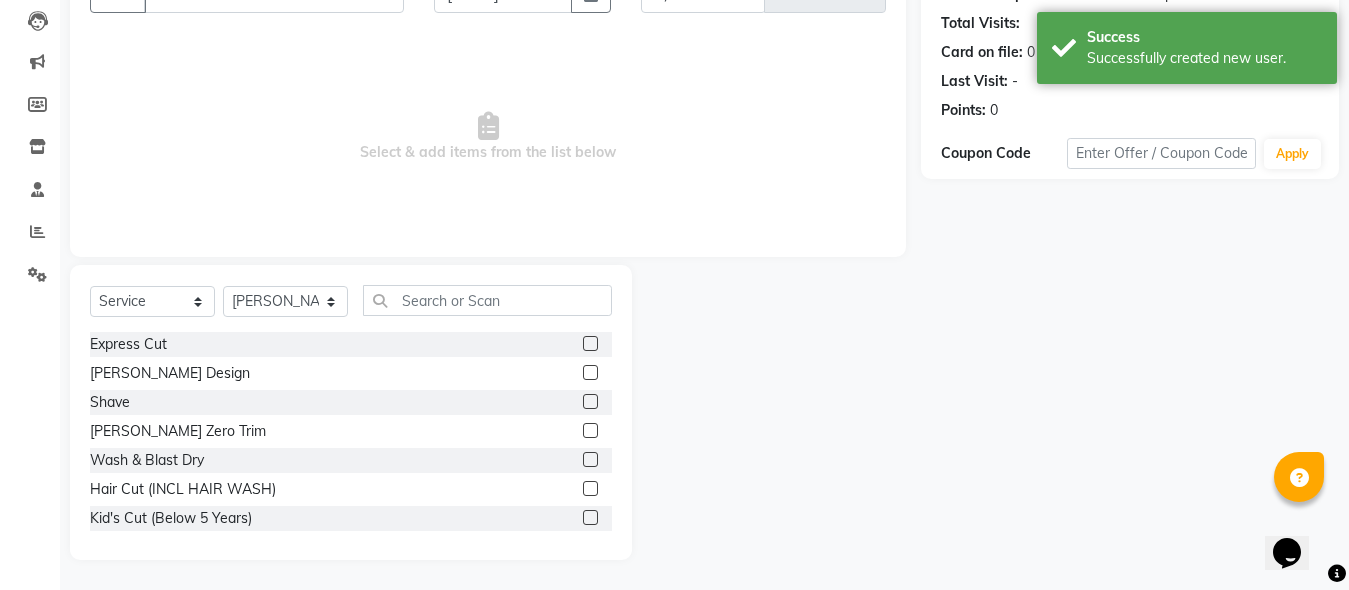 click 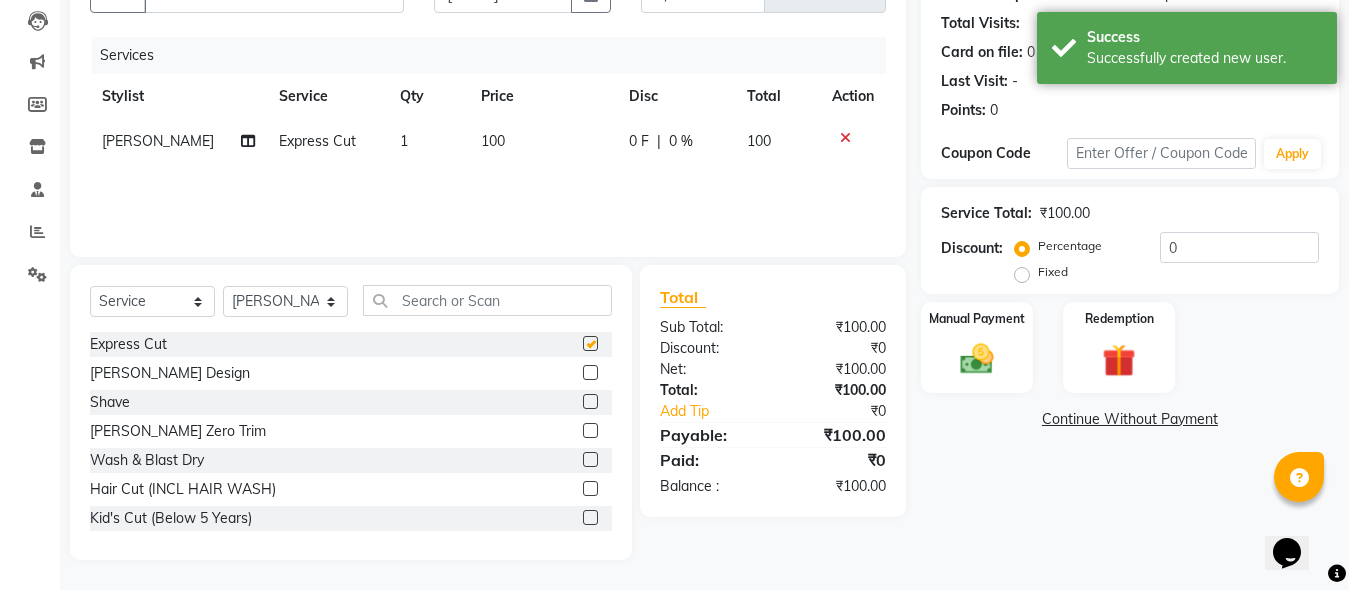 checkbox on "false" 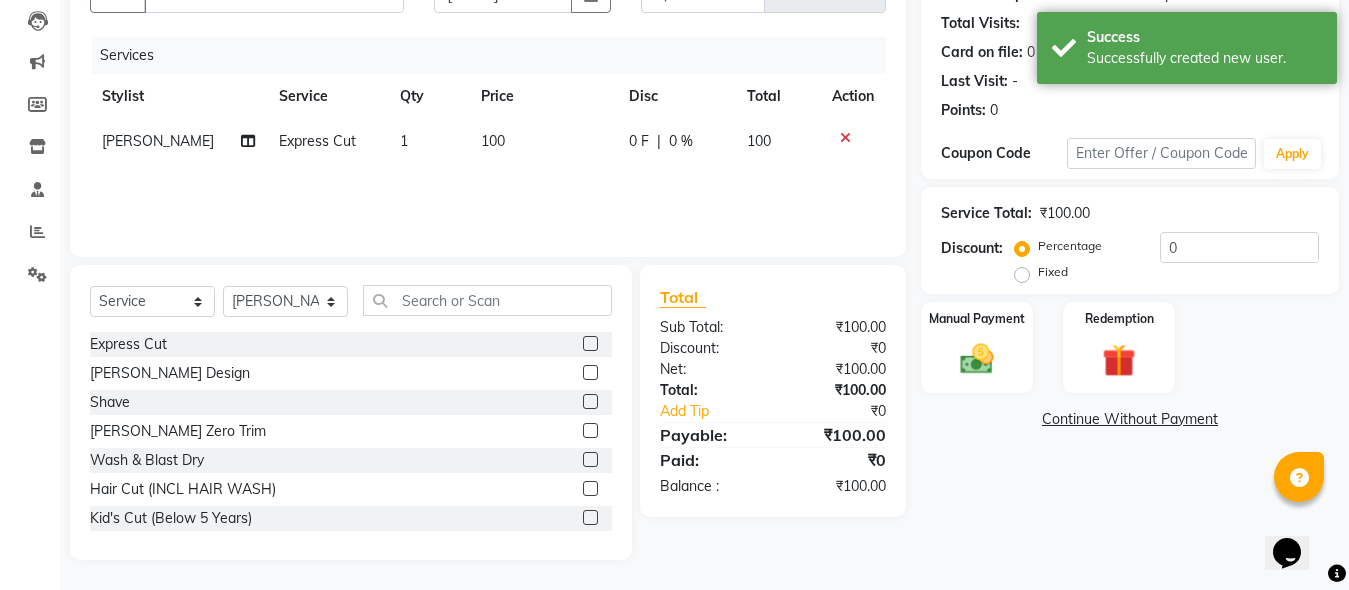 click 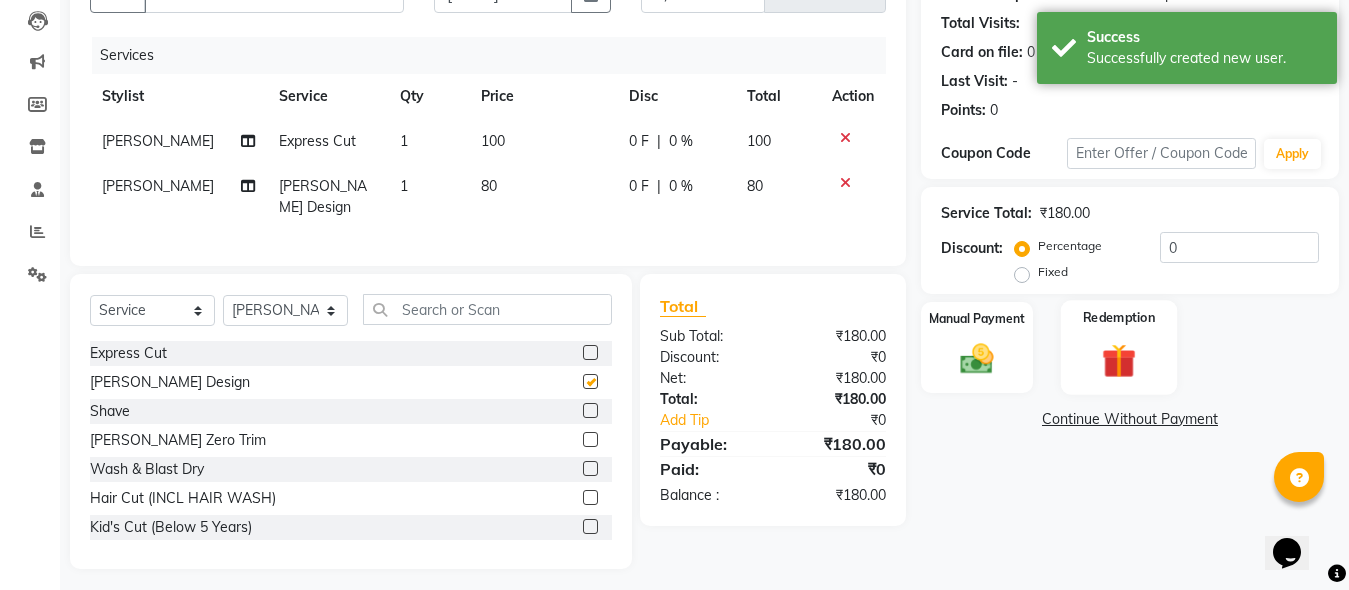 checkbox on "false" 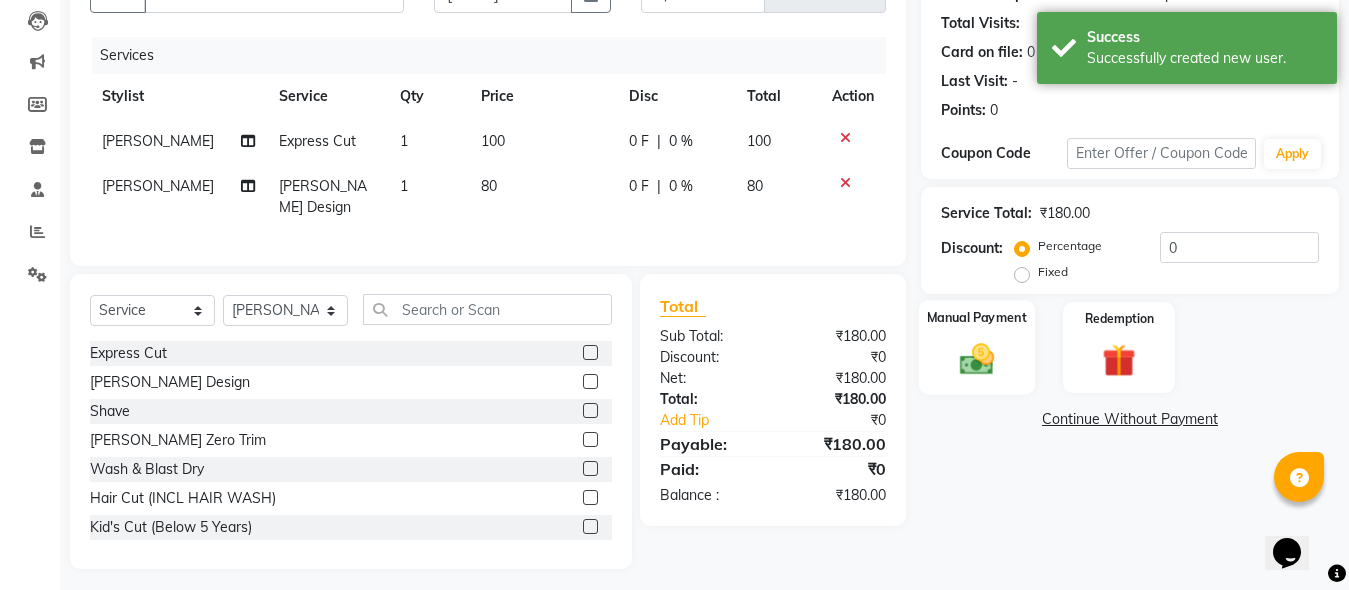 click 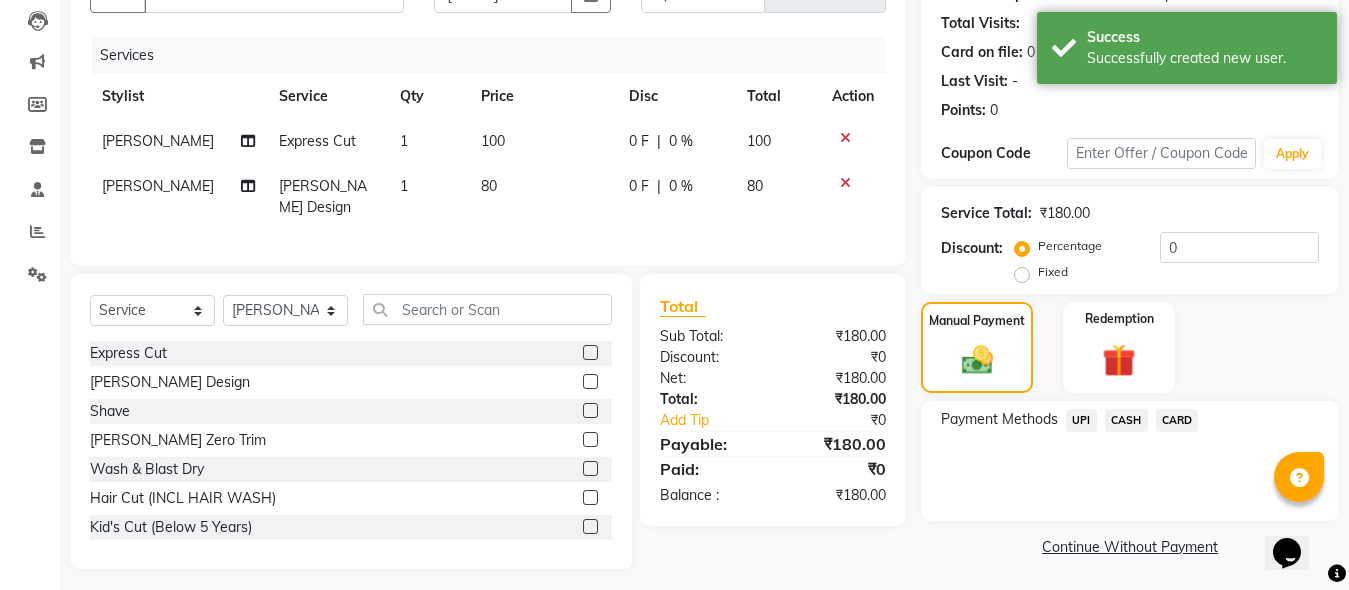 click on "CASH" 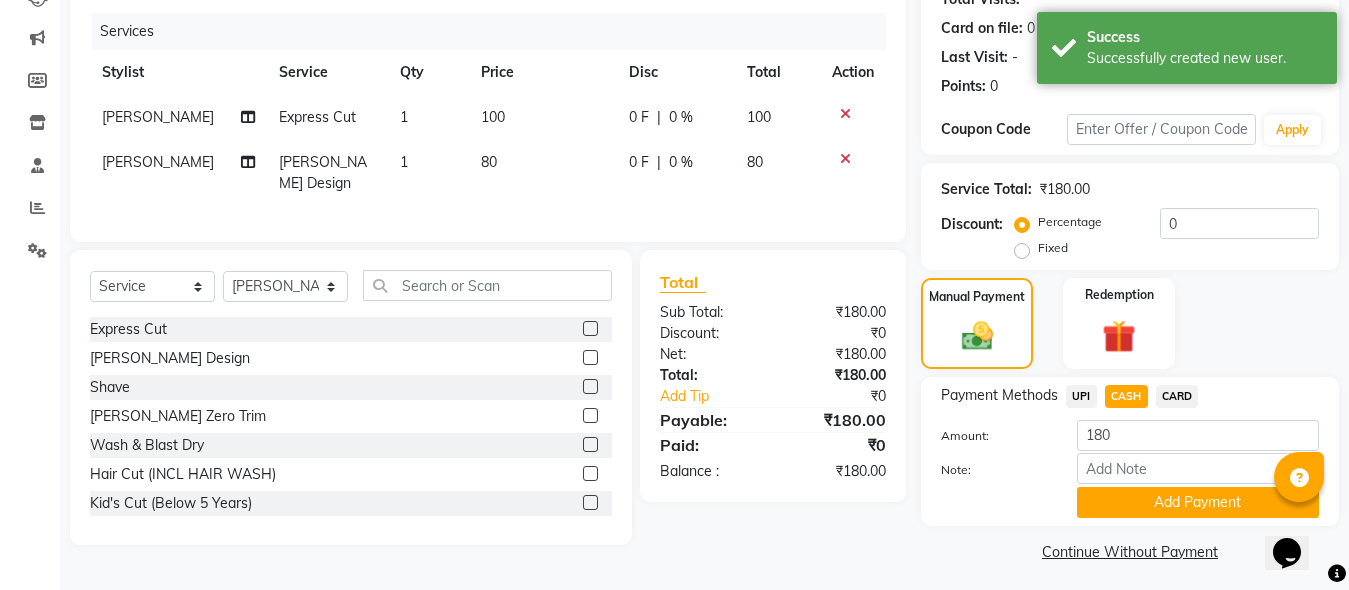scroll, scrollTop: 242, scrollLeft: 0, axis: vertical 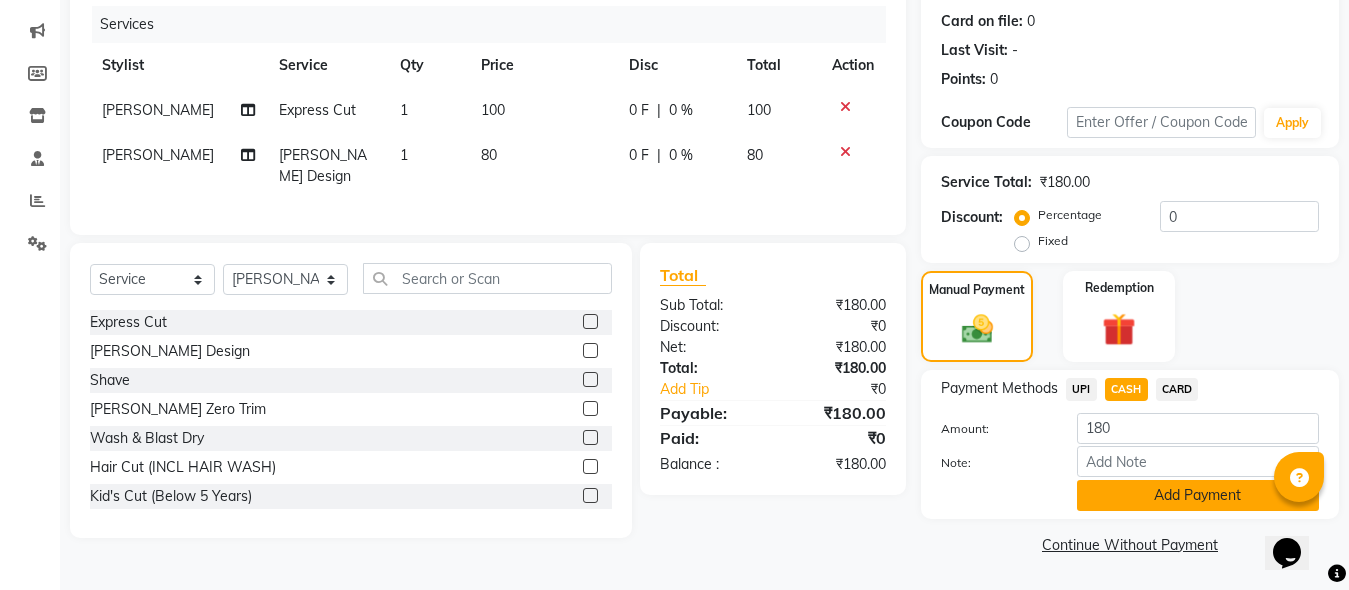 click on "Add Payment" 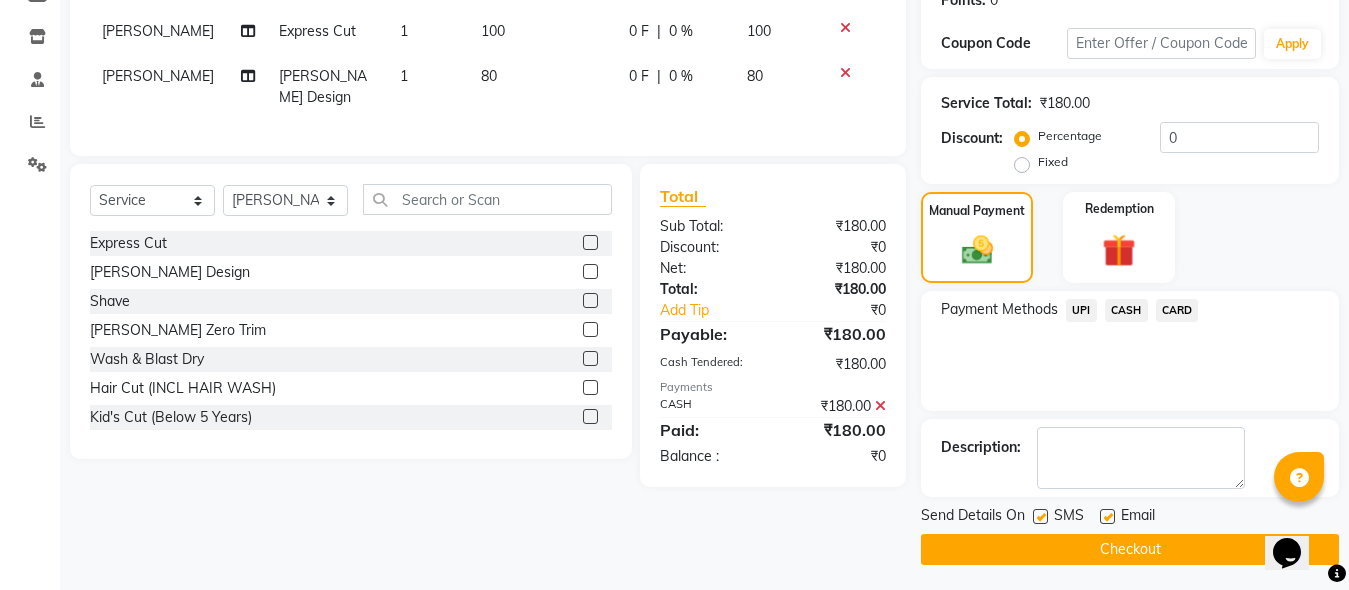 scroll, scrollTop: 326, scrollLeft: 0, axis: vertical 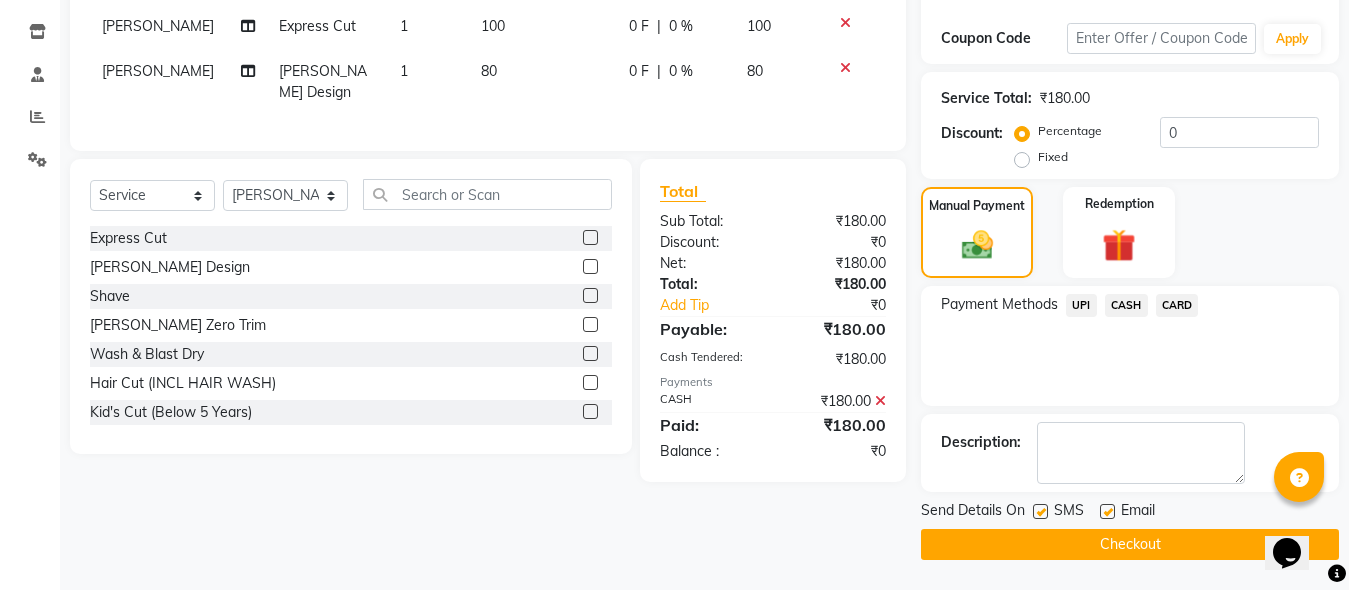 click on "Checkout" 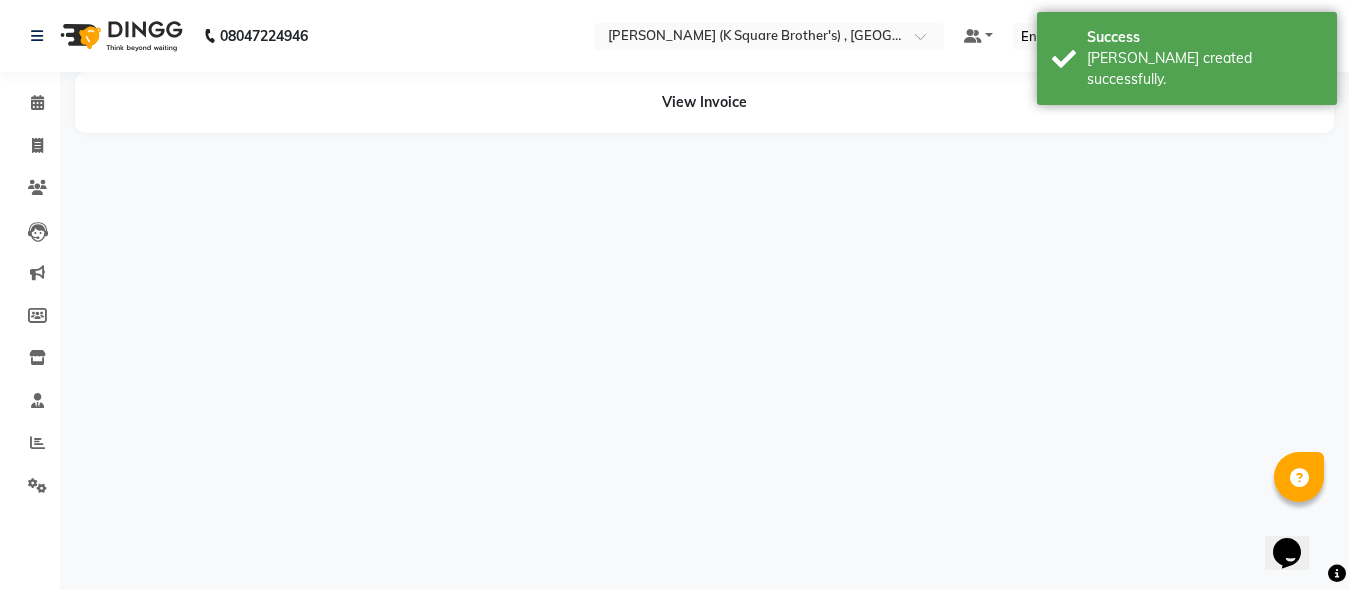scroll, scrollTop: 0, scrollLeft: 0, axis: both 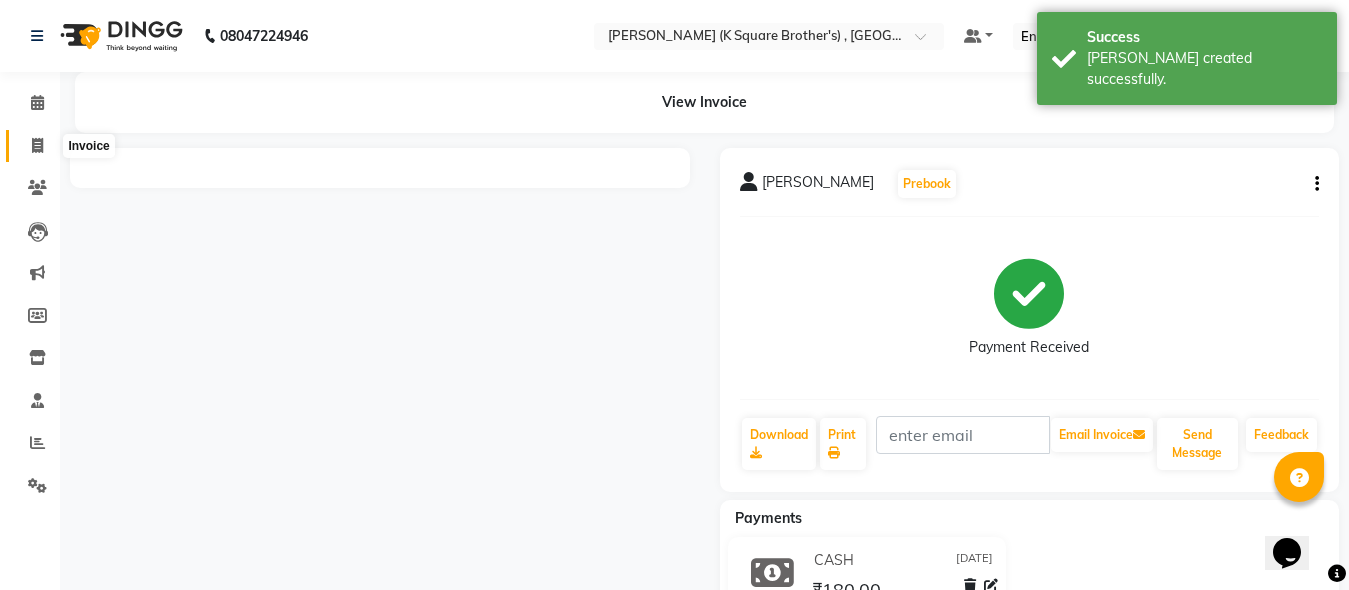 click 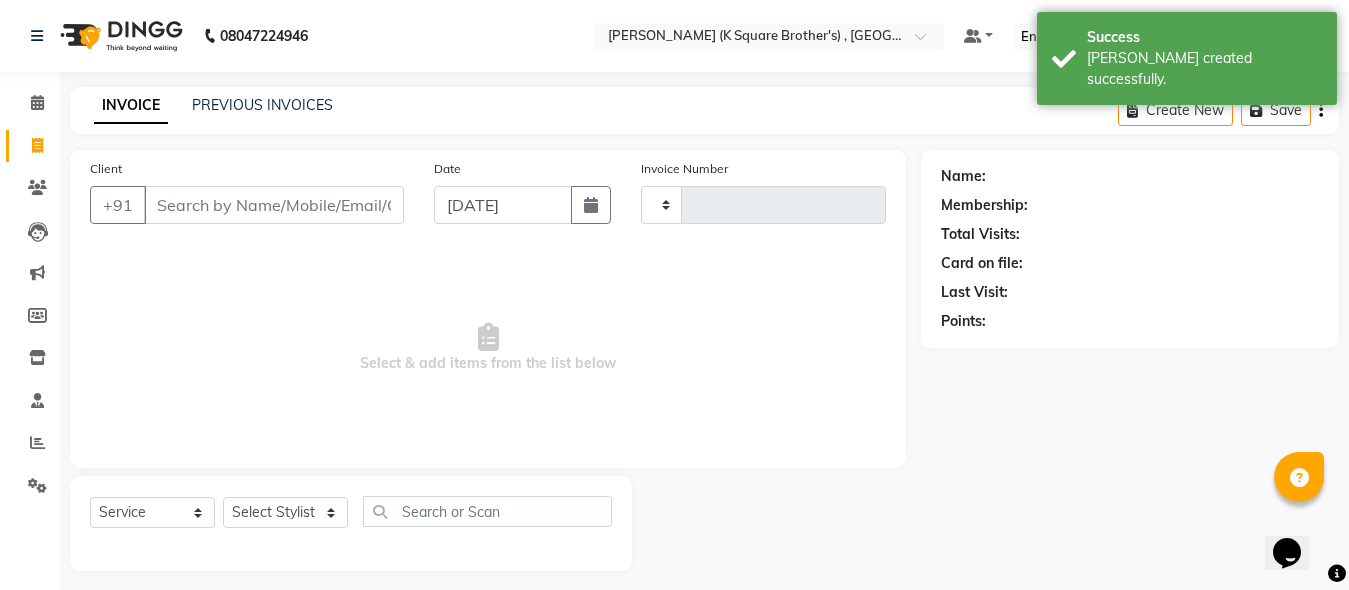 scroll, scrollTop: 11, scrollLeft: 0, axis: vertical 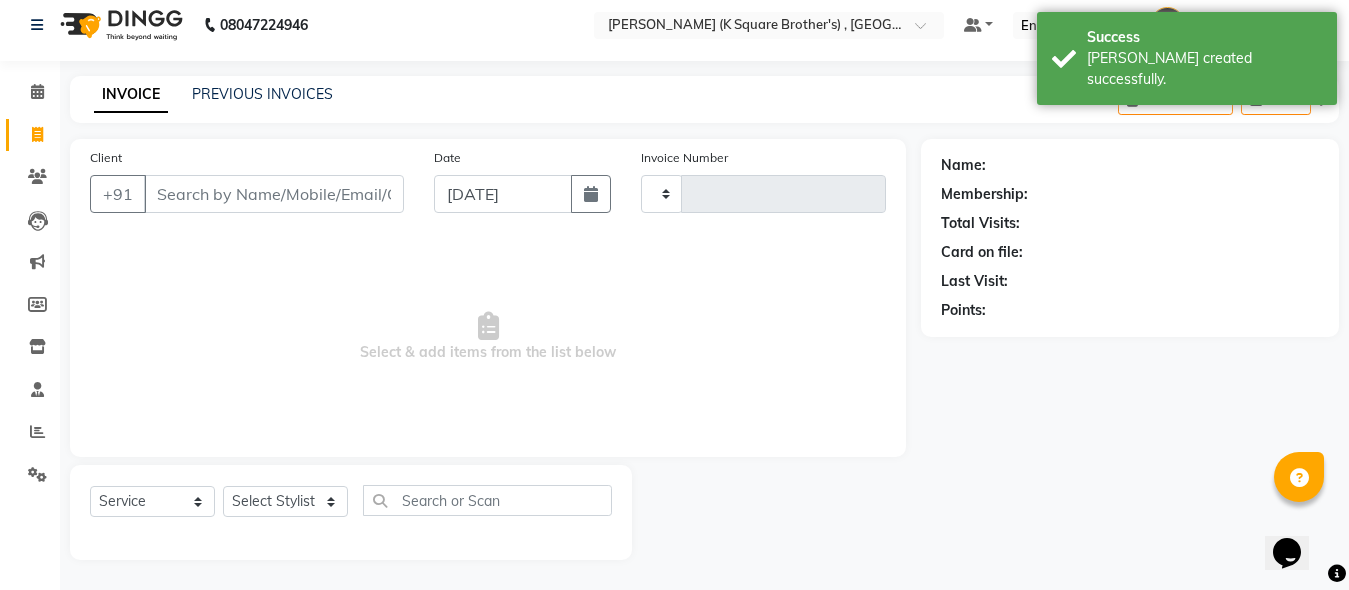 type on "2498" 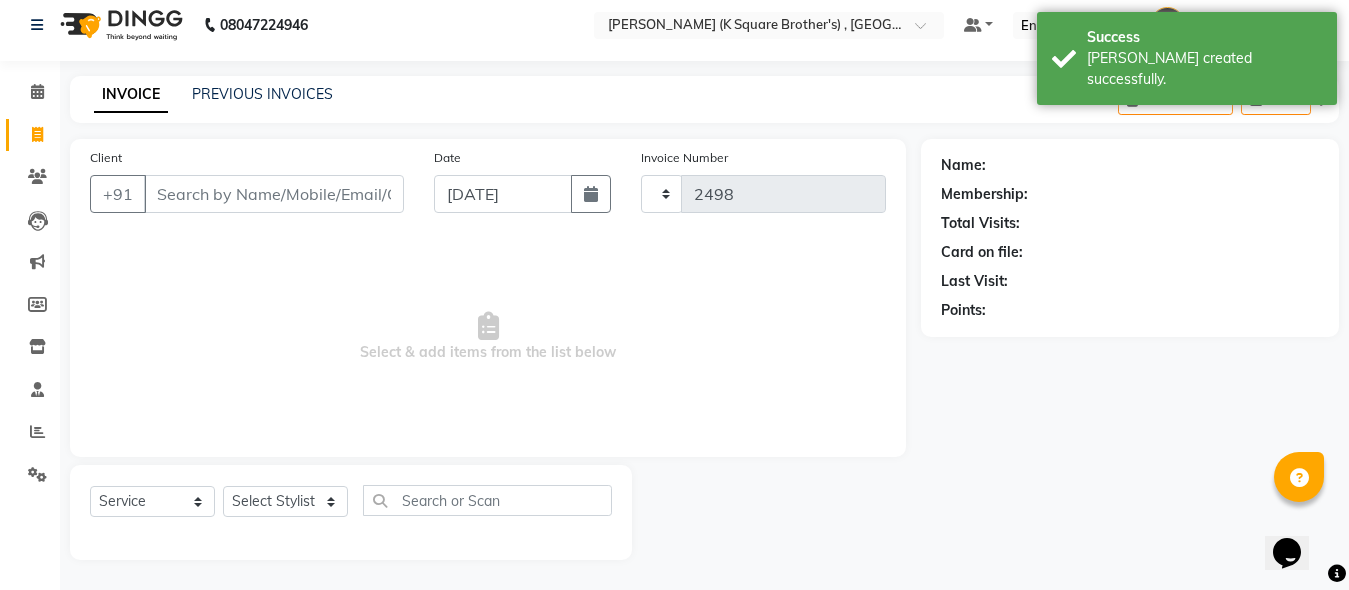 select on "8195" 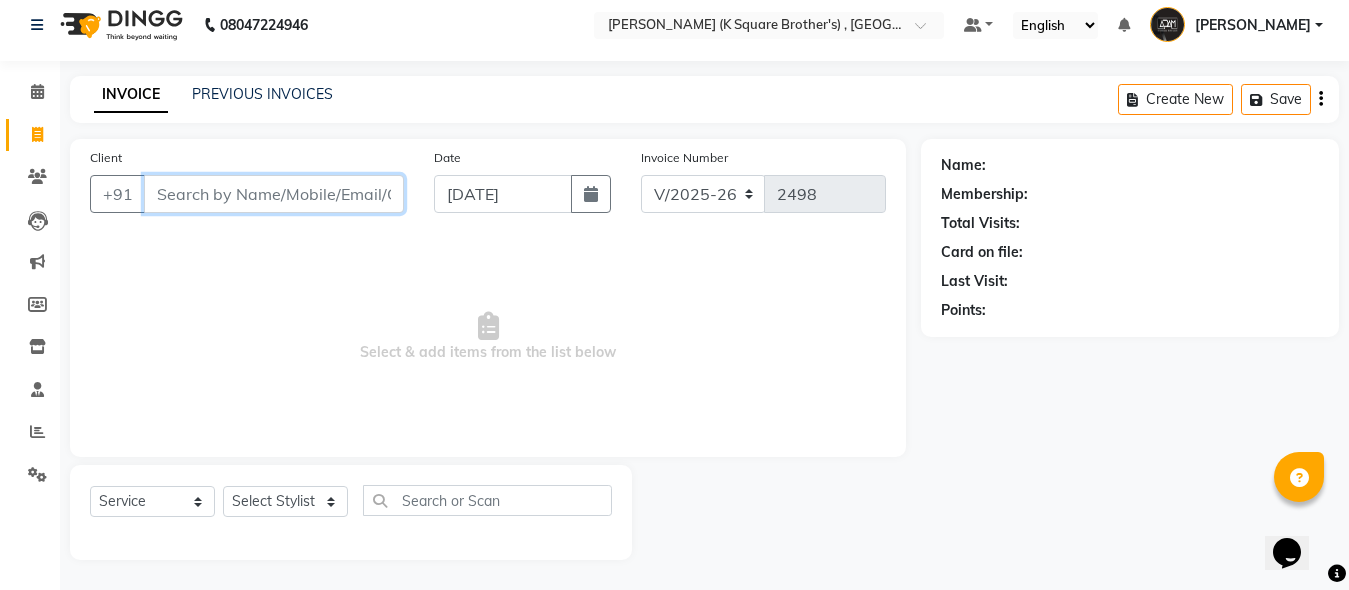 paste on "9363617866" 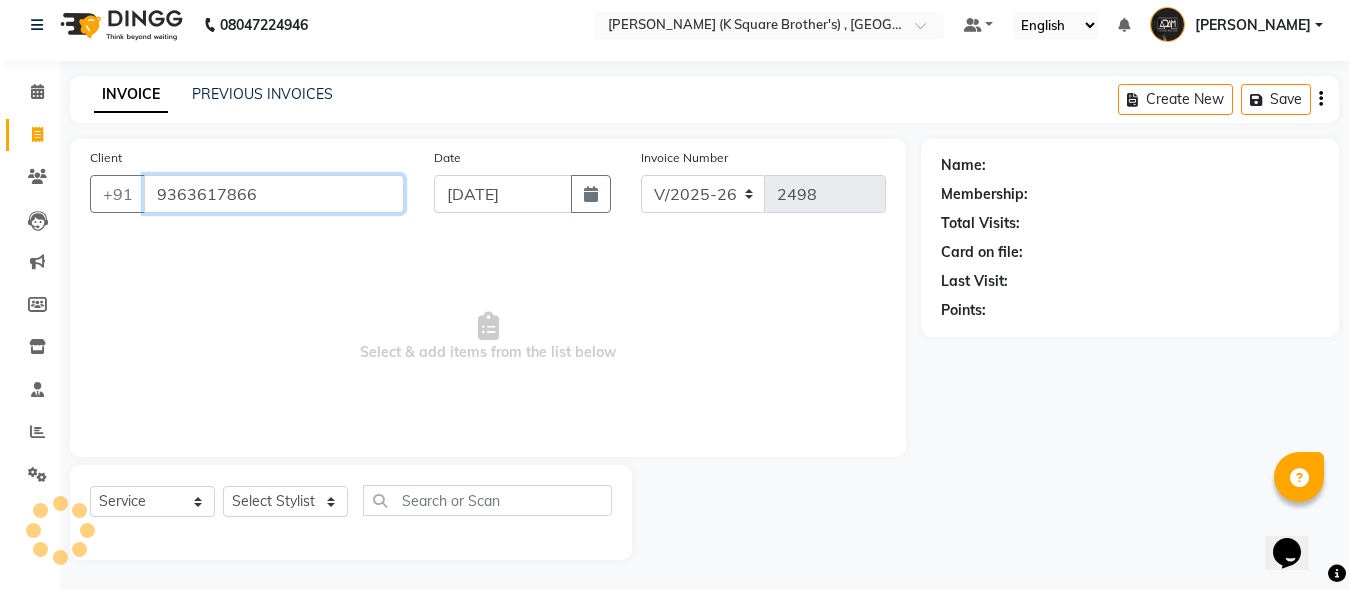 type on "9363617866" 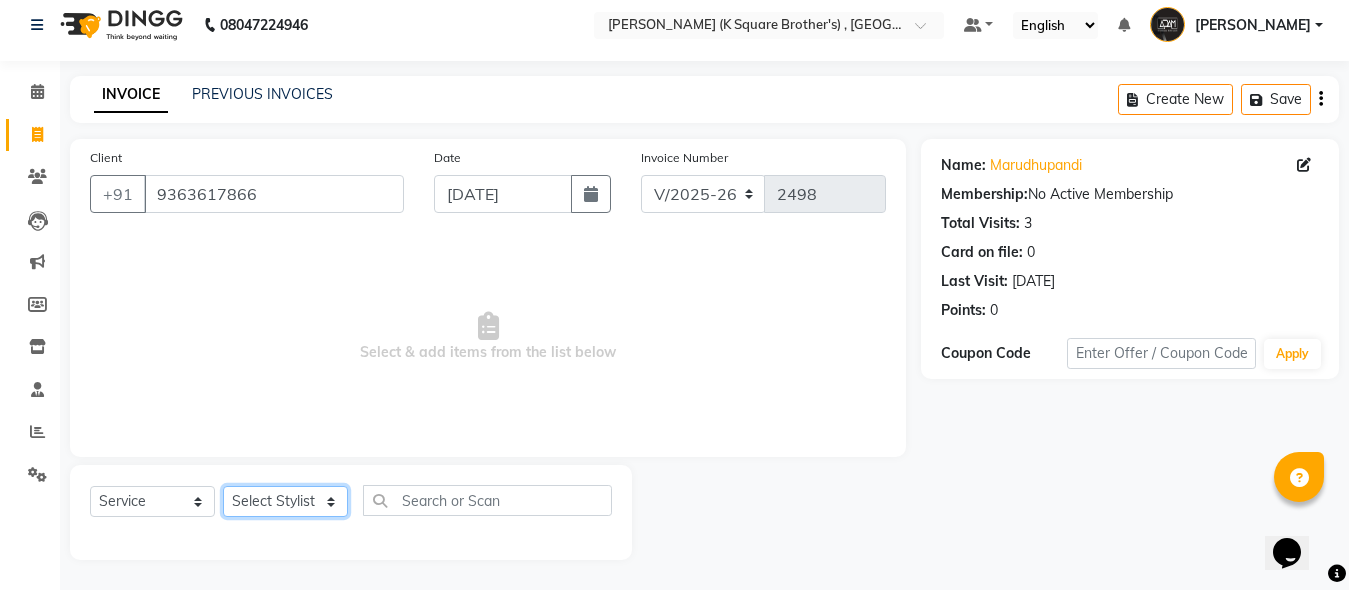 drag, startPoint x: 277, startPoint y: 505, endPoint x: 282, endPoint y: 486, distance: 19.646883 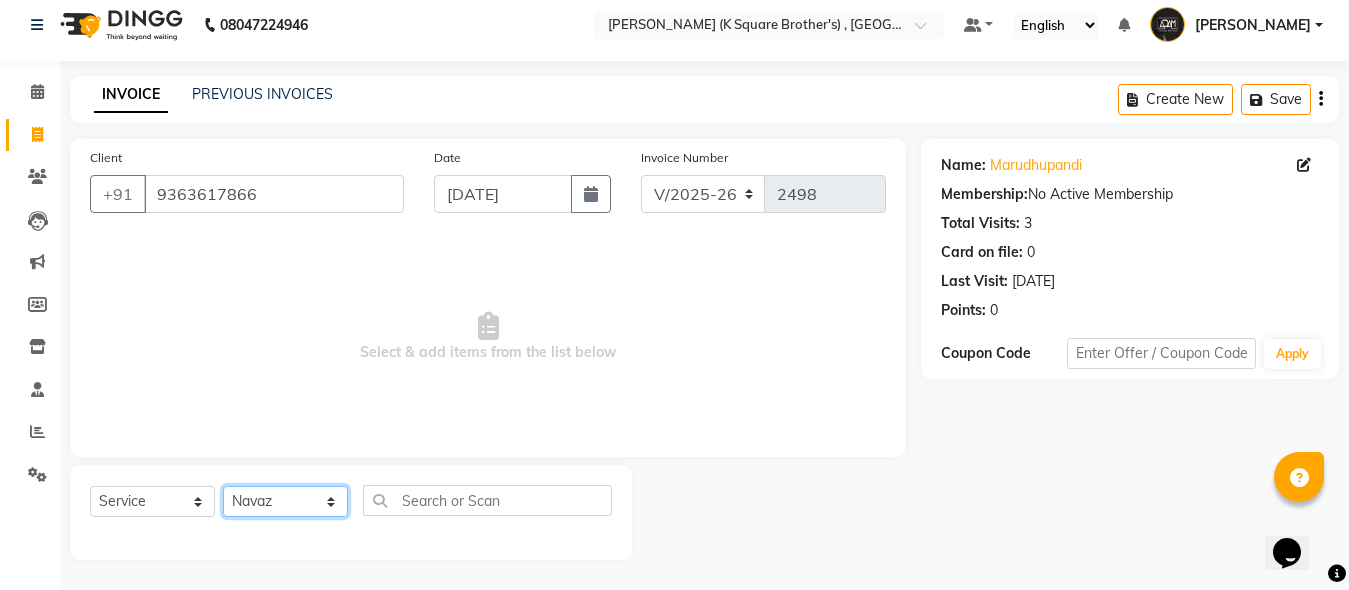 click on "Select Stylist [PERSON_NAME] [PERSON_NAME] [PERSON_NAME]" 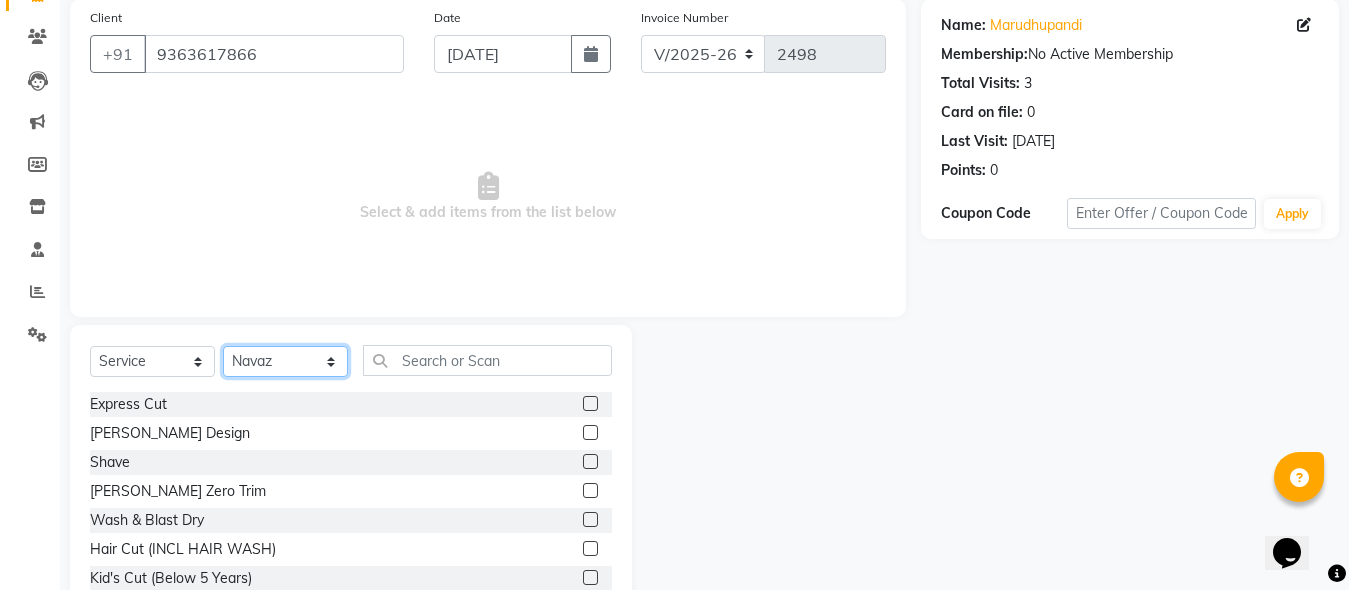 scroll, scrollTop: 211, scrollLeft: 0, axis: vertical 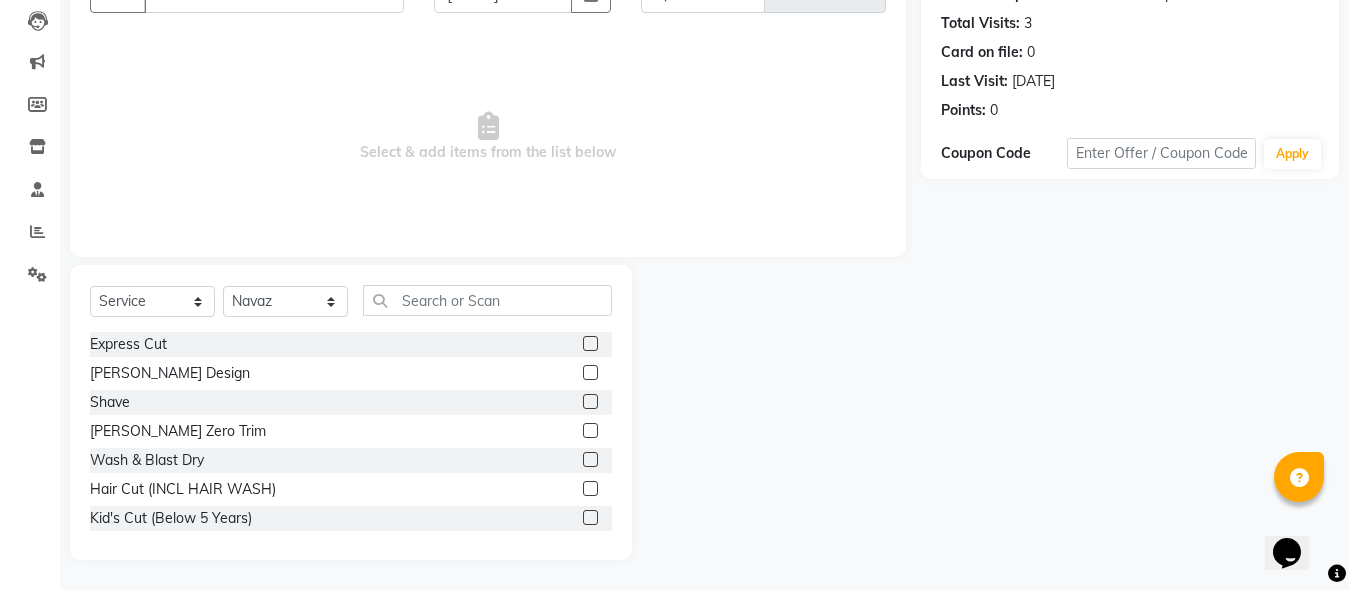 click 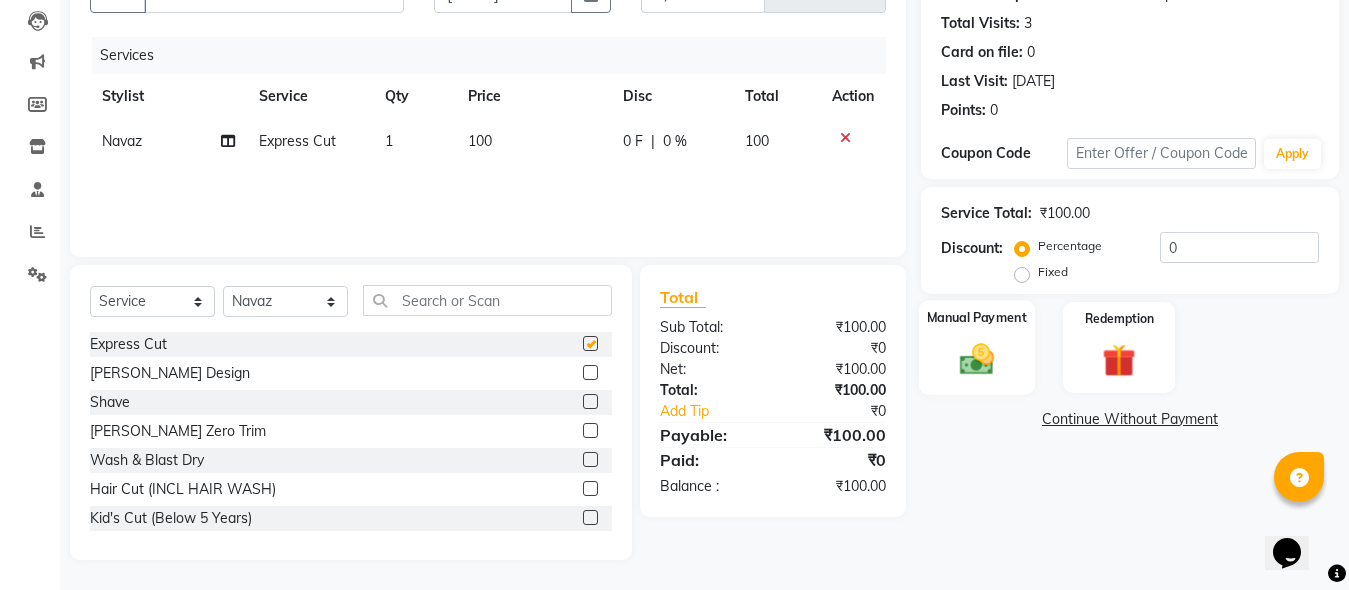 checkbox on "false" 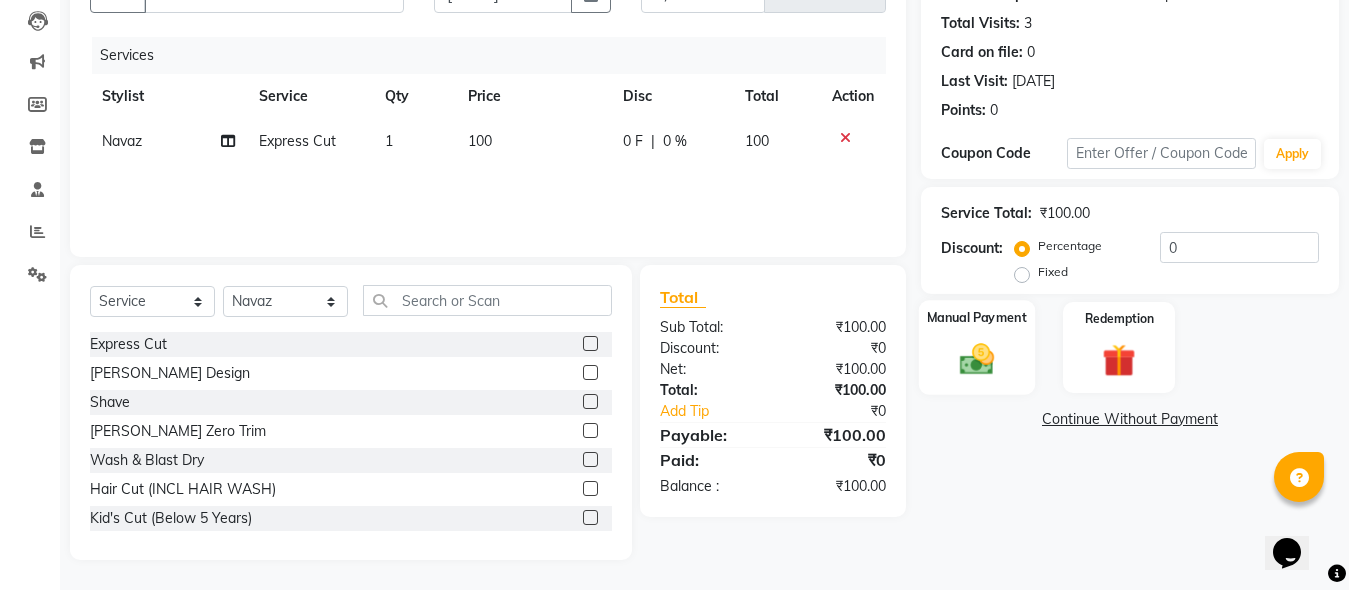 drag, startPoint x: 945, startPoint y: 319, endPoint x: 964, endPoint y: 322, distance: 19.235384 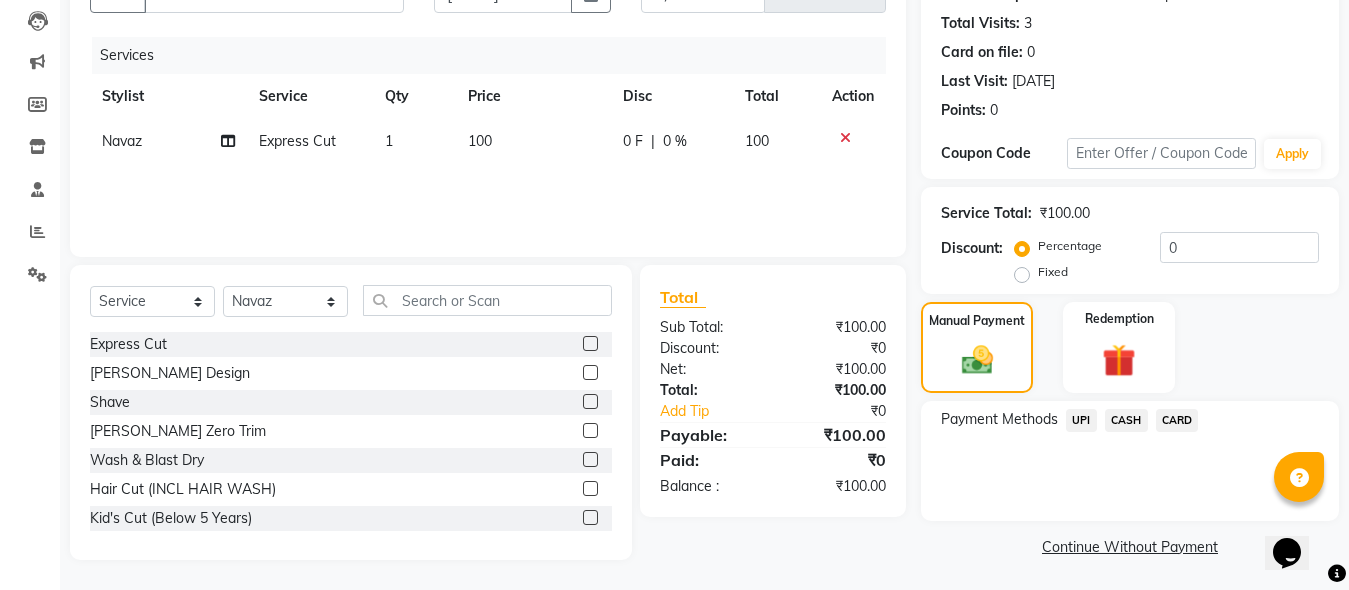 click on "CASH" 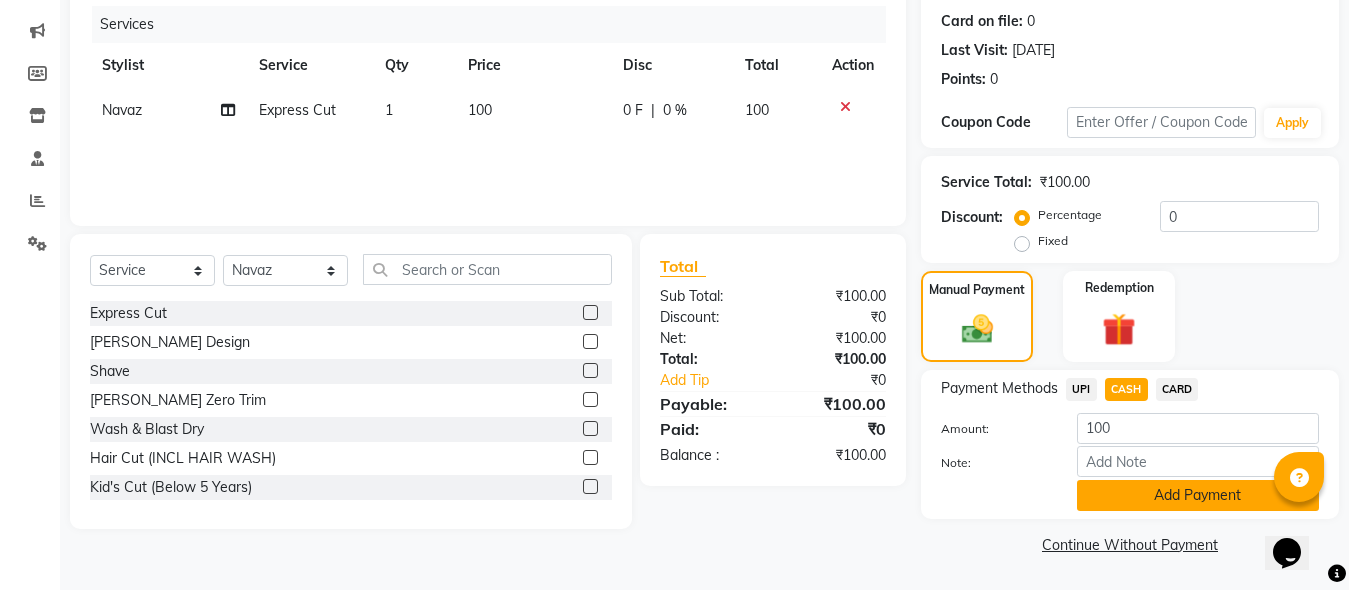 click on "Add Payment" 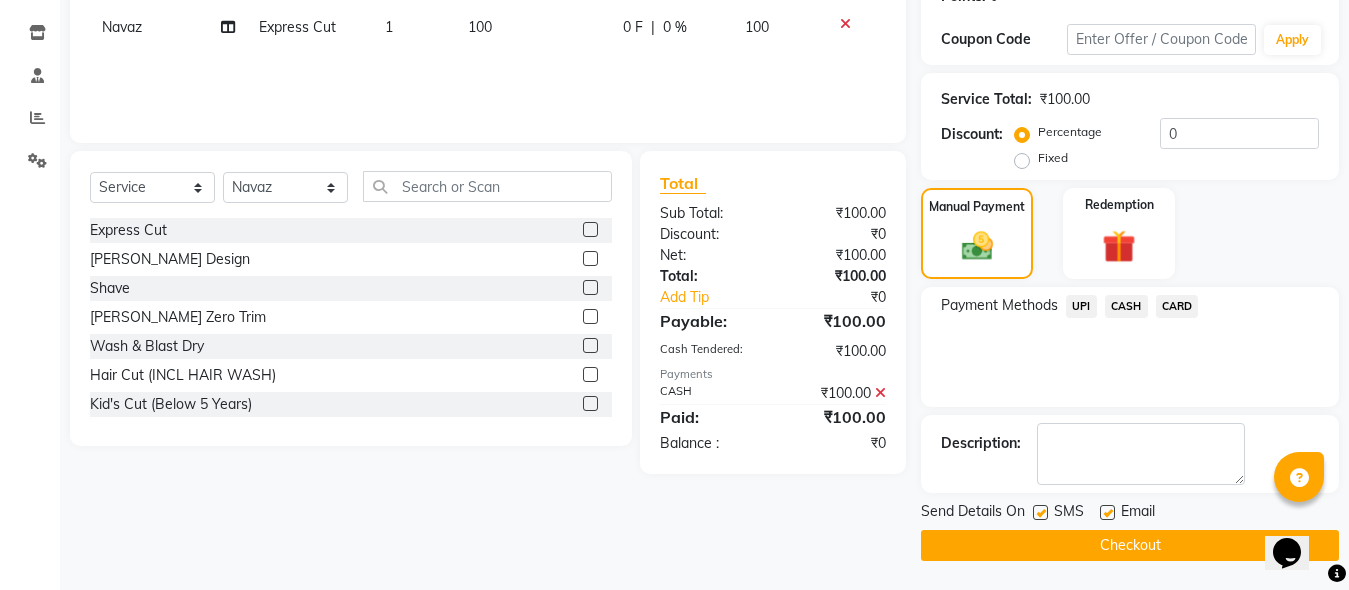 scroll, scrollTop: 326, scrollLeft: 0, axis: vertical 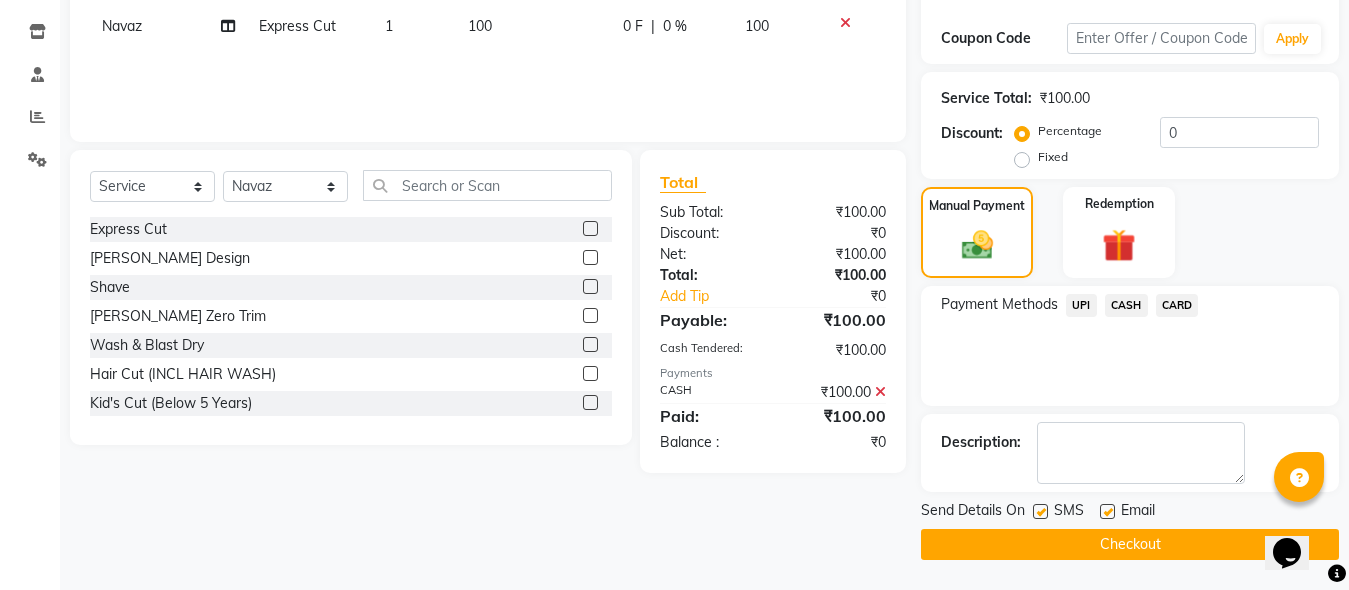 click on "Checkout" 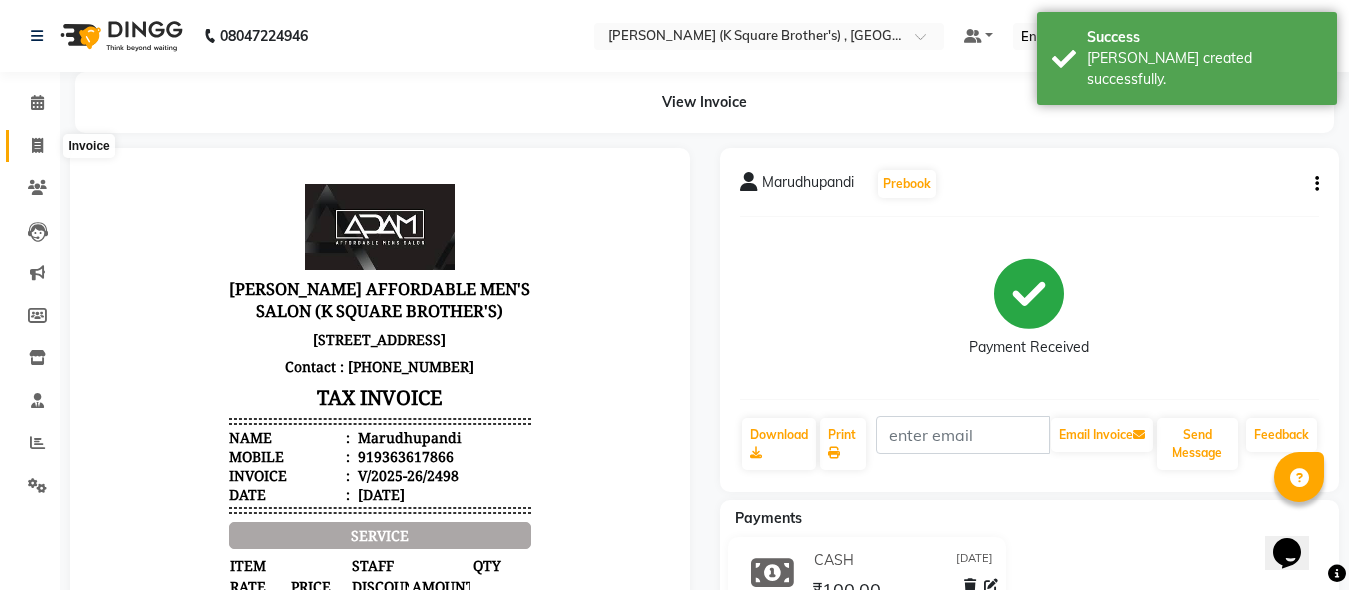 scroll, scrollTop: 0, scrollLeft: 0, axis: both 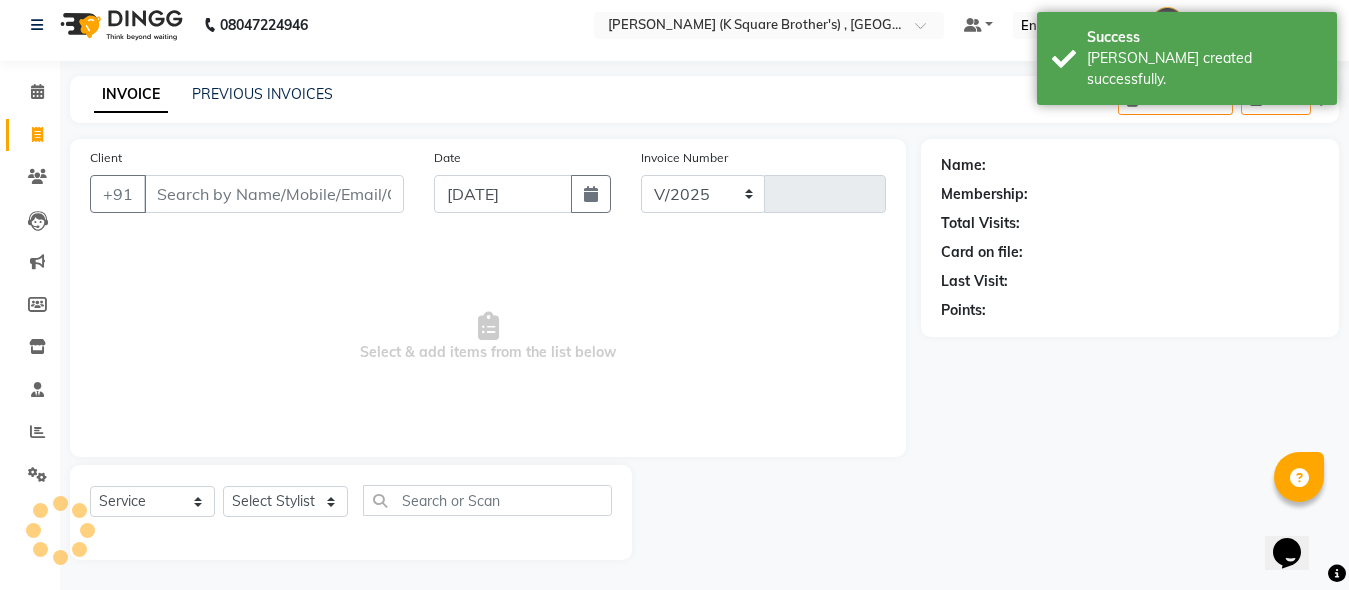 select on "8195" 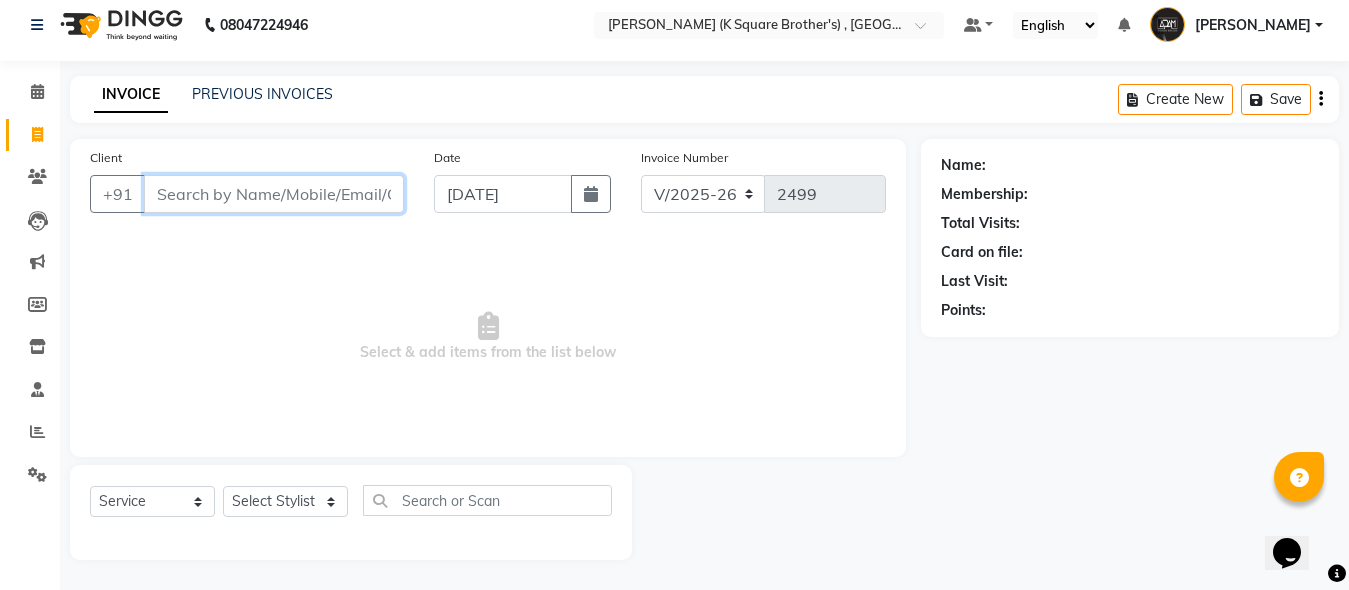 paste on "9629810969" 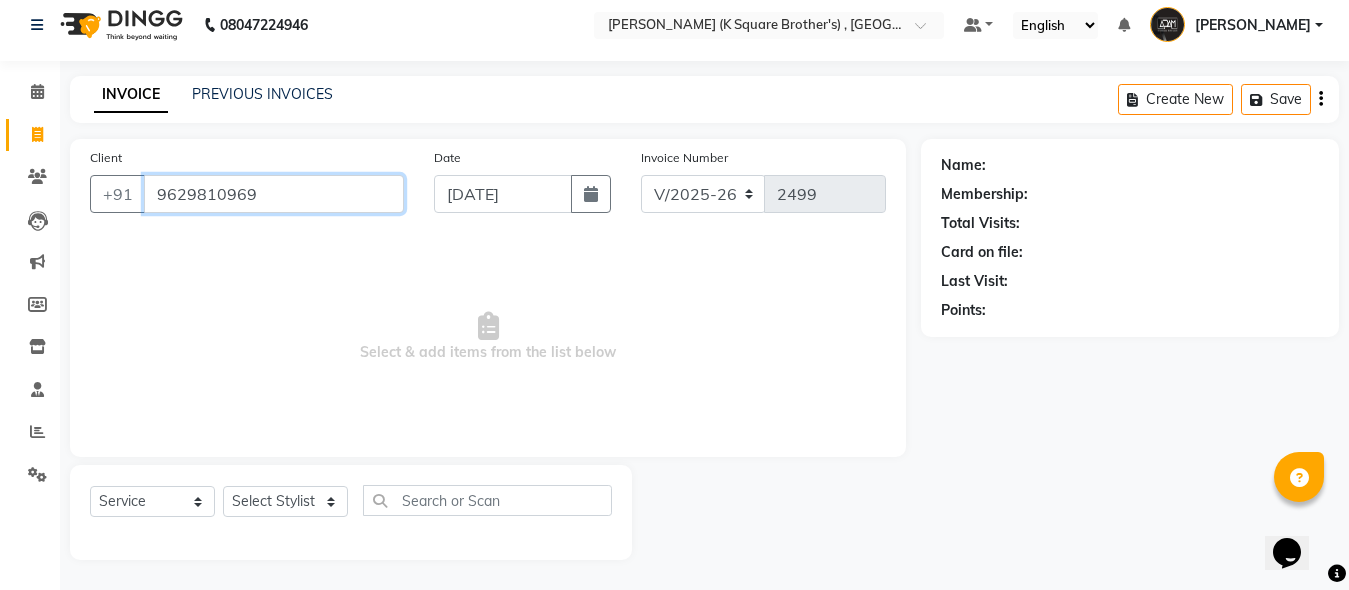 type on "9629810969" 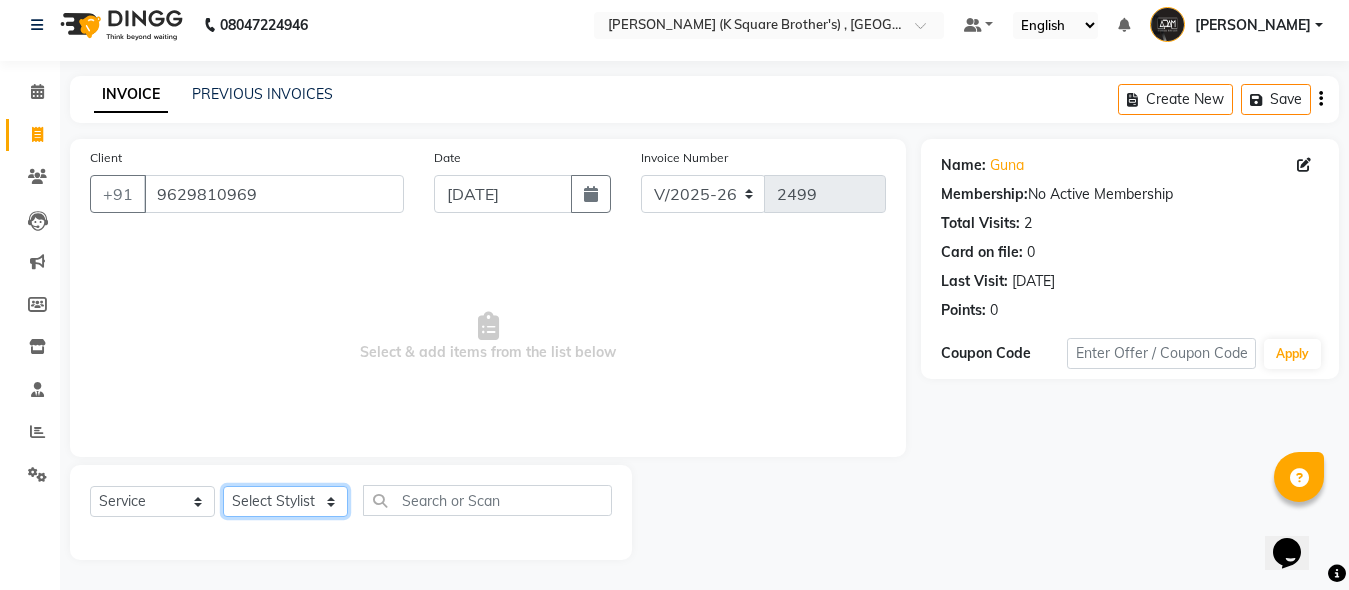 click on "Select Stylist [PERSON_NAME] [PERSON_NAME] [PERSON_NAME]" 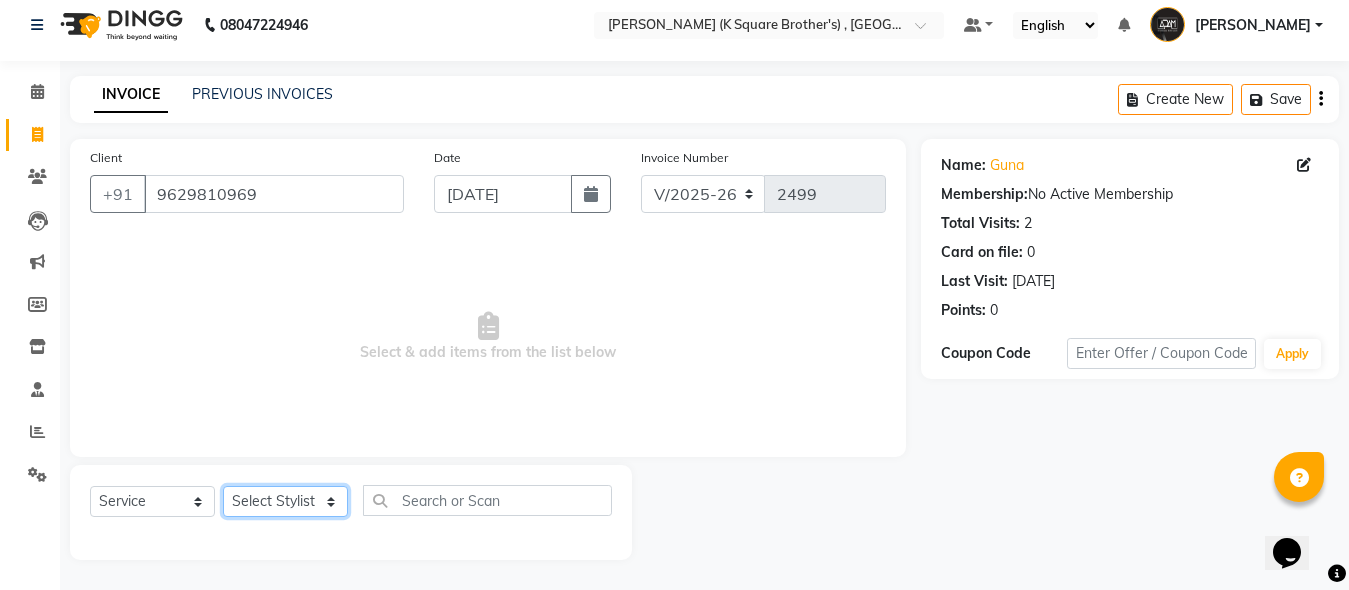 select on "78095" 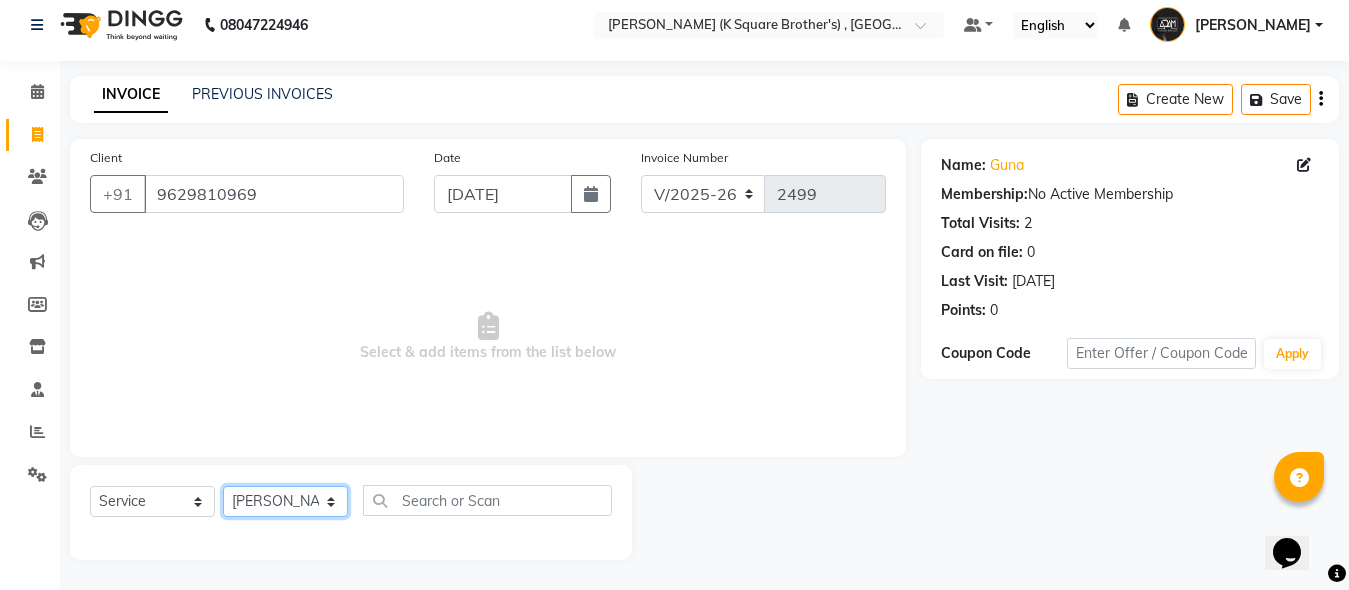click on "Select Stylist [PERSON_NAME] [PERSON_NAME] [PERSON_NAME]" 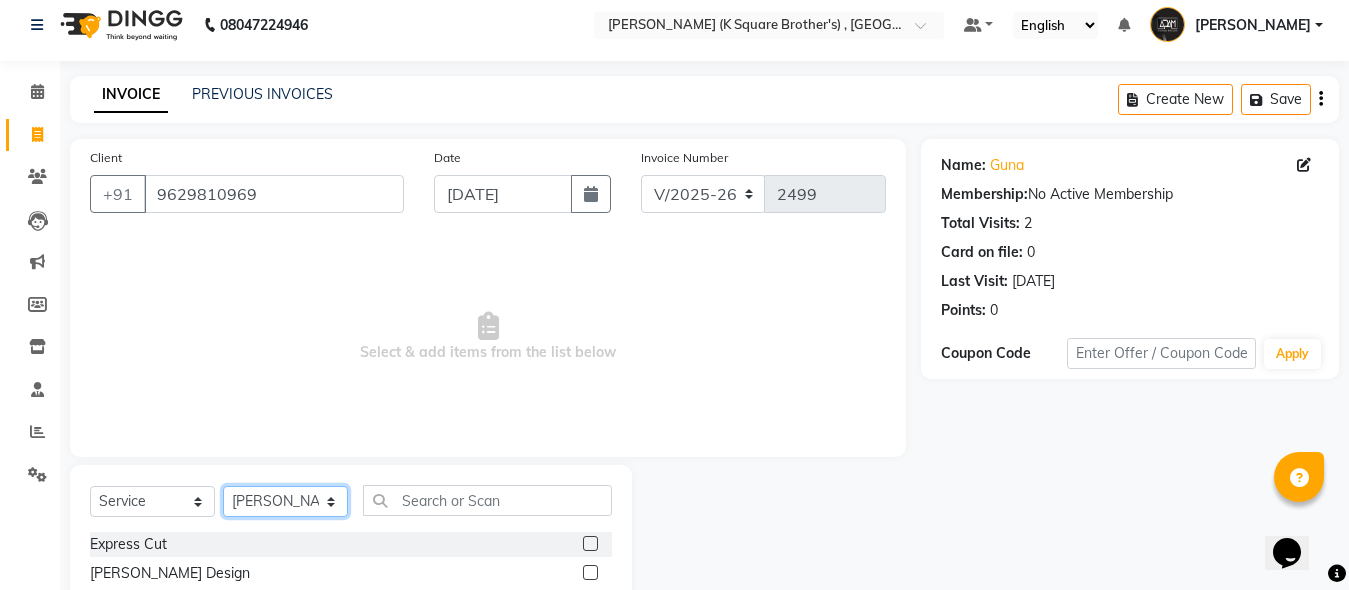 scroll, scrollTop: 211, scrollLeft: 0, axis: vertical 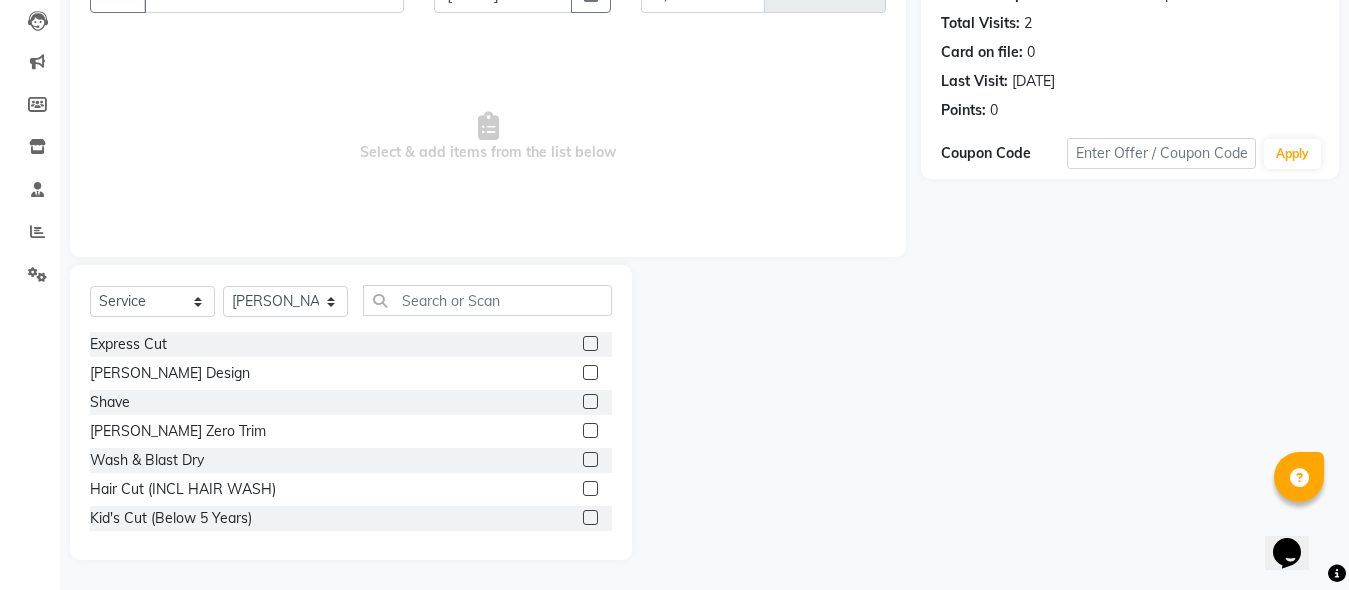 click 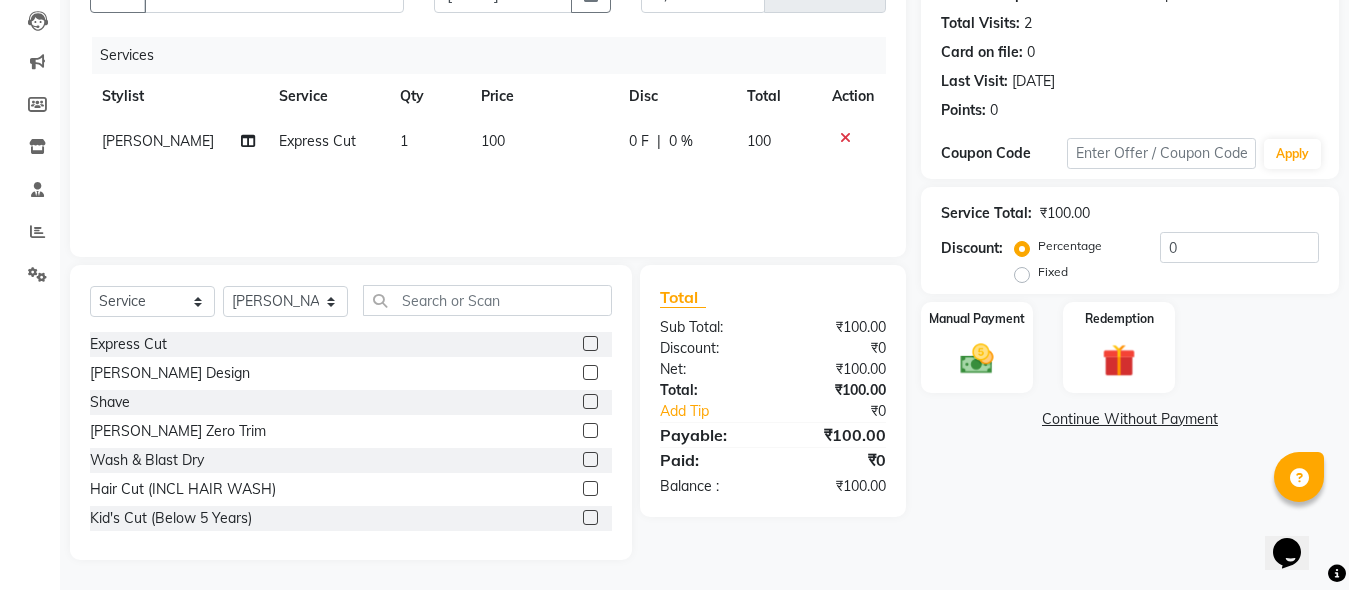 click 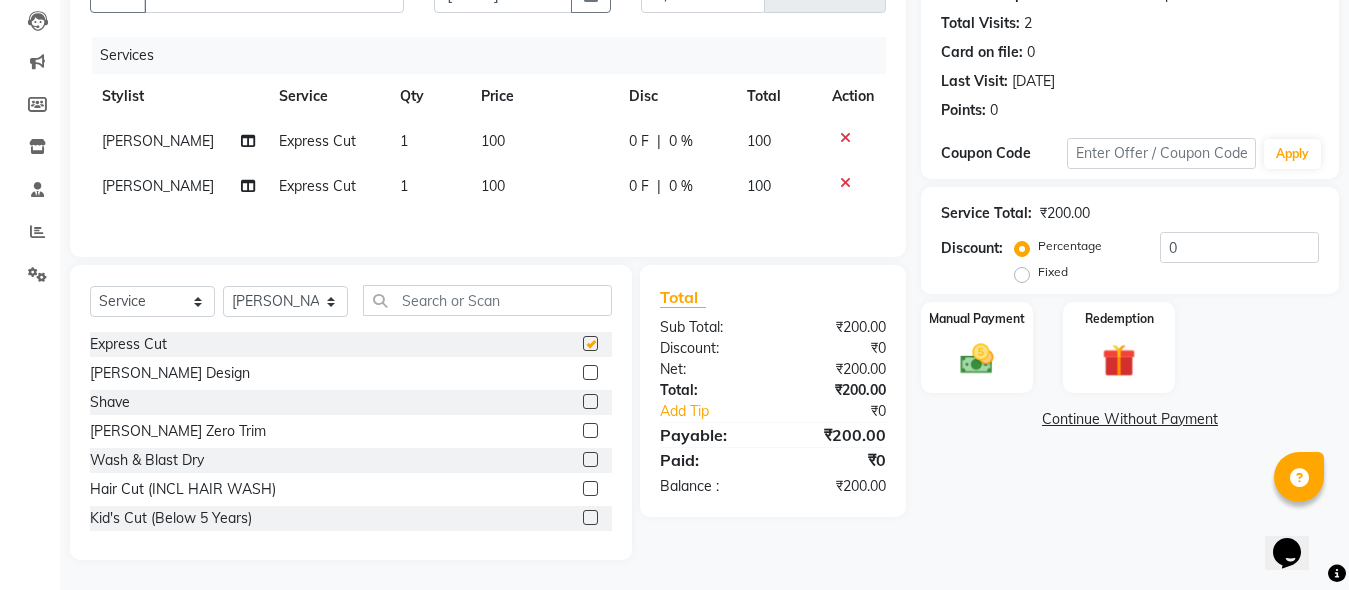 checkbox on "false" 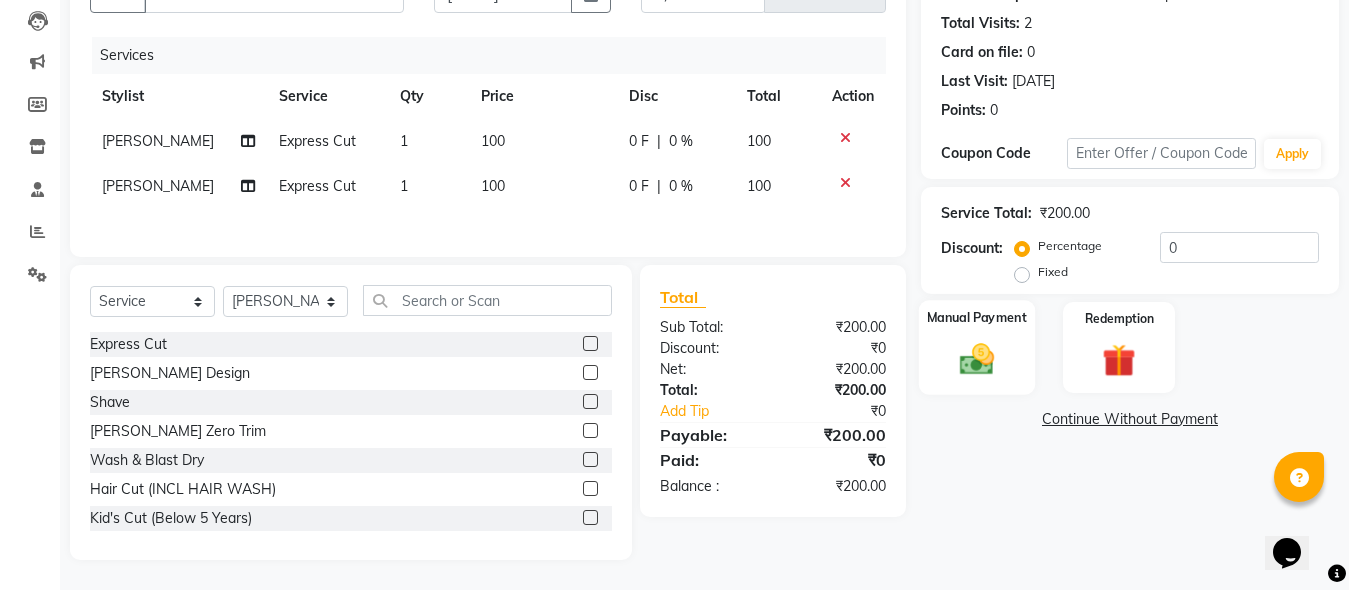 click on "Manual Payment" 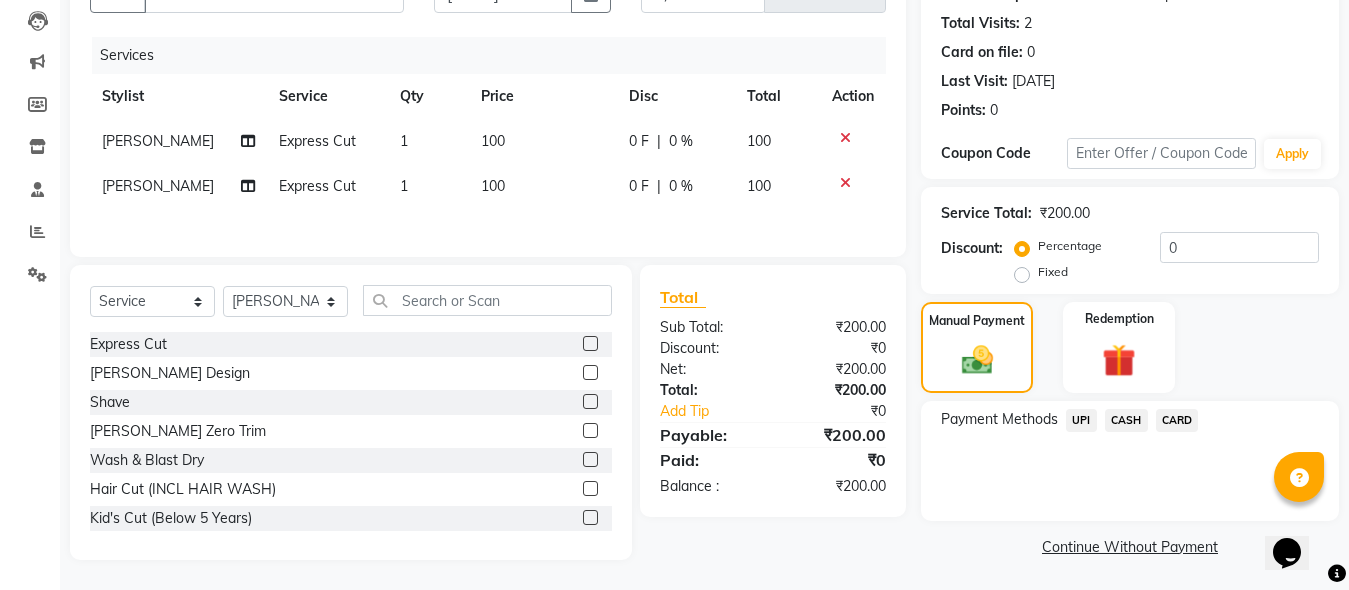click on "CASH" 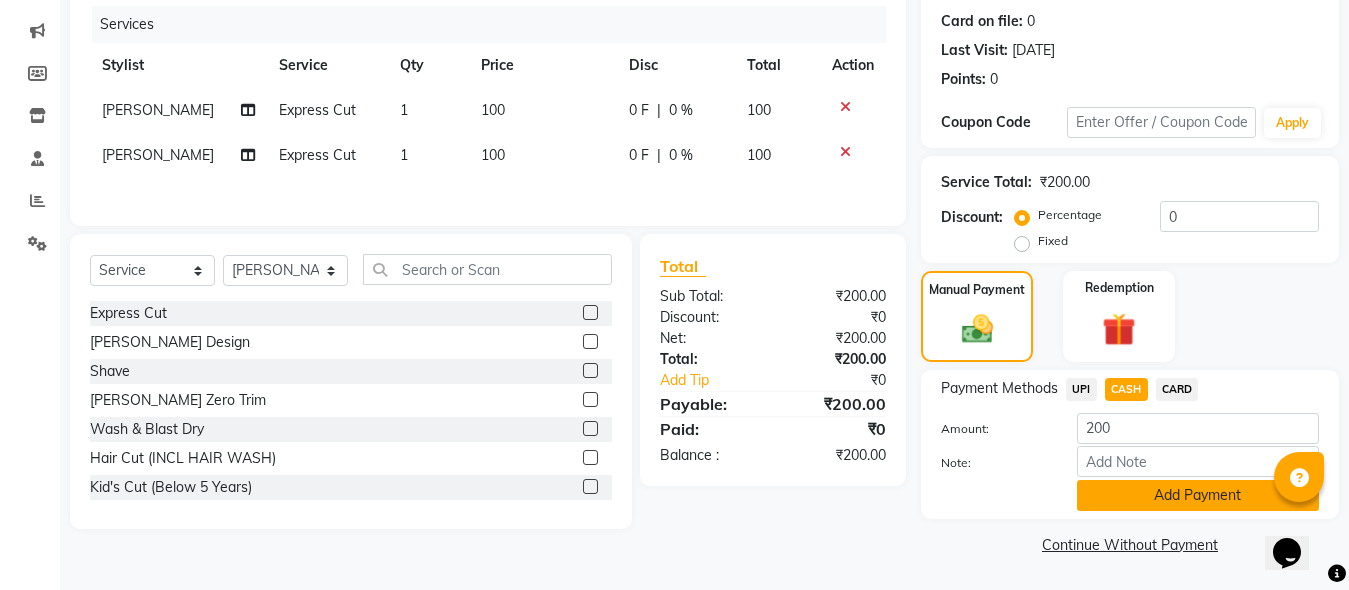click on "Add Payment" 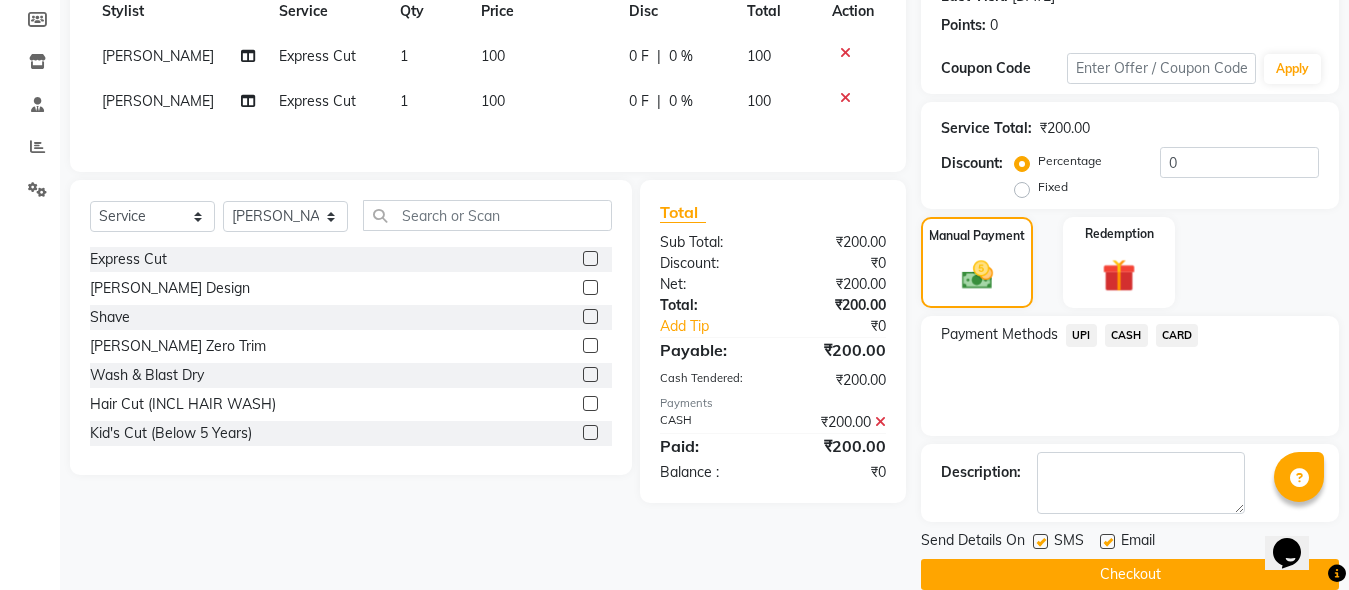 scroll, scrollTop: 326, scrollLeft: 0, axis: vertical 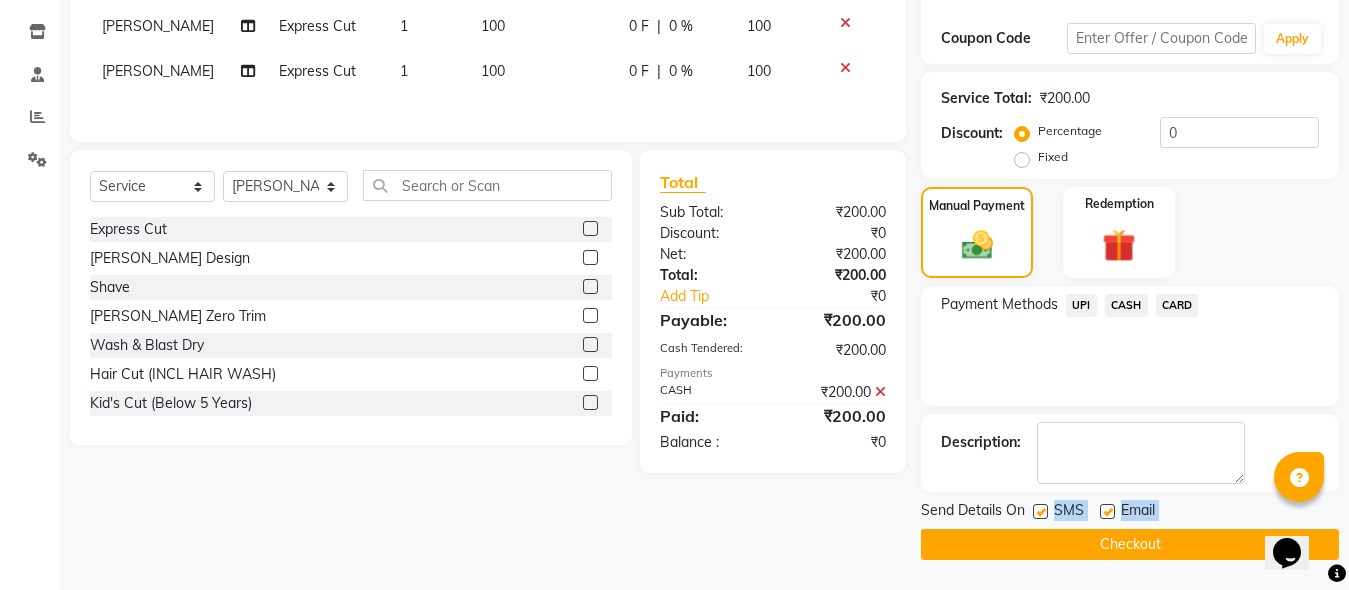 click on "Send Details On SMS Email  Checkout" 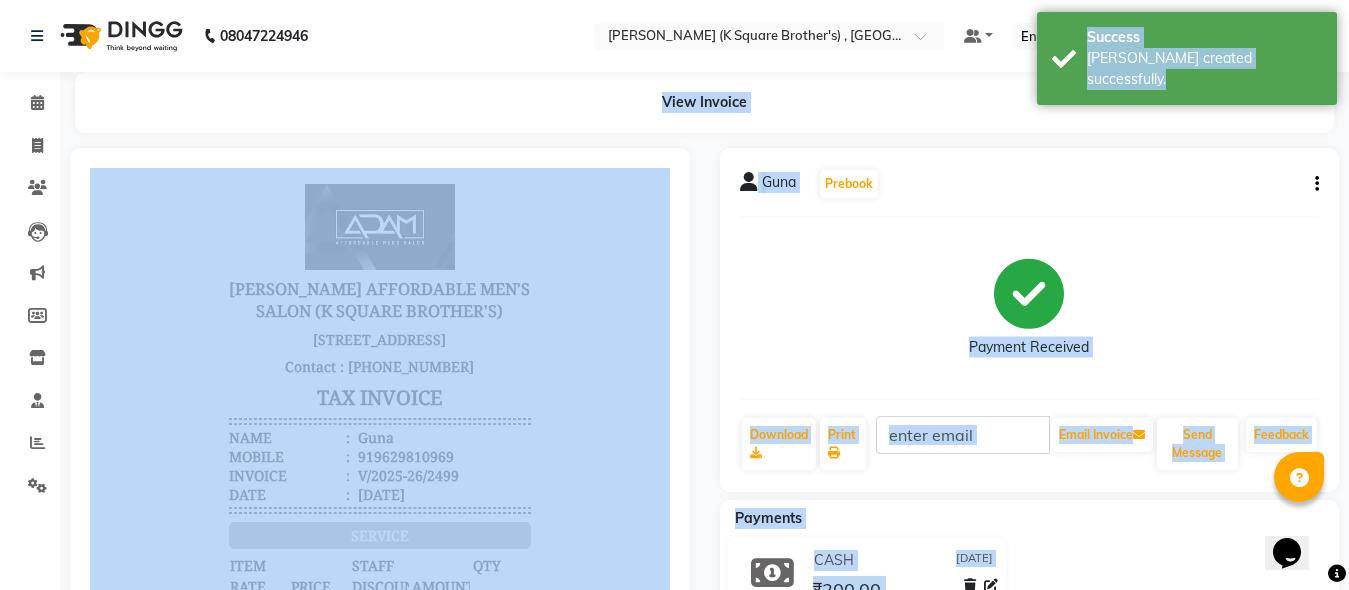 scroll, scrollTop: 0, scrollLeft: 0, axis: both 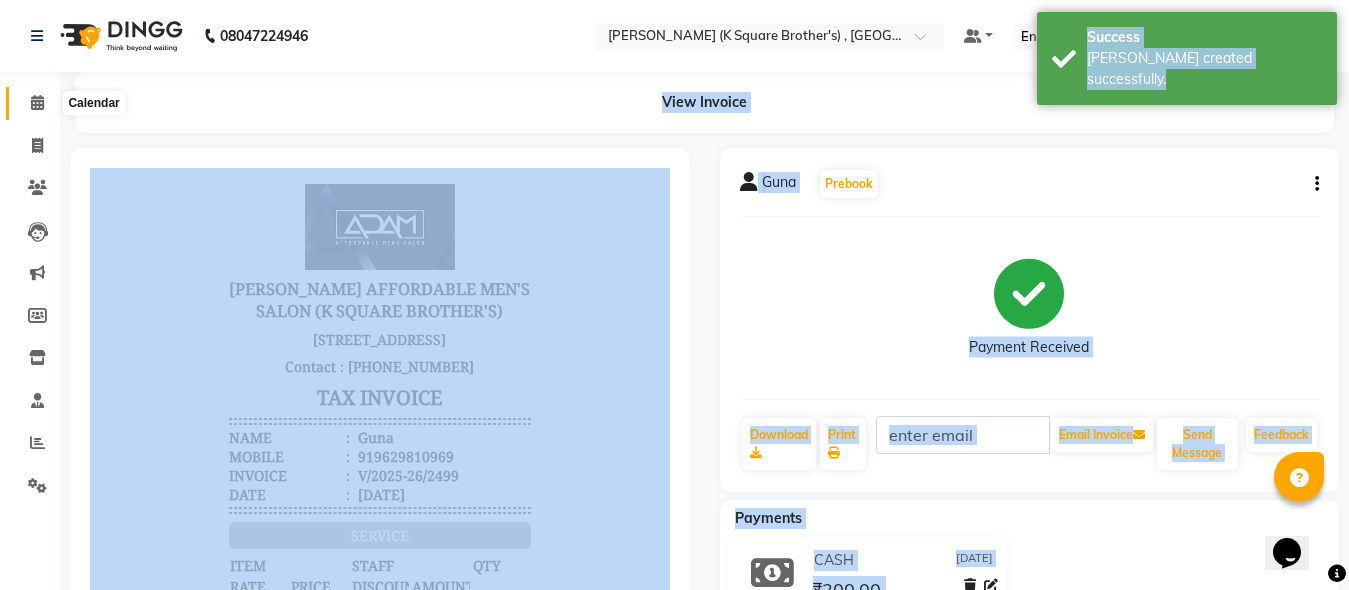 click 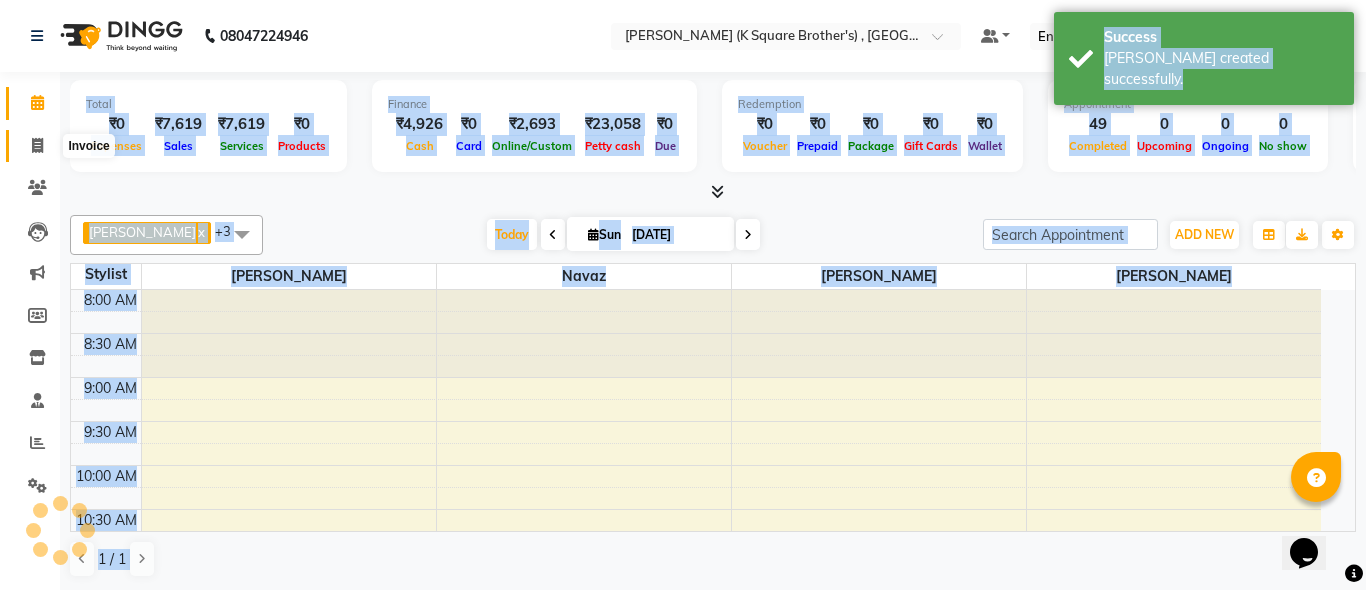 click 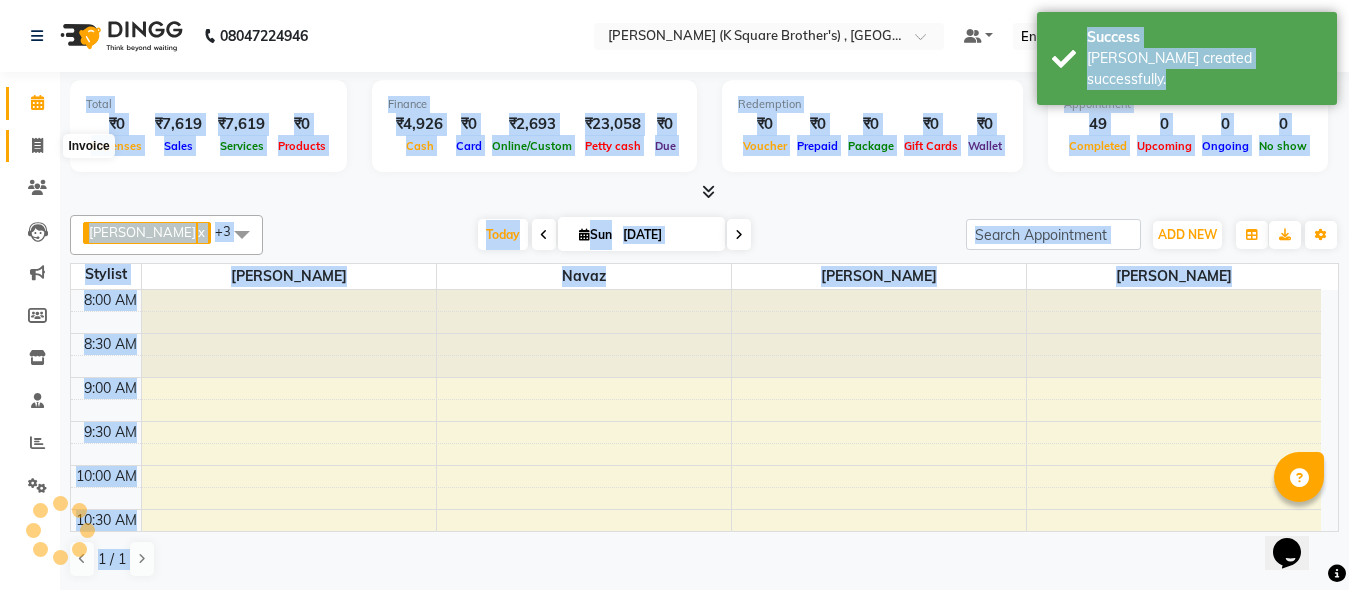 scroll, scrollTop: 0, scrollLeft: 0, axis: both 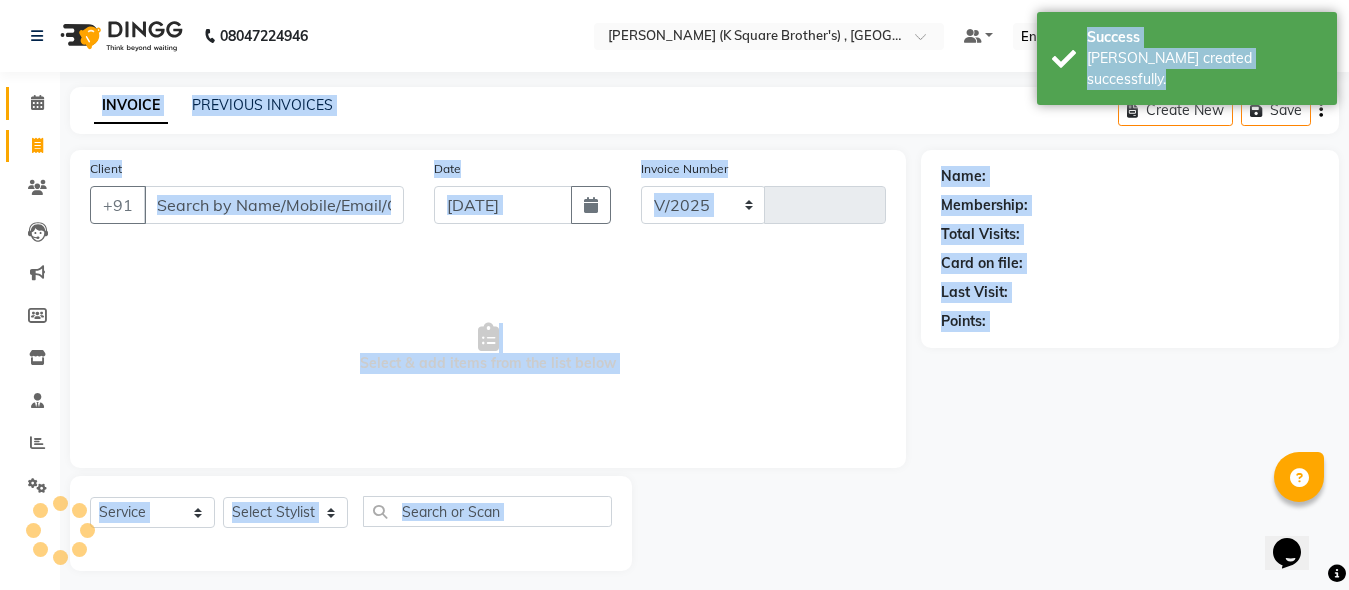 select on "8195" 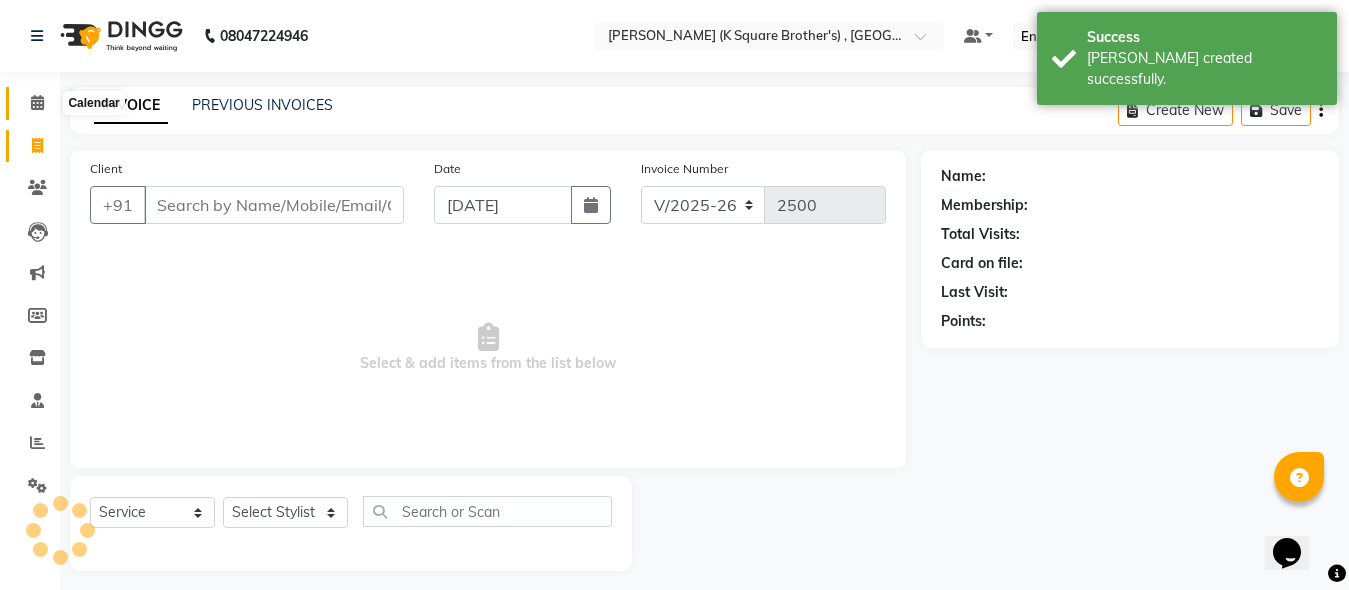 click 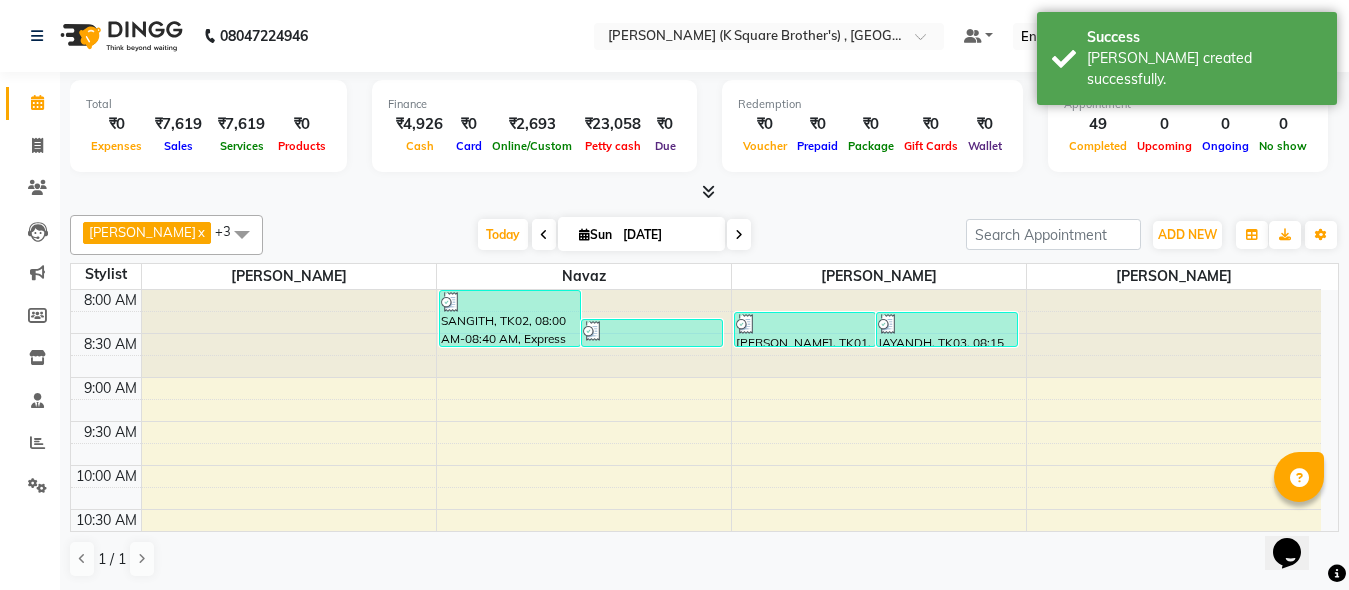 scroll, scrollTop: 0, scrollLeft: 0, axis: both 